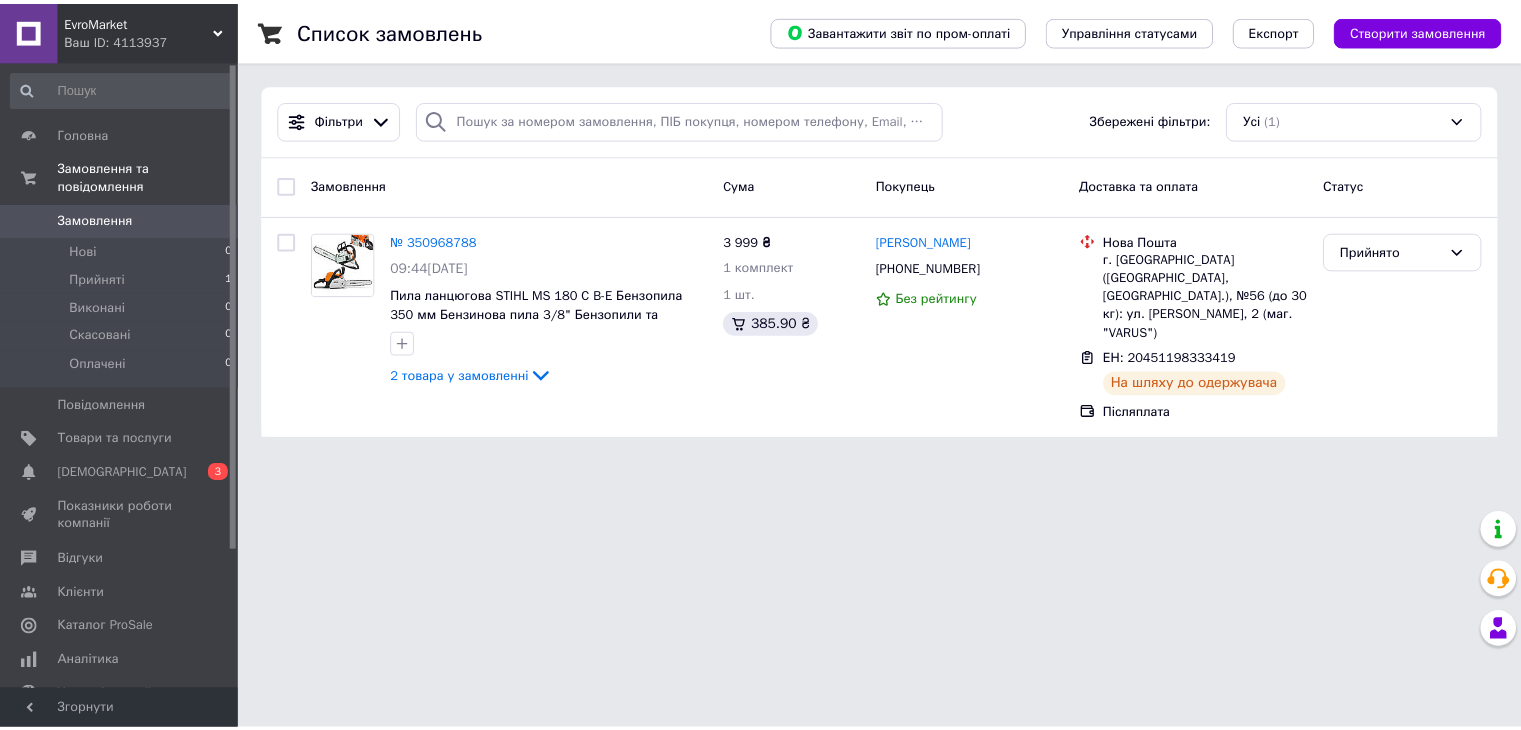 scroll, scrollTop: 0, scrollLeft: 0, axis: both 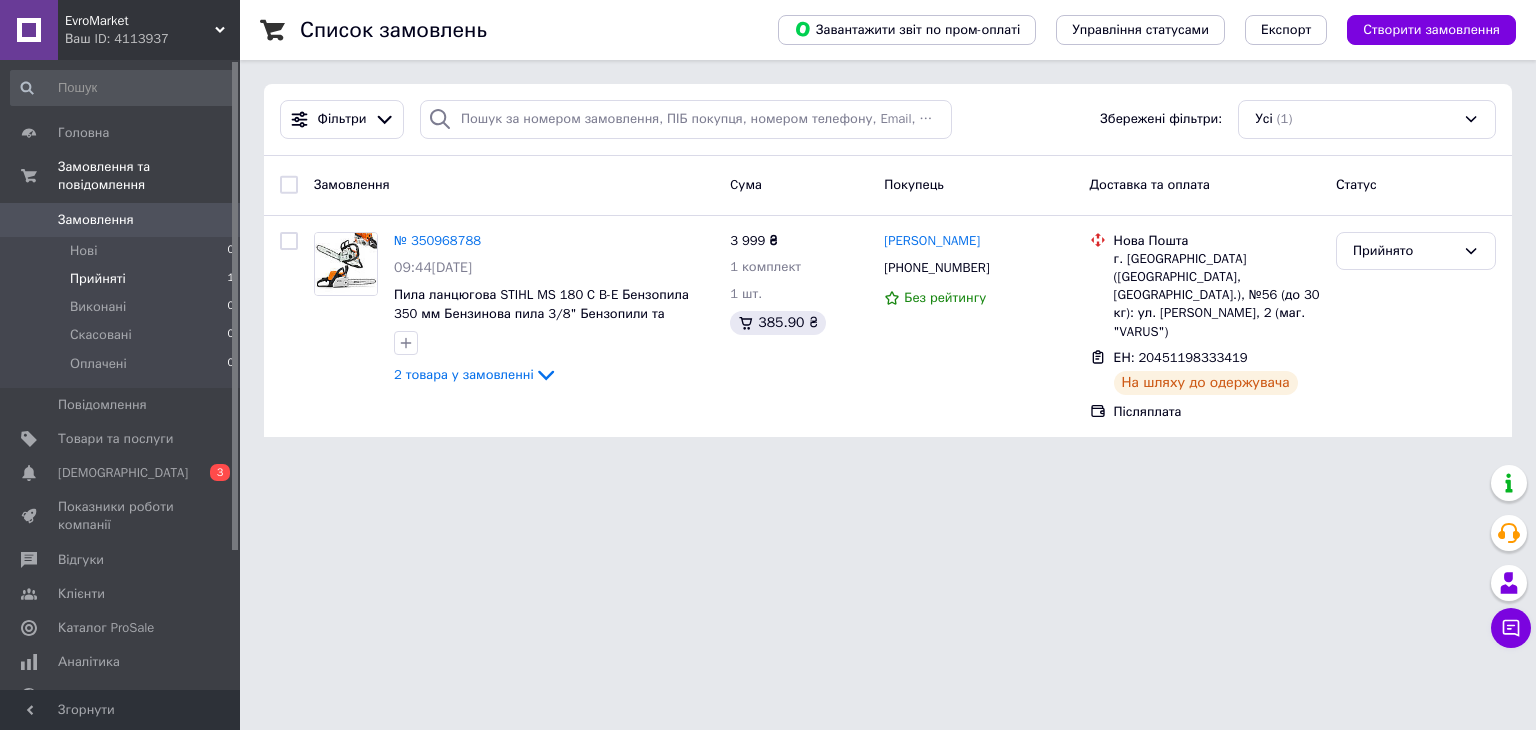 click on "Прийняті" at bounding box center (98, 279) 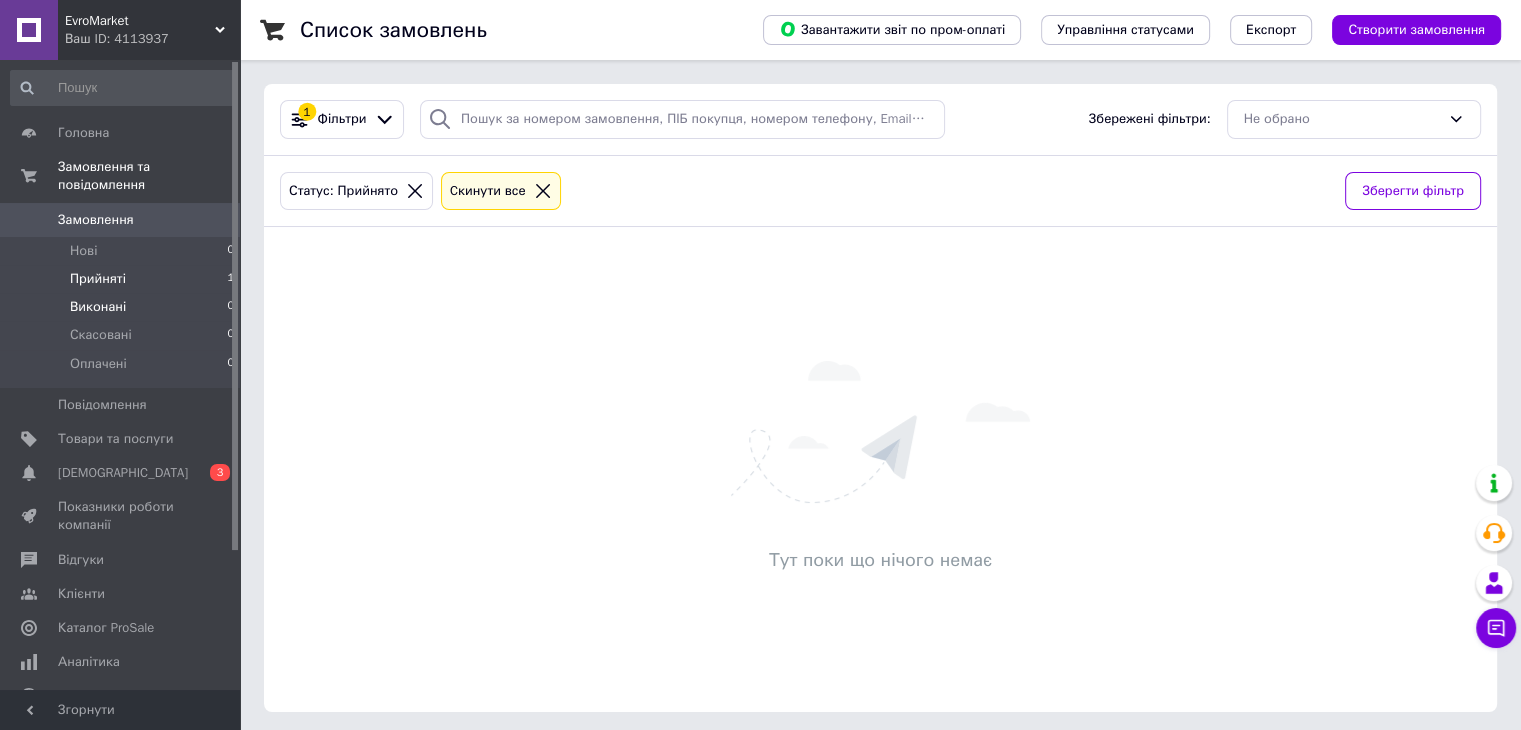 click on "Виконані" at bounding box center [98, 307] 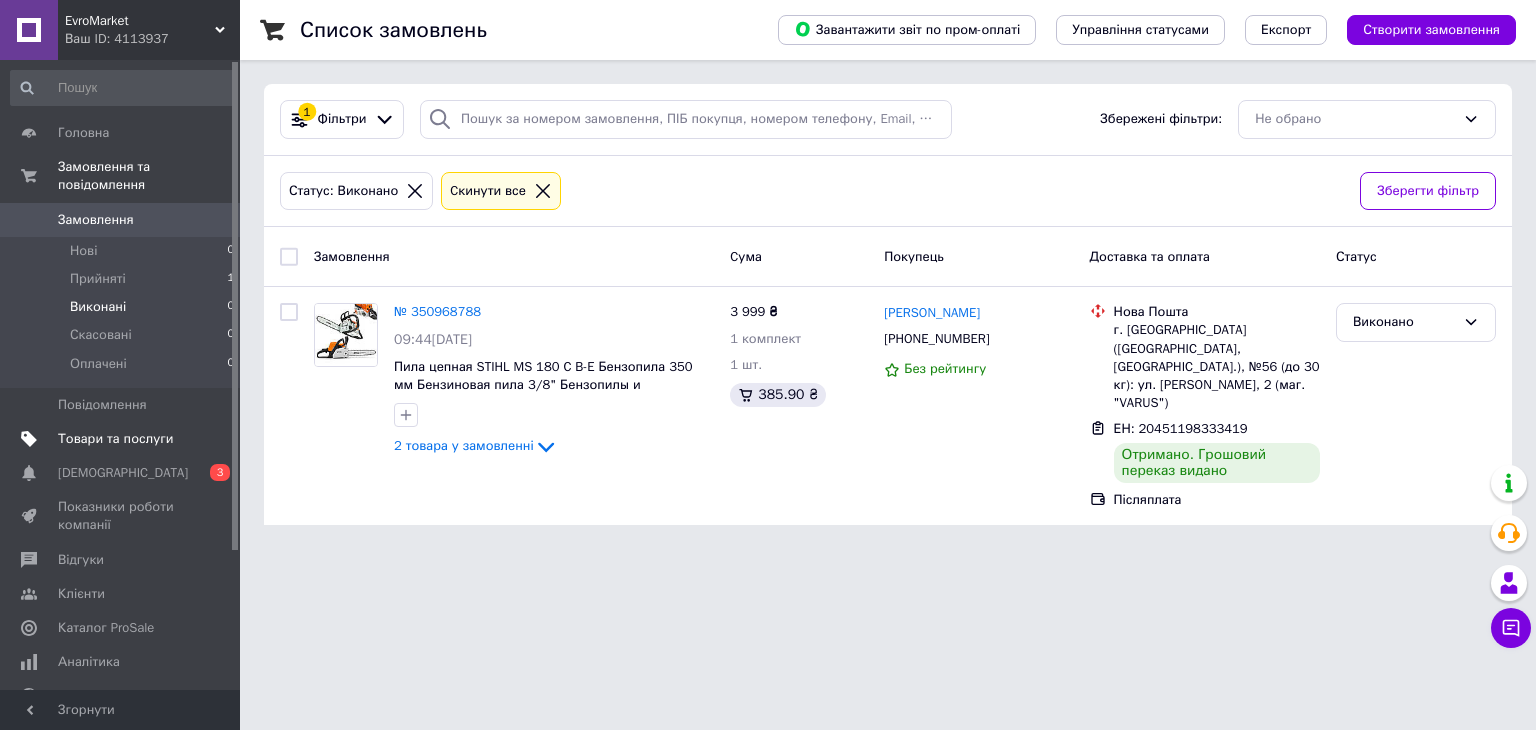 click on "Товари та послуги" at bounding box center (115, 439) 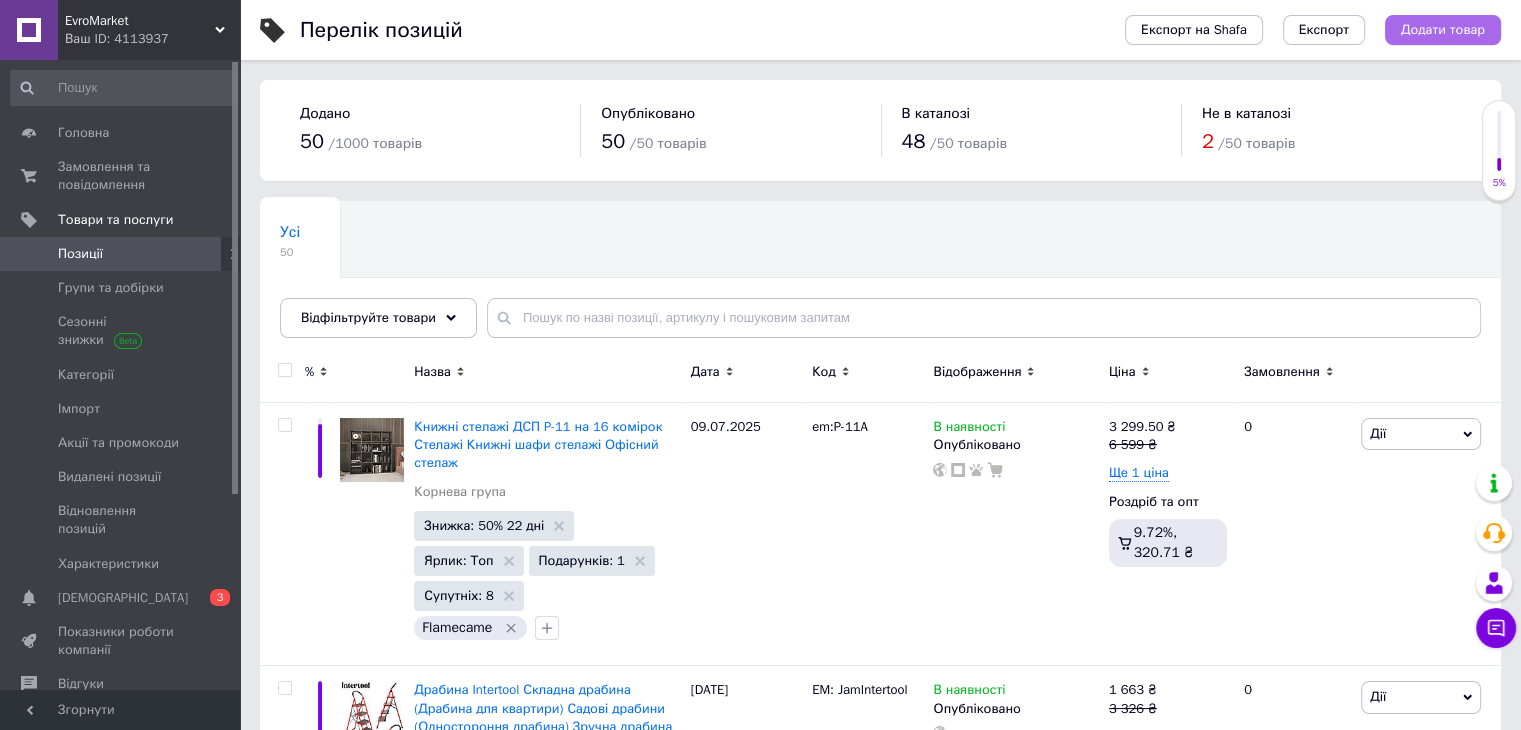 click on "Додати товар" at bounding box center (1443, 30) 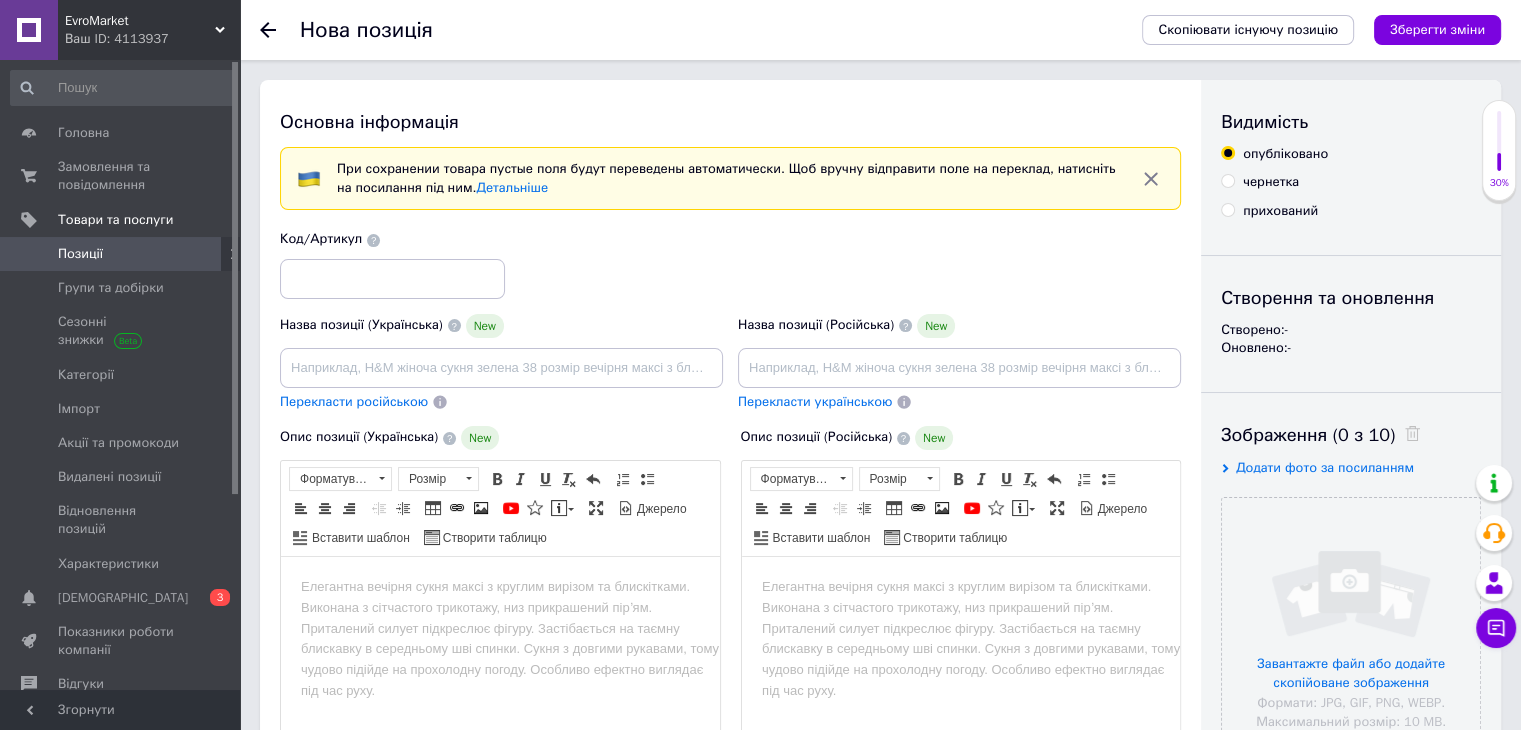 scroll, scrollTop: 0, scrollLeft: 0, axis: both 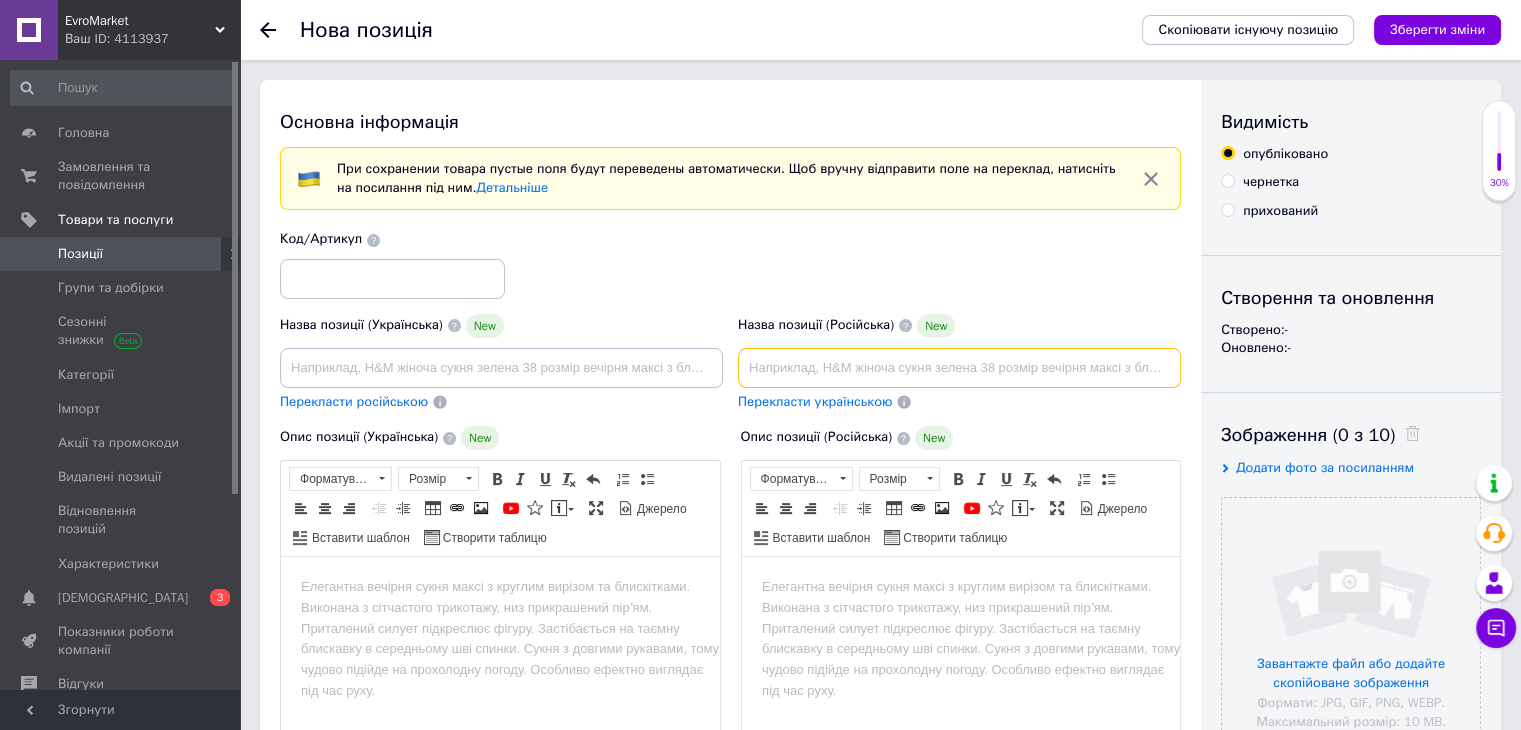 click at bounding box center (959, 368) 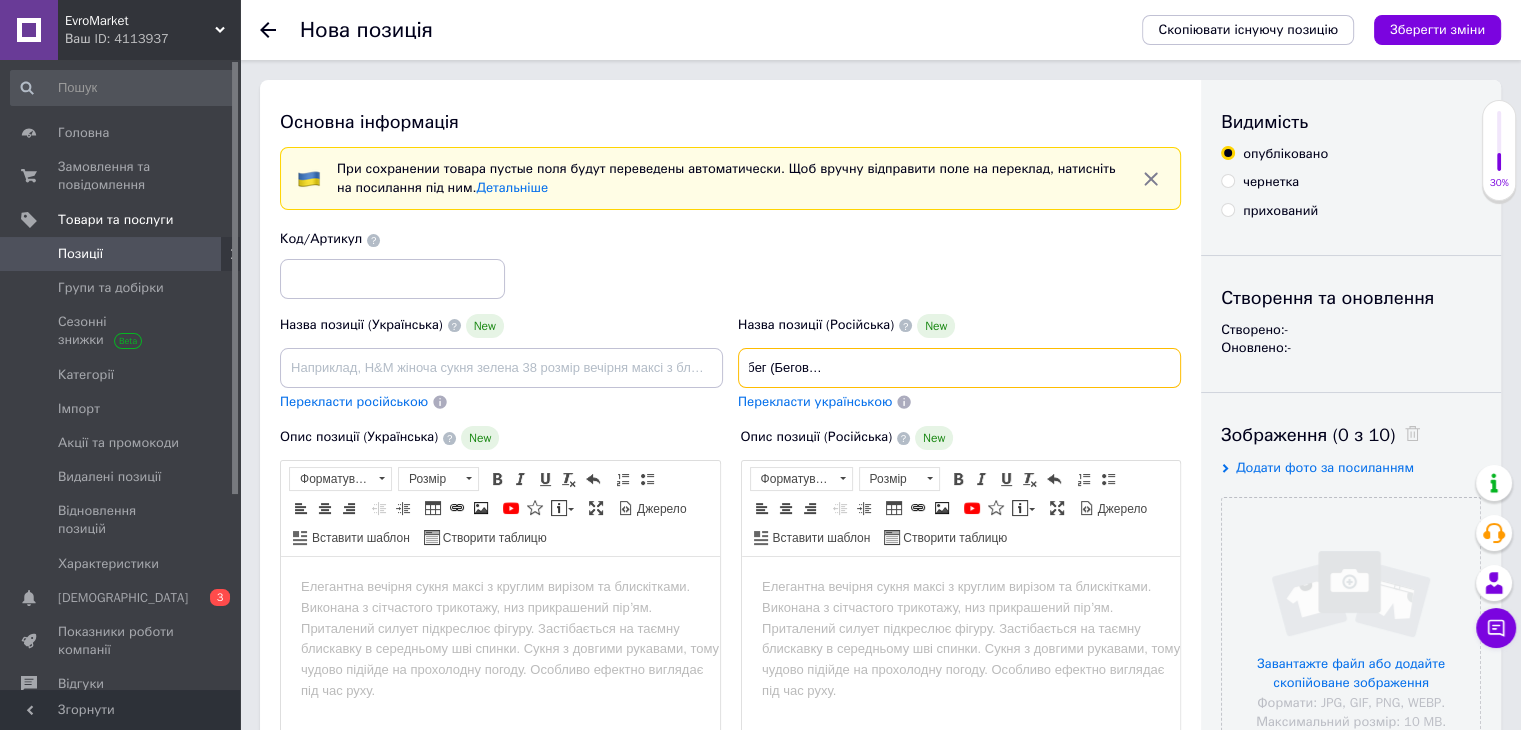scroll, scrollTop: 0, scrollLeft: 332, axis: horizontal 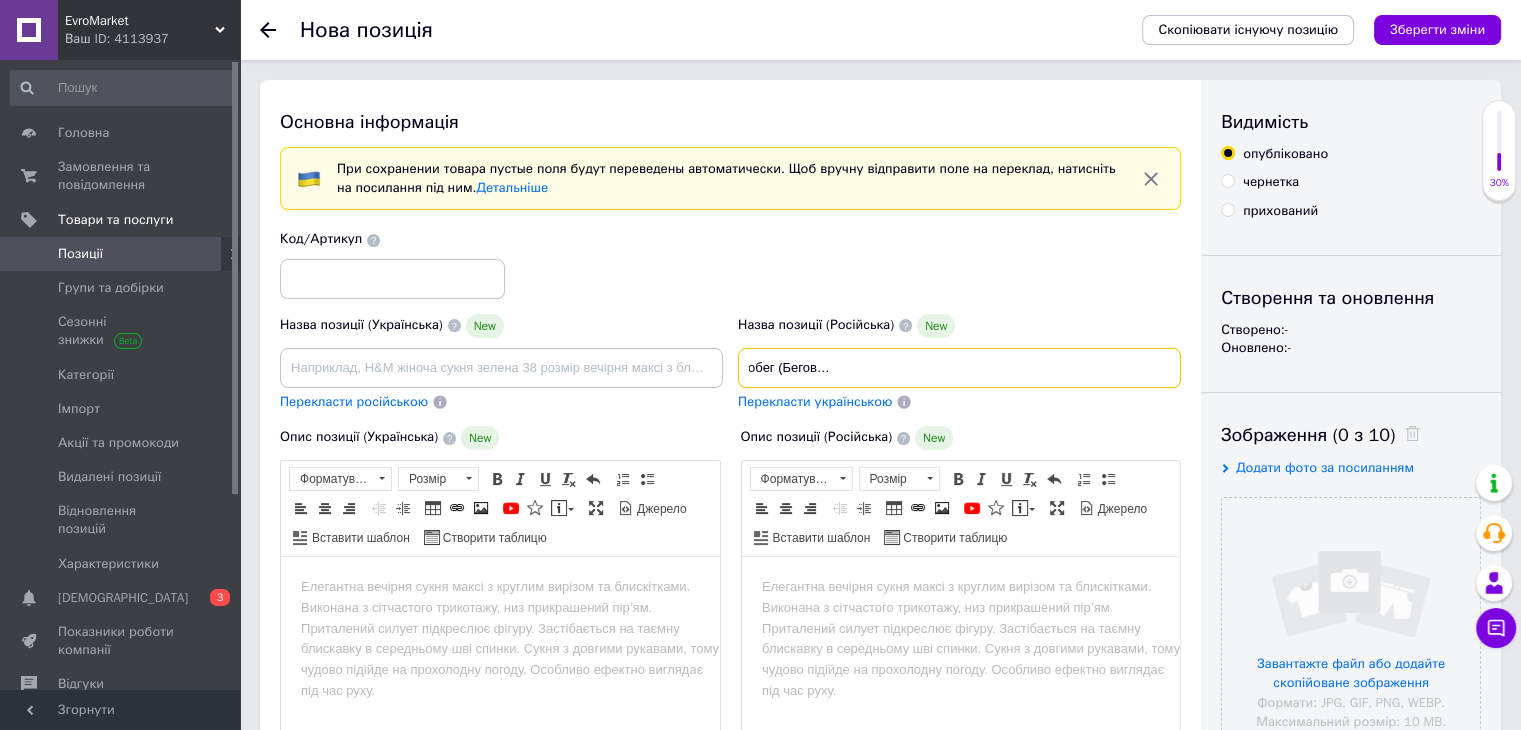 drag, startPoint x: 741, startPoint y: 376, endPoint x: 1373, endPoint y: 369, distance: 632.03876 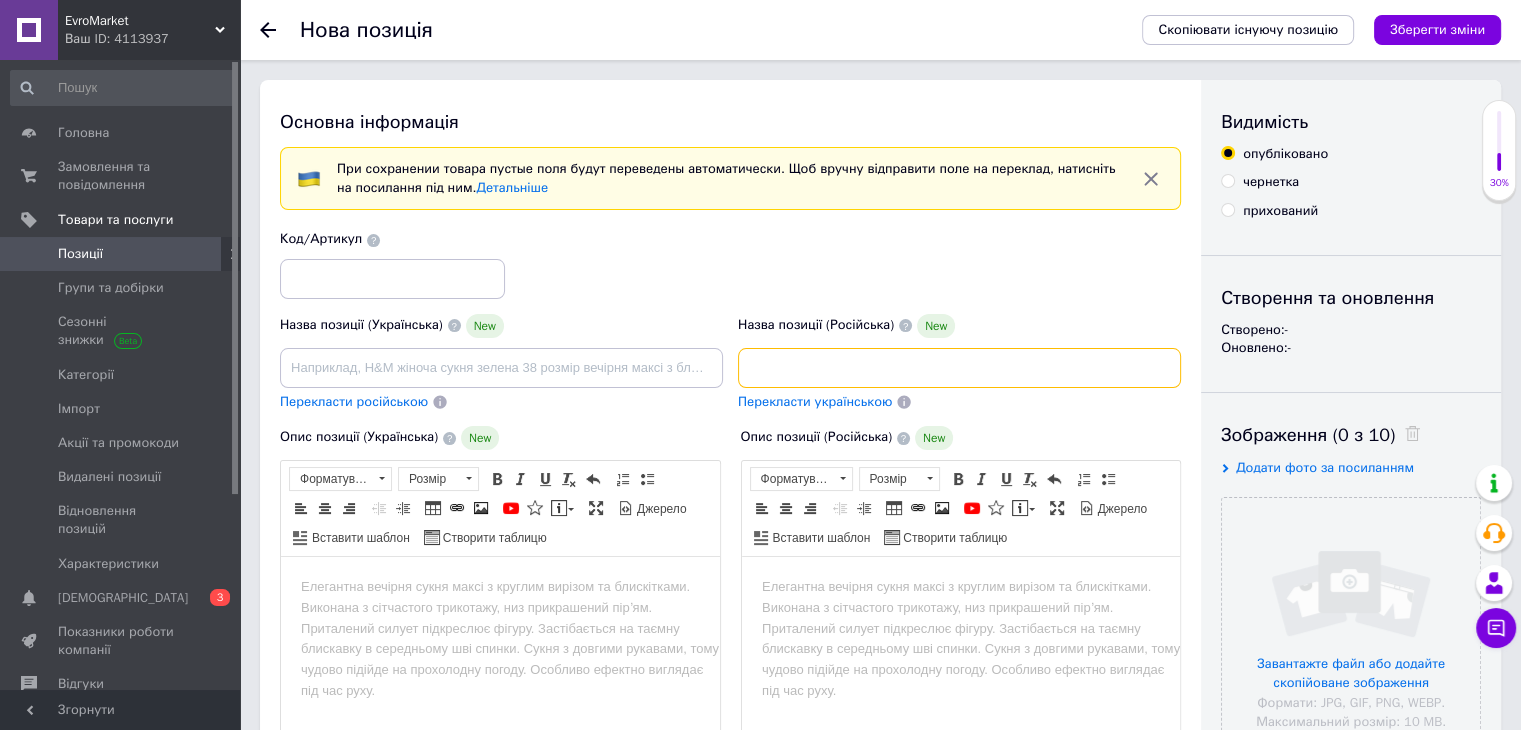 scroll, scrollTop: 0, scrollLeft: 438, axis: horizontal 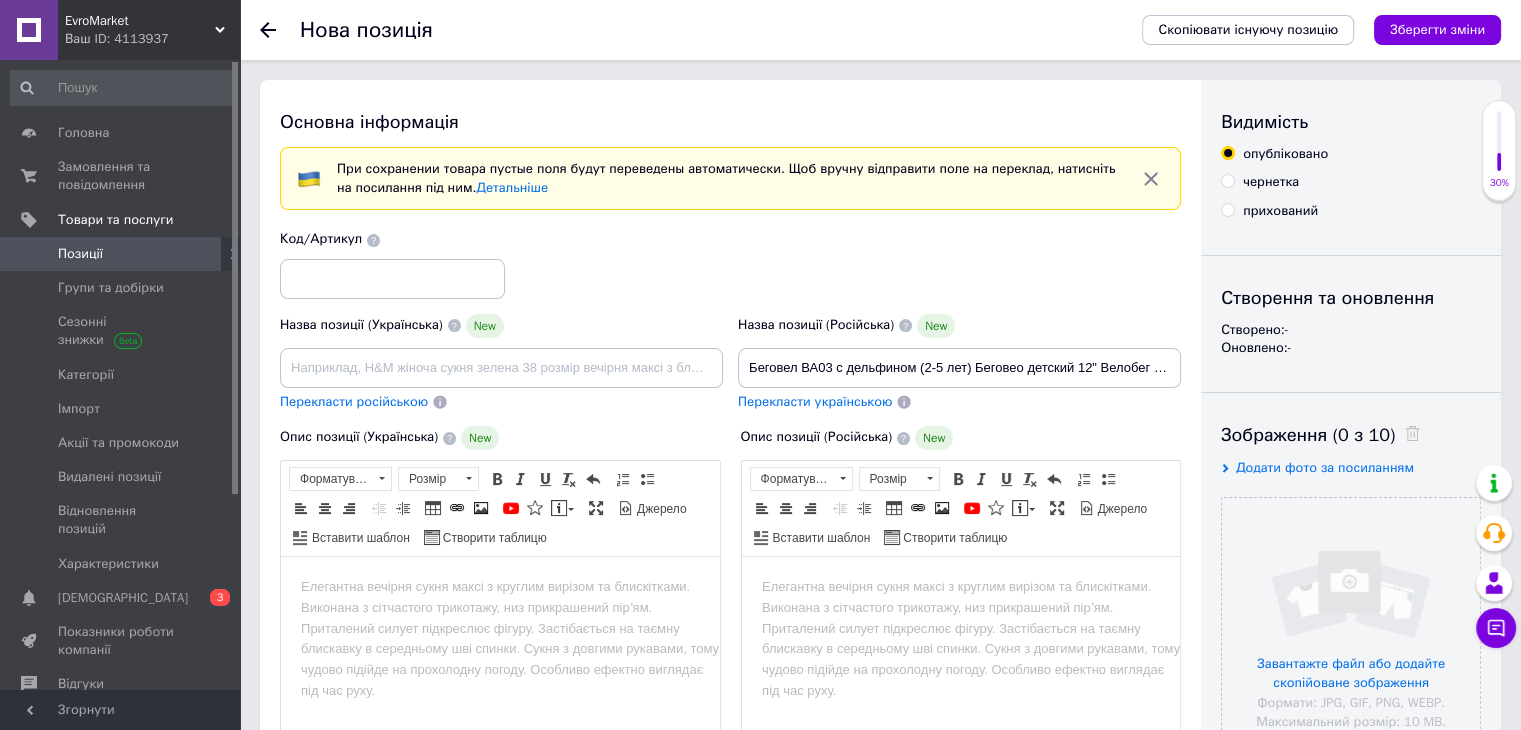 click on "Позиції" at bounding box center (121, 254) 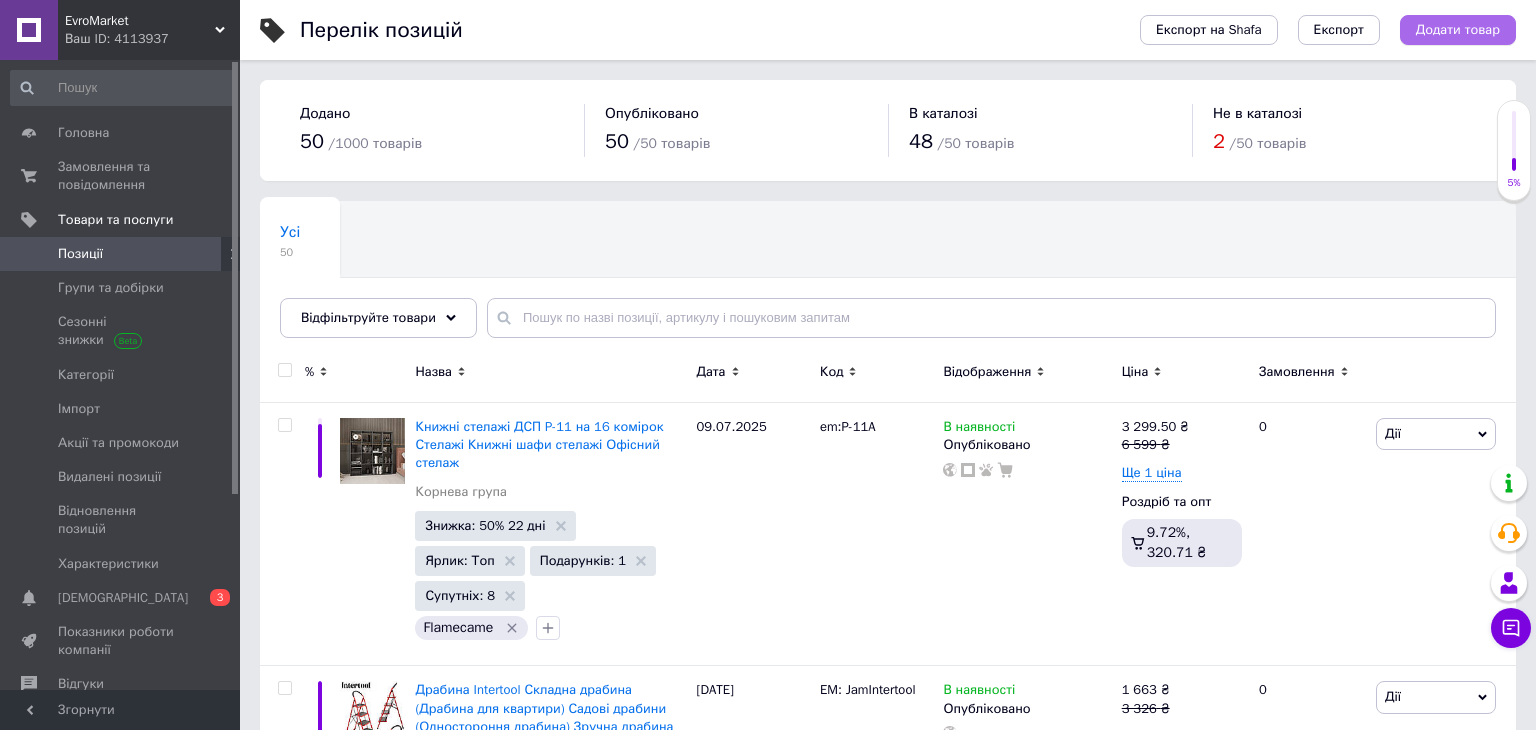 click on "Додати товар" at bounding box center [1458, 30] 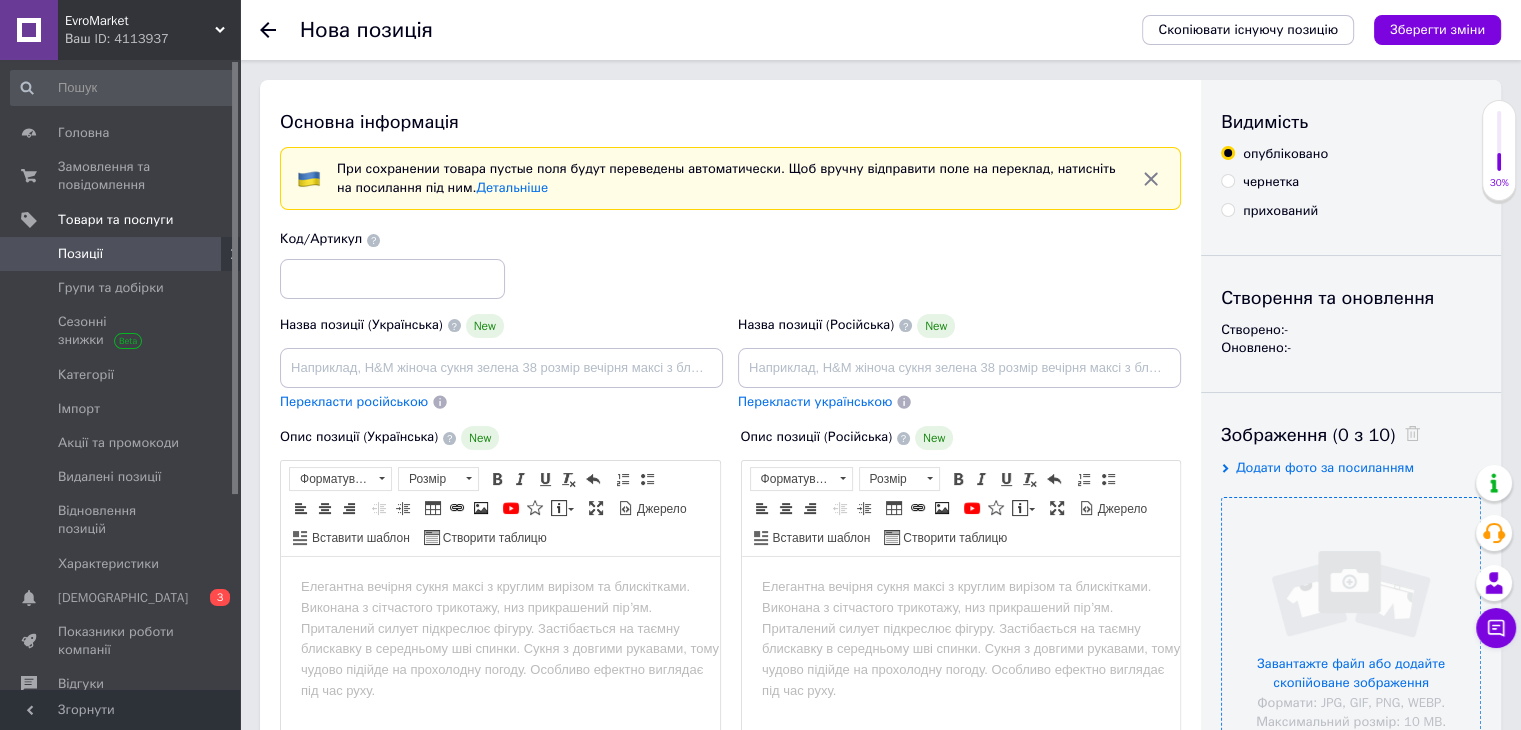 scroll, scrollTop: 0, scrollLeft: 0, axis: both 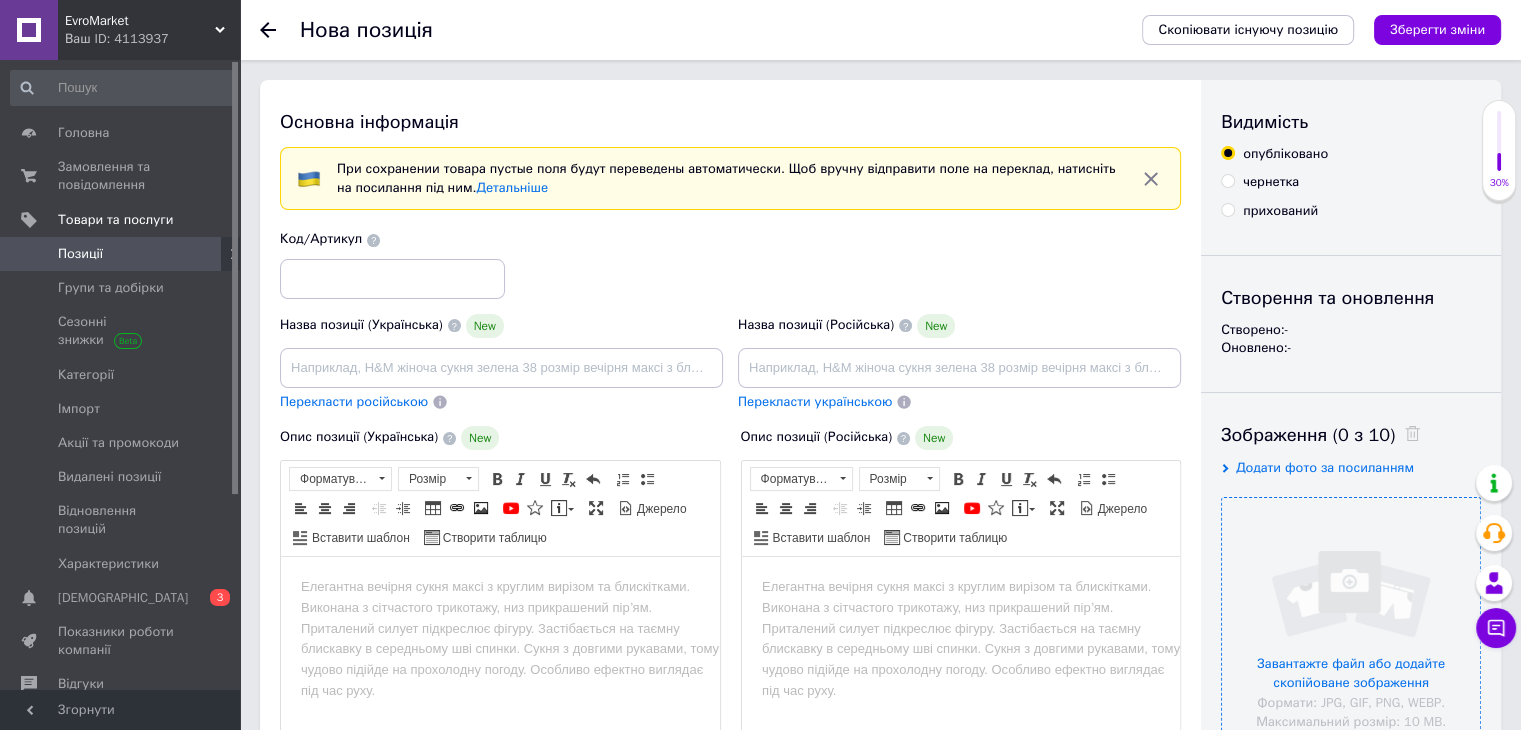 click at bounding box center [1351, 627] 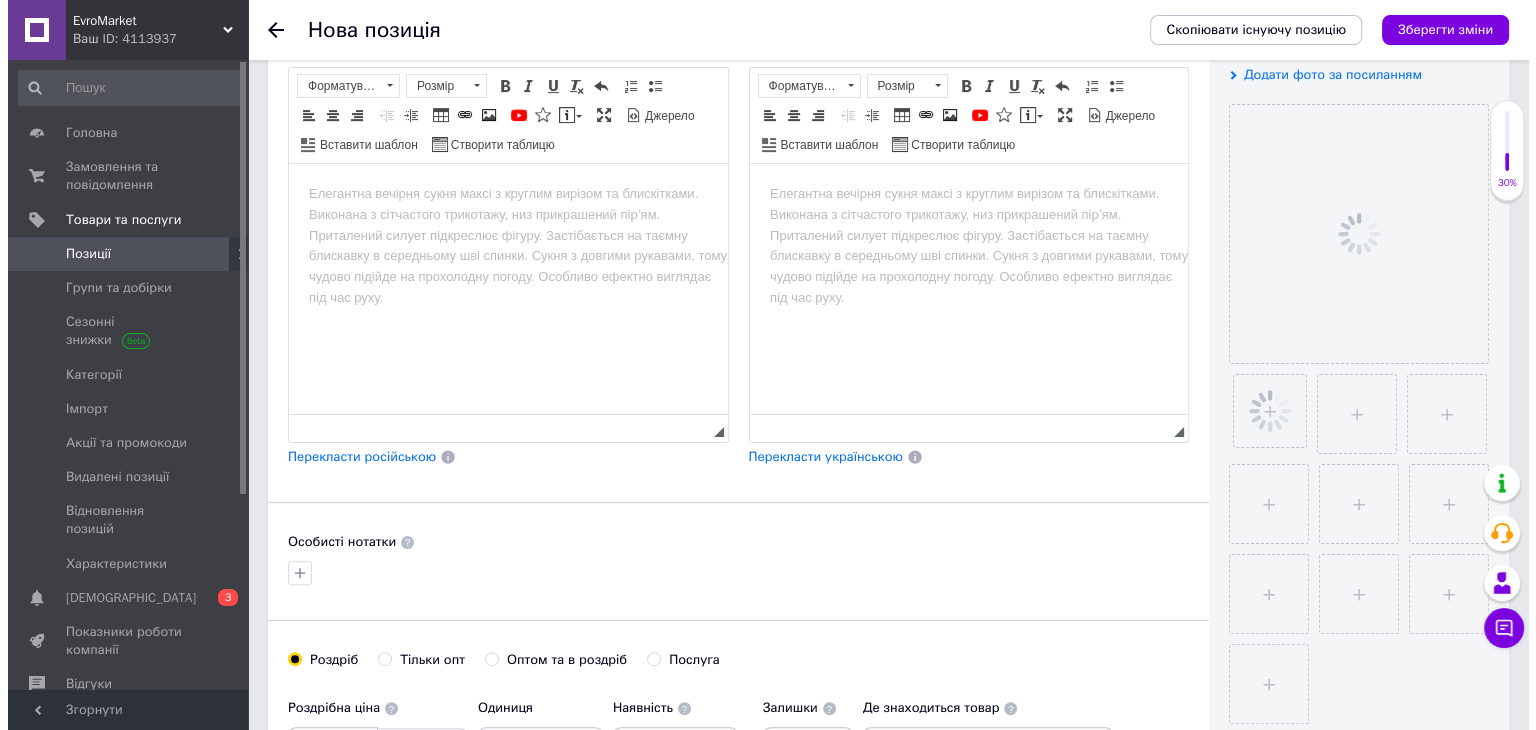 scroll, scrollTop: 400, scrollLeft: 0, axis: vertical 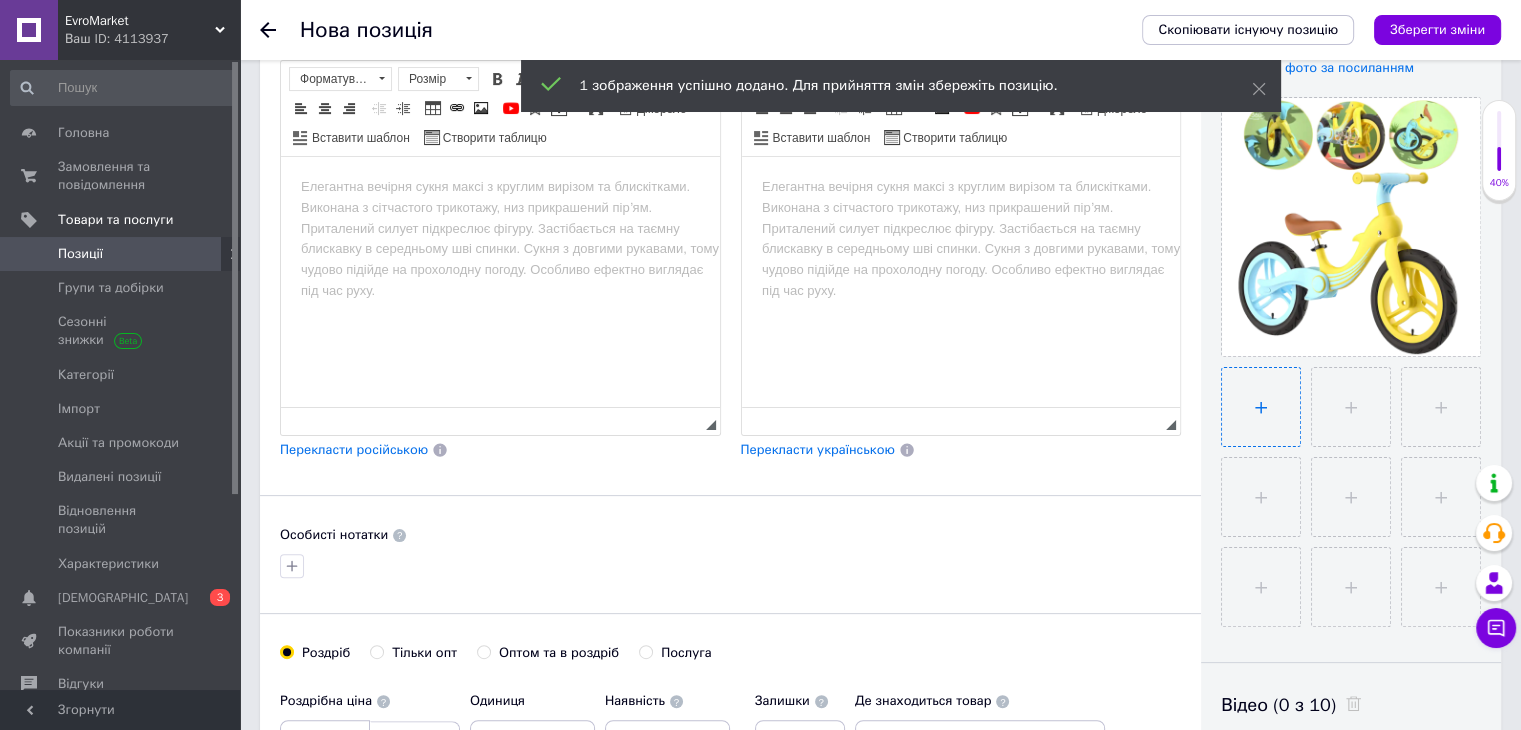 click at bounding box center (1261, 407) 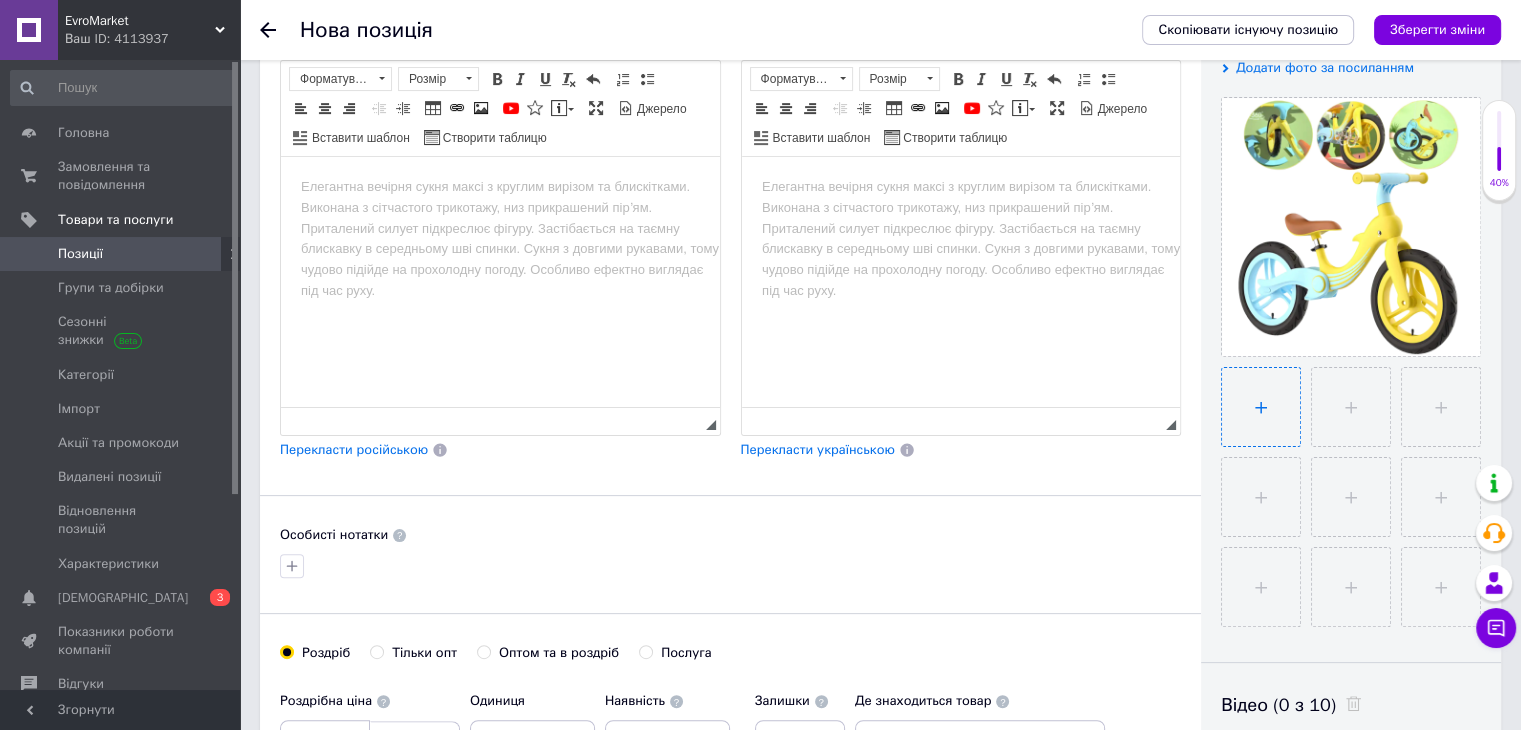 type on "C:\fakepath\velobeh-s-delfynom-skladnoi-behovel-ot-2-do-5-let-[GEOGRAPHIC_DATA]-kolesa-12-[GEOGRAPHIC_DATA]-do-40-kh-va03-4-kh-32970794942952_cc9510674e.webp" 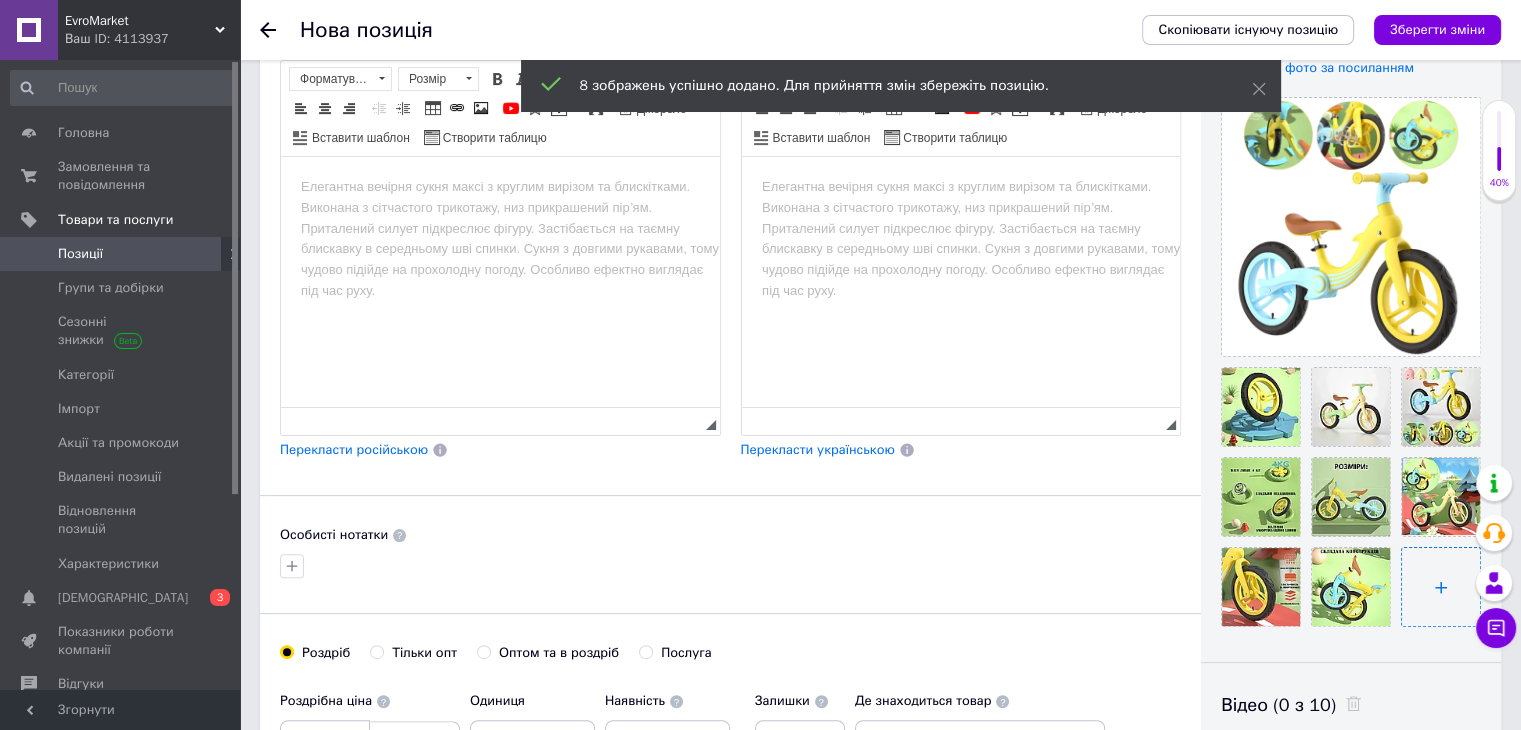 click at bounding box center (1441, 587) 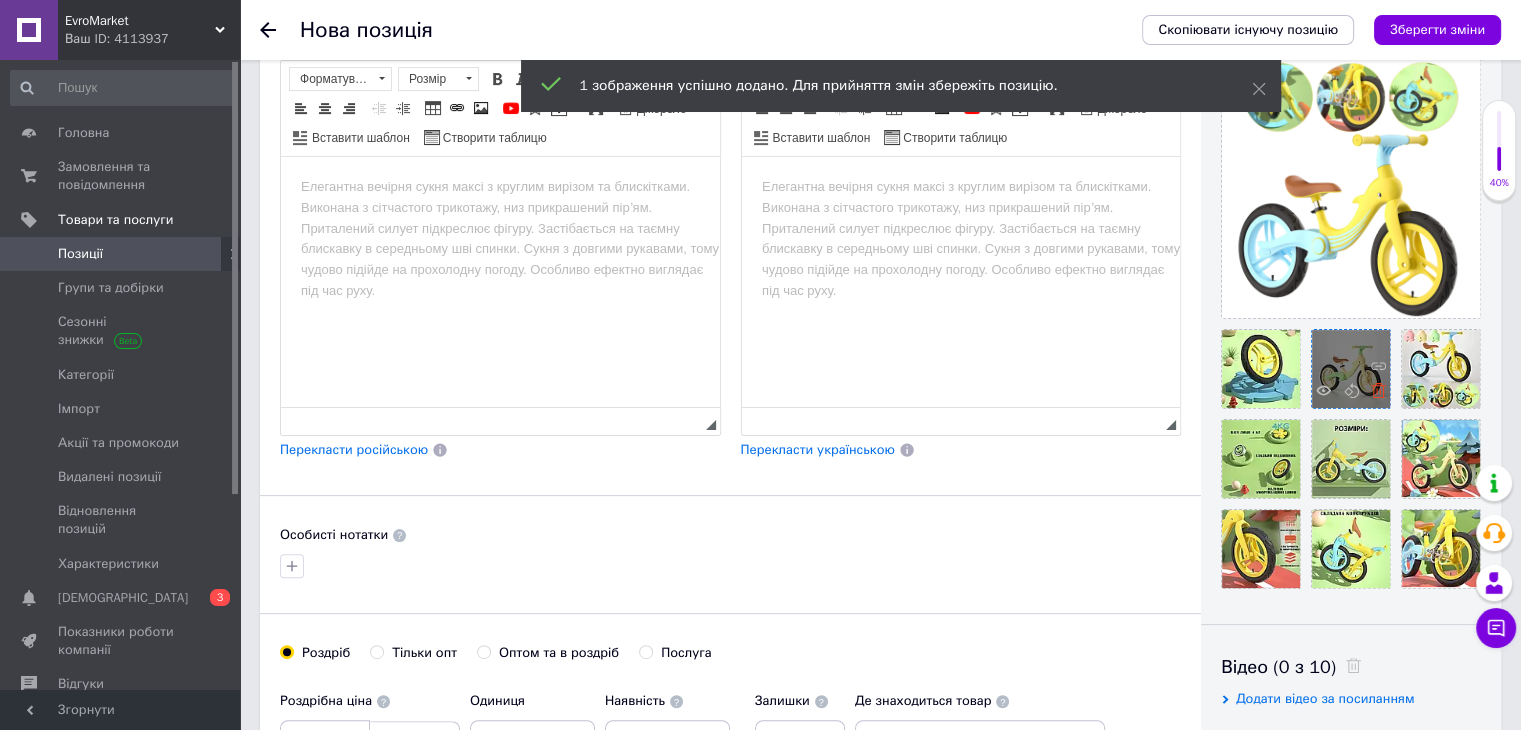 click 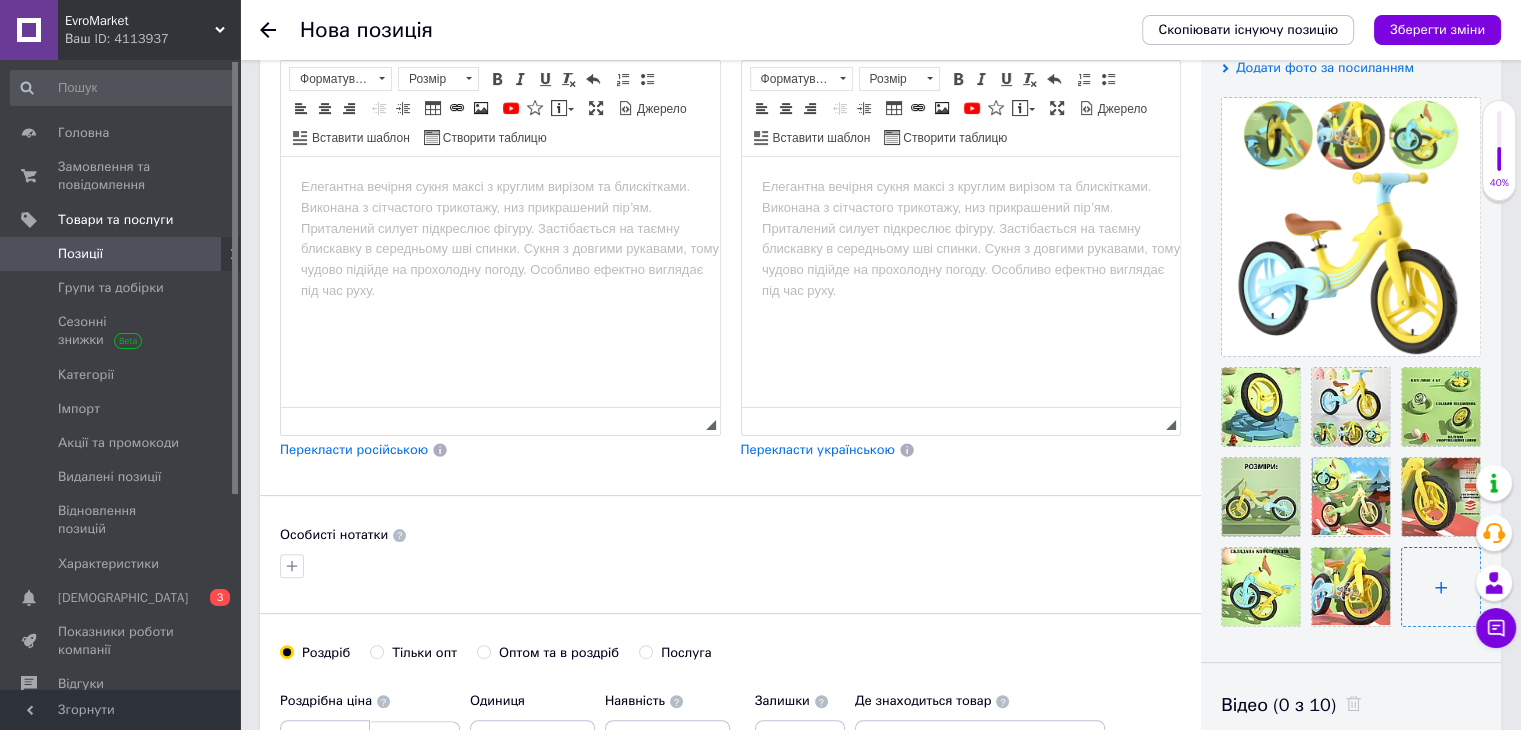 click at bounding box center [1441, 587] 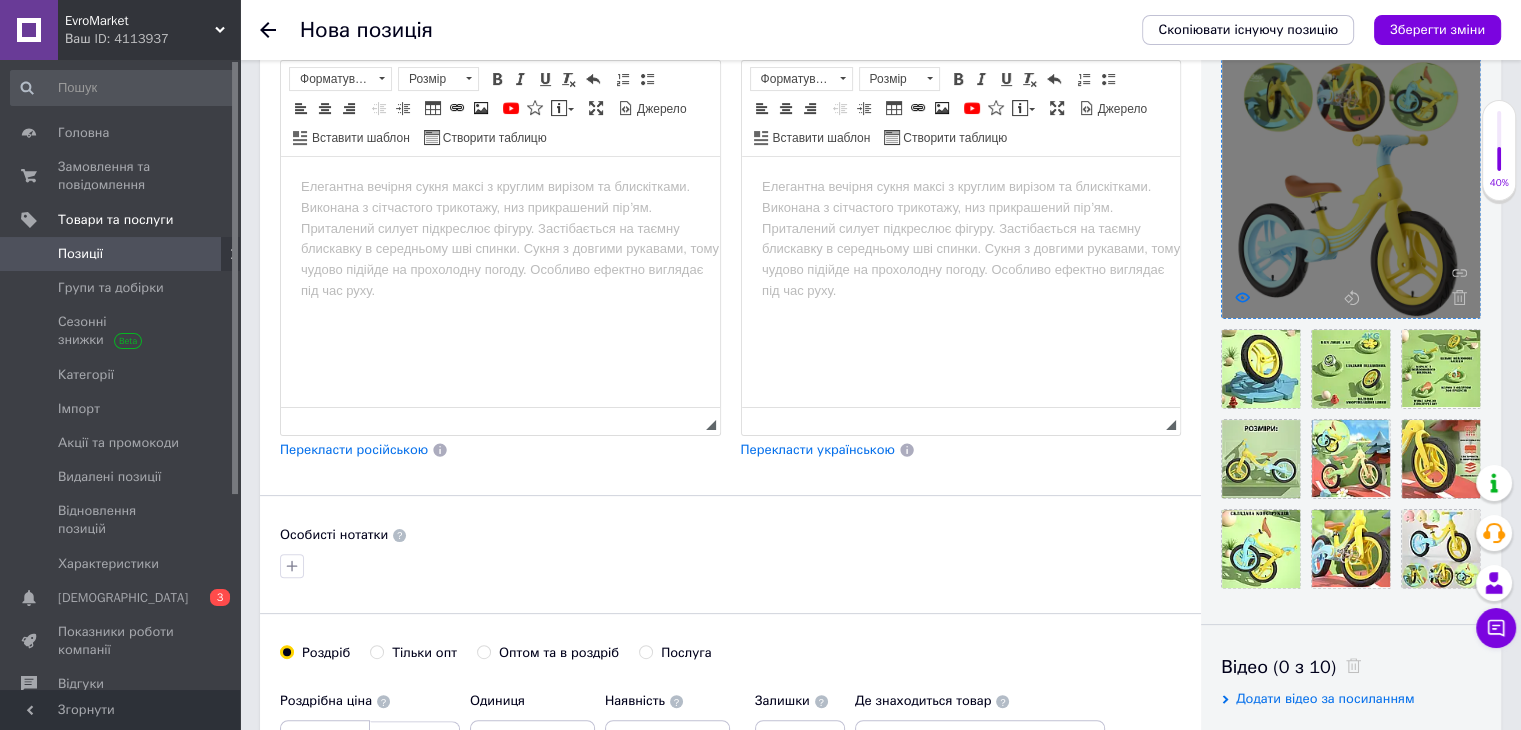 click 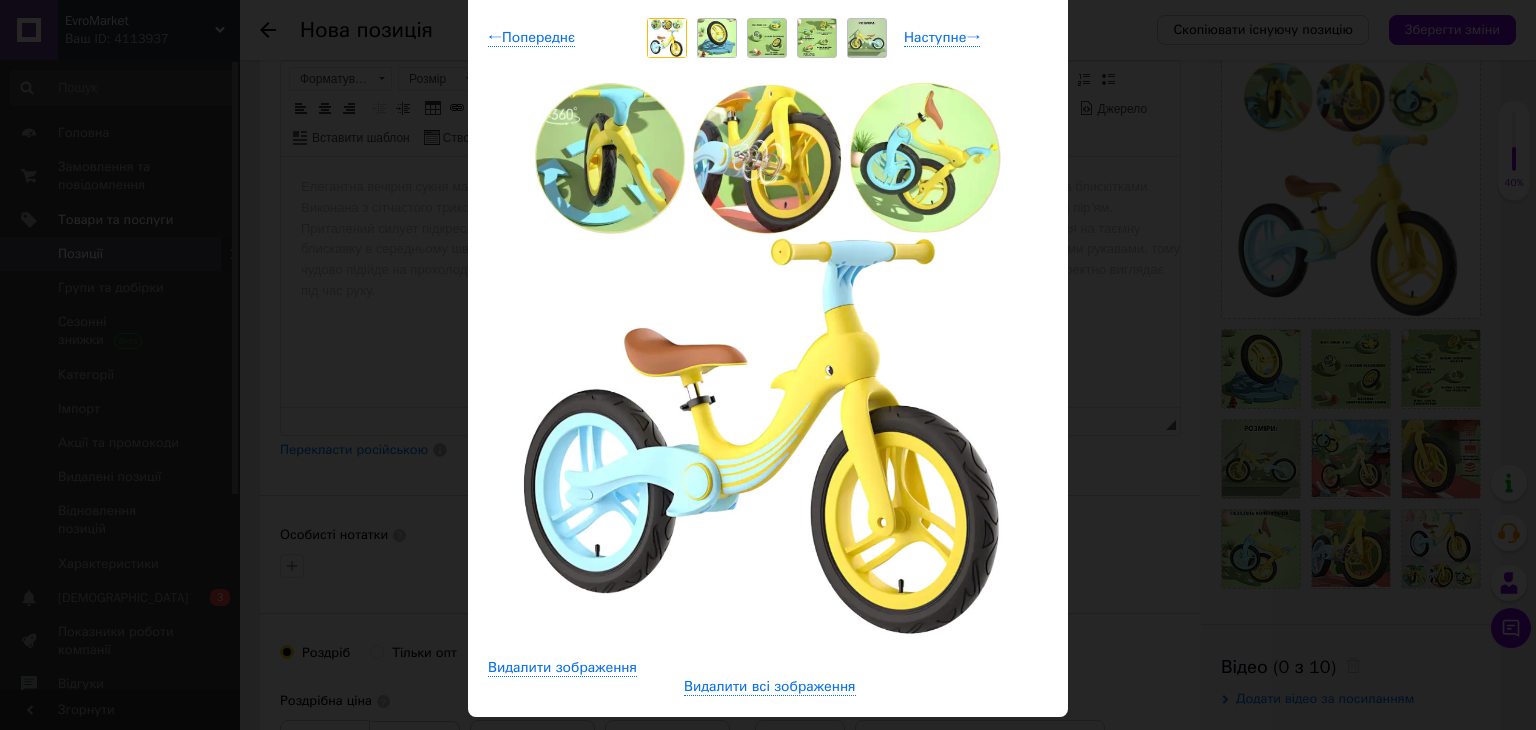 scroll, scrollTop: 100, scrollLeft: 0, axis: vertical 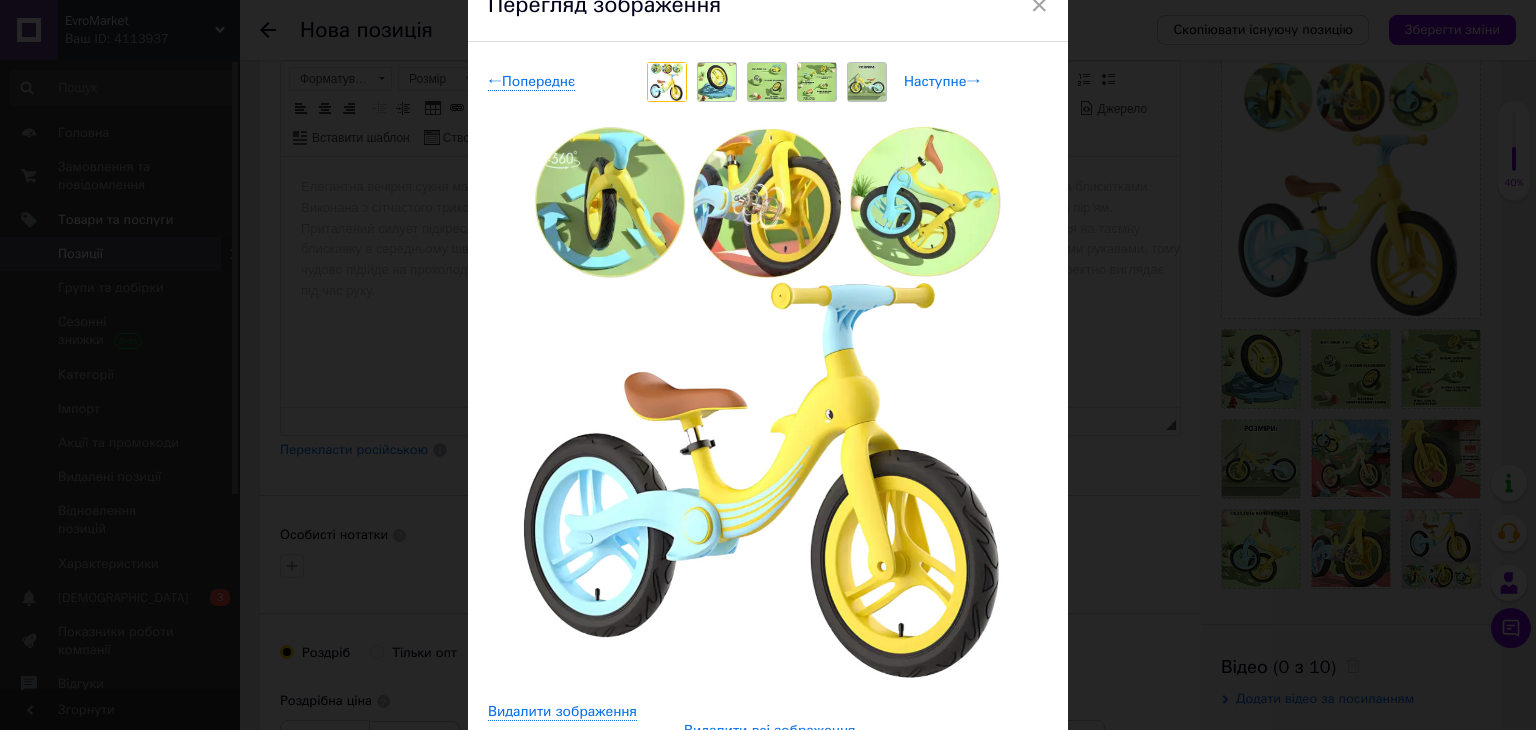 click on "← Попереднє Наступне →" at bounding box center [768, 82] 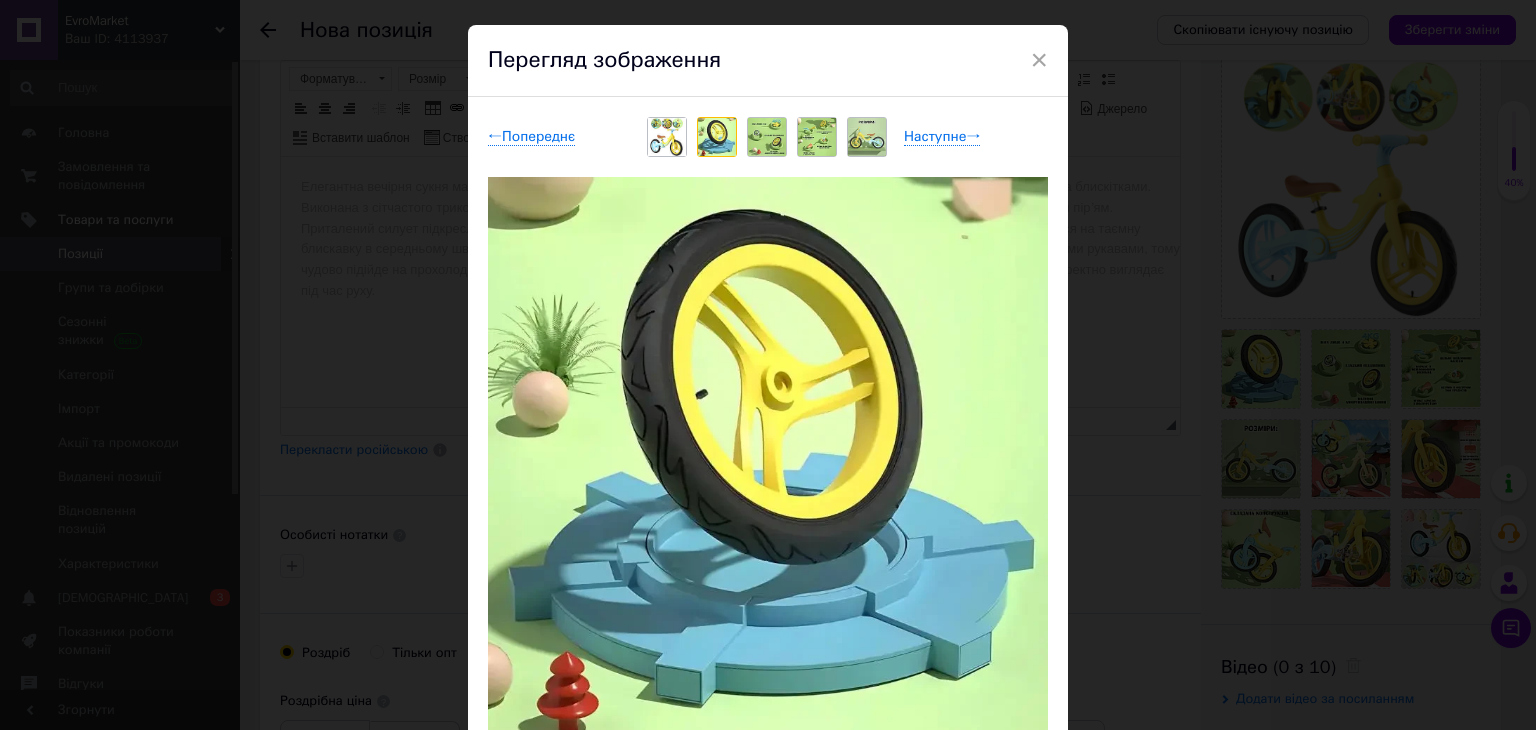 scroll, scrollTop: 0, scrollLeft: 0, axis: both 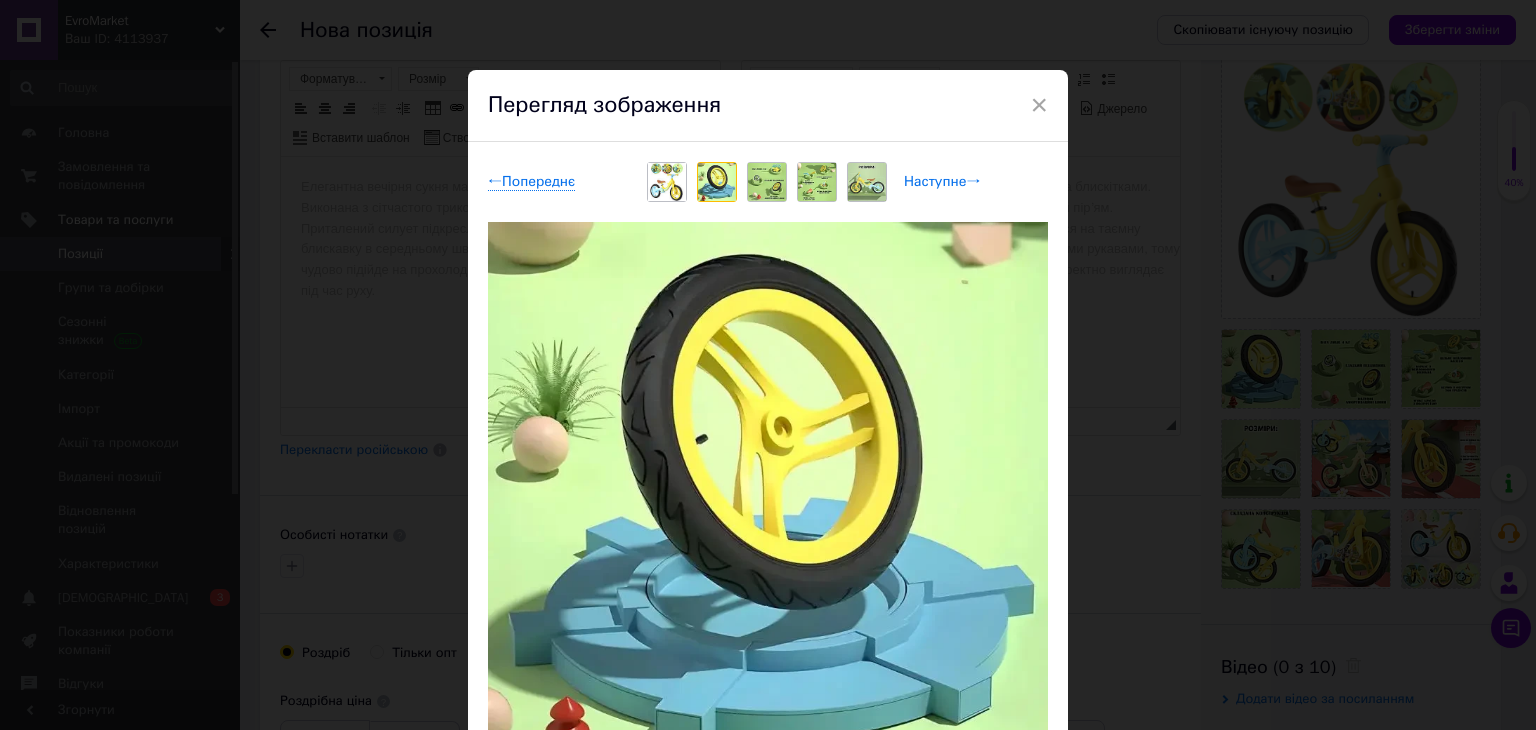click on "Наступне →" at bounding box center (942, 182) 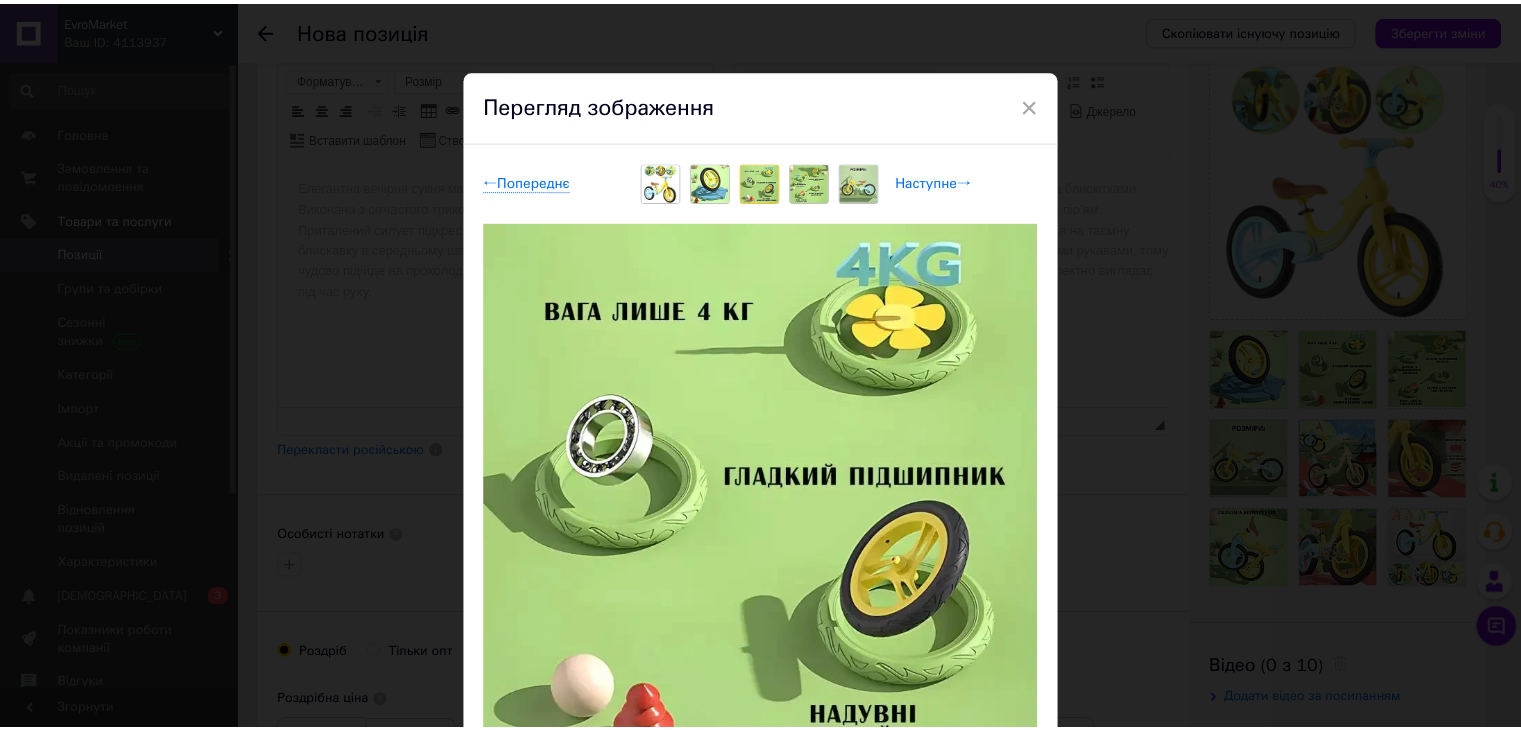 scroll, scrollTop: 100, scrollLeft: 0, axis: vertical 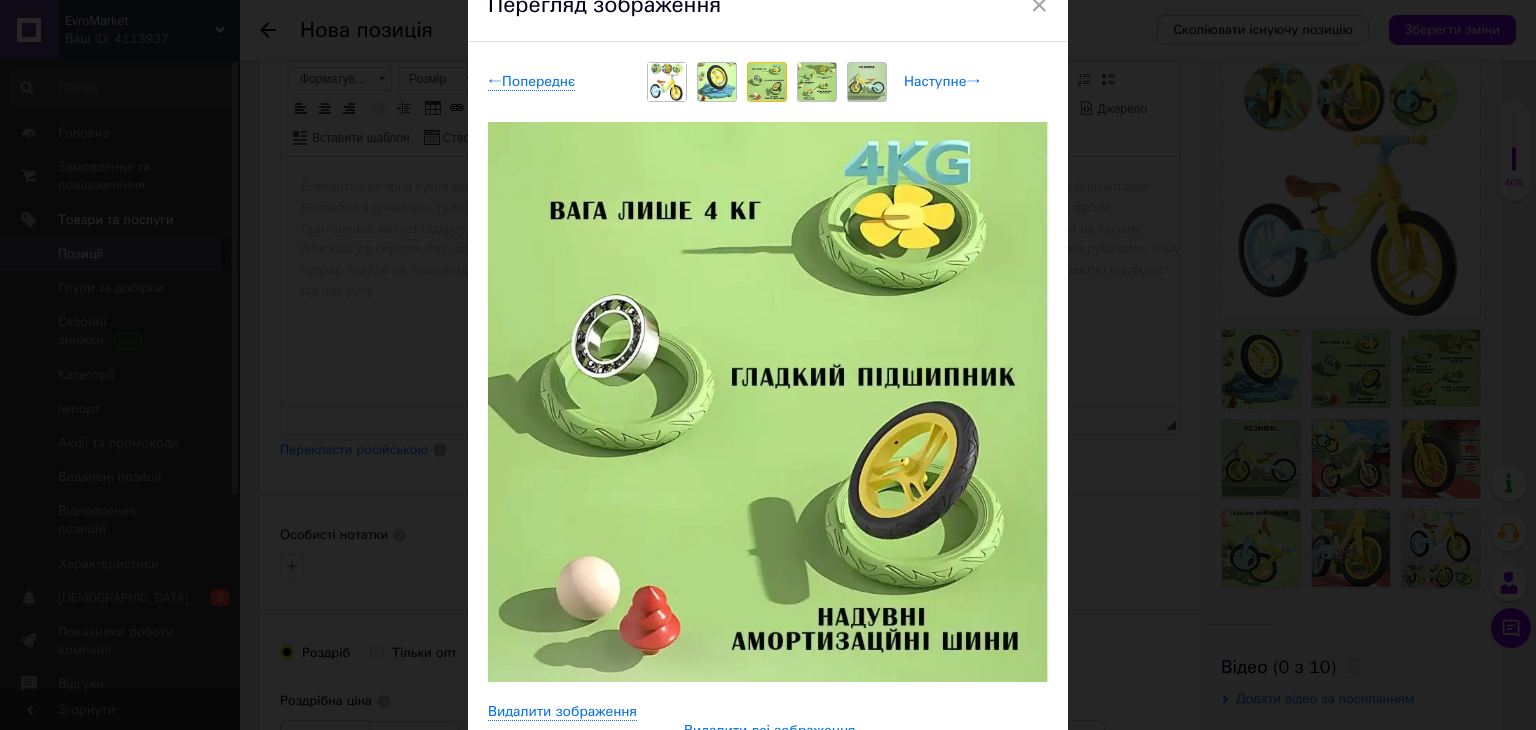 click on "← Попереднє Наступне →" at bounding box center (768, 82) 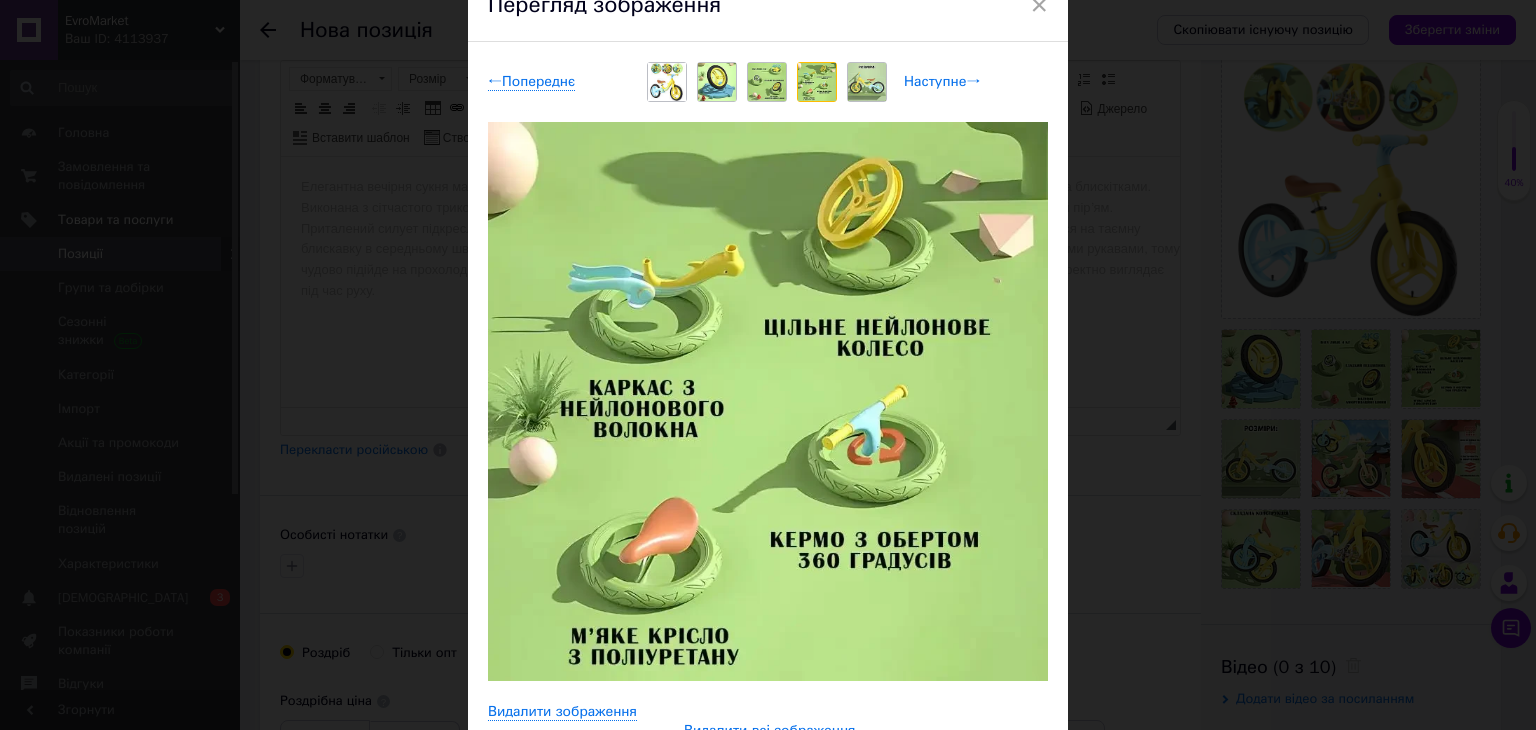 click on "Наступне →" at bounding box center (942, 82) 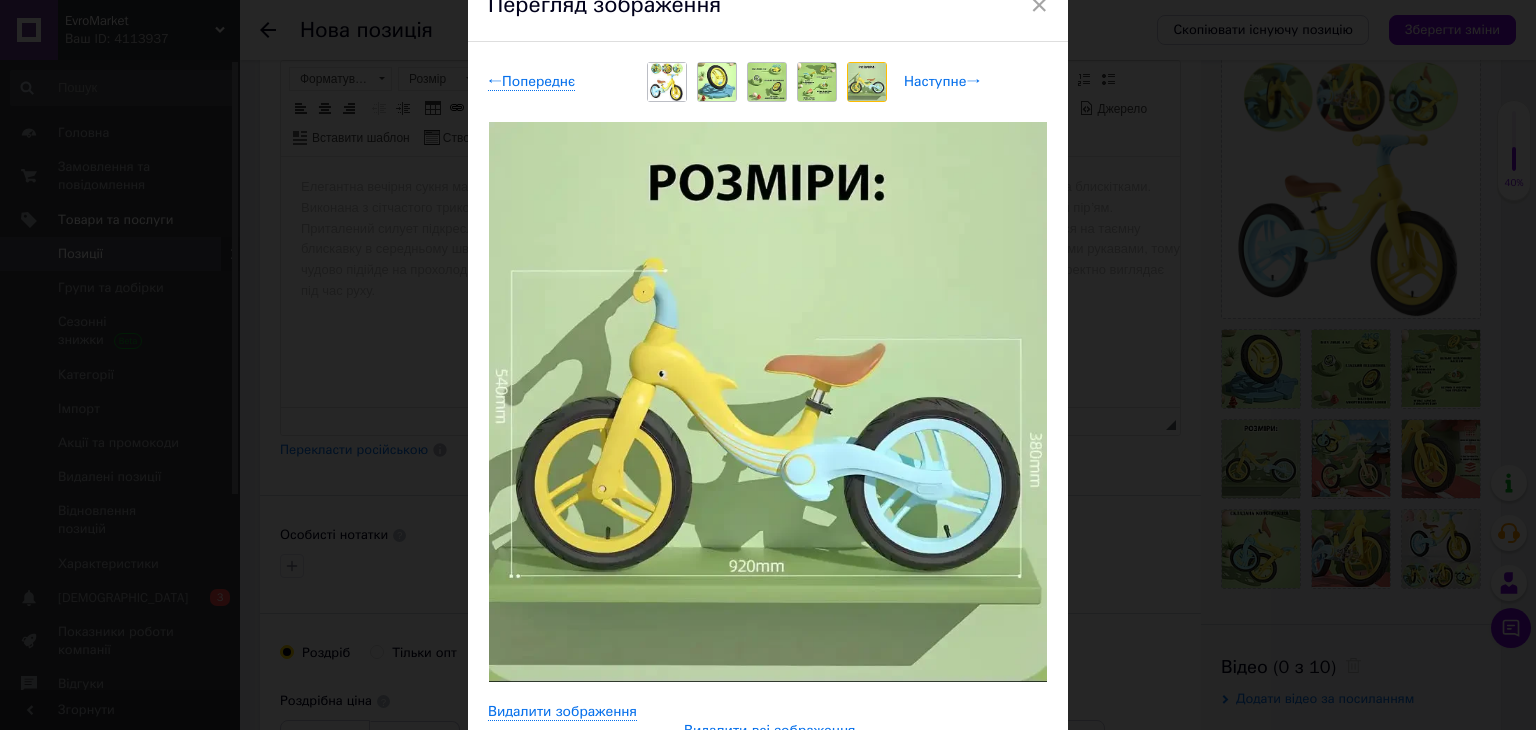 click on "Наступне →" at bounding box center [942, 82] 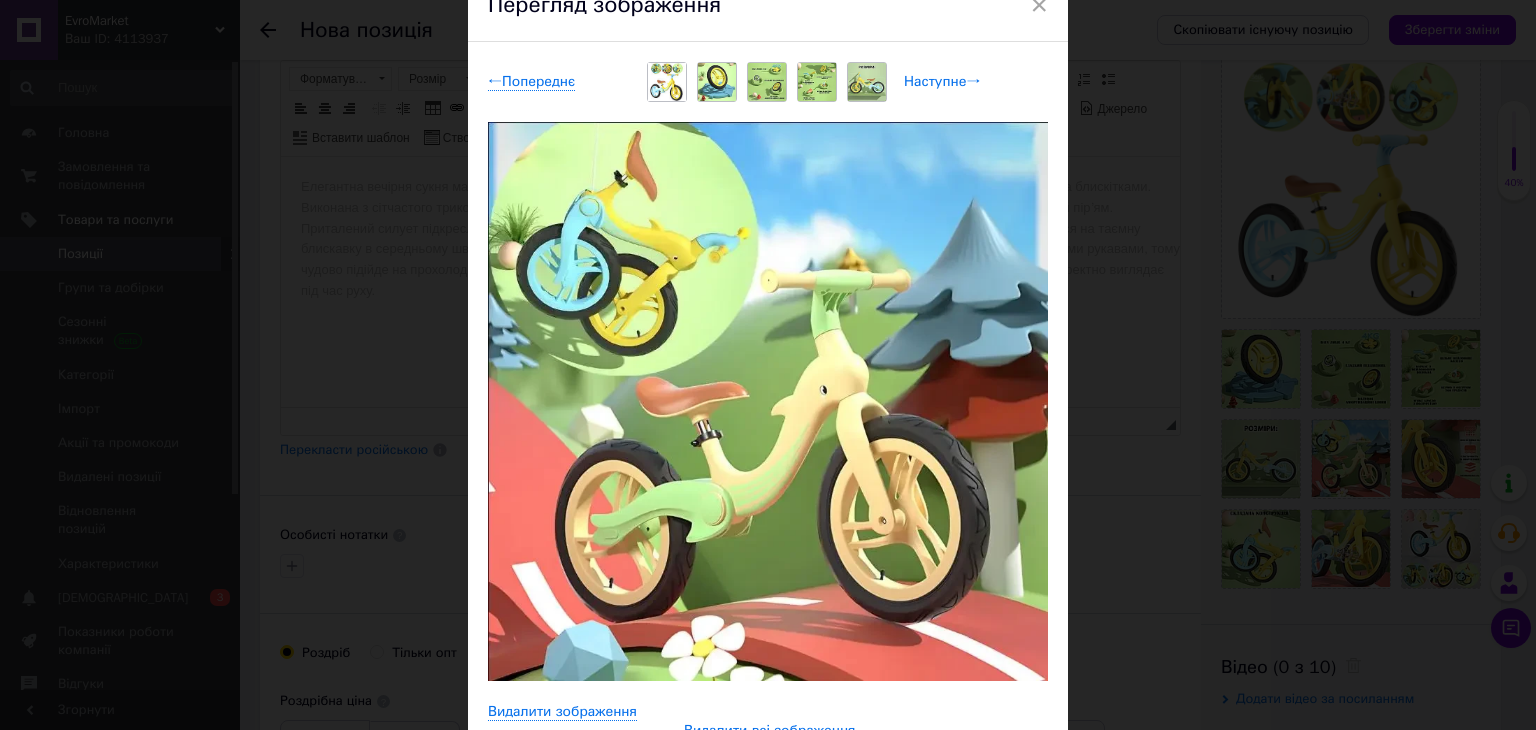 click on "Наступне →" at bounding box center [942, 82] 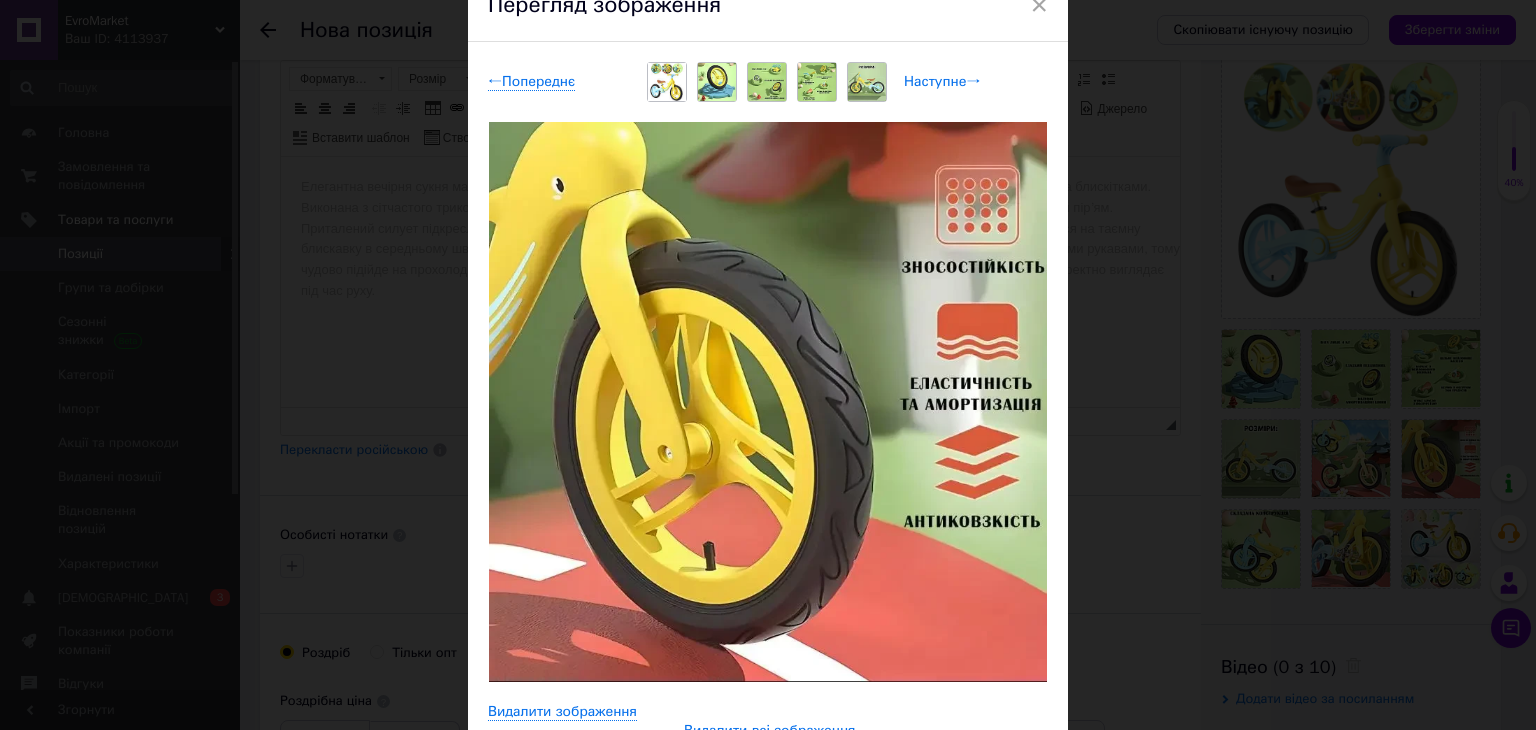click on "Наступне →" at bounding box center (942, 82) 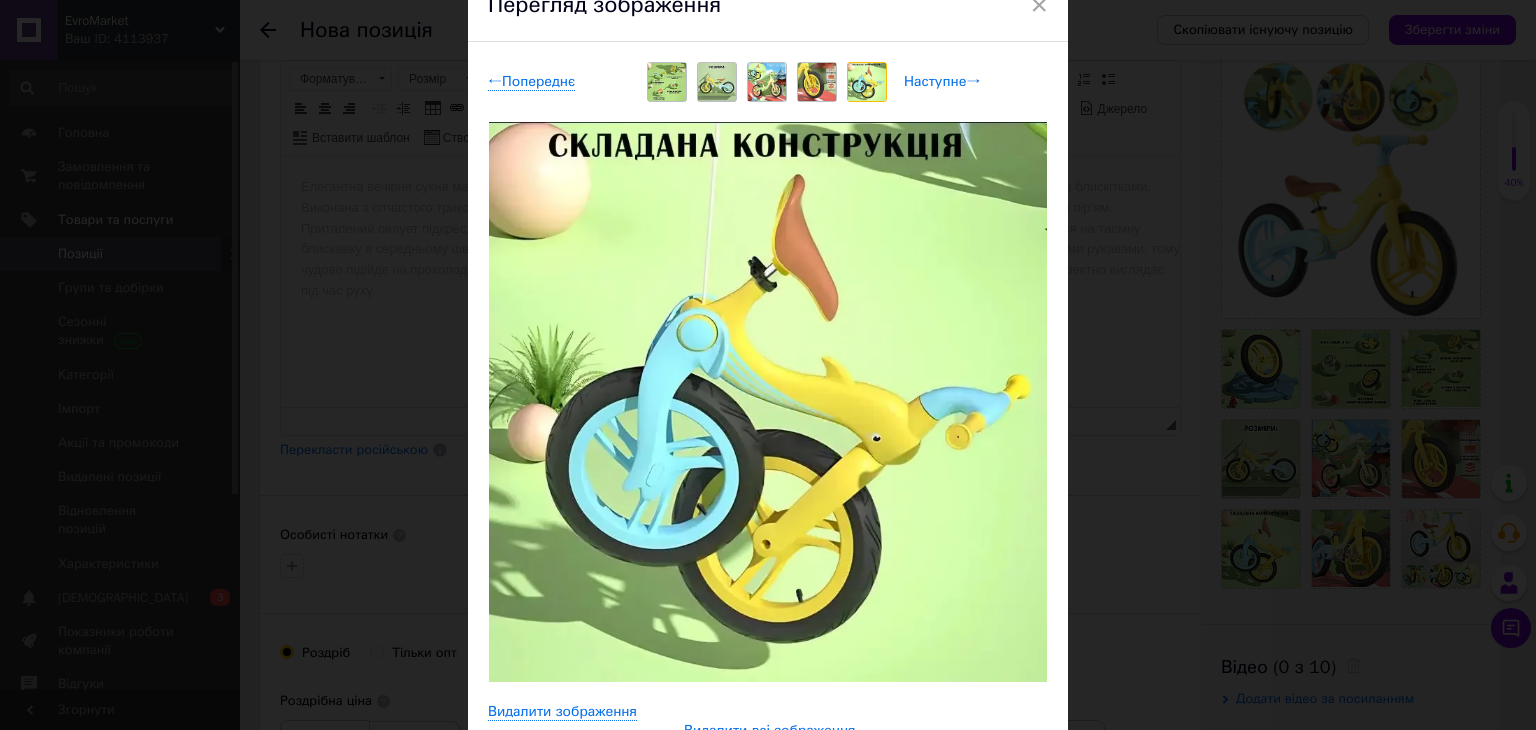 click on "Наступне →" at bounding box center [942, 82] 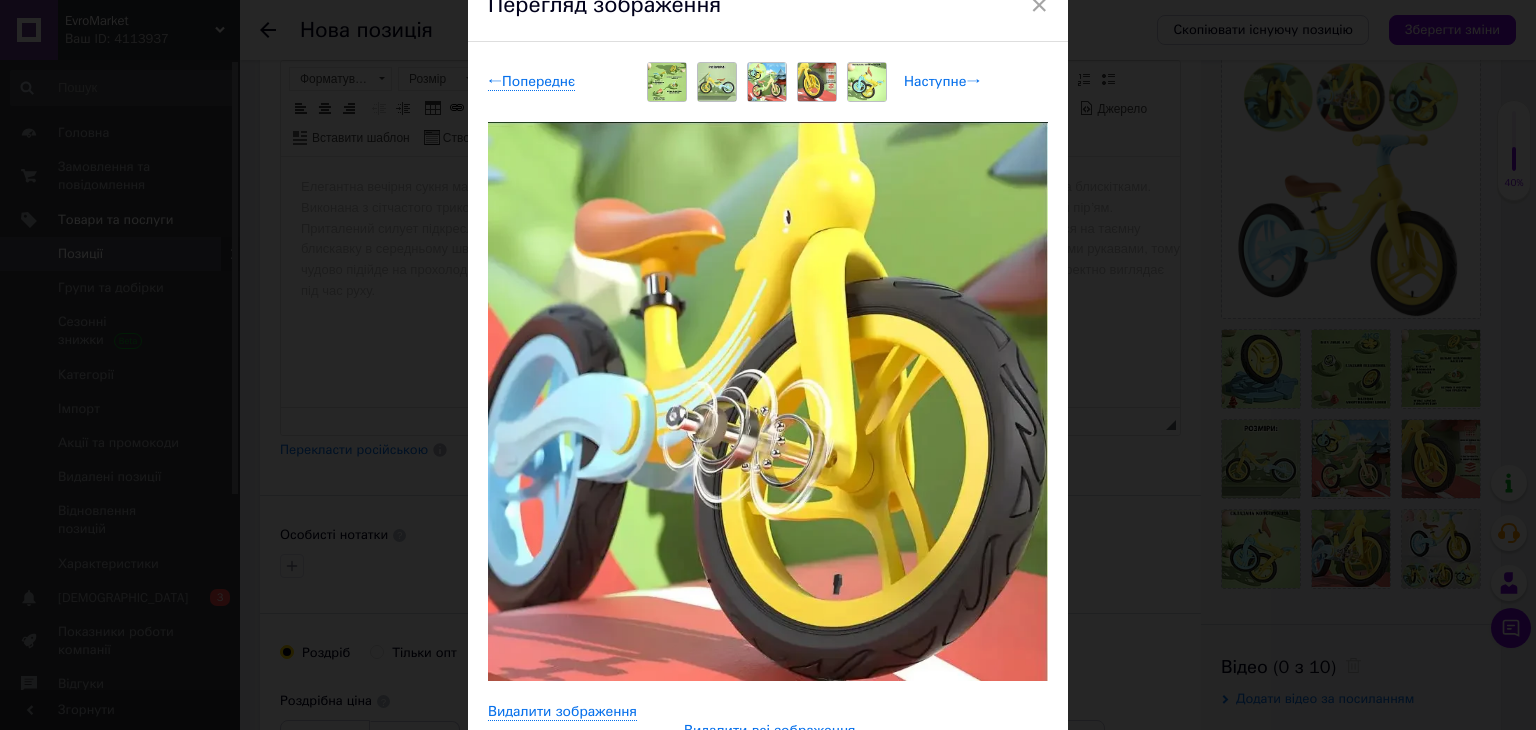 click on "Наступне →" at bounding box center (942, 82) 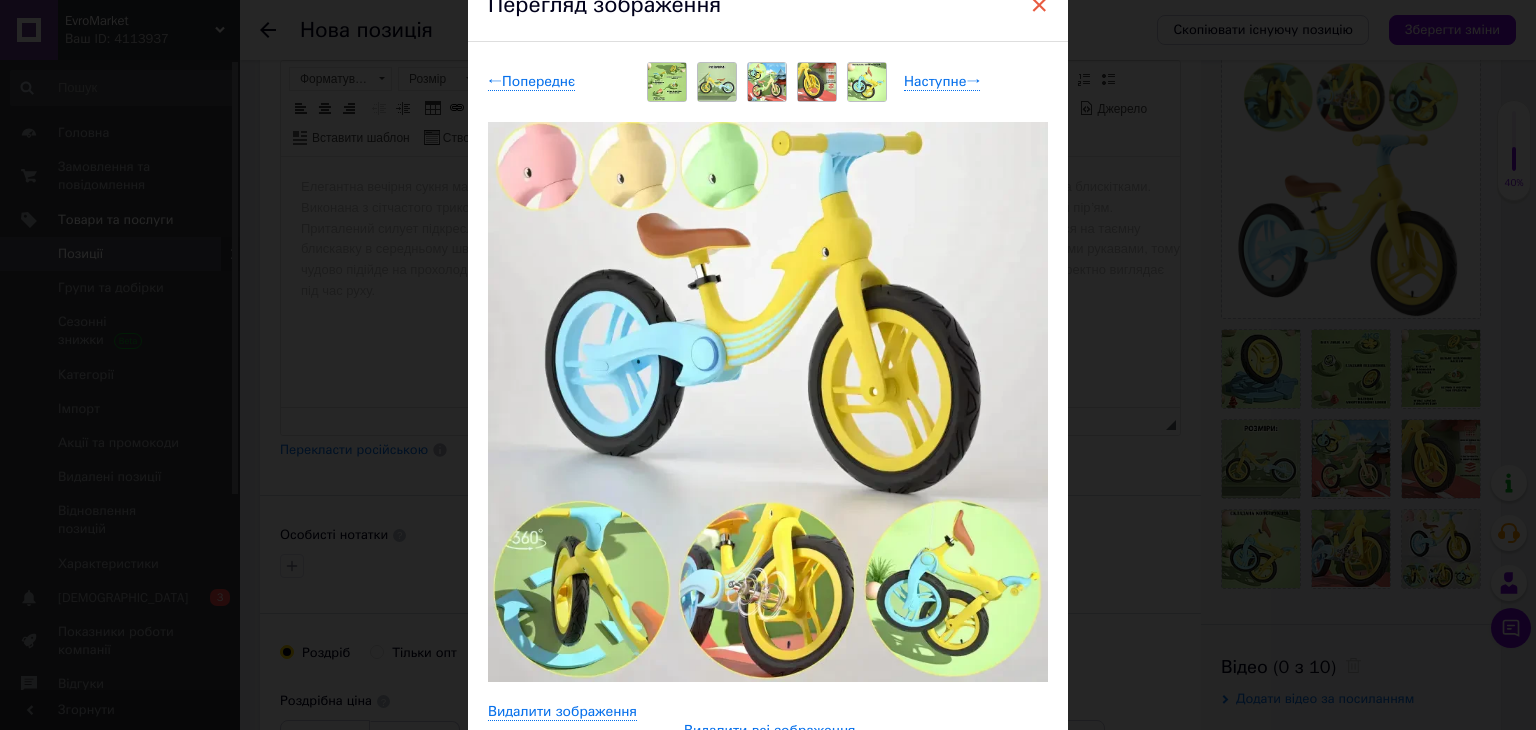click on "×" at bounding box center [1039, 5] 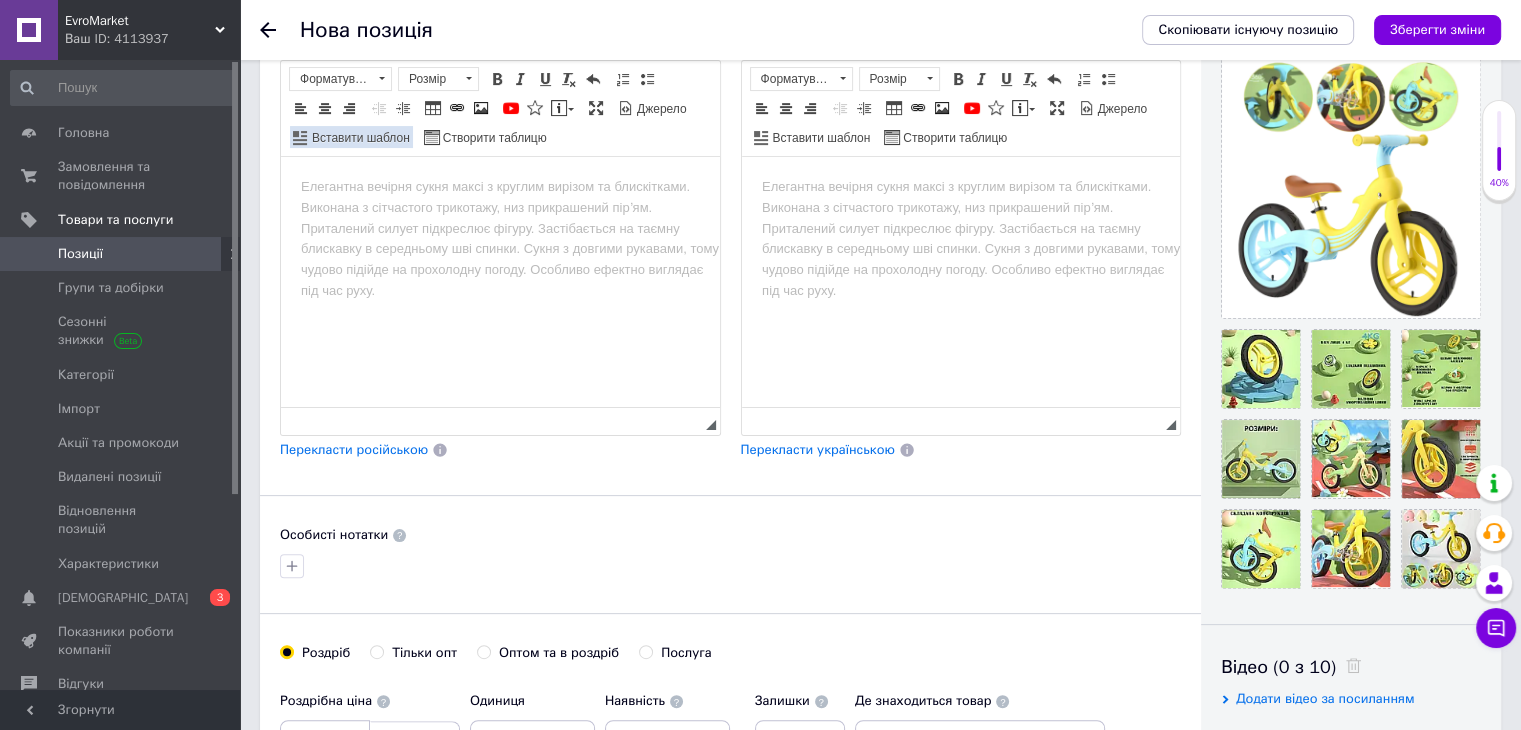 scroll, scrollTop: 0, scrollLeft: 0, axis: both 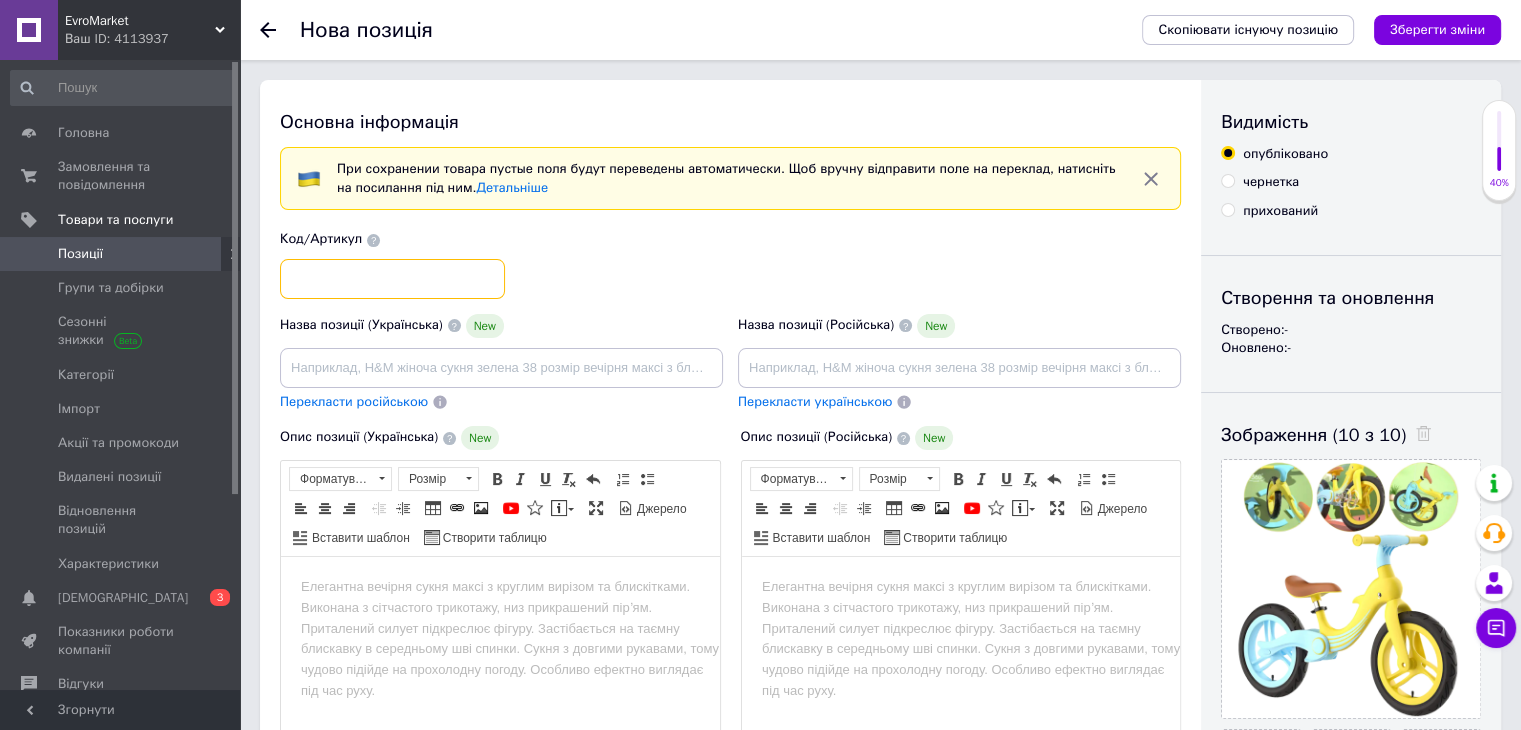 click at bounding box center (392, 279) 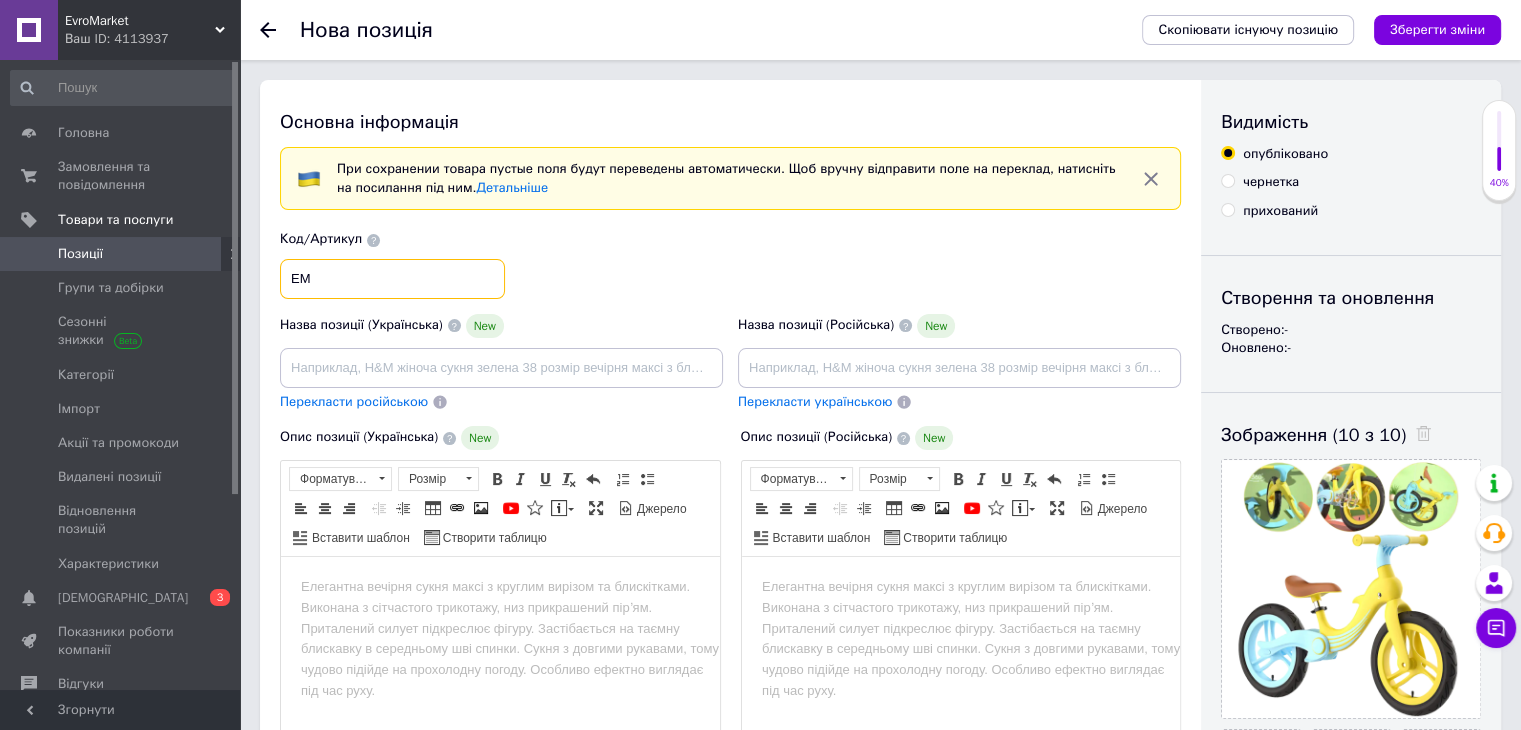 click on "EM" at bounding box center [392, 279] 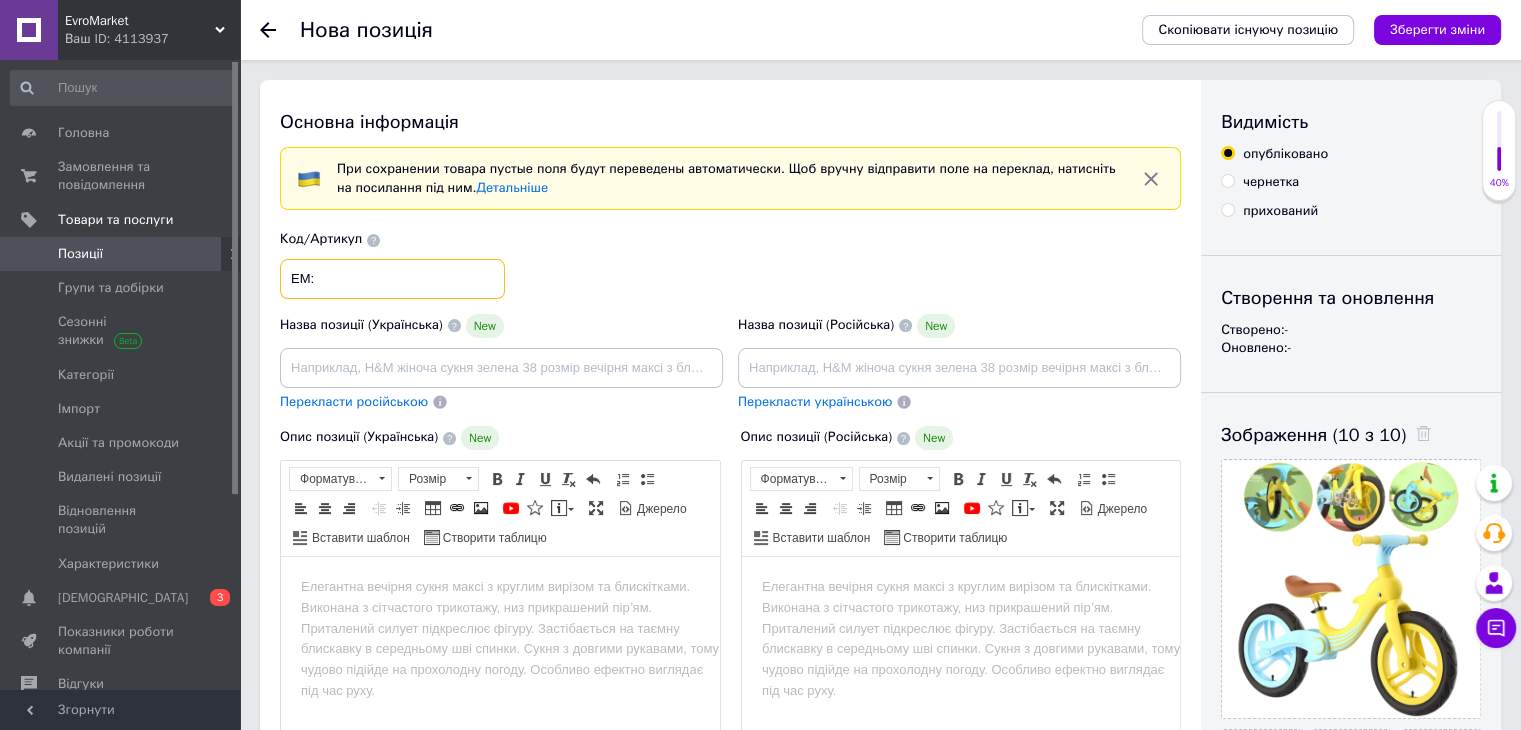 paste on "VEN-F001" 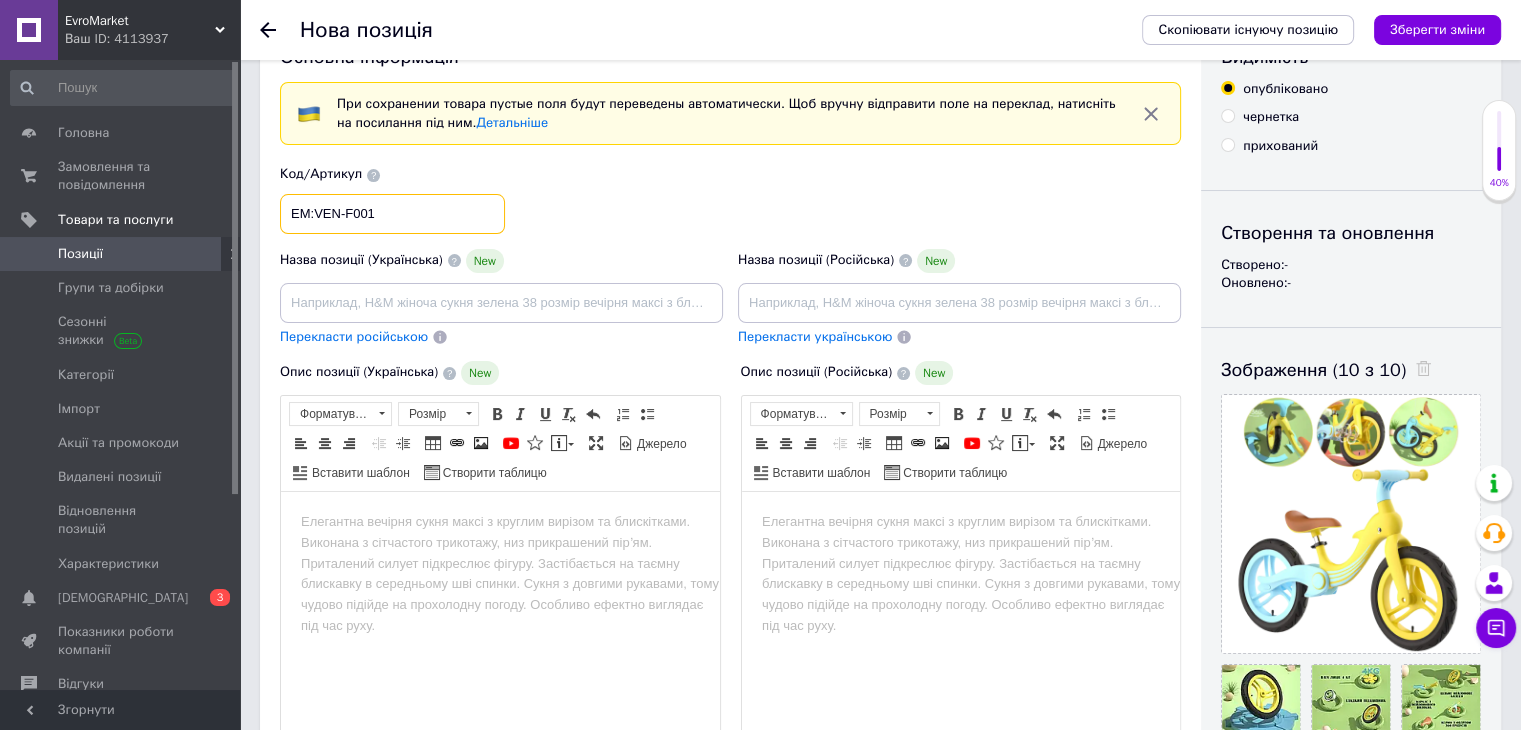 scroll, scrollTop: 100, scrollLeft: 0, axis: vertical 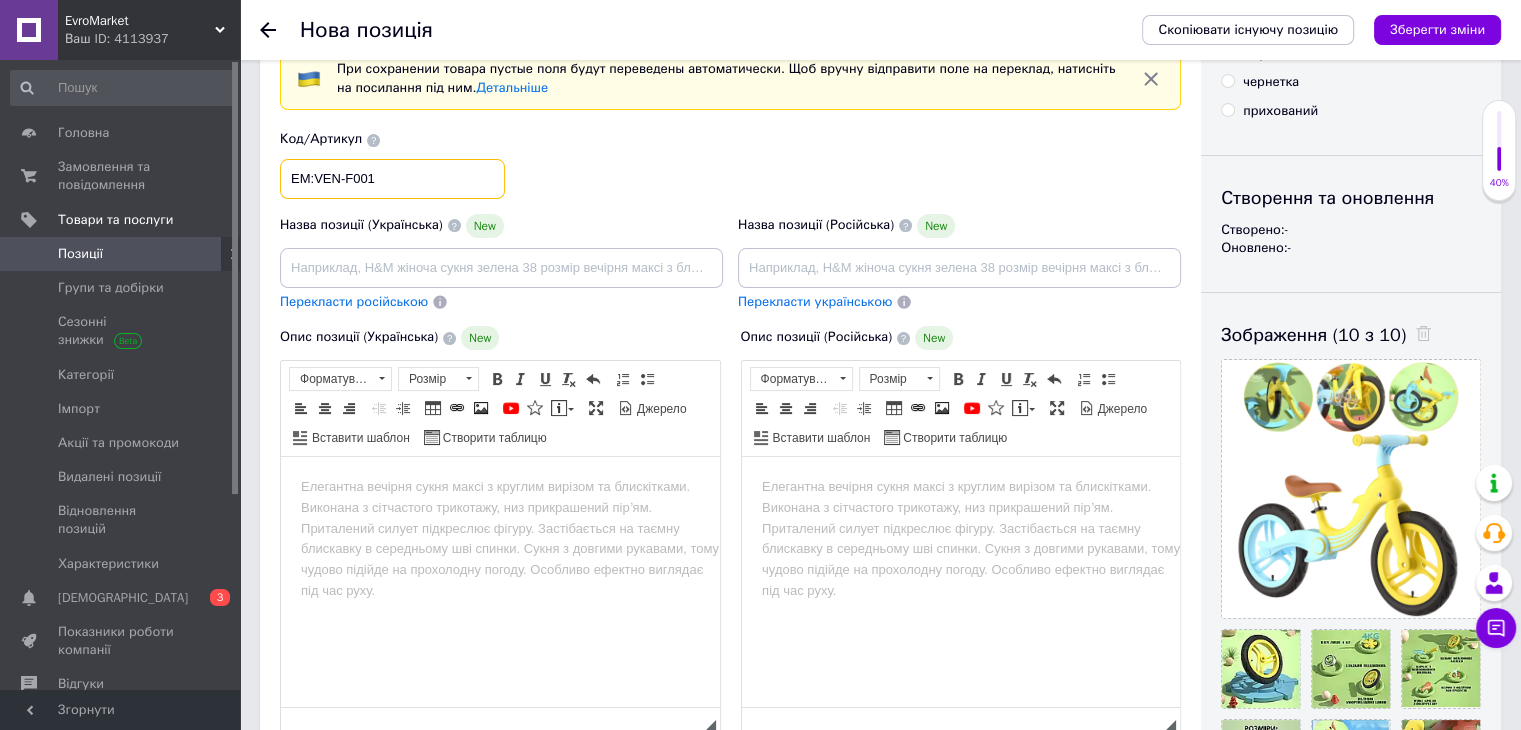 type on "EM:VEN-F001" 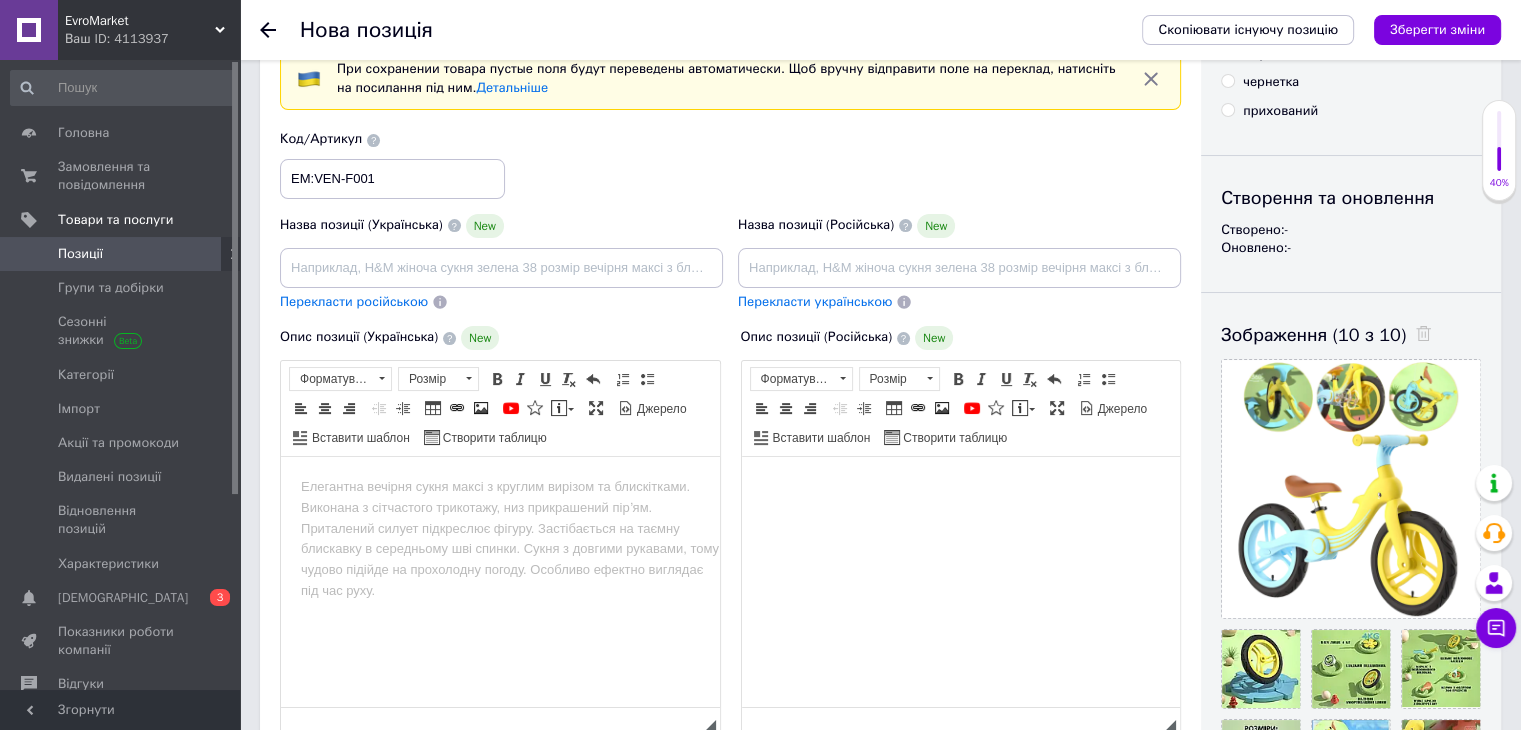 click at bounding box center [960, 487] 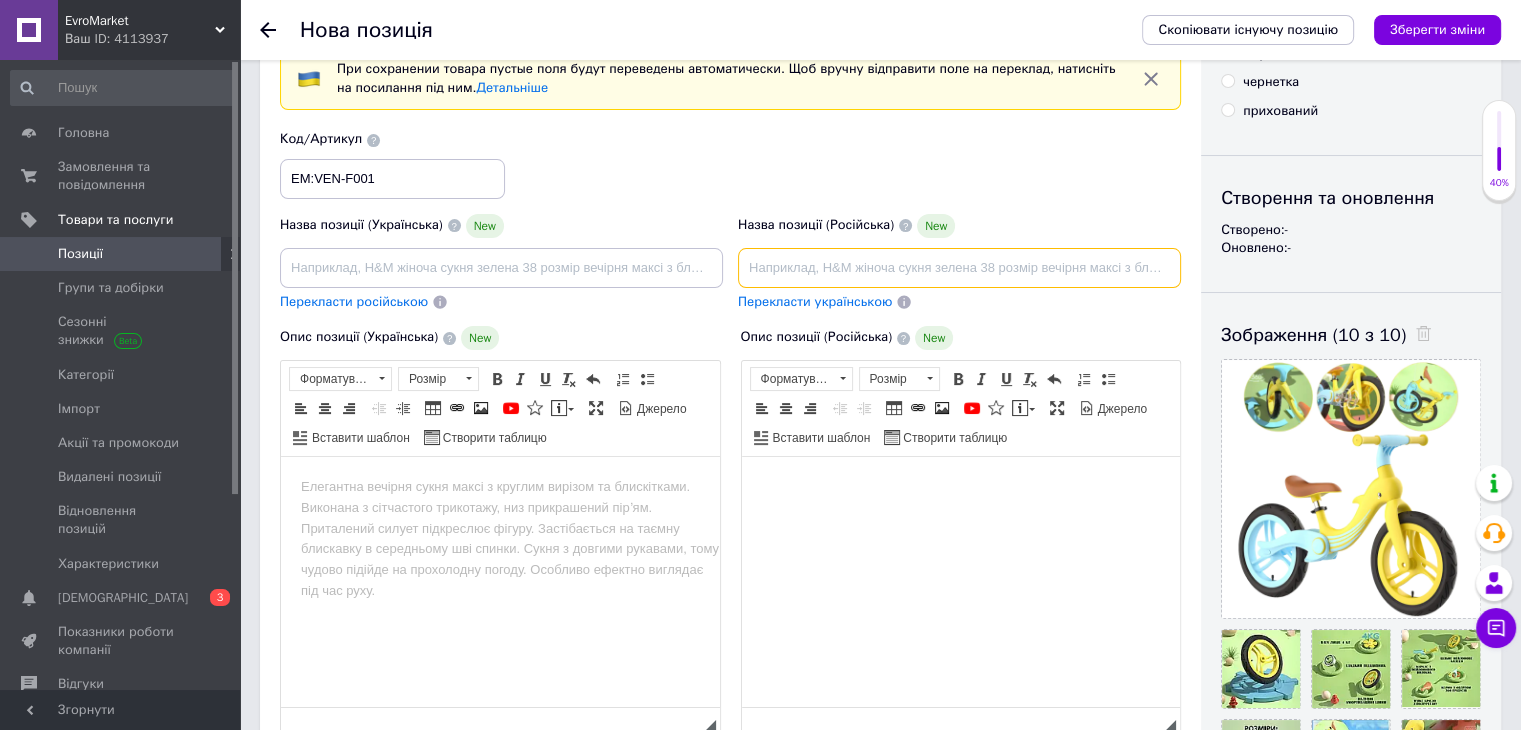 click at bounding box center [959, 268] 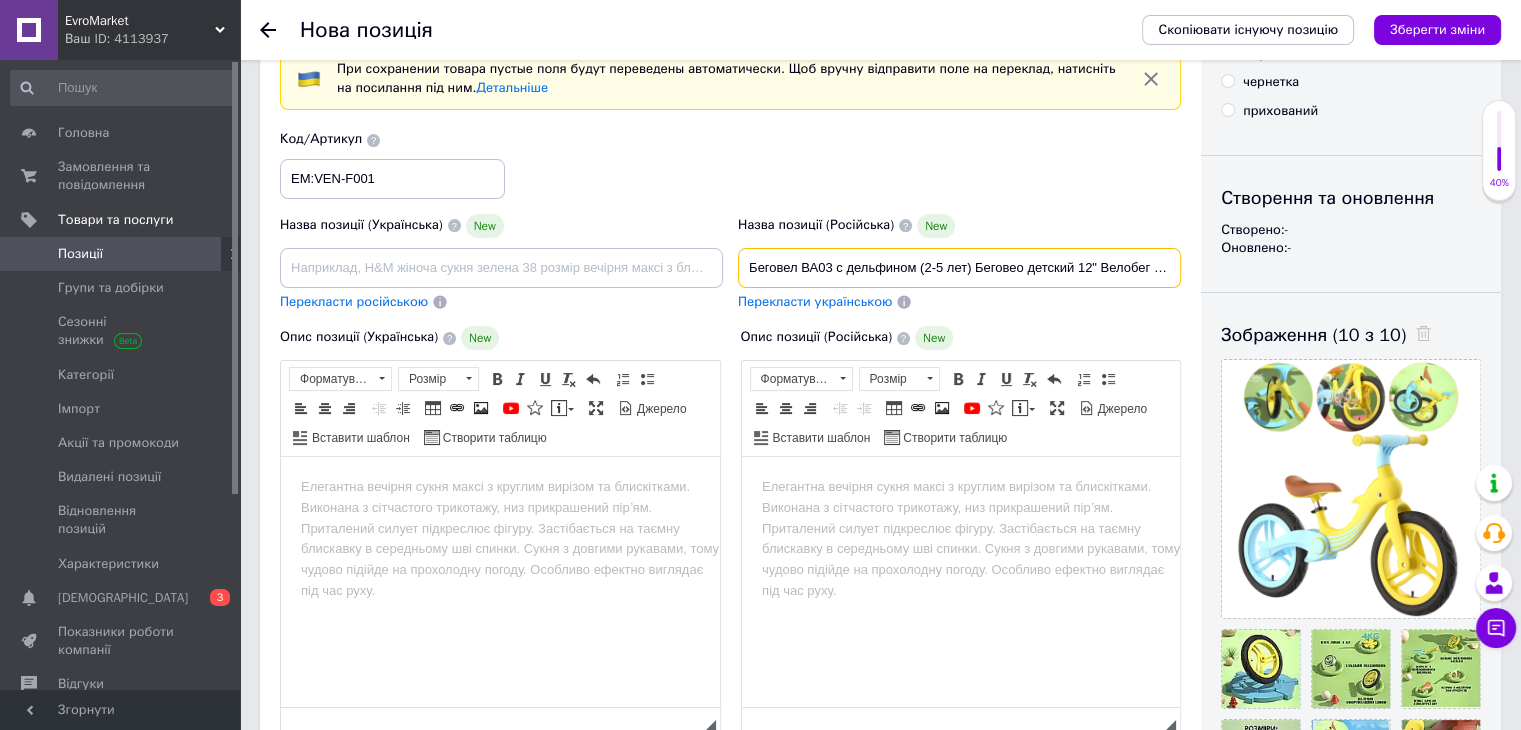 scroll, scrollTop: 0, scrollLeft: 375, axis: horizontal 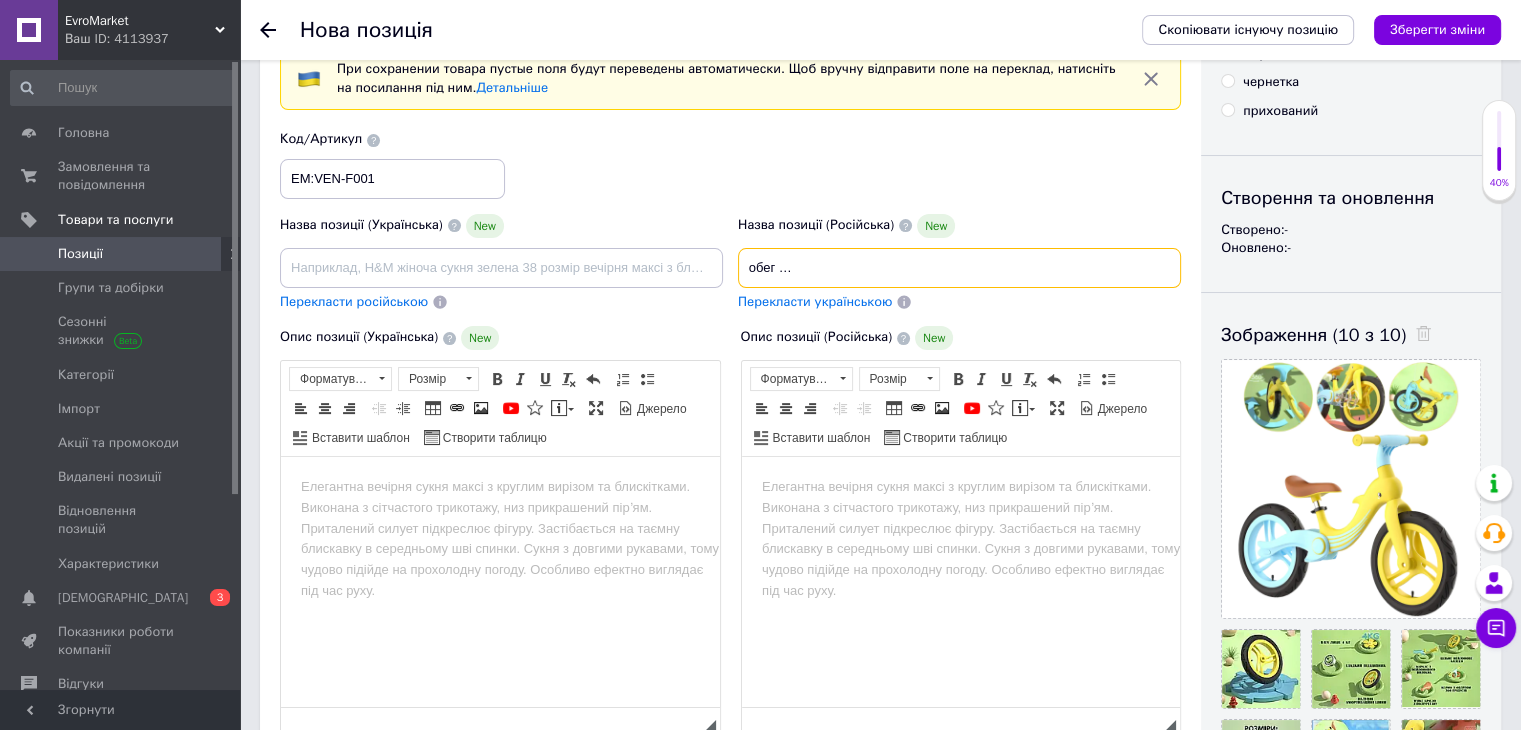 type on "Беговел ВА03 с дельфином (2-5 лет) Беговео детский 12" Велобег (Беговел для детей) [PERSON_NAME] без педалей для девочек мальчика" 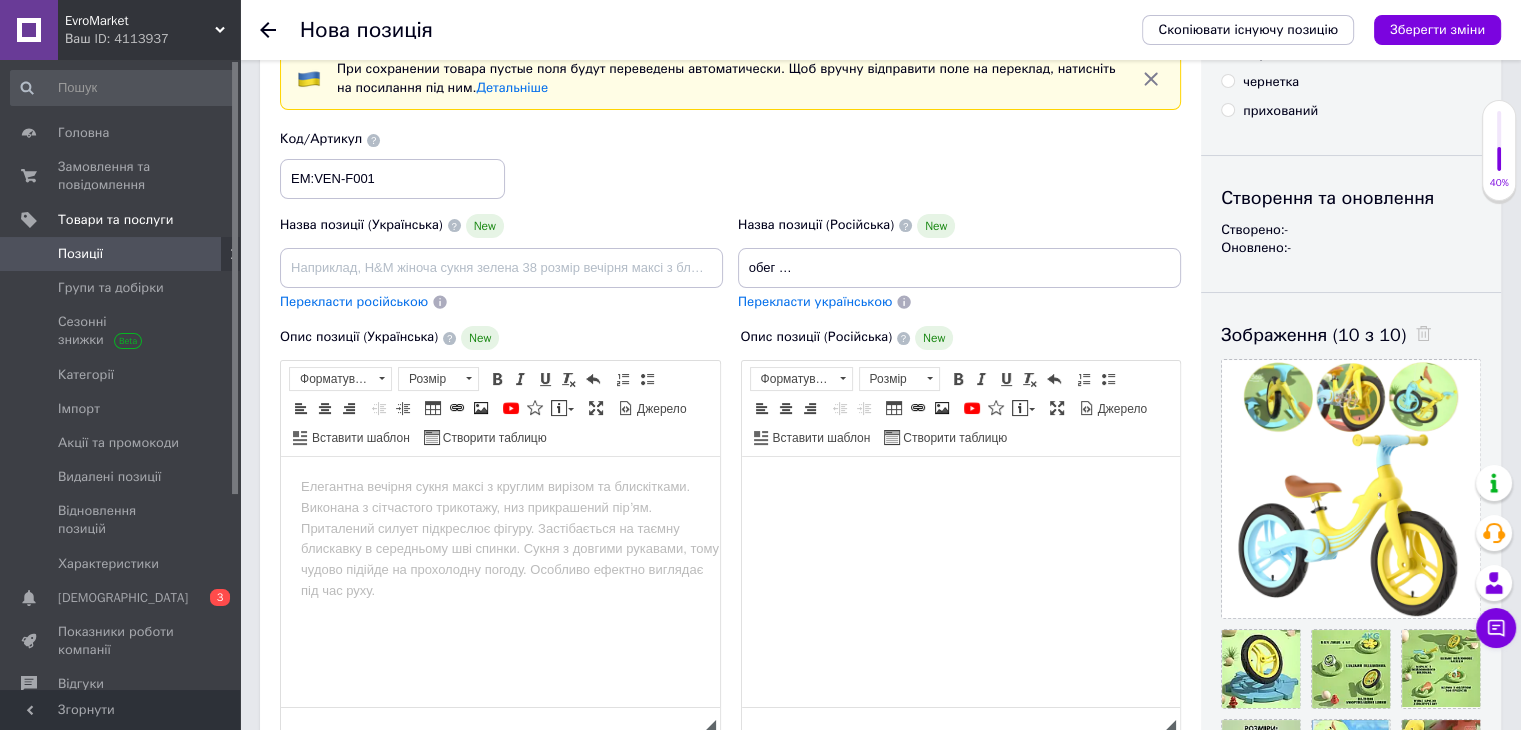 scroll, scrollTop: 0, scrollLeft: 0, axis: both 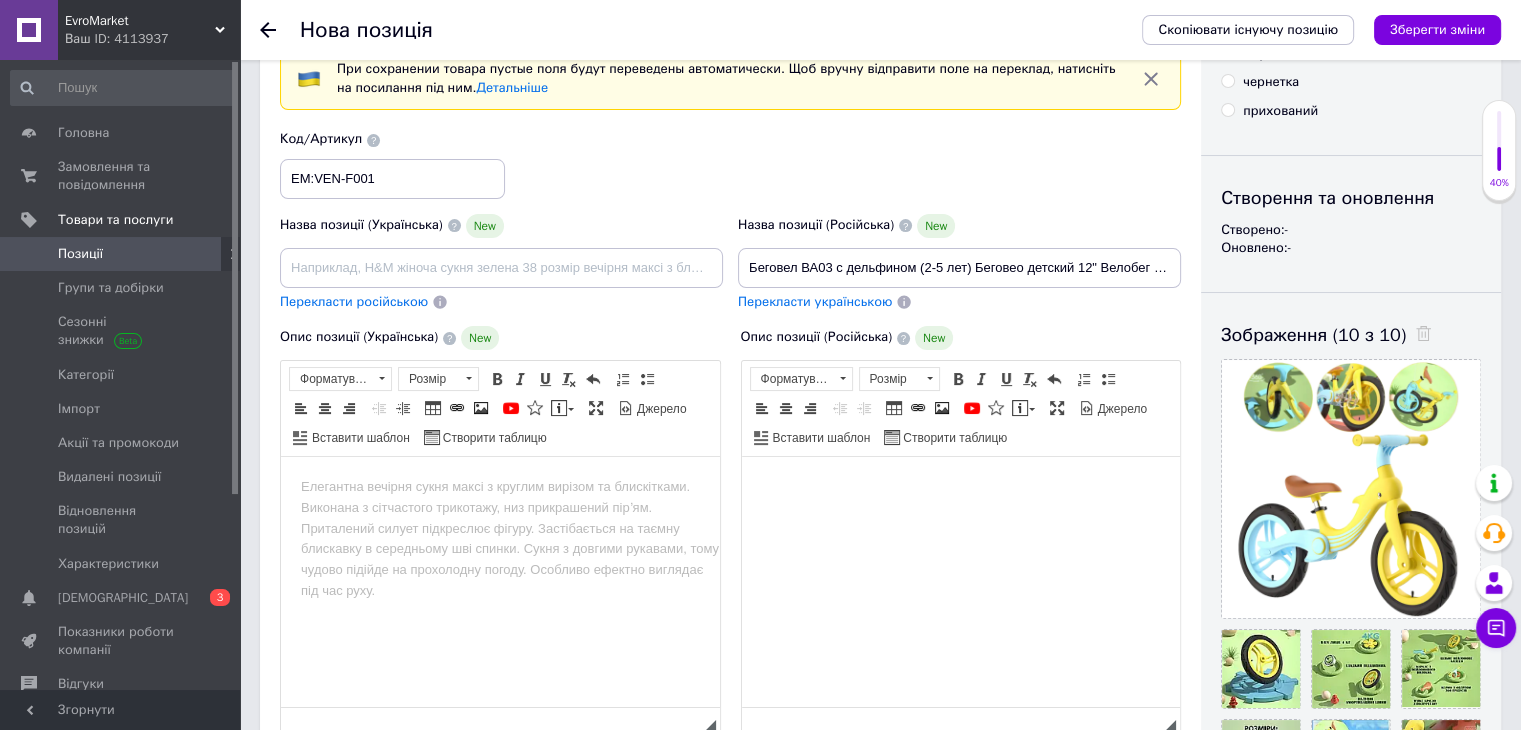click at bounding box center (960, 487) 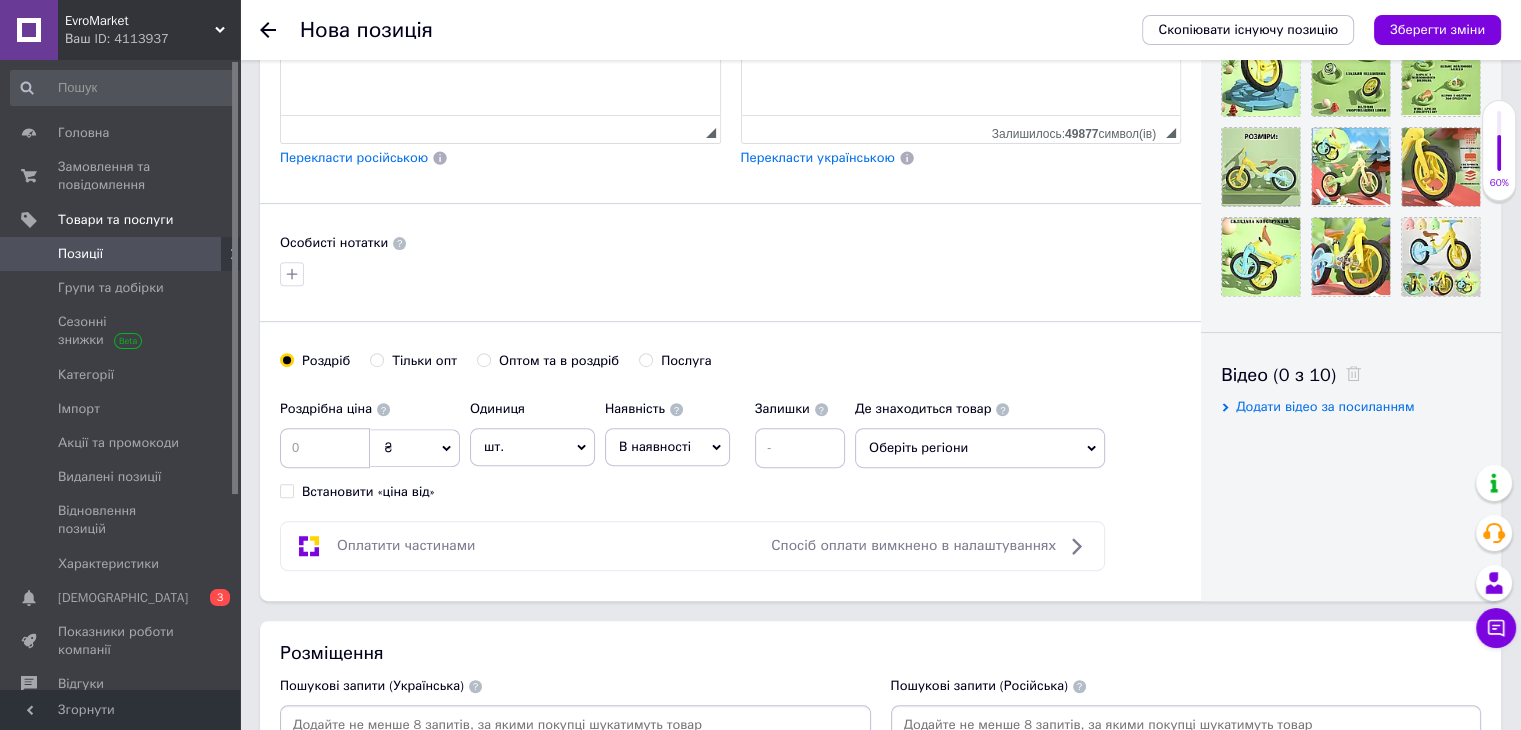 scroll, scrollTop: 1100, scrollLeft: 0, axis: vertical 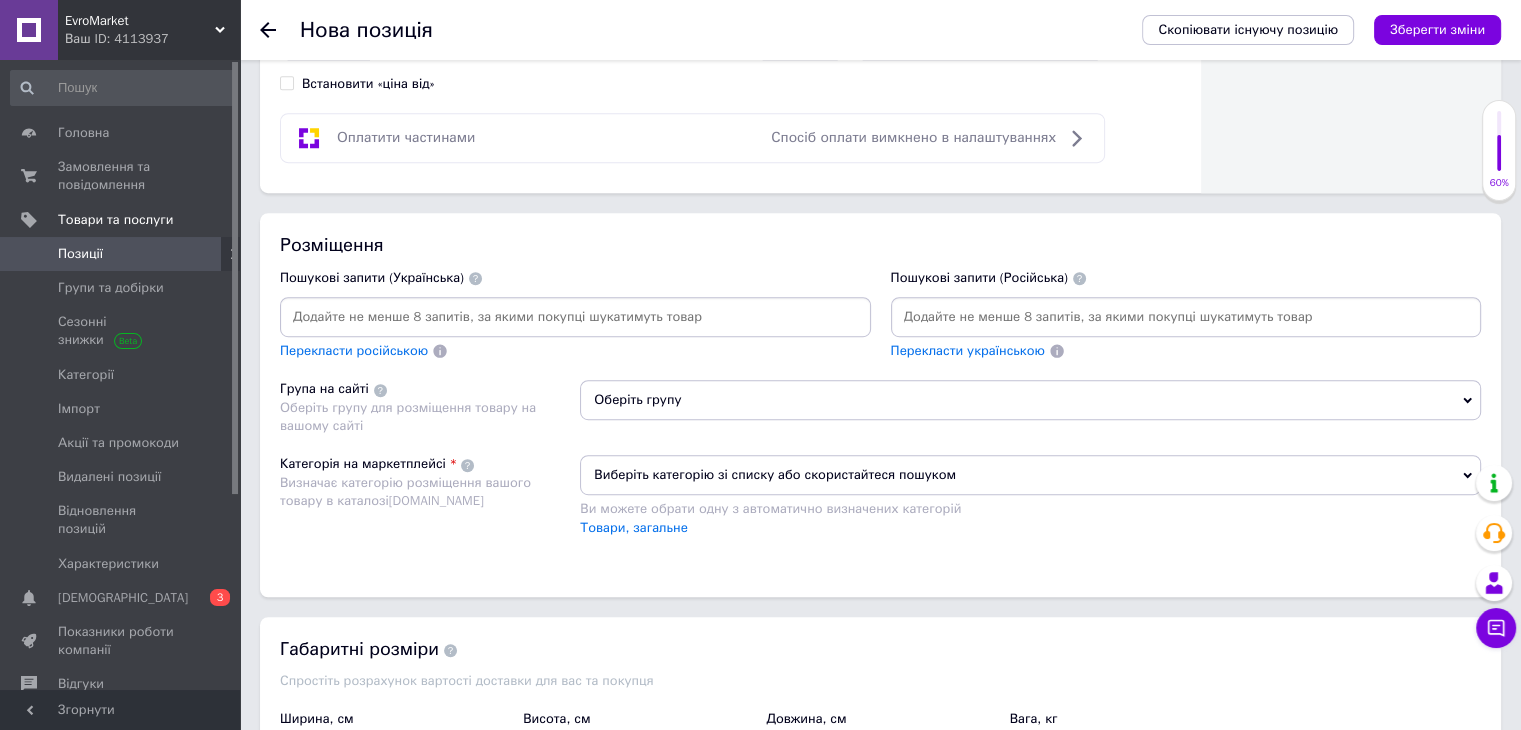 click at bounding box center (1186, 317) 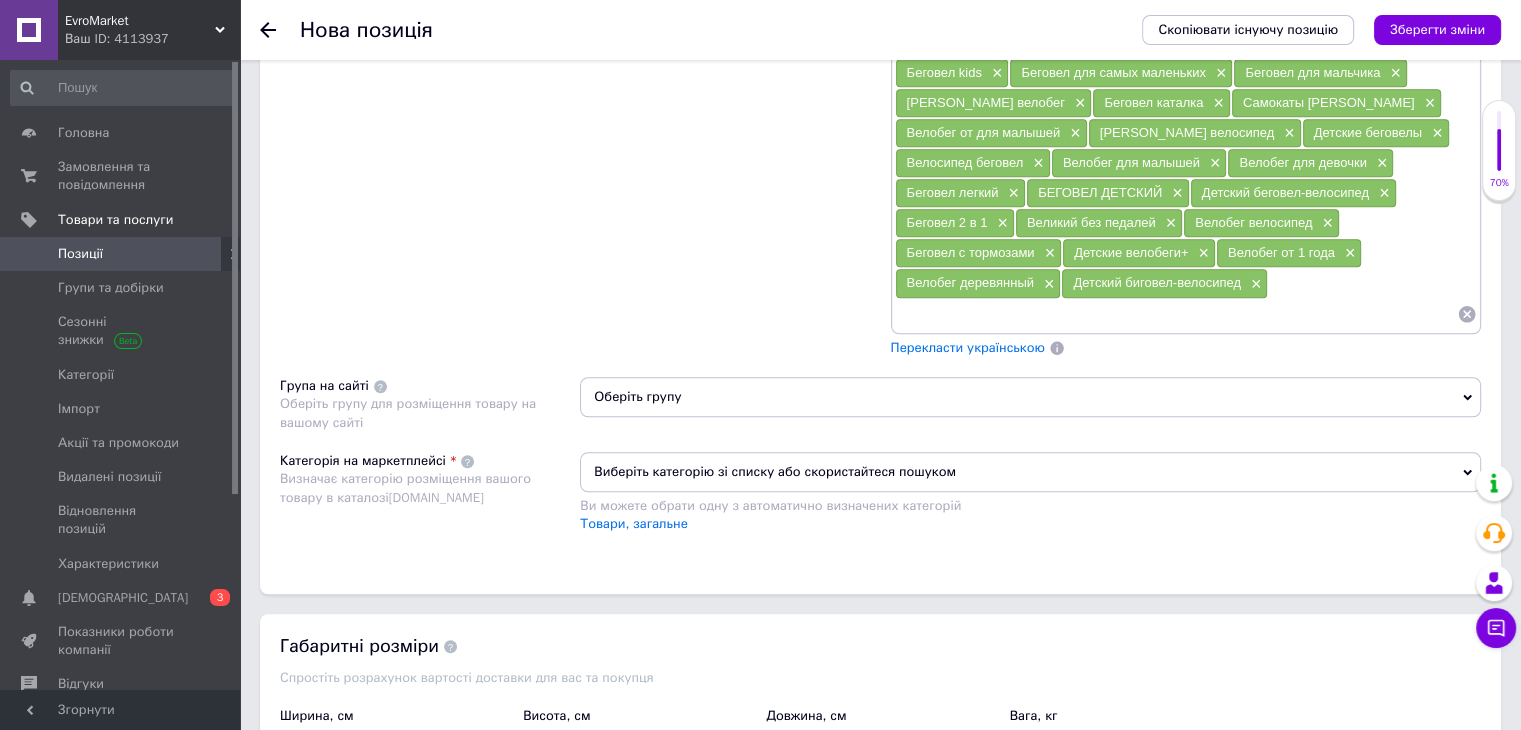 scroll, scrollTop: 1400, scrollLeft: 0, axis: vertical 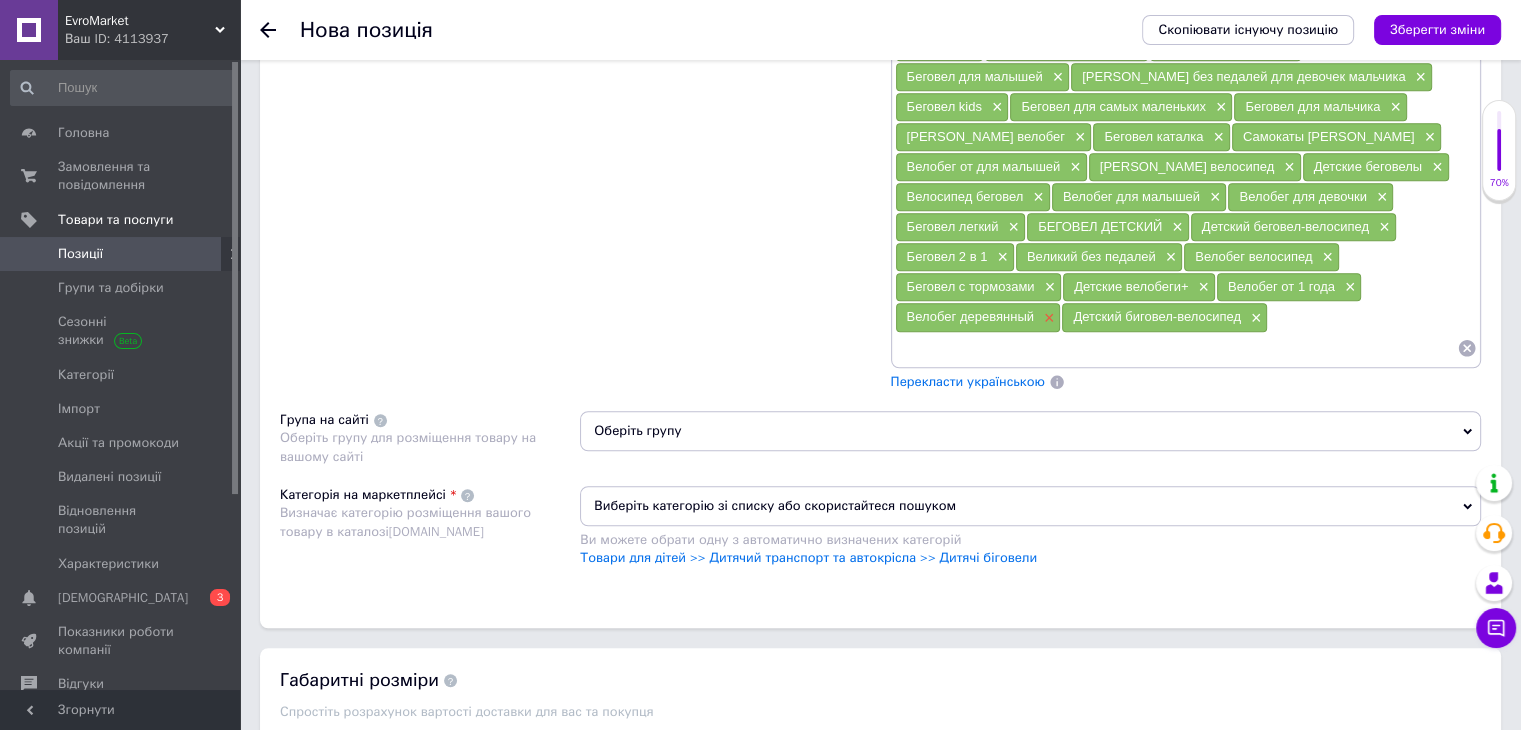 click on "×" at bounding box center [1047, 318] 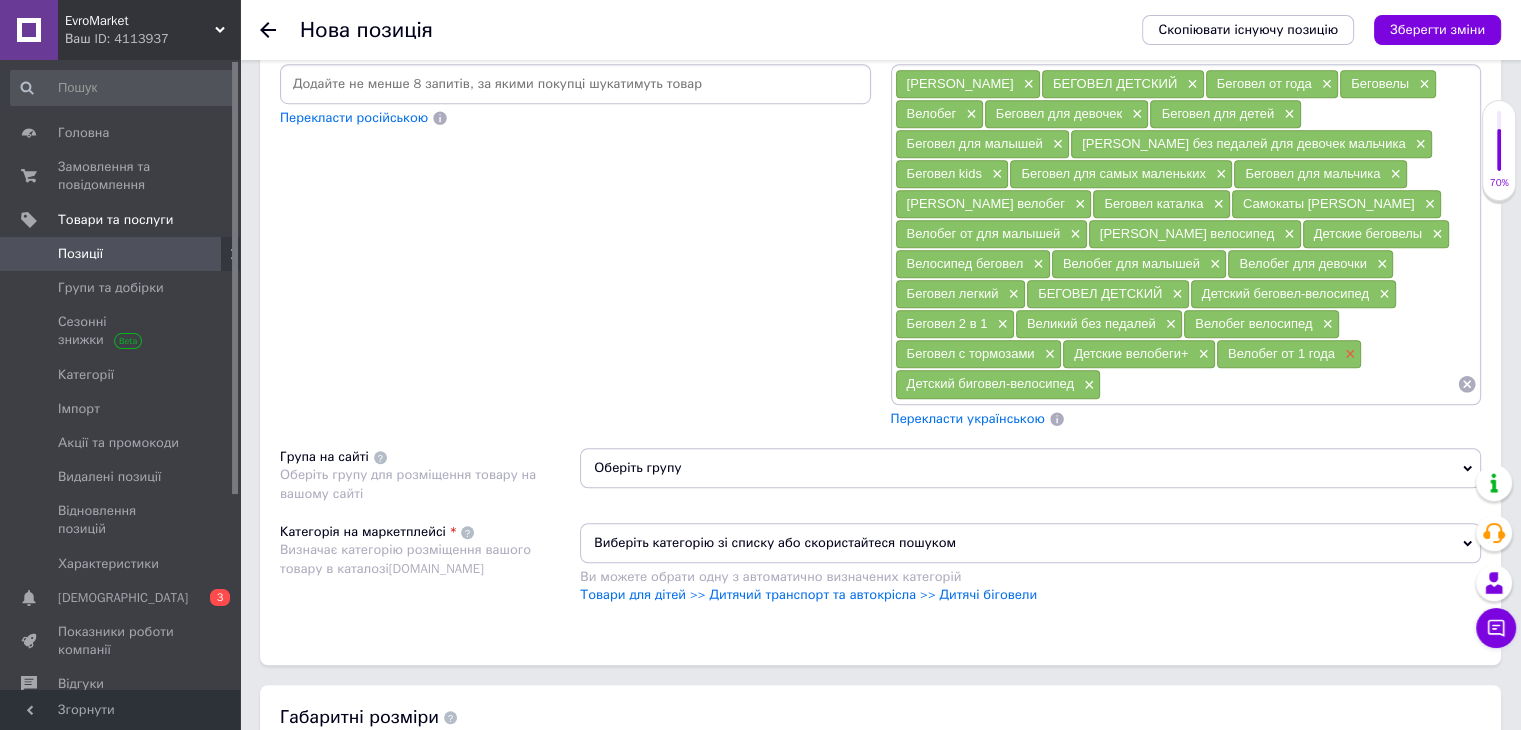 scroll, scrollTop: 1300, scrollLeft: 0, axis: vertical 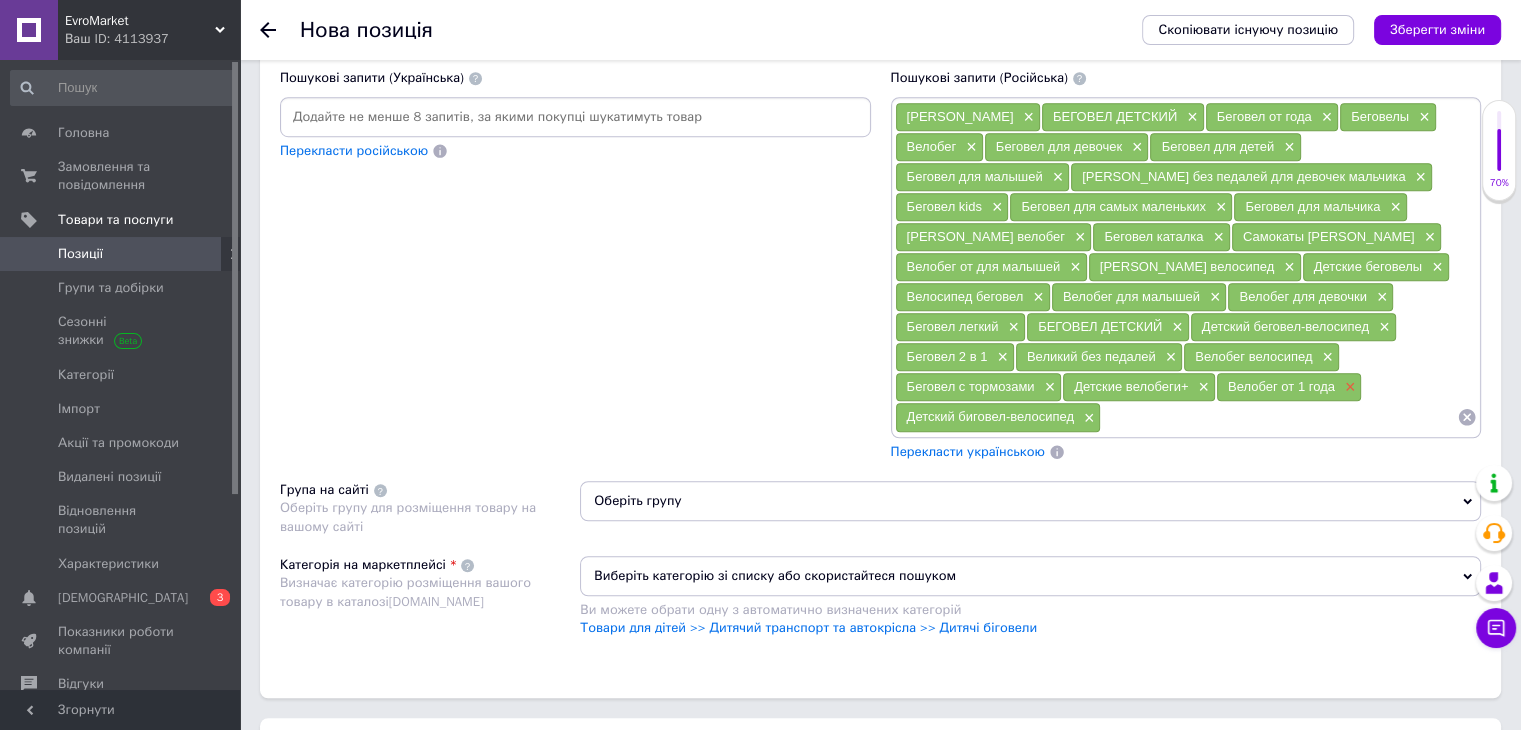 click on "×" at bounding box center [1348, 387] 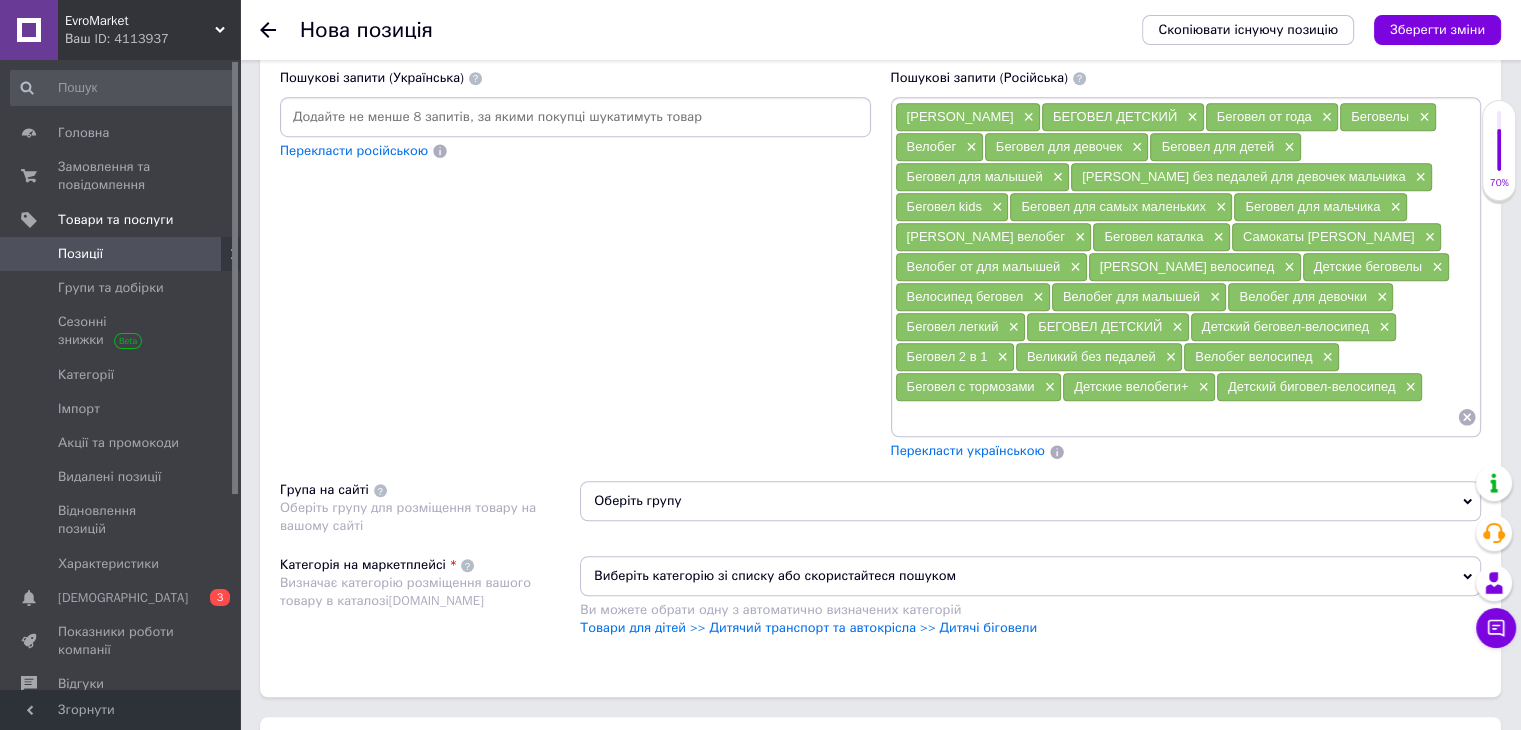 click on "Перекласти українською" at bounding box center (968, 450) 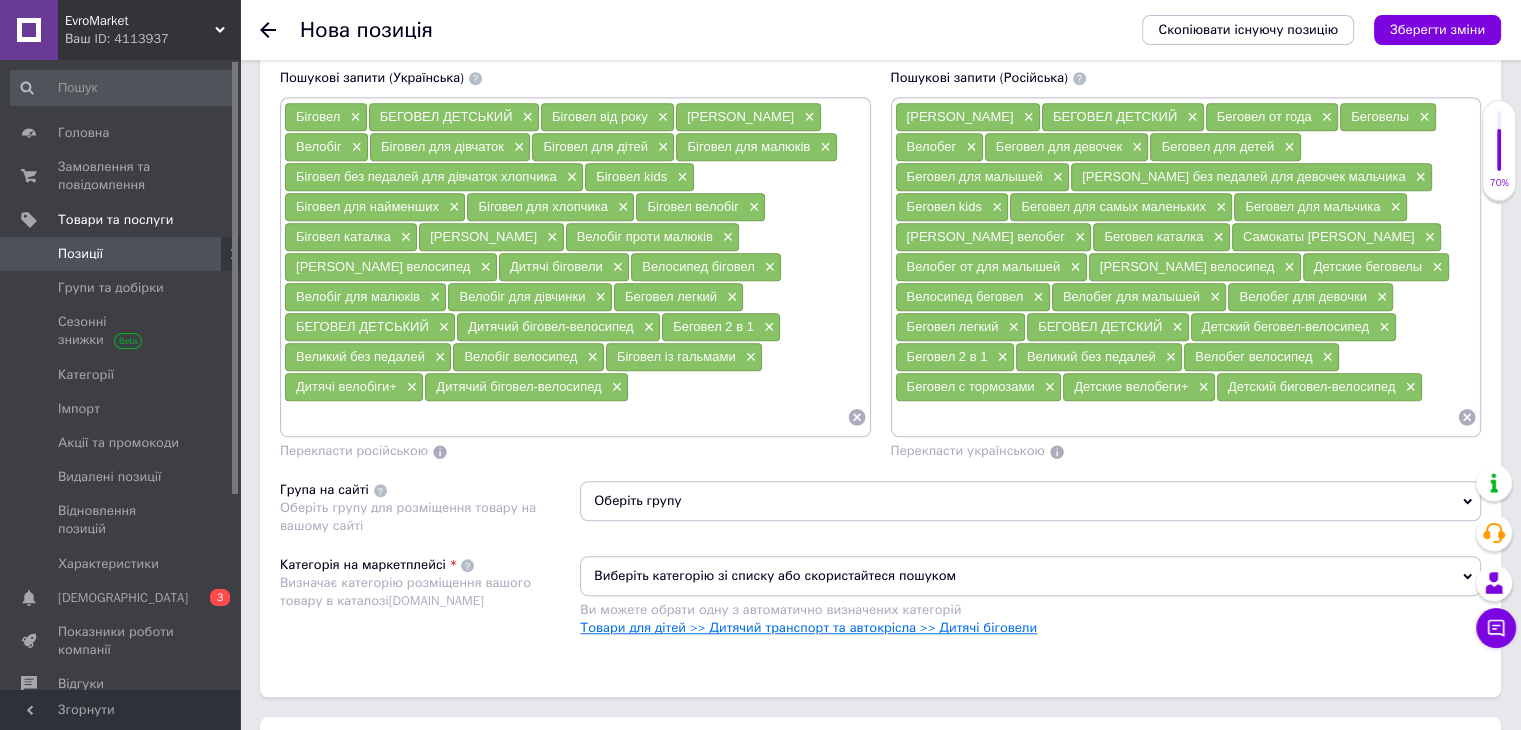 click on "Товари для дітей >> Дитячий транспорт та автокрісла >> Дитячі біговели" at bounding box center [808, 627] 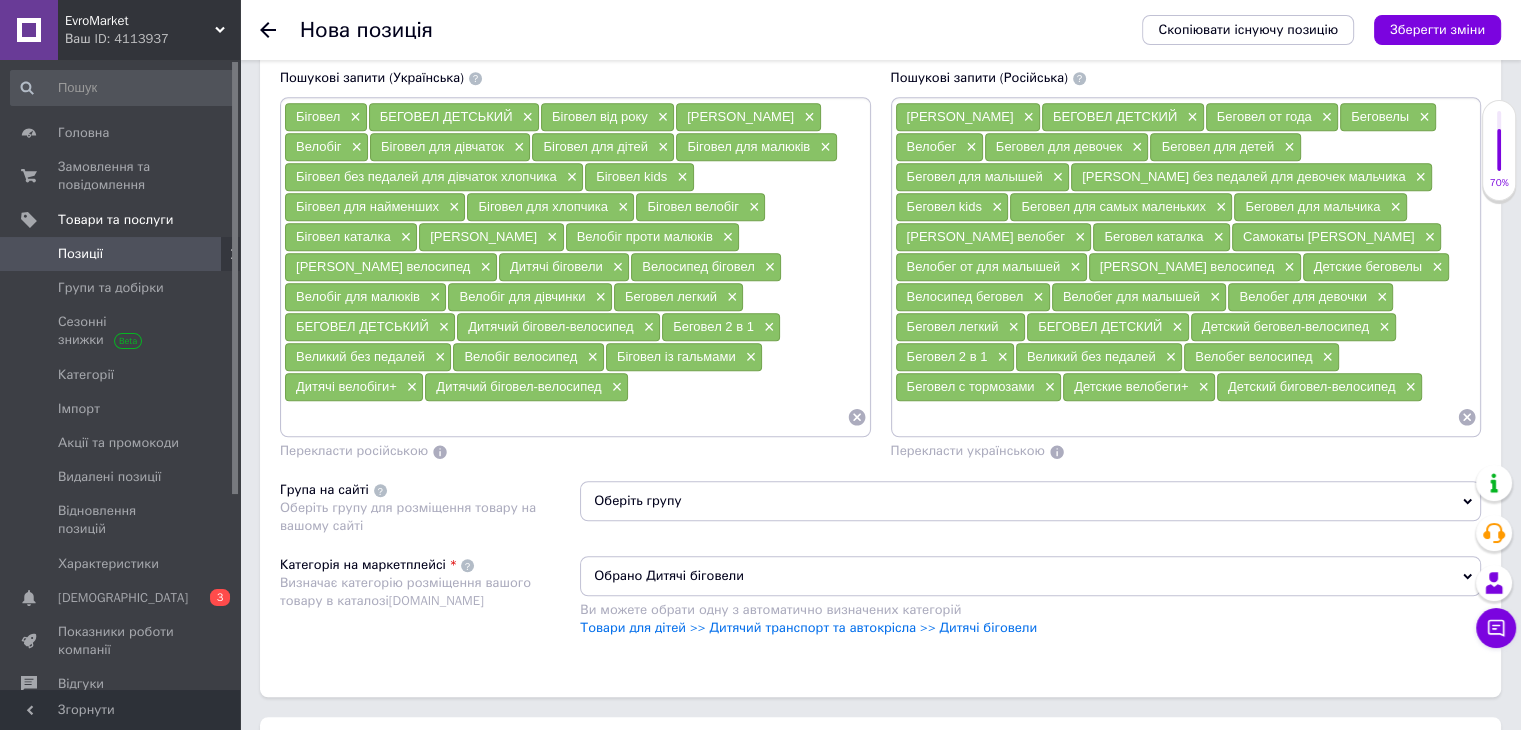 click on "Оберіть групу" at bounding box center [1030, 501] 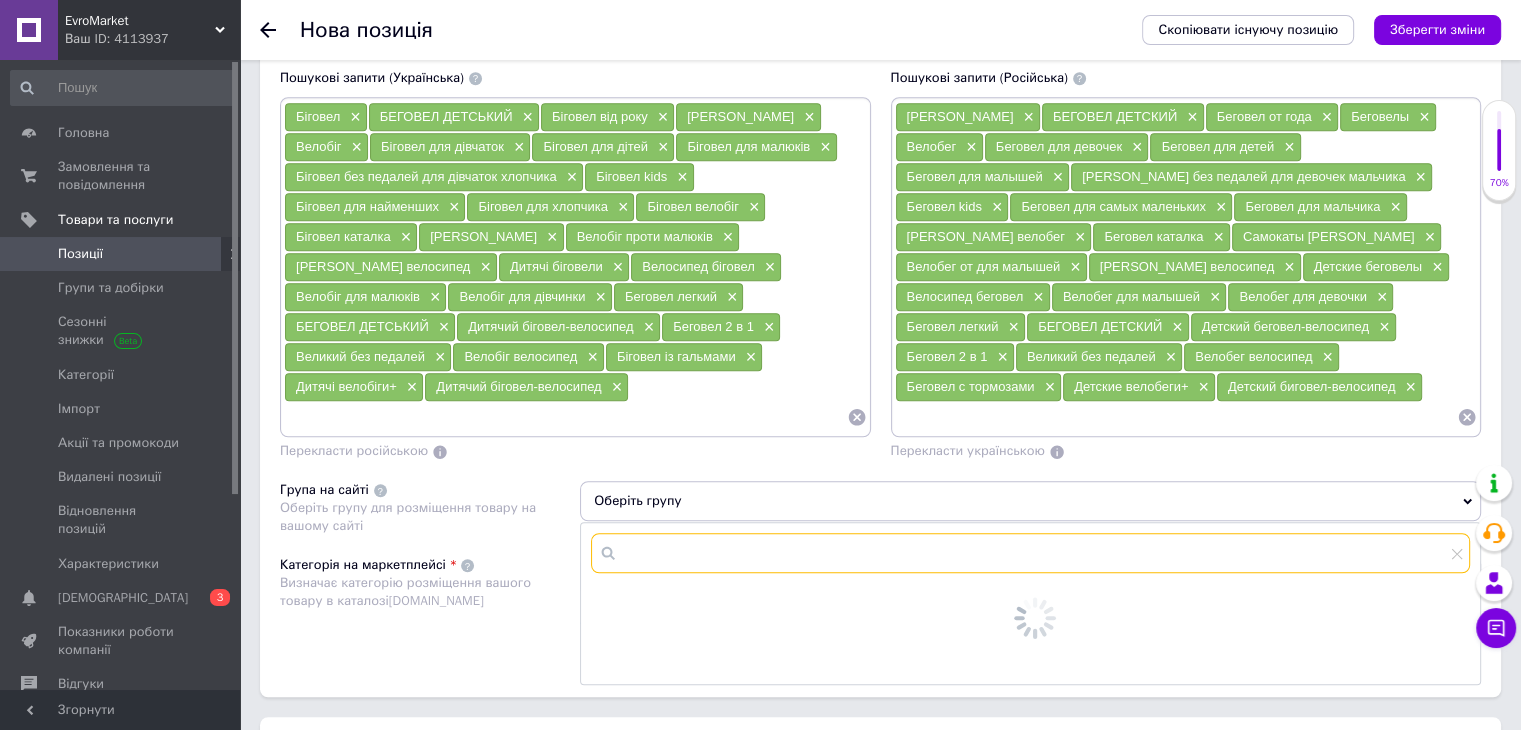 click at bounding box center (1030, 553) 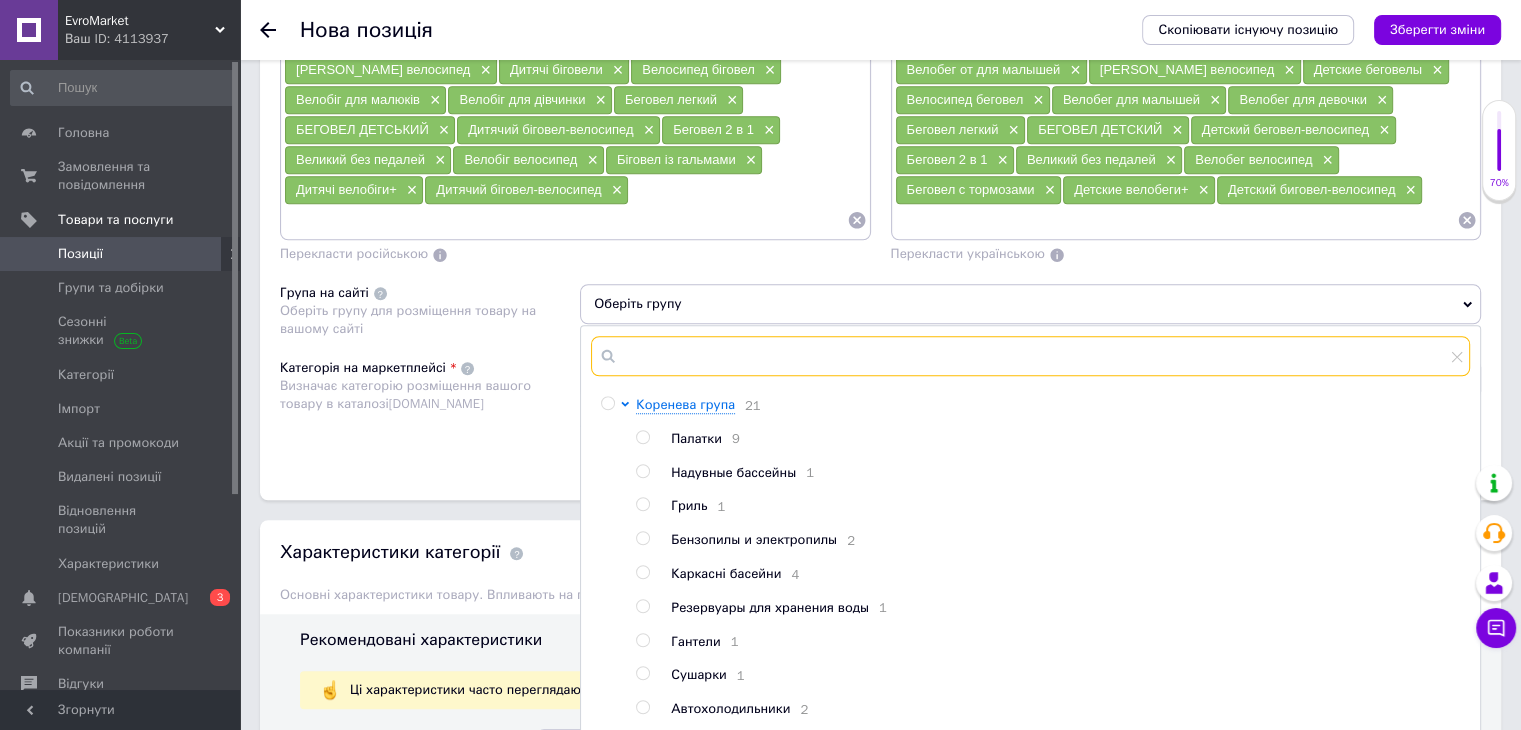 scroll, scrollTop: 1500, scrollLeft: 0, axis: vertical 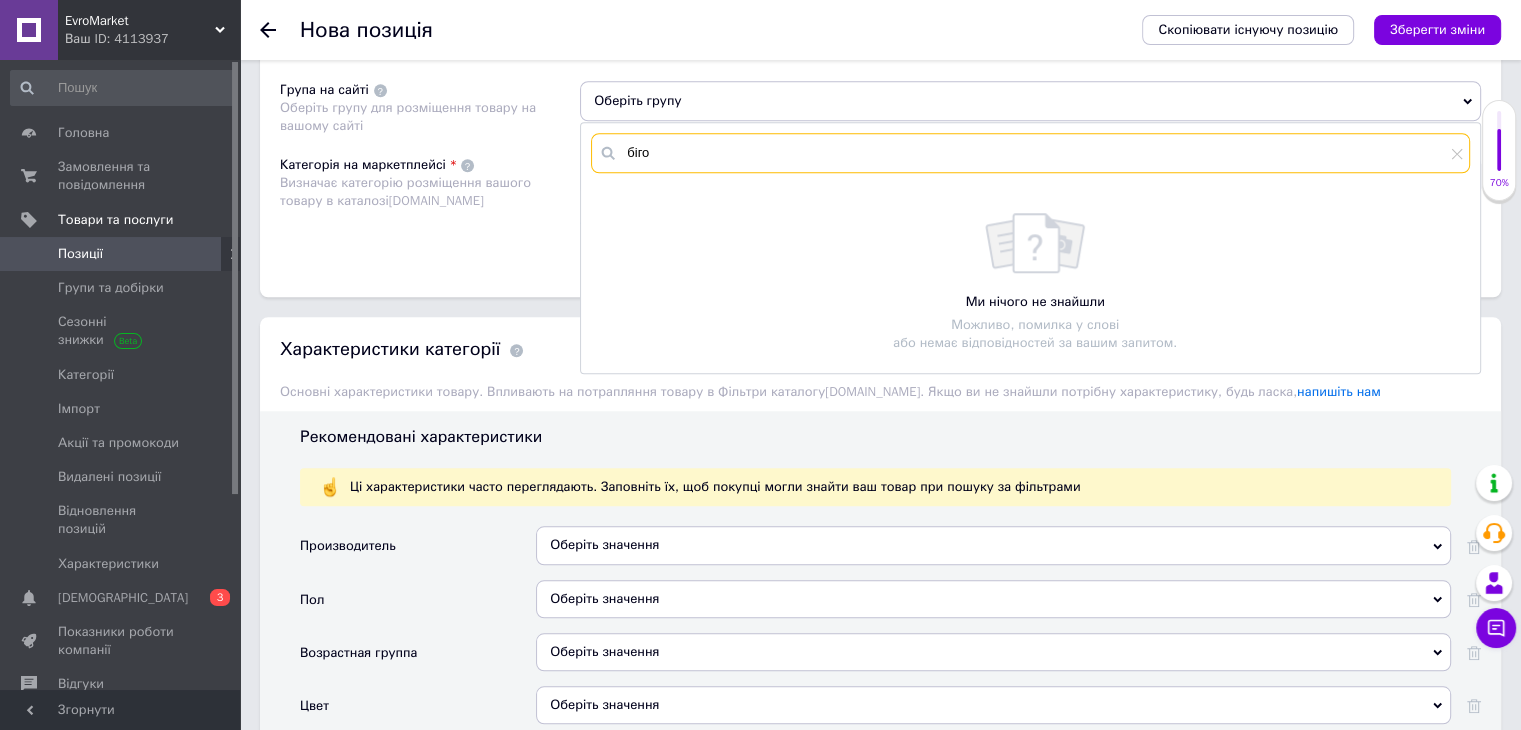 type on "бігов" 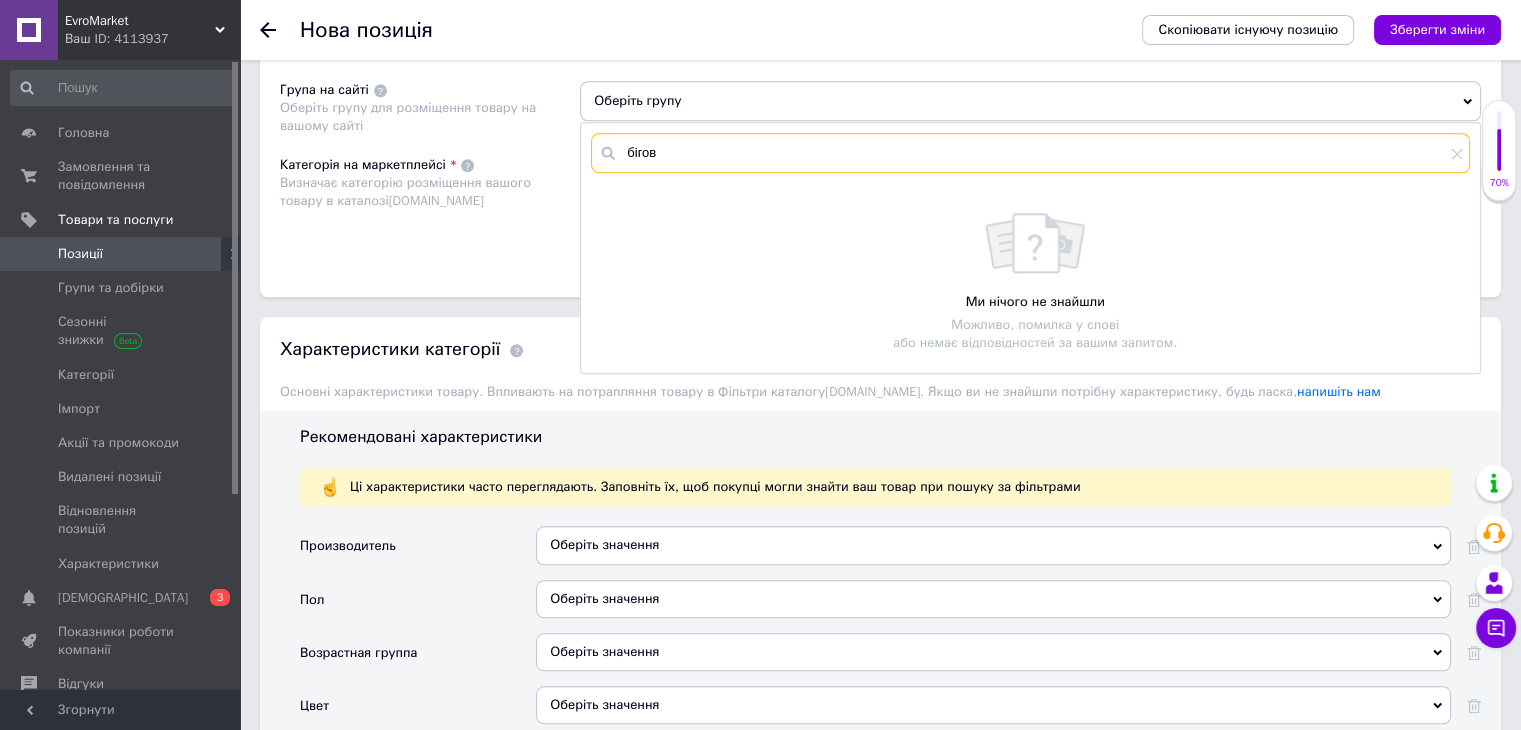 drag, startPoint x: 751, startPoint y: 143, endPoint x: 579, endPoint y: 143, distance: 172 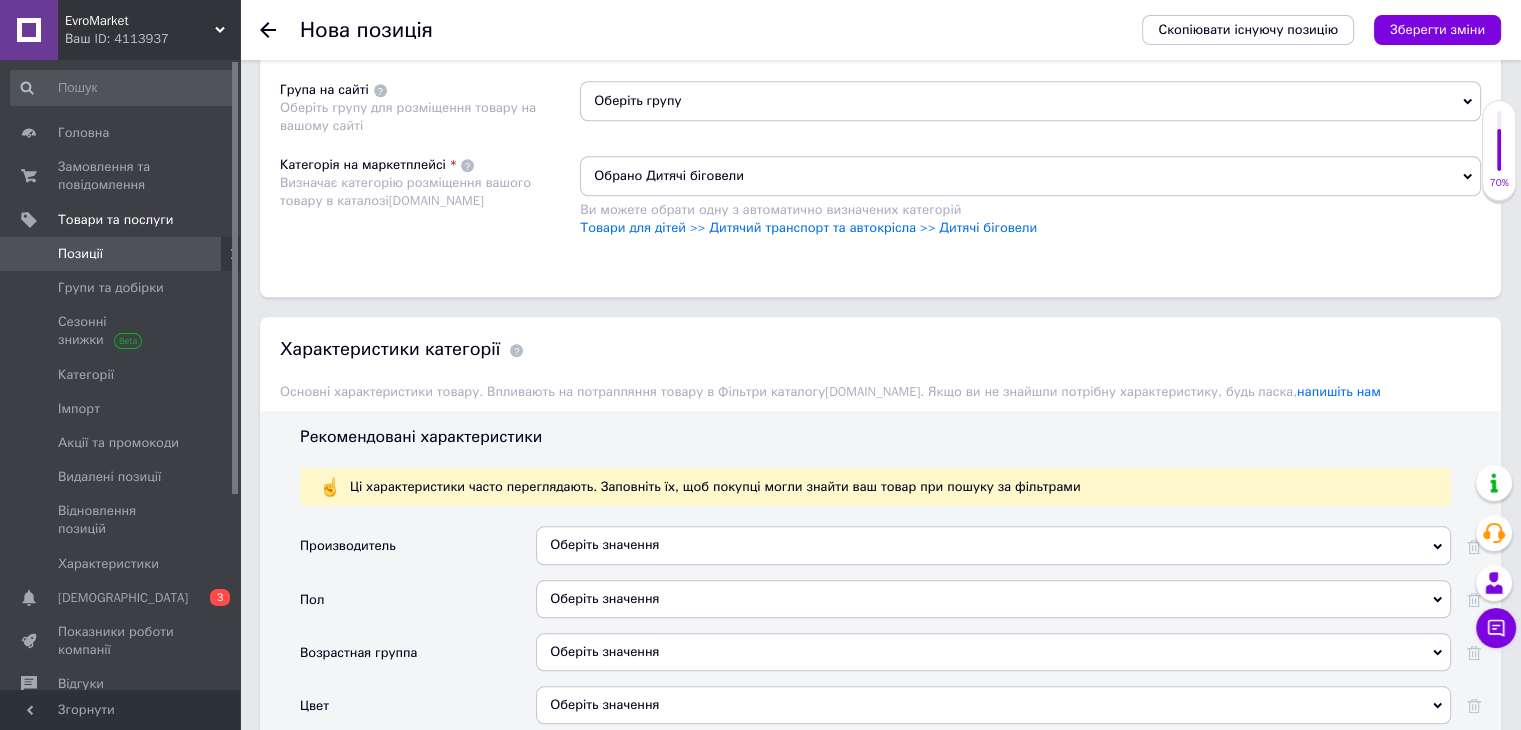 click on "Оберіть групу" at bounding box center [1030, 101] 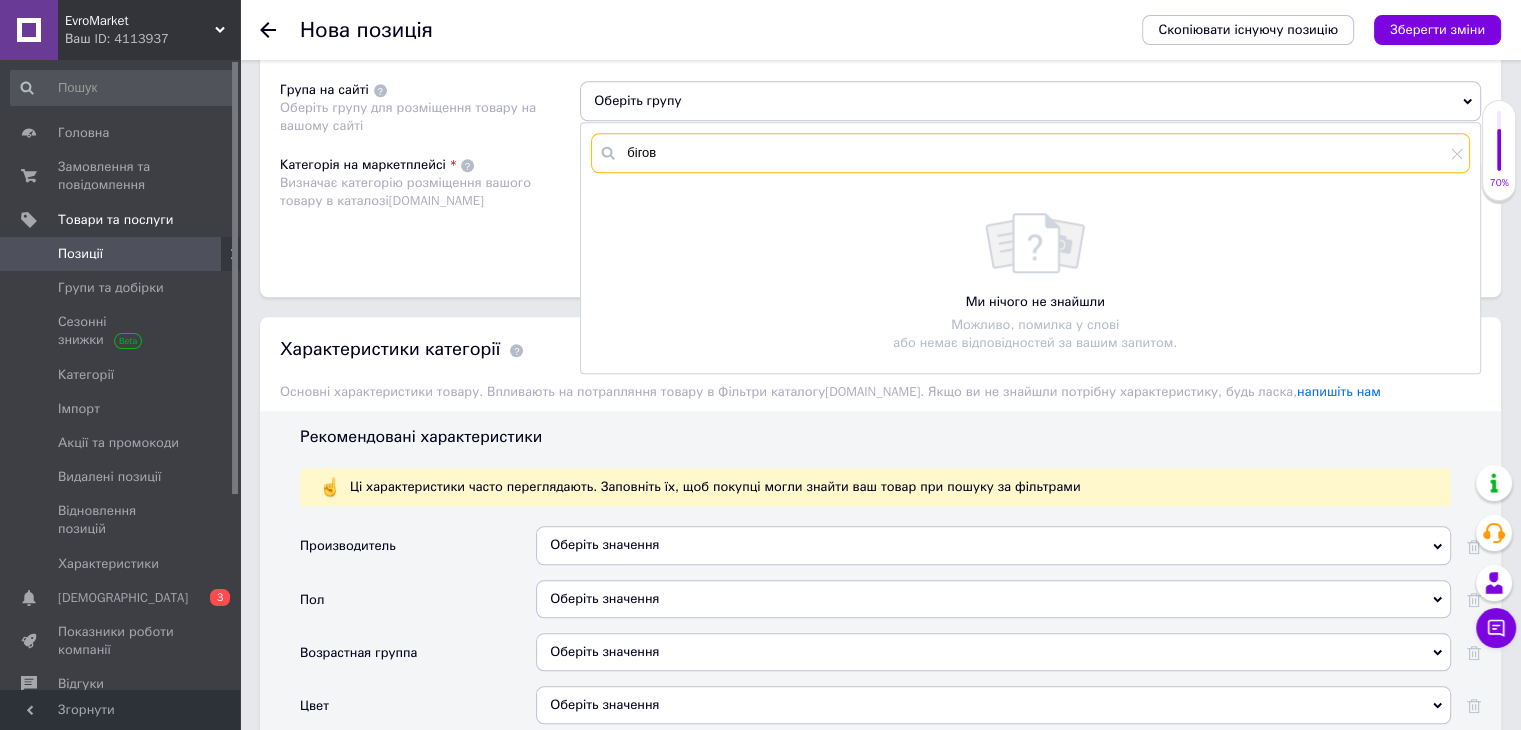 click on "бігов" at bounding box center [1030, 153] 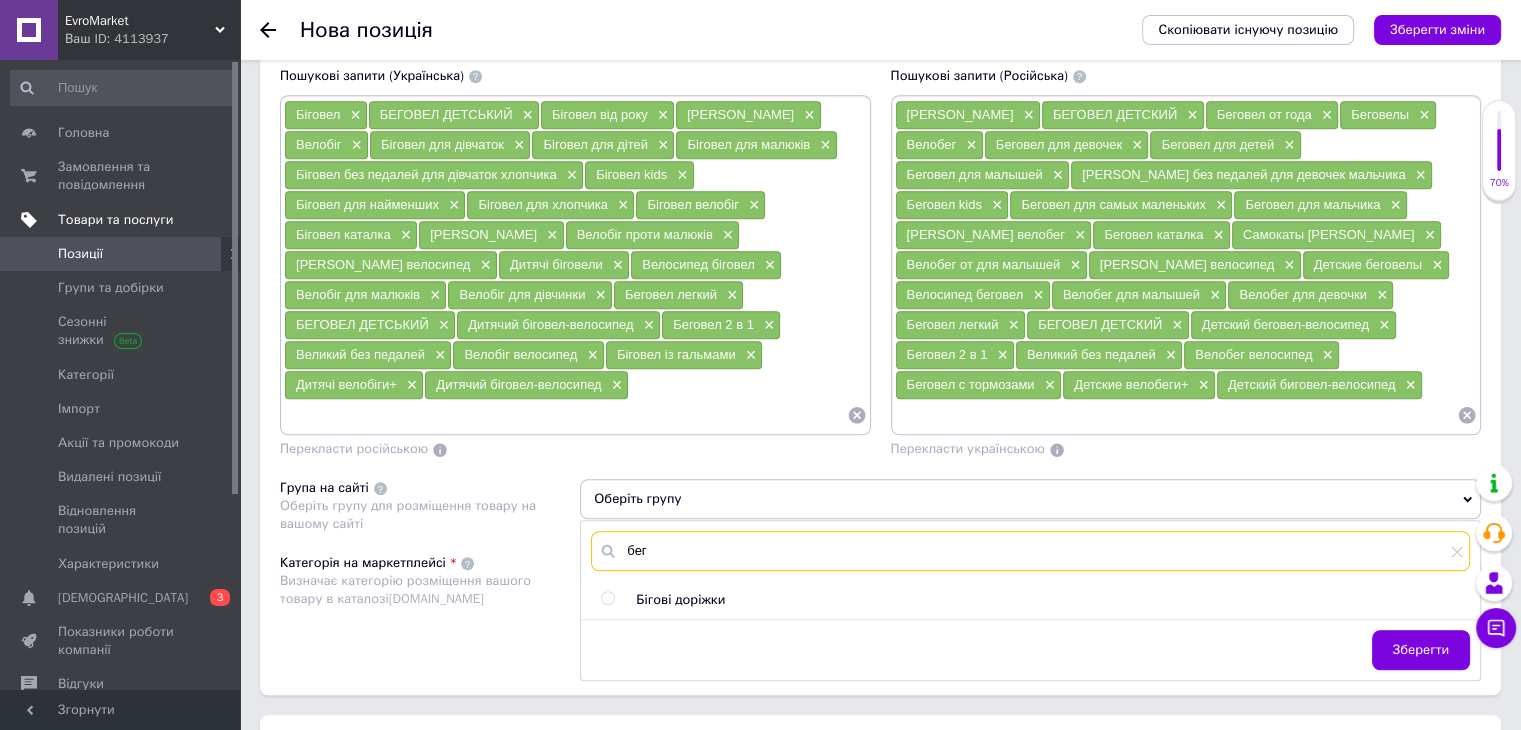 scroll, scrollTop: 1300, scrollLeft: 0, axis: vertical 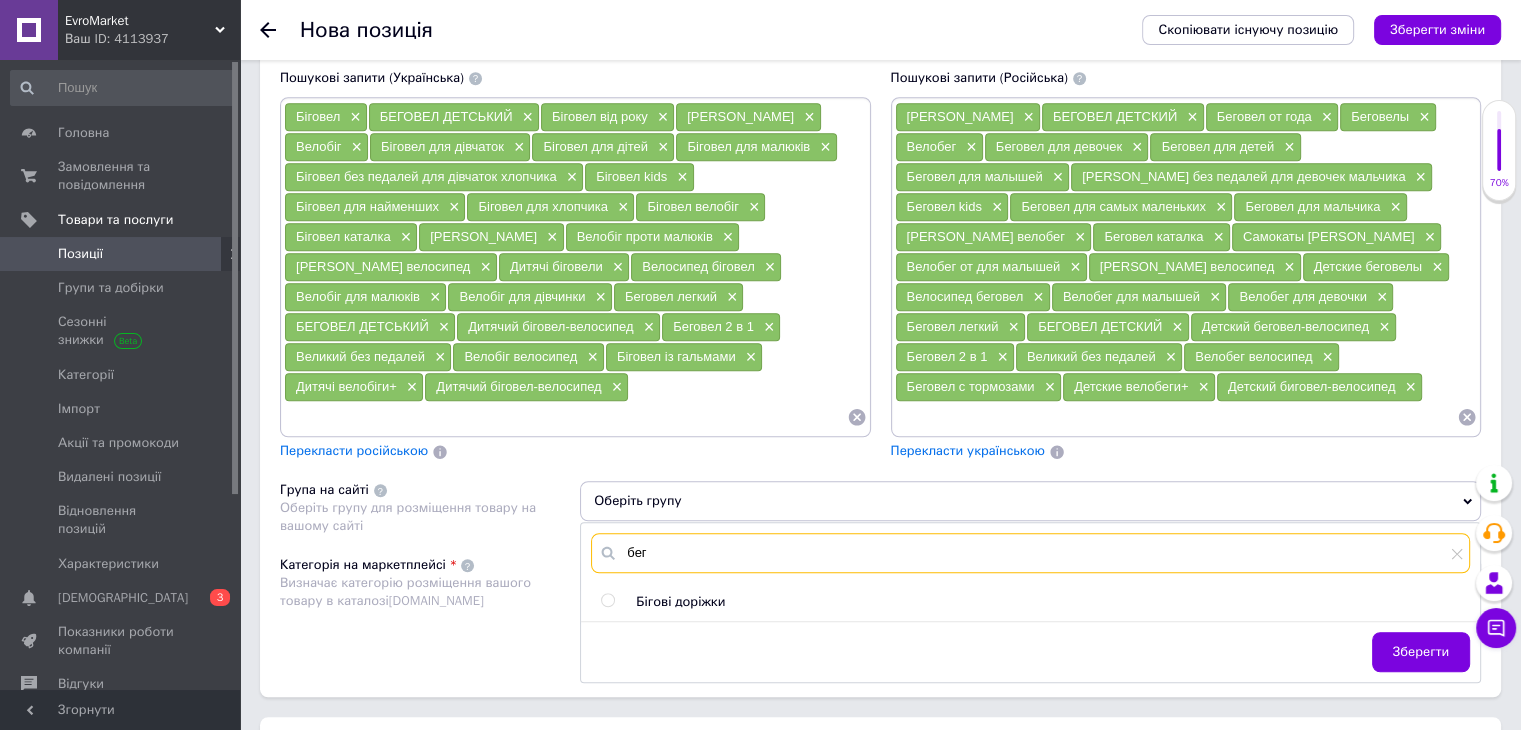 drag, startPoint x: 654, startPoint y: 542, endPoint x: 622, endPoint y: 541, distance: 32.01562 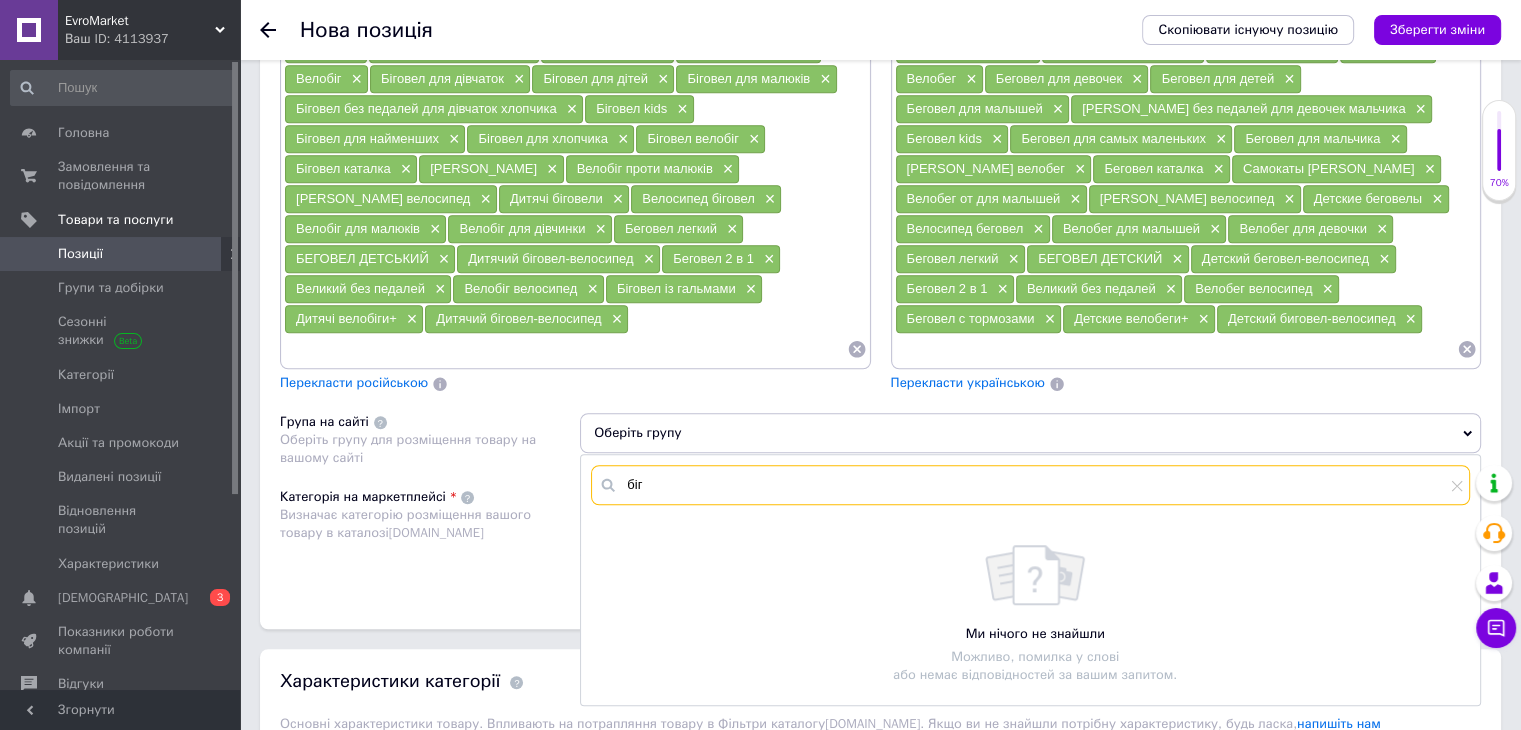 scroll, scrollTop: 1400, scrollLeft: 0, axis: vertical 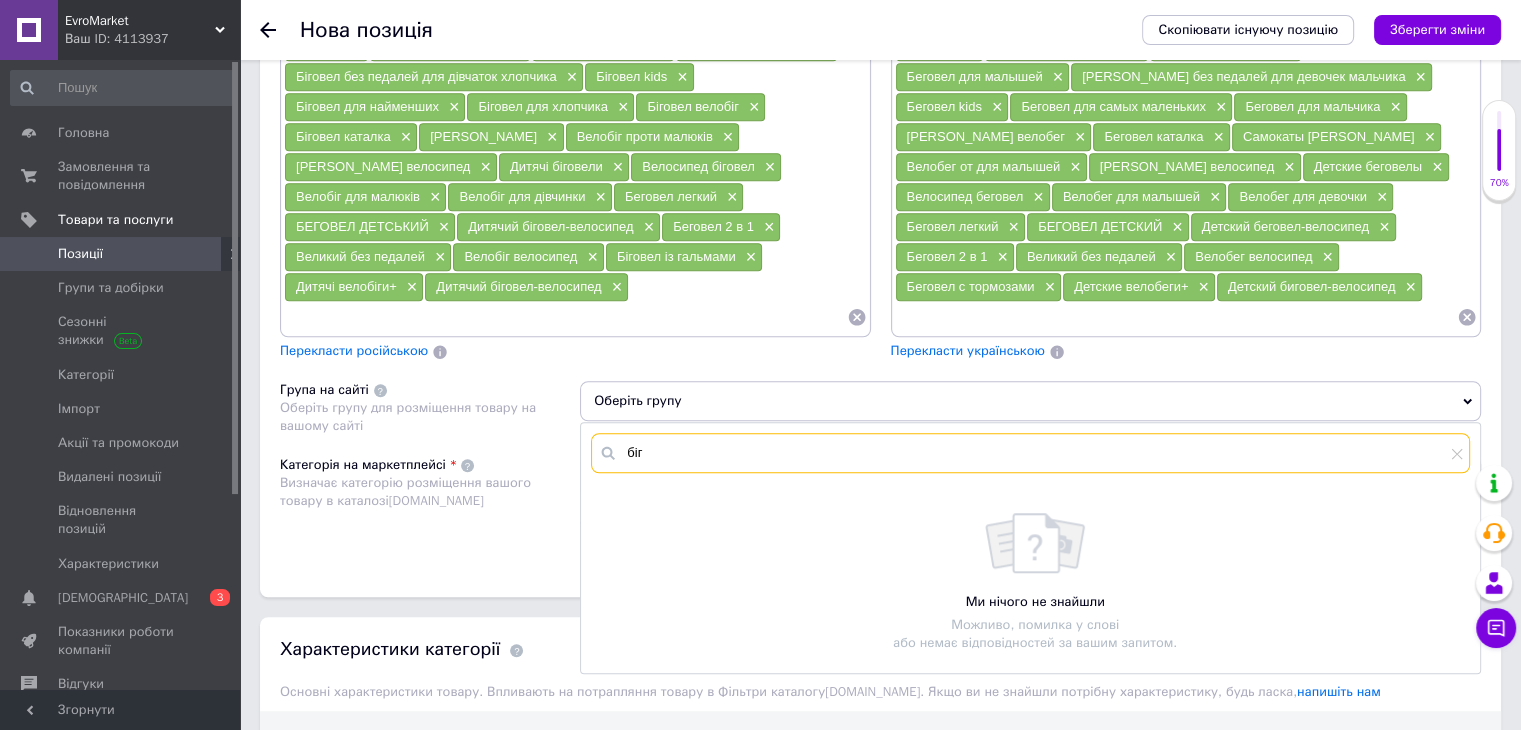 drag, startPoint x: 640, startPoint y: 446, endPoint x: 608, endPoint y: 440, distance: 32.55764 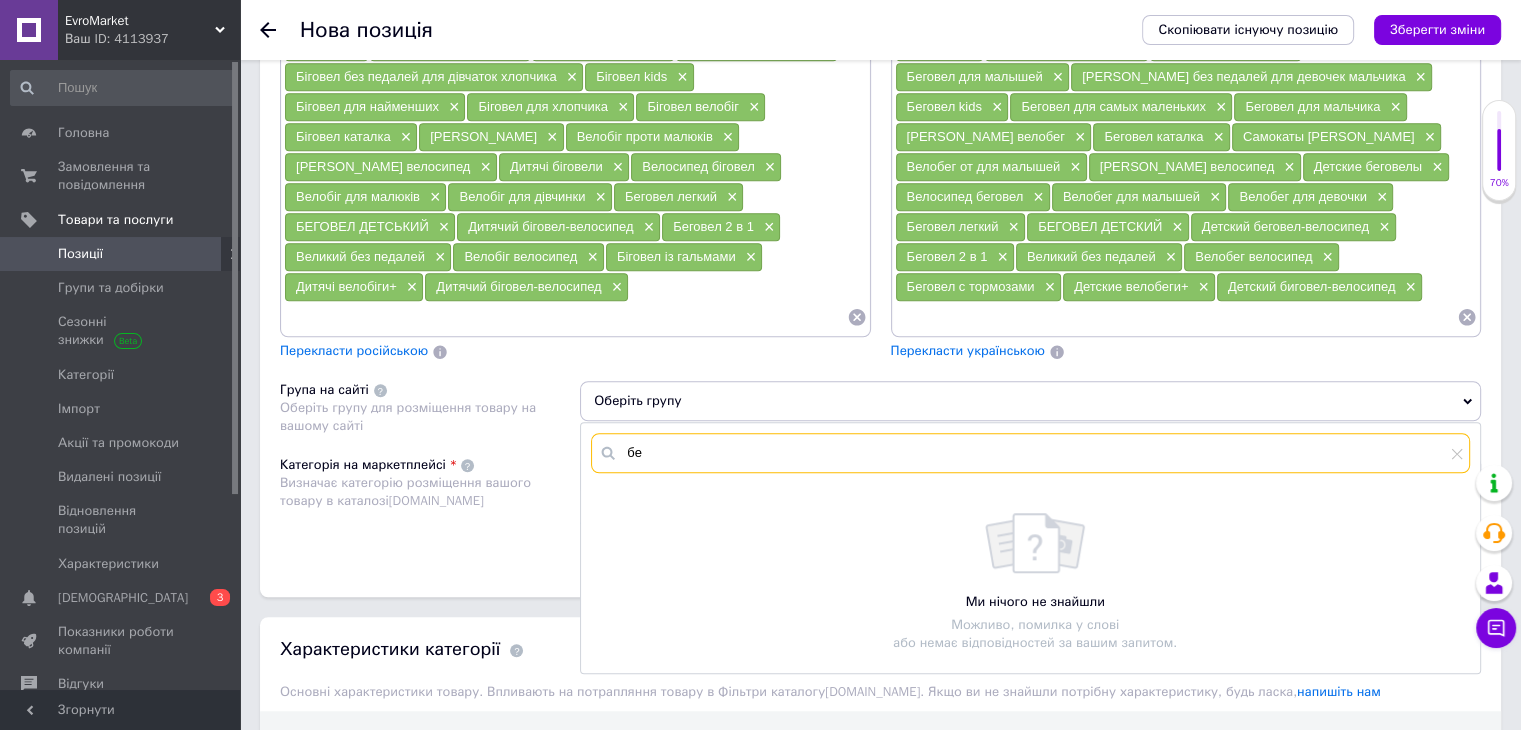 type on "бег" 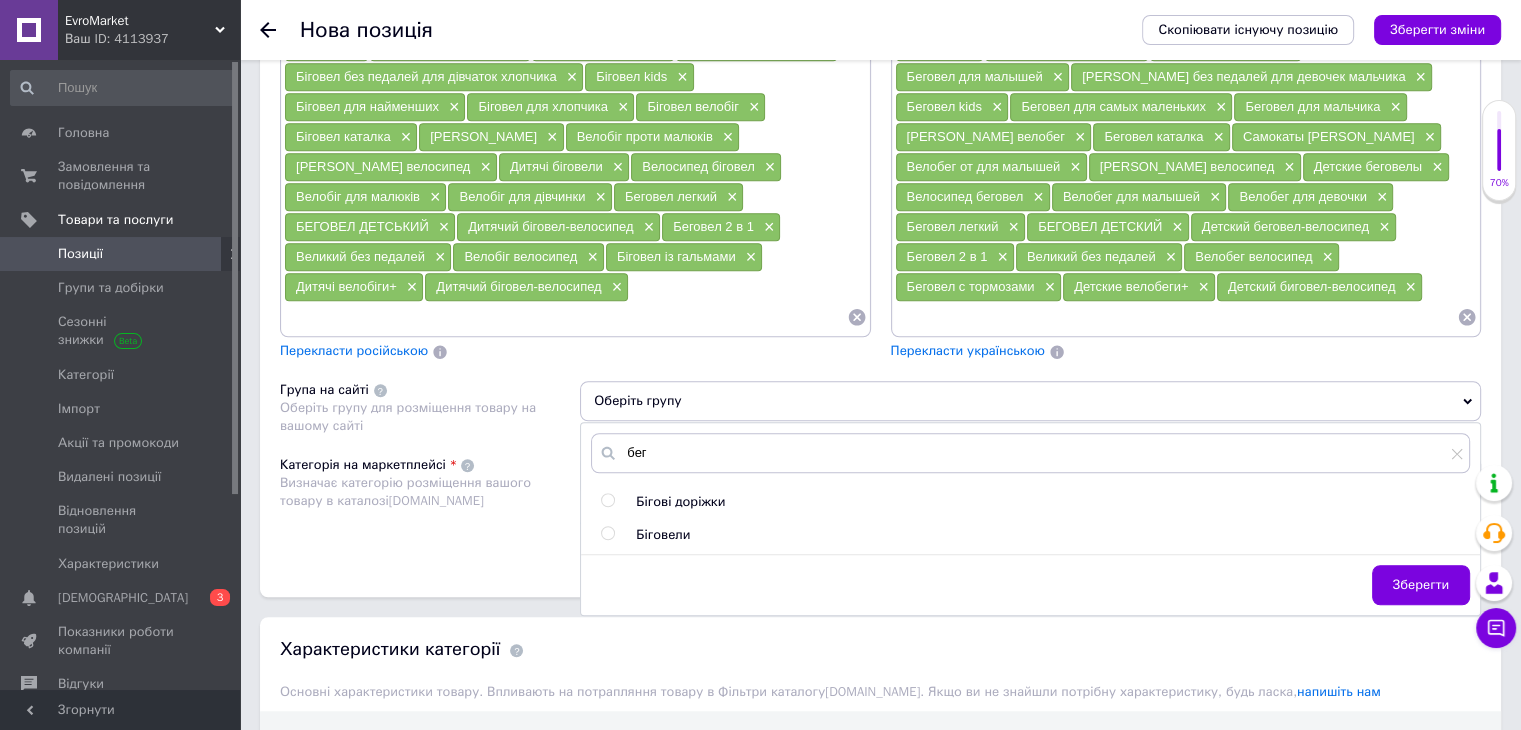 click on "Біговели" at bounding box center (663, 534) 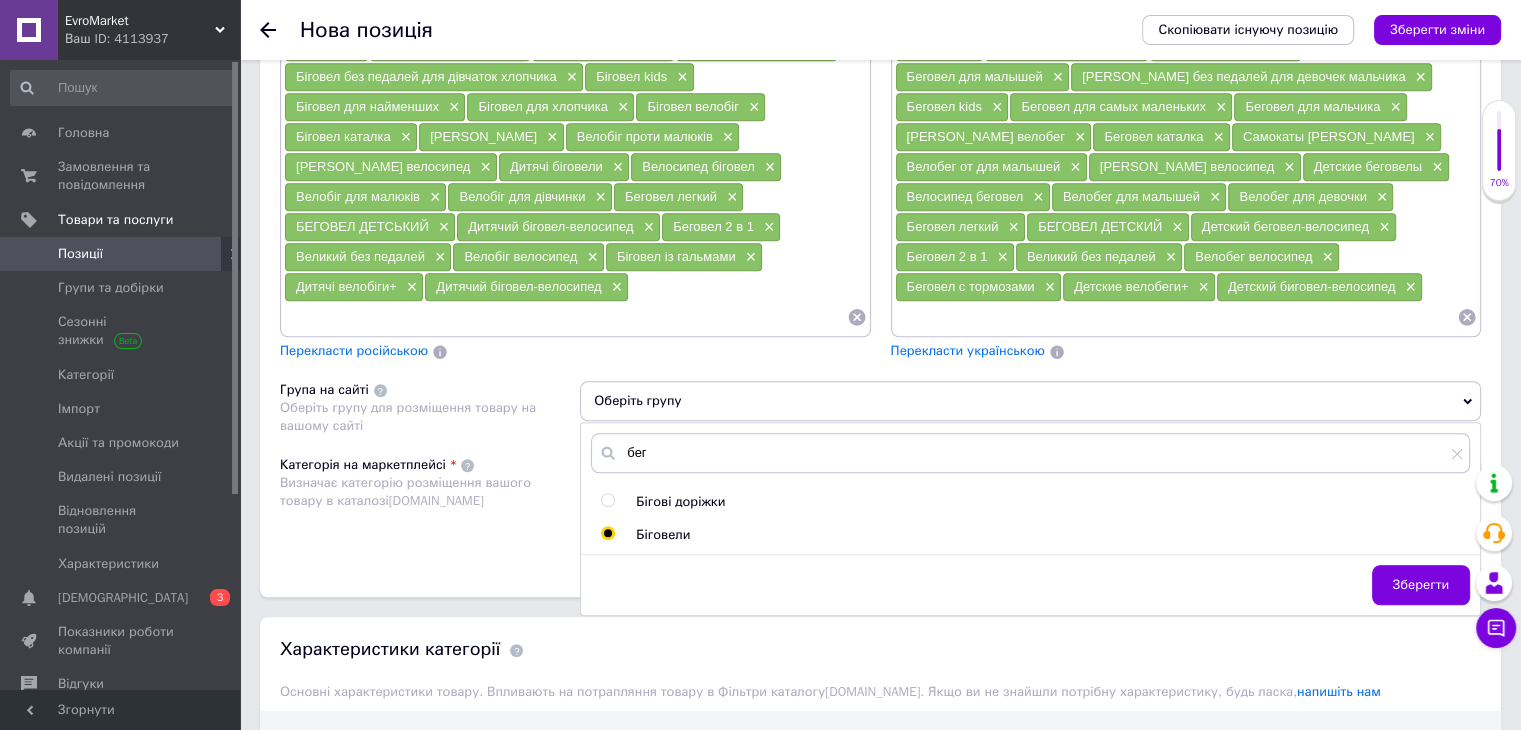 radio on "true" 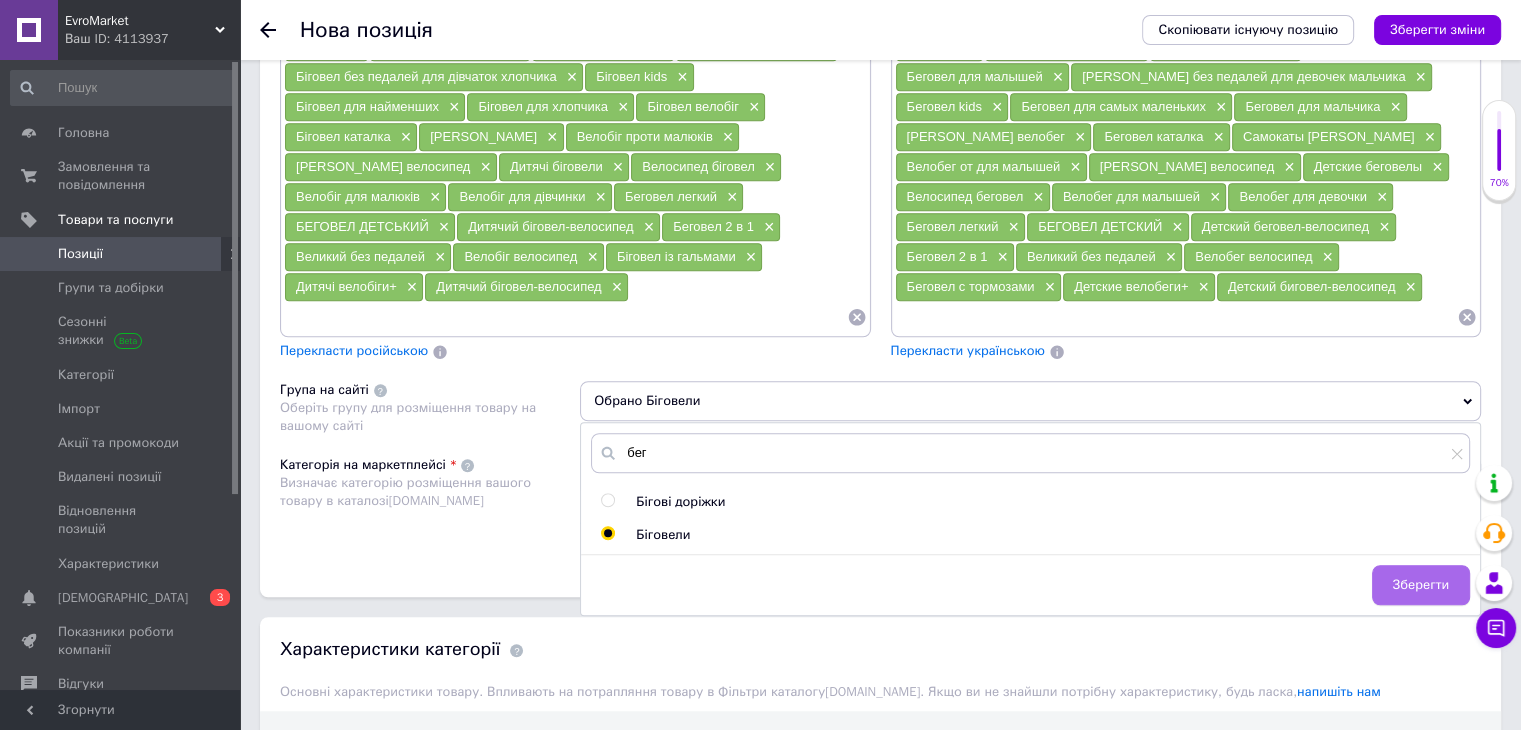 click on "Зберегти" at bounding box center [1421, 585] 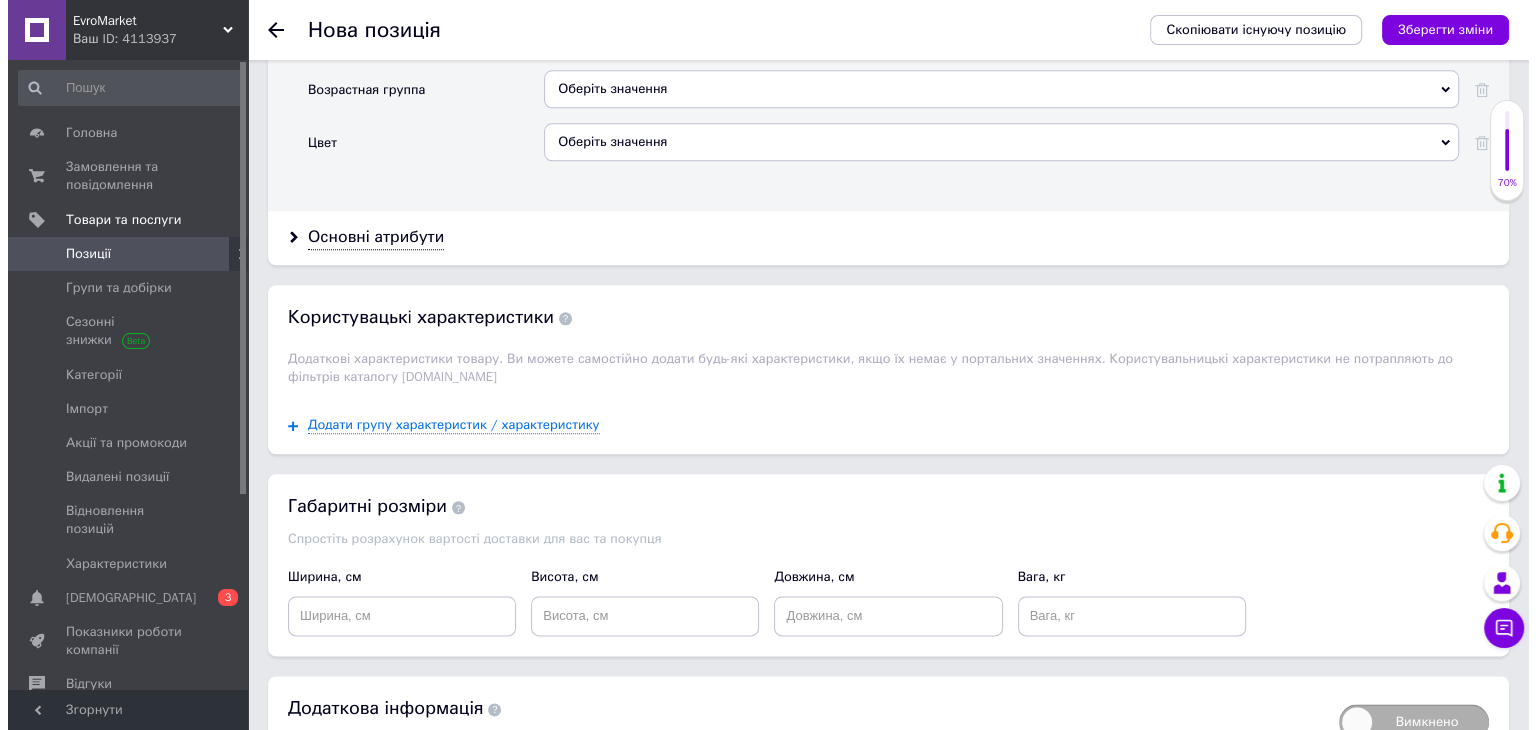 scroll, scrollTop: 2368, scrollLeft: 0, axis: vertical 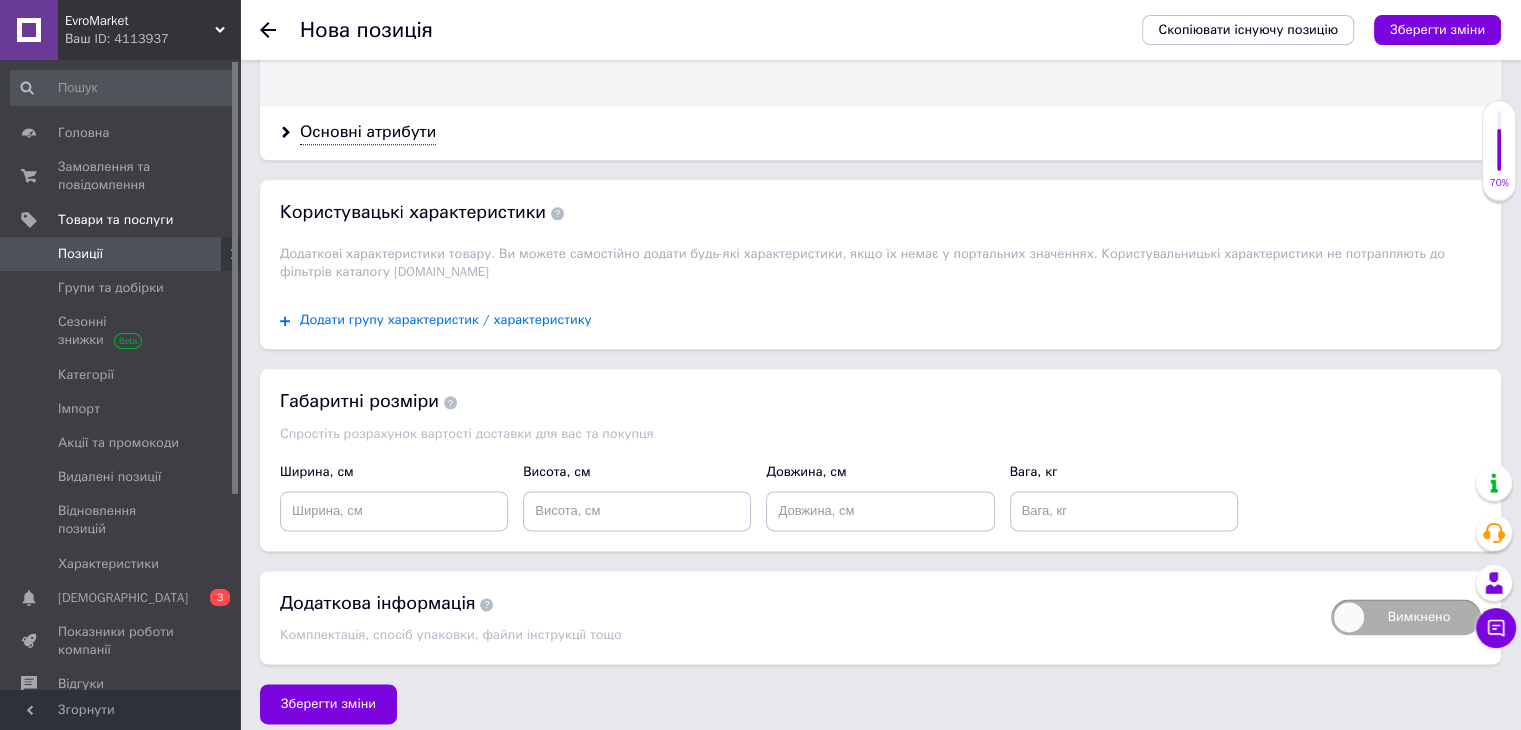 drag, startPoint x: 516, startPoint y: 290, endPoint x: 513, endPoint y: 304, distance: 14.3178215 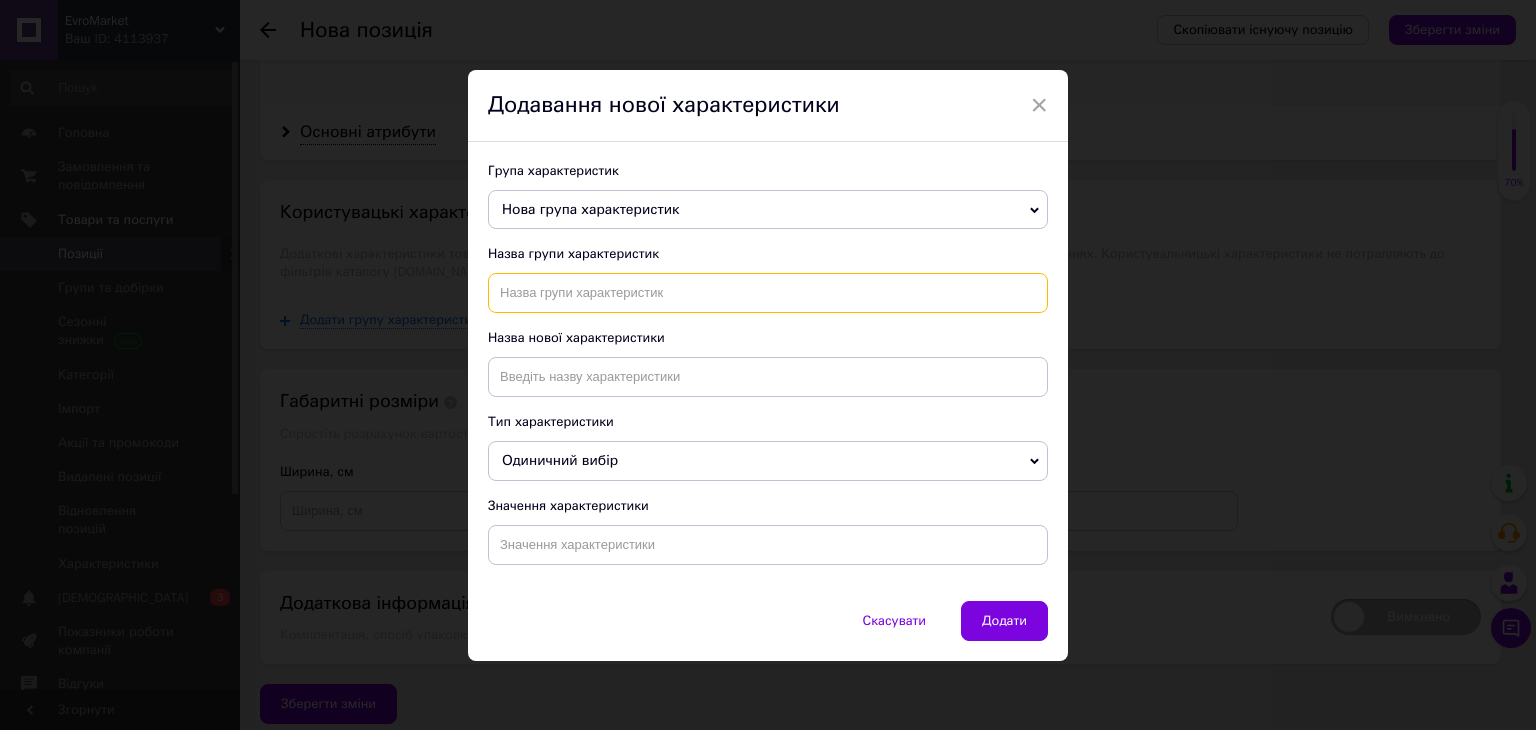 click at bounding box center [768, 293] 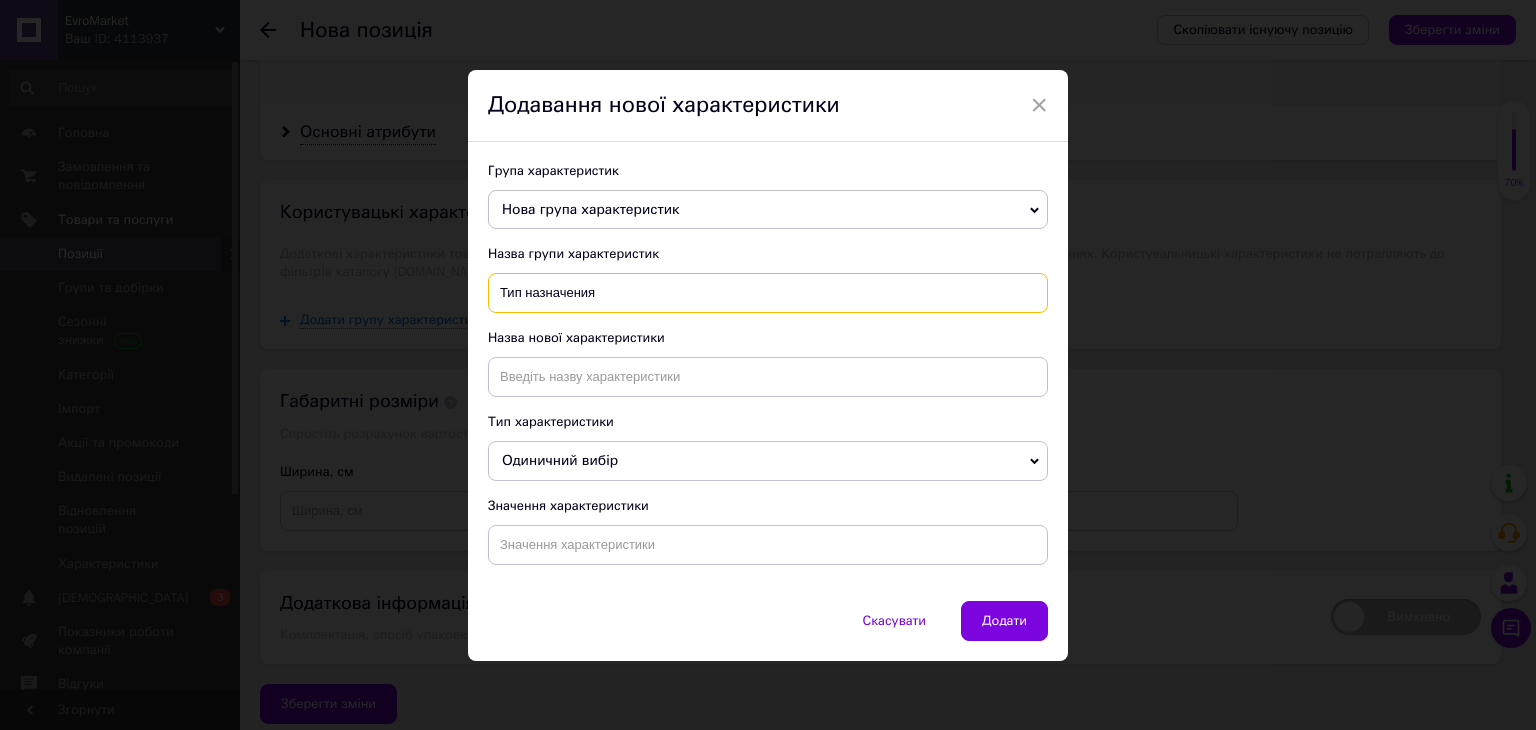 type on "Тип назначения" 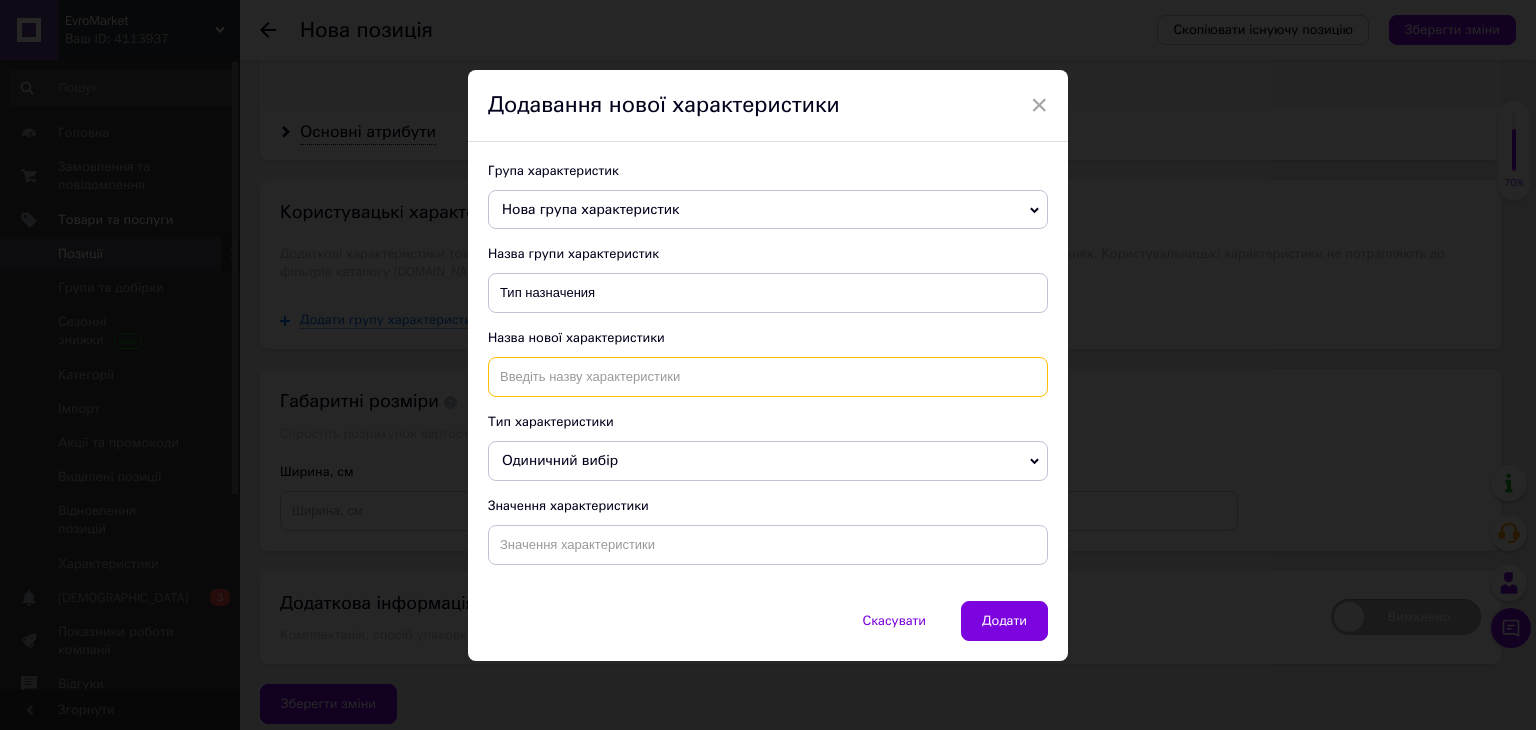 click at bounding box center (768, 377) 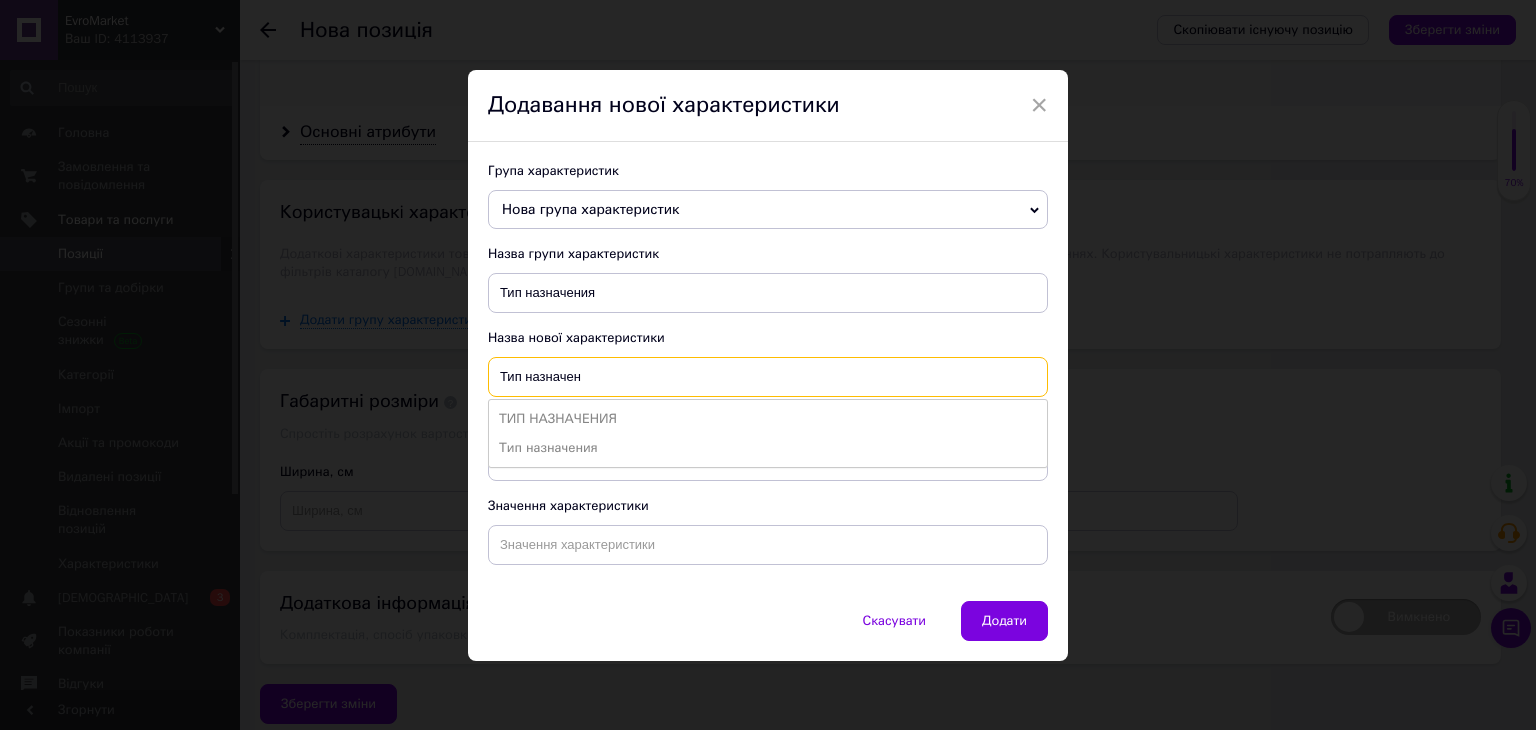 click on "Тип назначен" at bounding box center [768, 377] 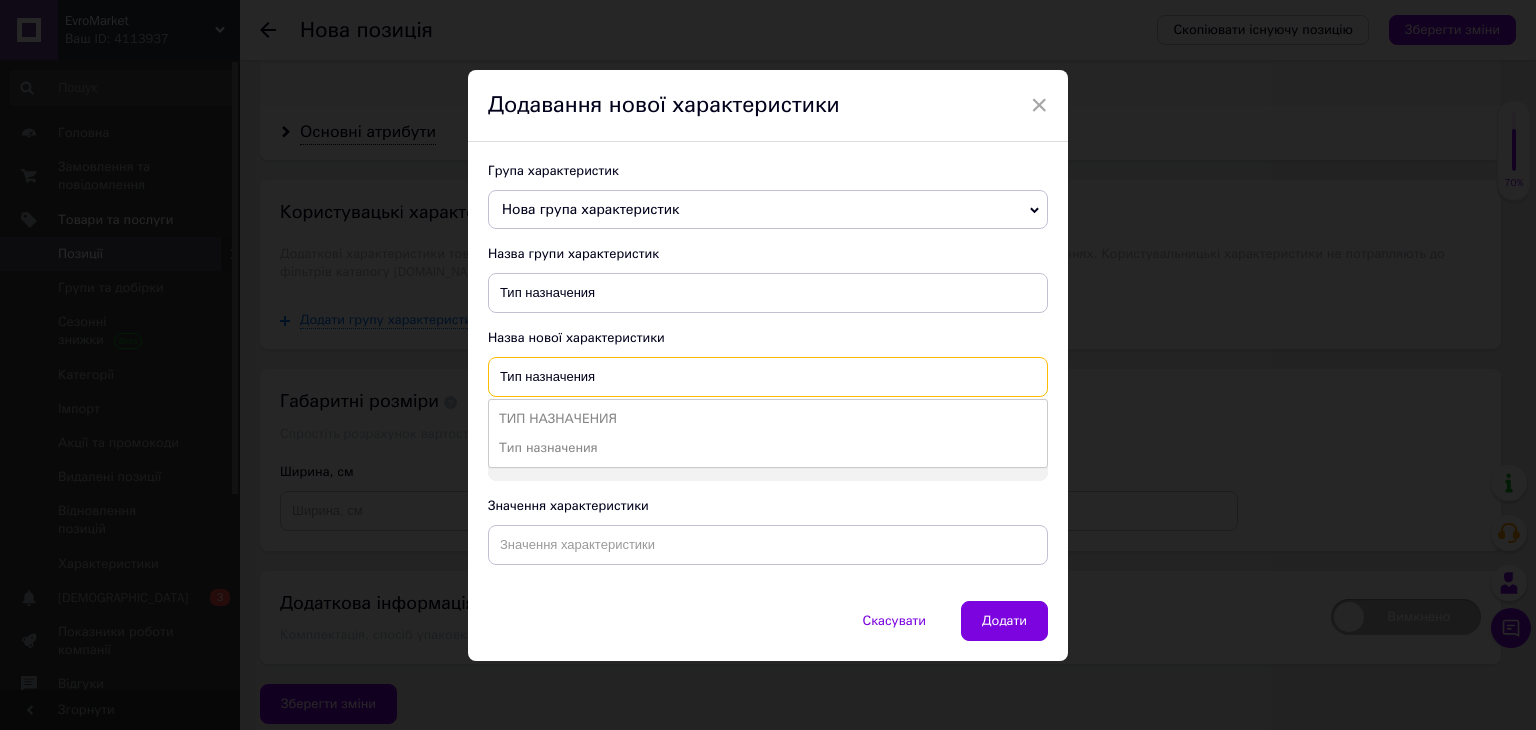 type on "Тип назначения" 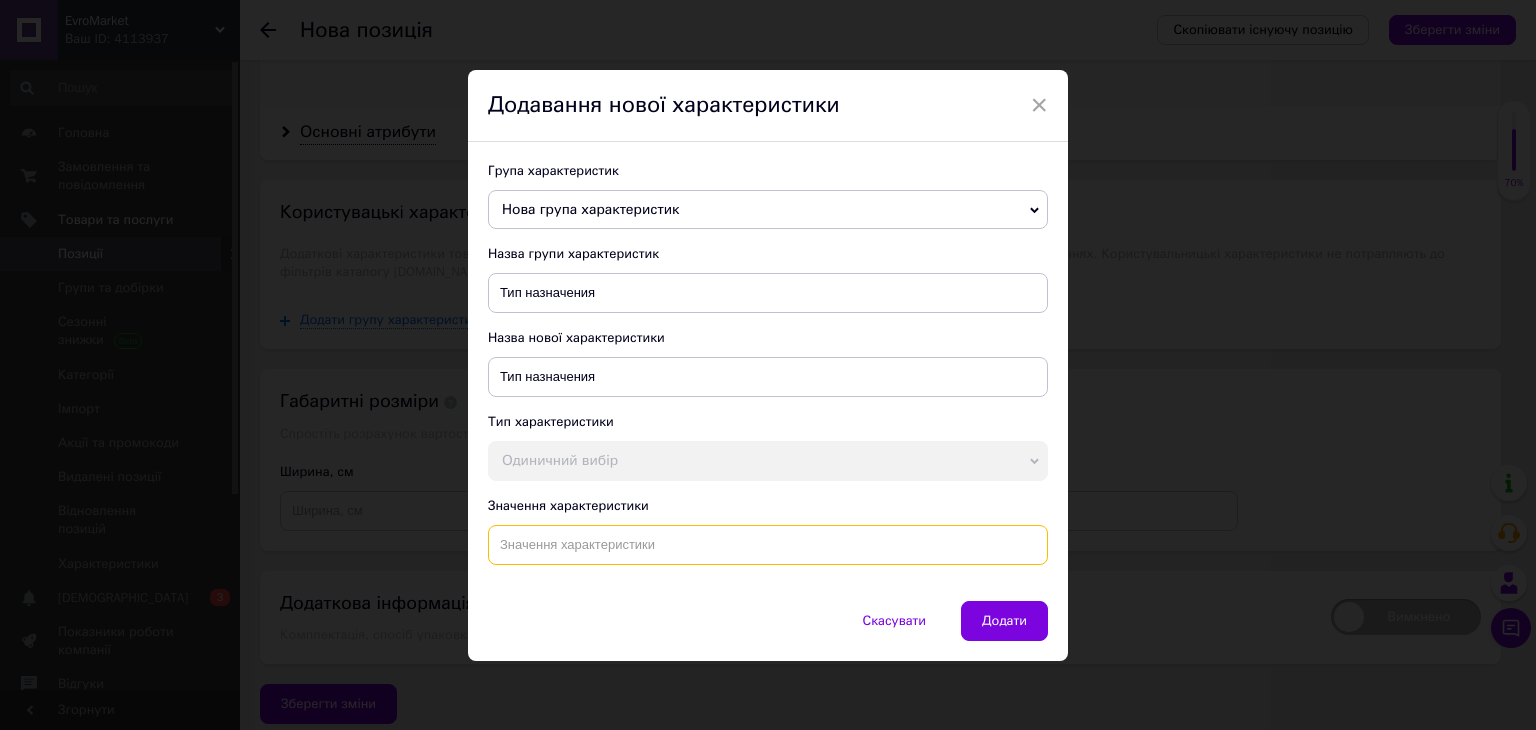 click at bounding box center [768, 545] 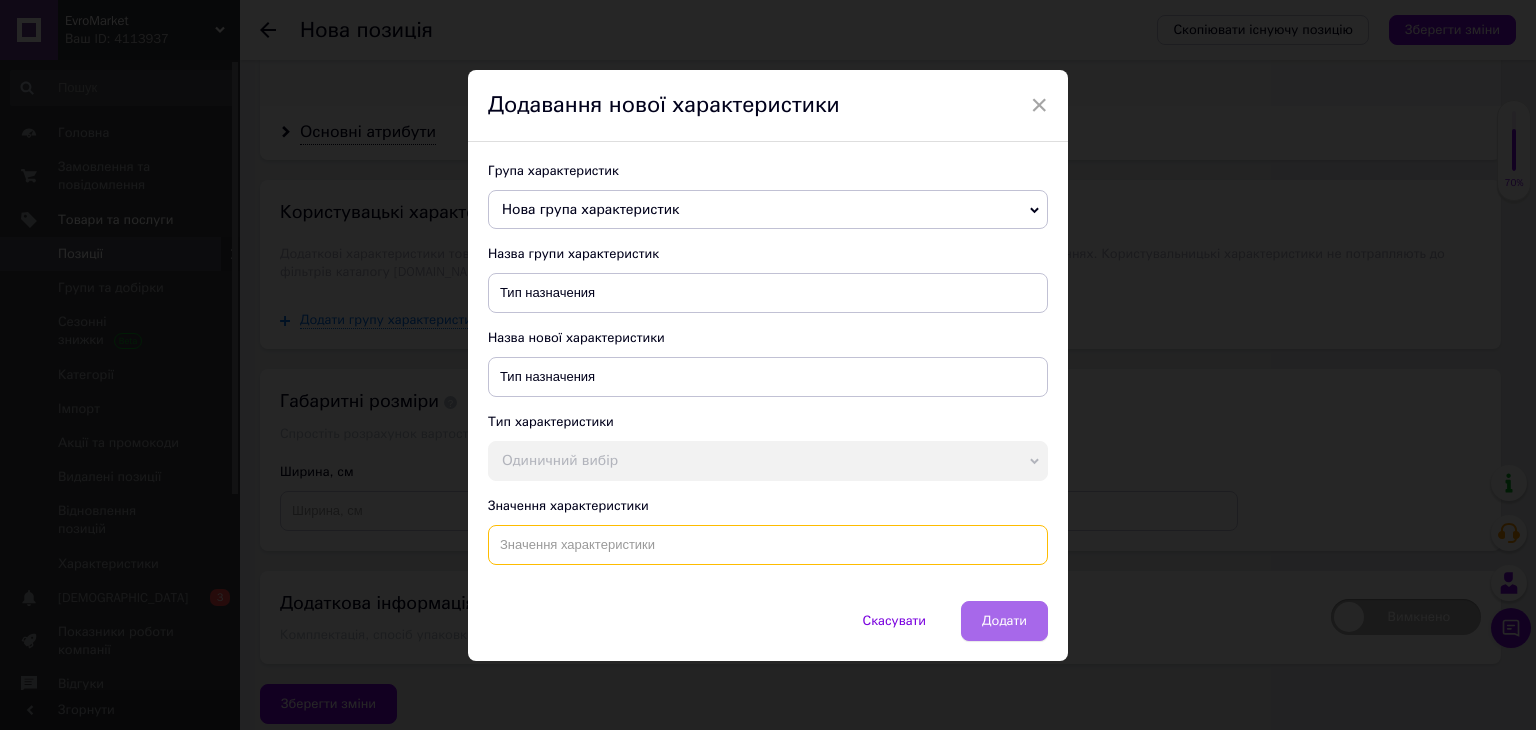 paste on "Беговел ВА03 с дельфином (2-5 лет) Беговео детский 12" Велобег (Беговел для детей) [PERSON_NAME] без педалей для девочек мальчика" 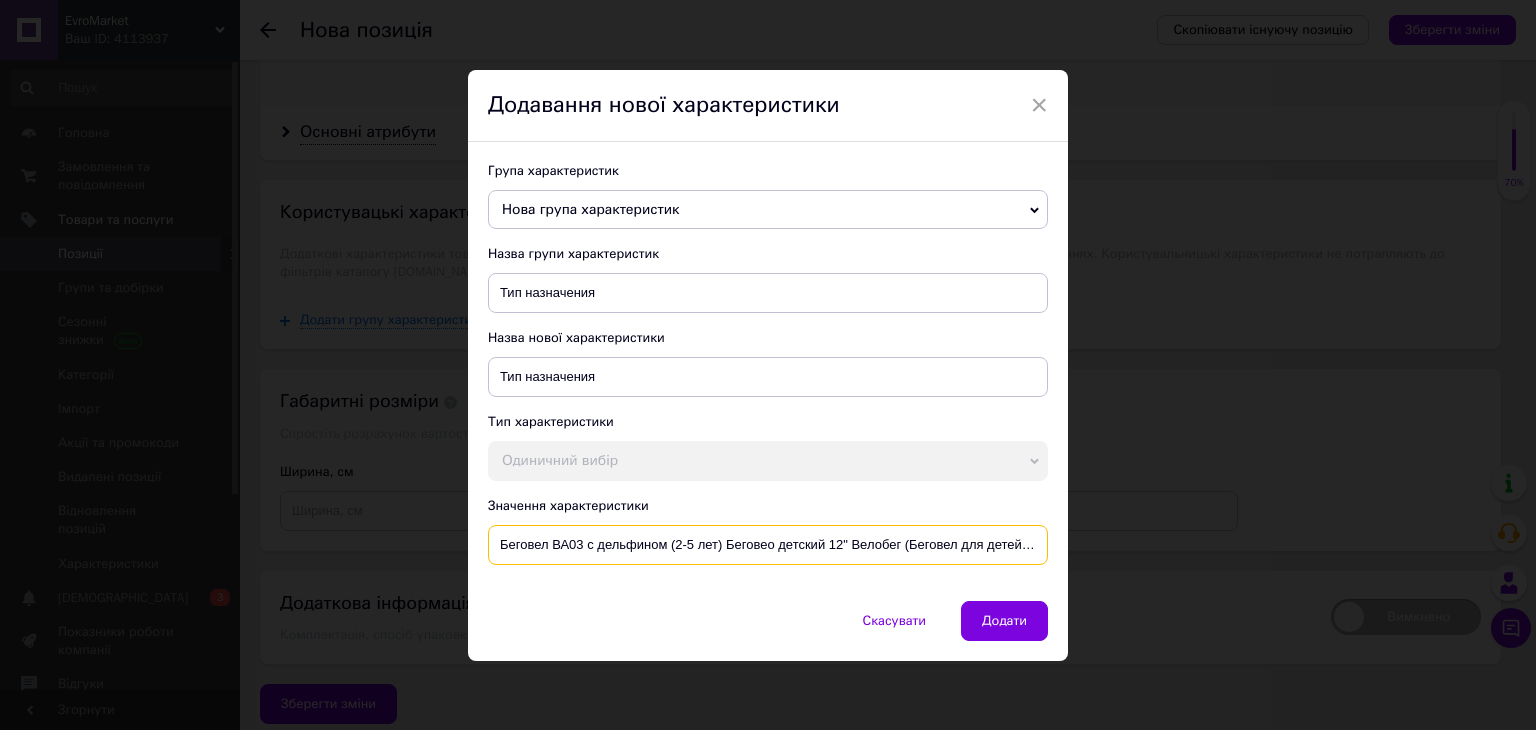 scroll, scrollTop: 0, scrollLeft: 257, axis: horizontal 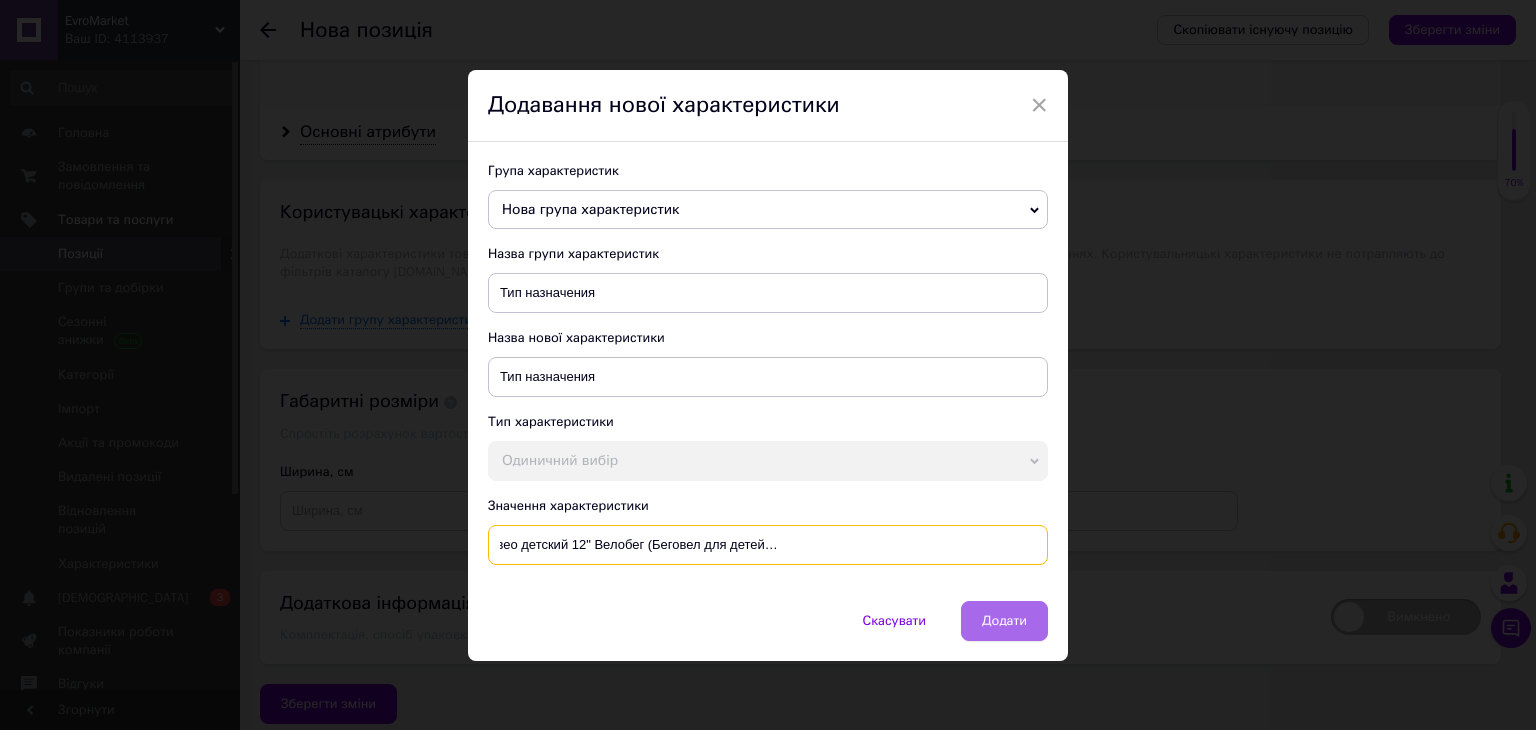 type on "Беговел ВА03 с дельфином (2-5 лет) Беговео детский 12" Велобег (Беговел для детей) [PERSON_NAME] без педалей для девочек мальчика" 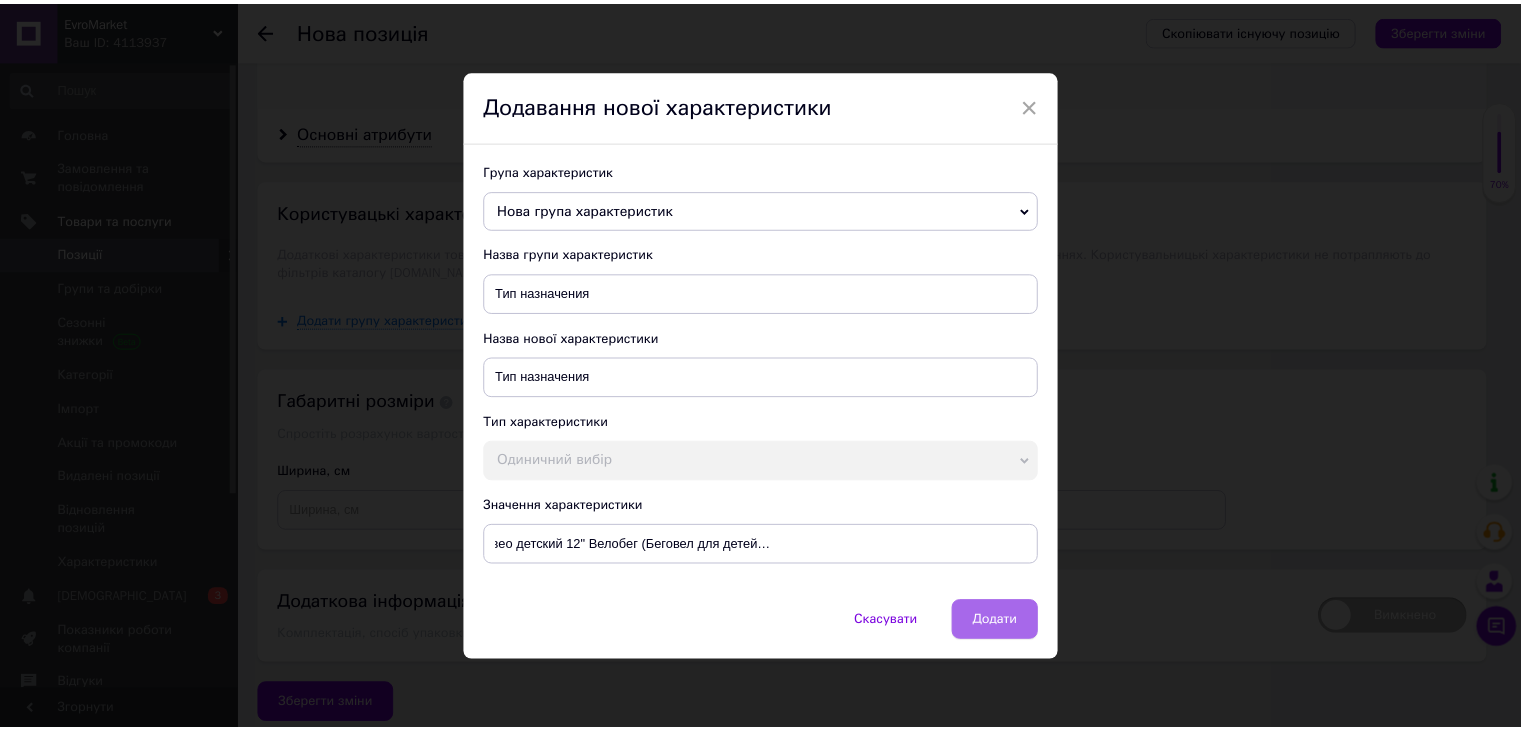 scroll, scrollTop: 0, scrollLeft: 0, axis: both 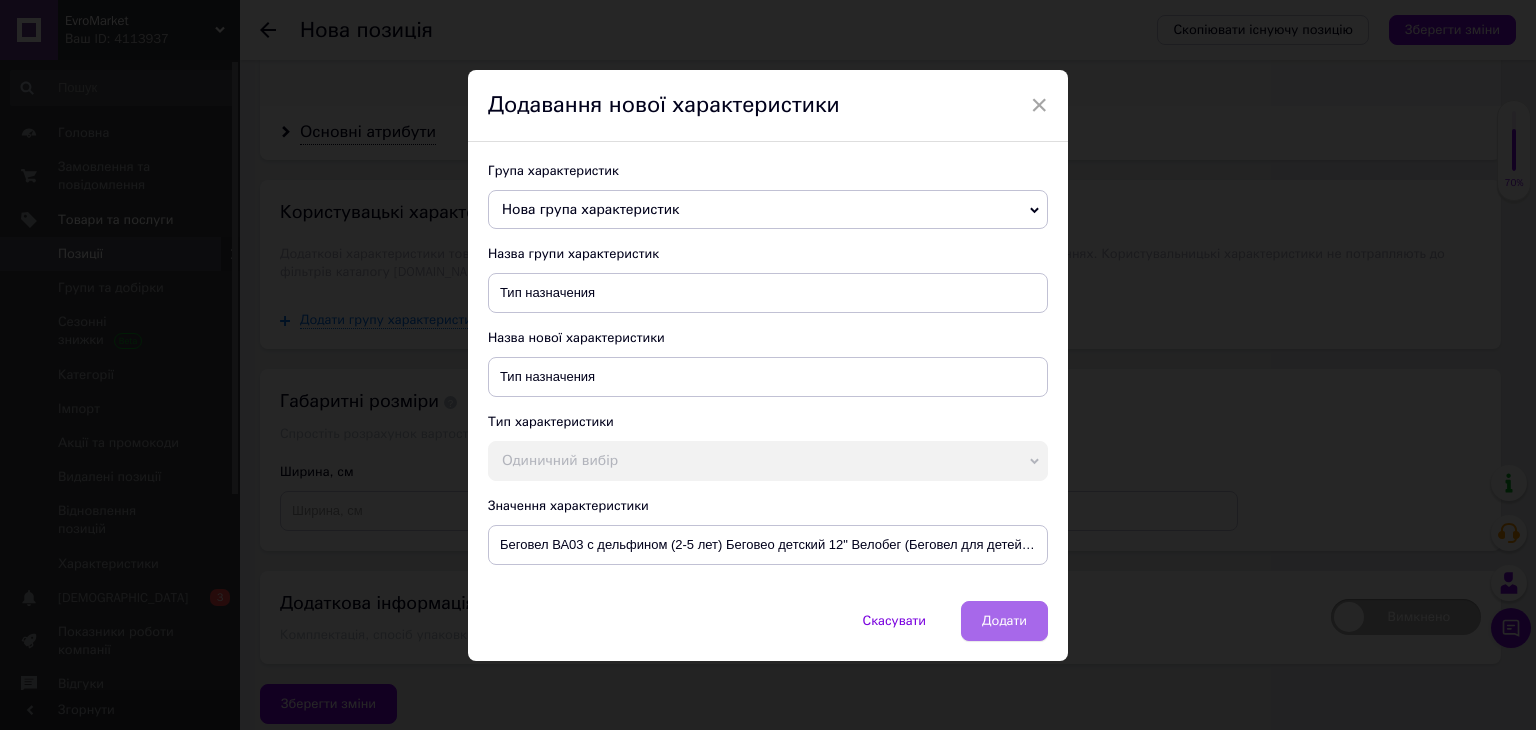 click on "Додати" at bounding box center (1004, 621) 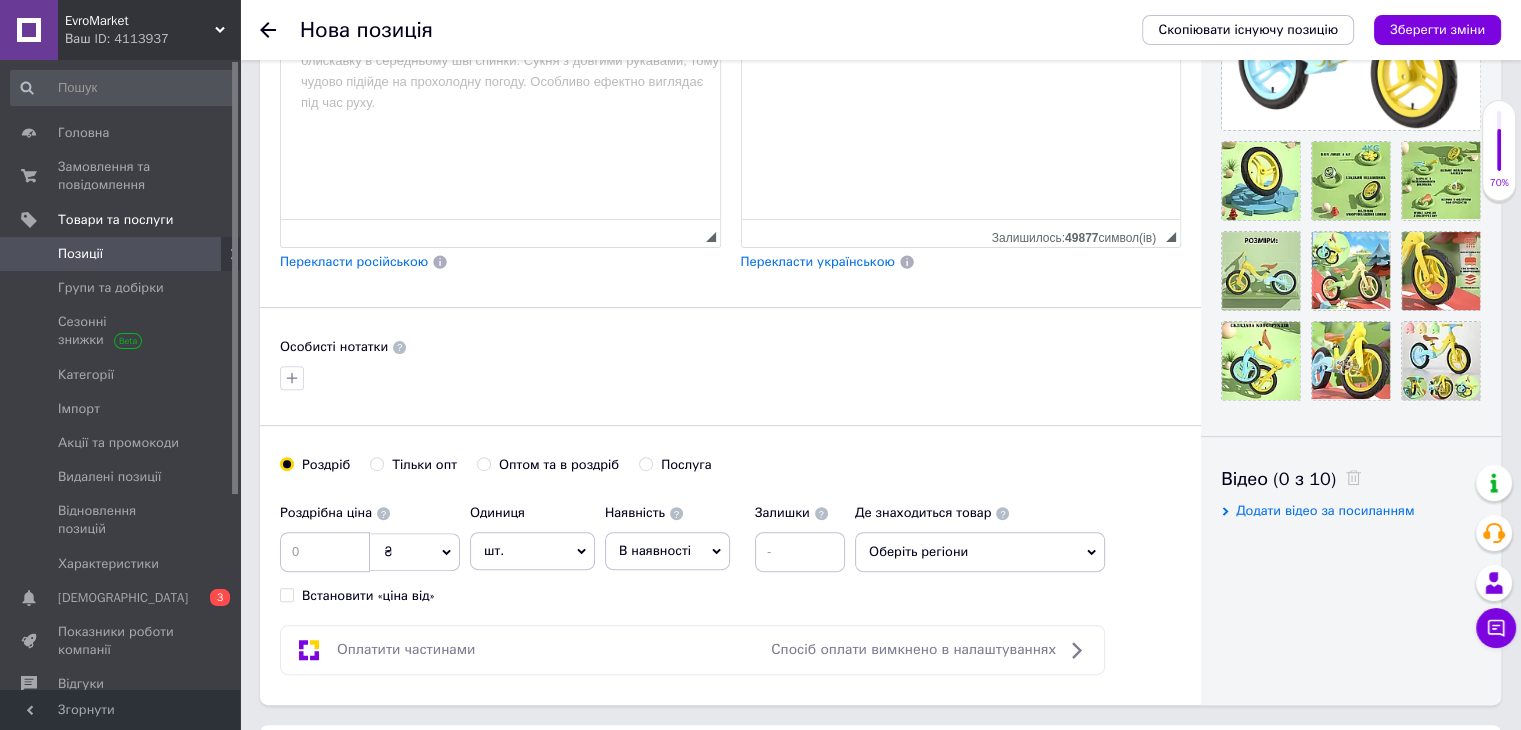 scroll, scrollTop: 268, scrollLeft: 0, axis: vertical 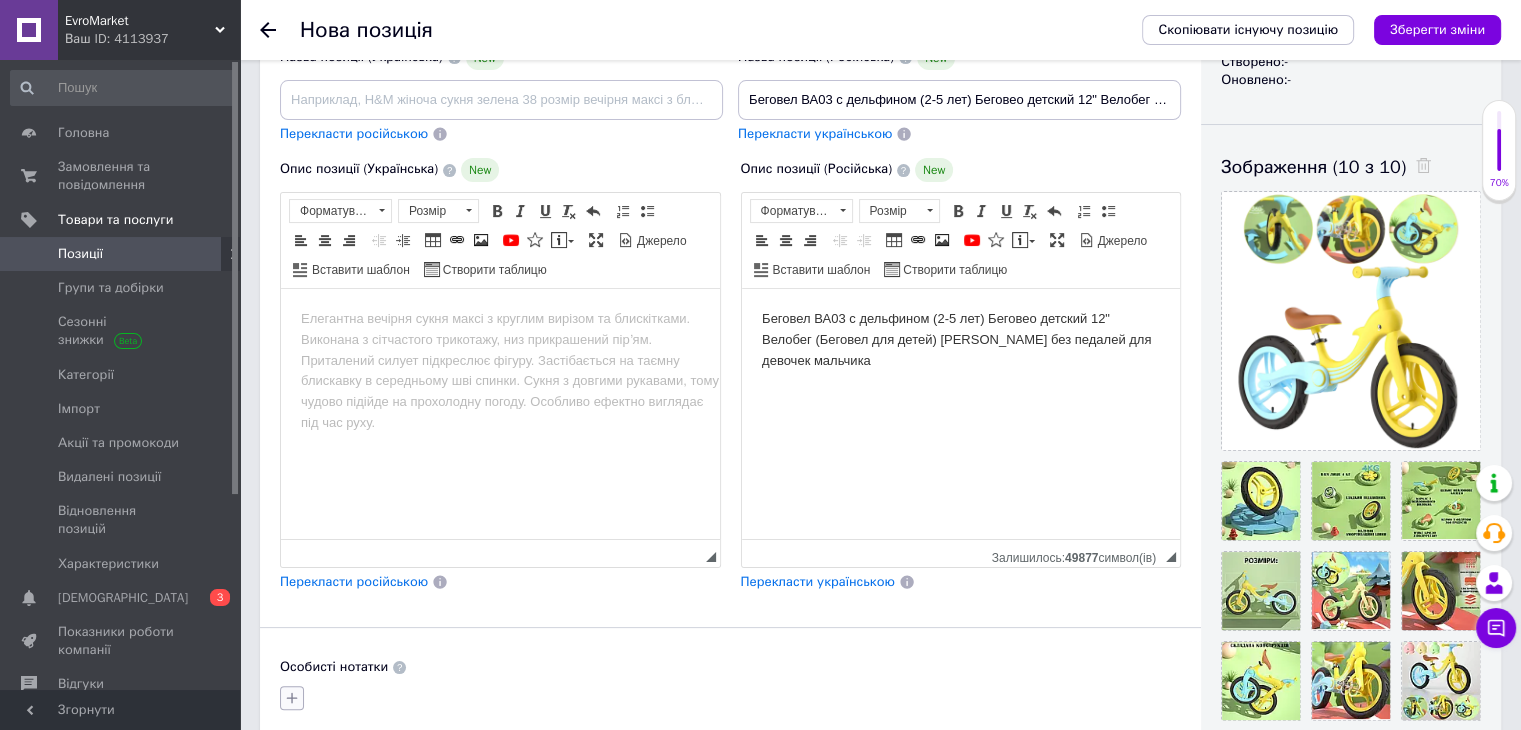 click 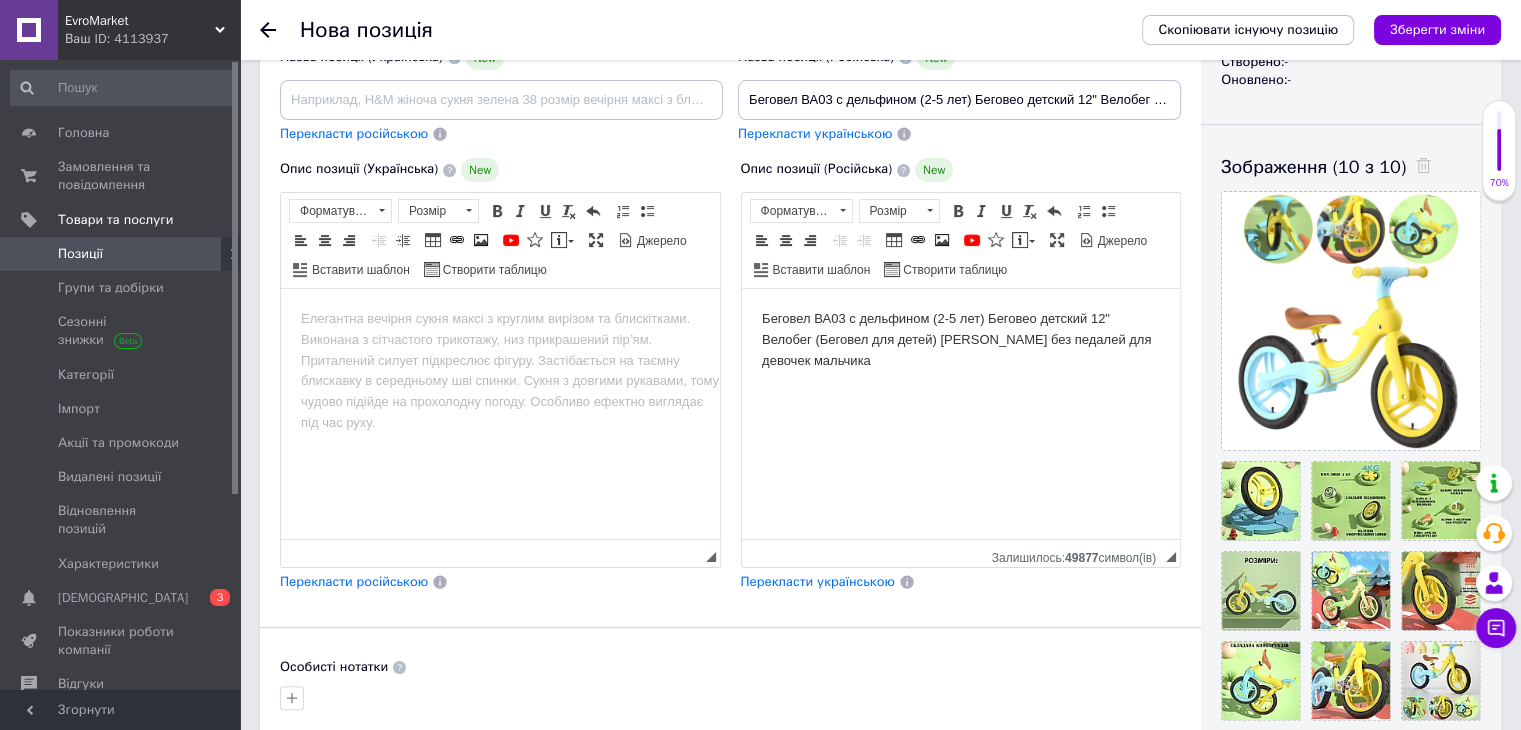 scroll, scrollTop: 304, scrollLeft: 0, axis: vertical 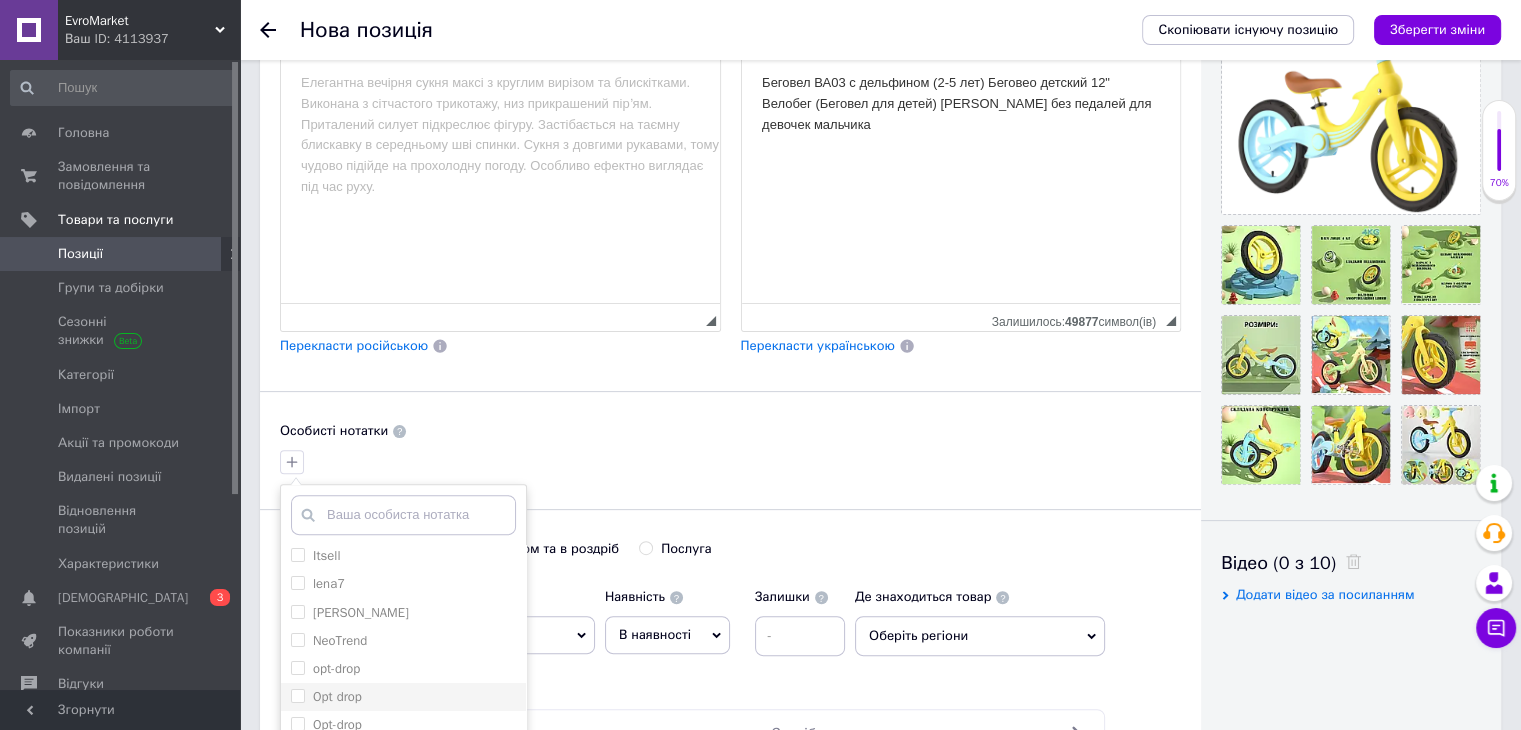 click on "Opt drop" at bounding box center [403, 697] 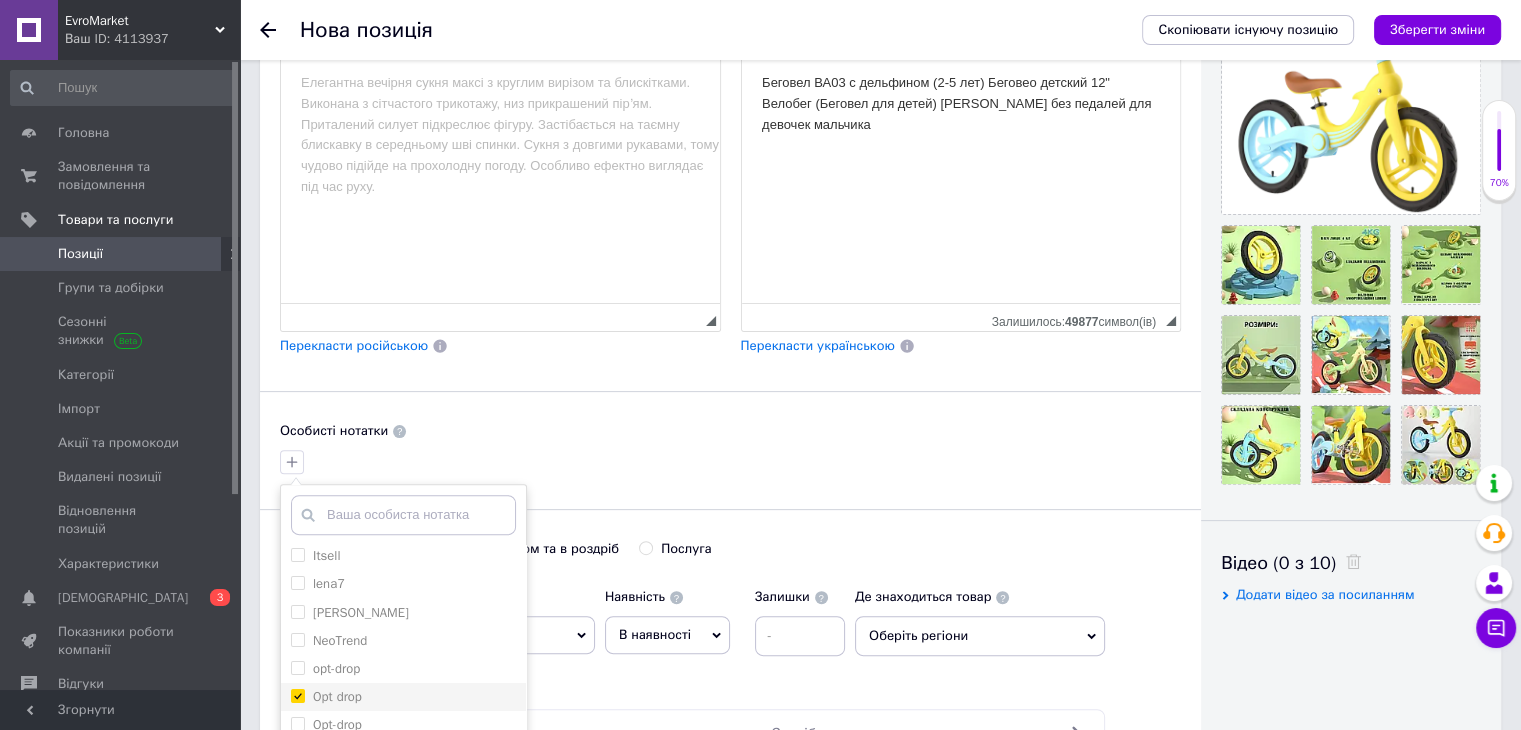 checkbox on "true" 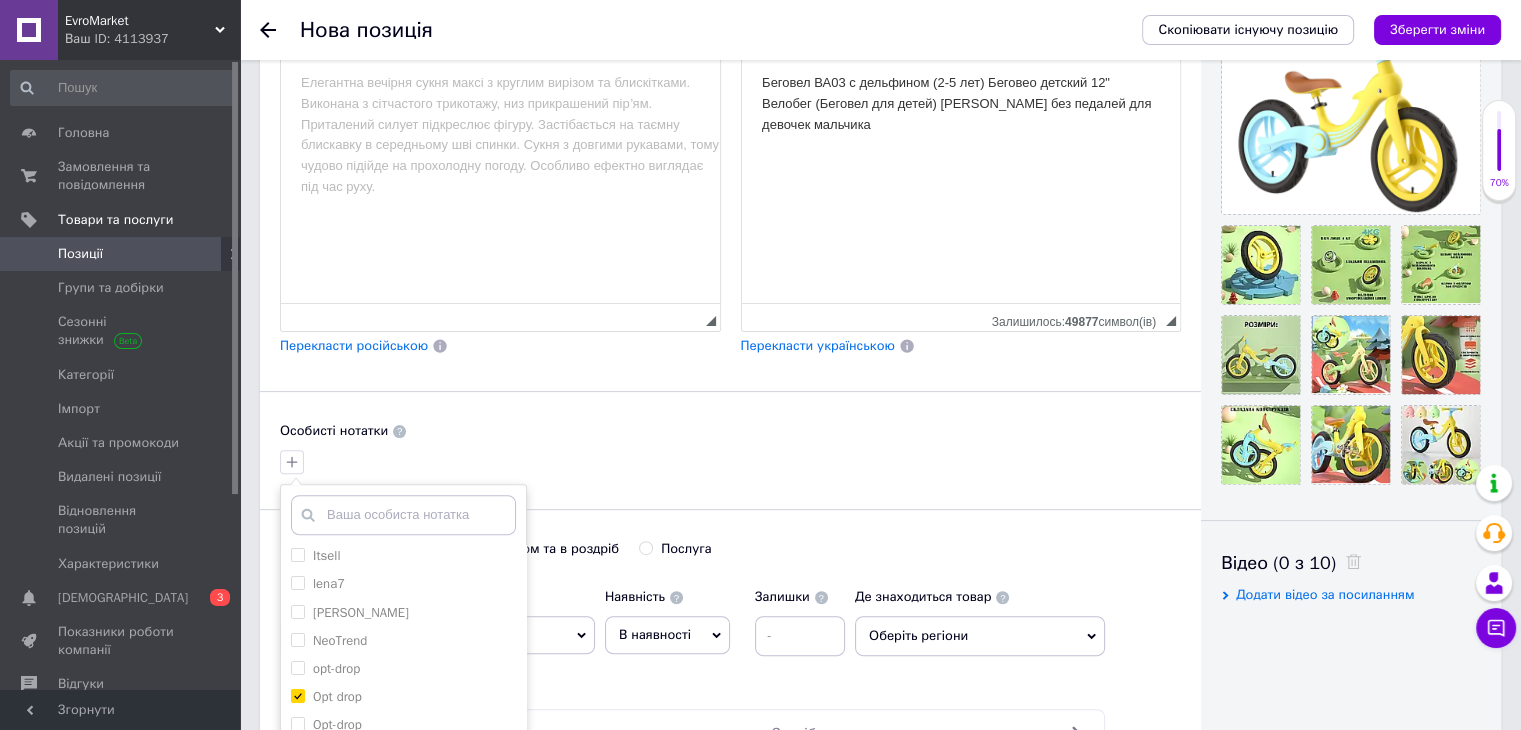 scroll, scrollTop: 804, scrollLeft: 0, axis: vertical 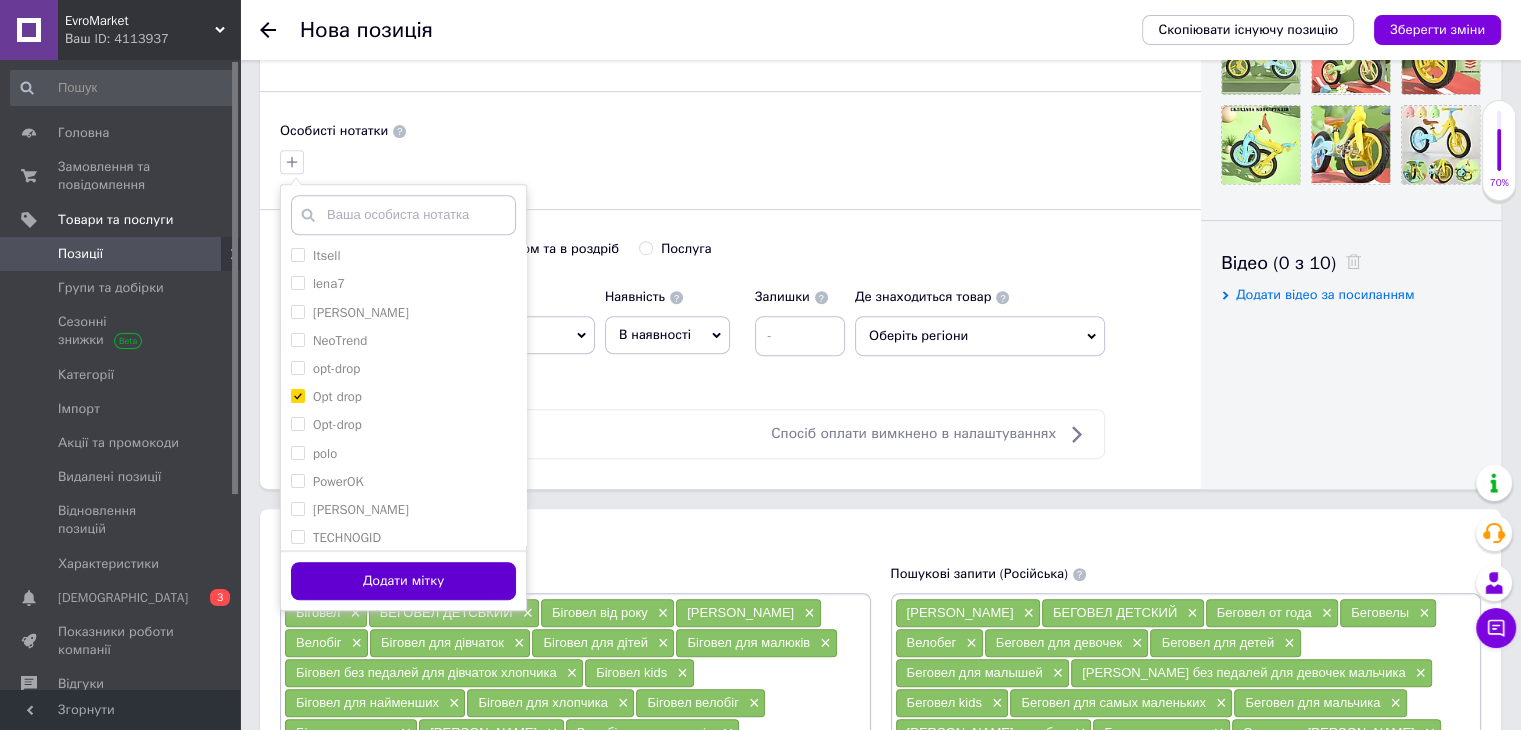 click on "Додати мітку" at bounding box center (403, 581) 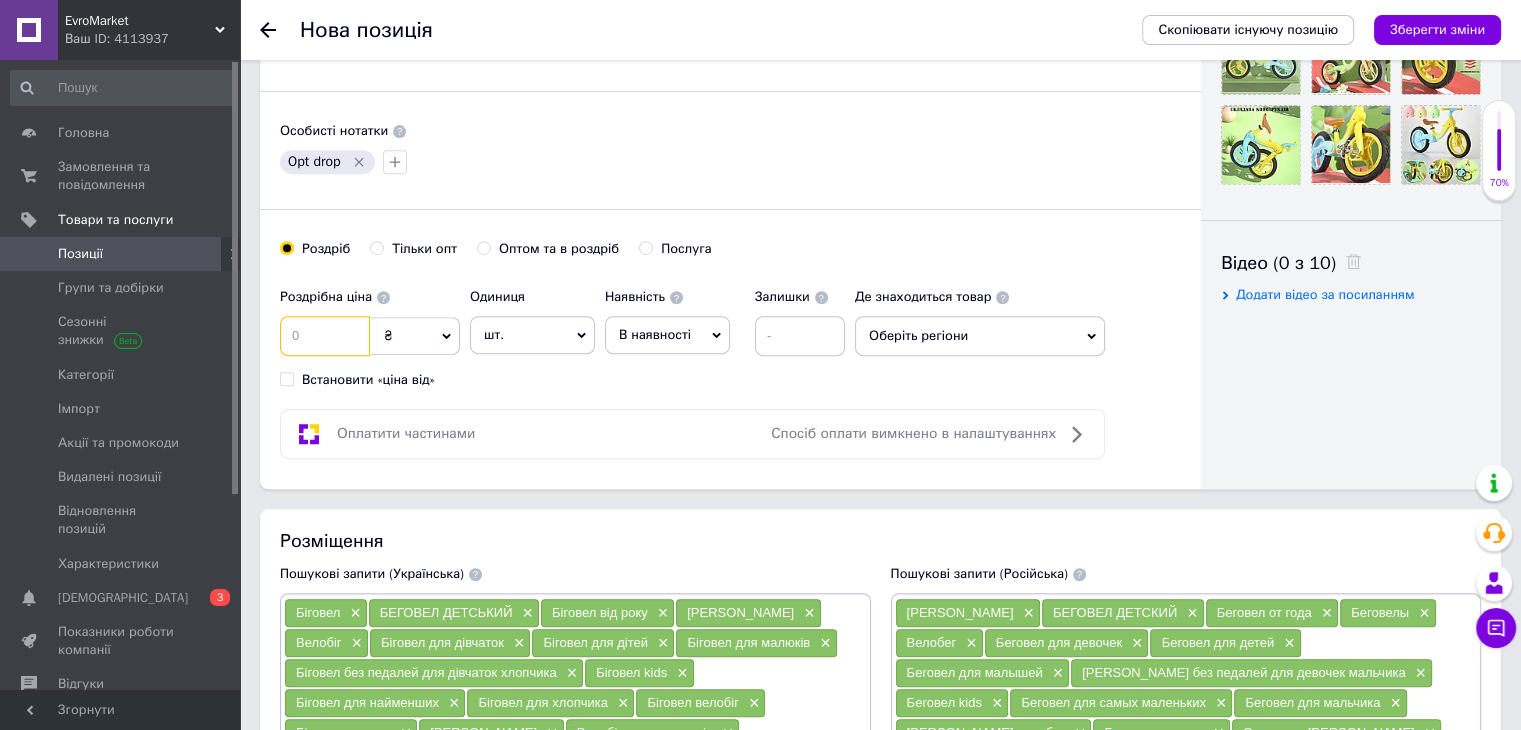 click at bounding box center (325, 336) 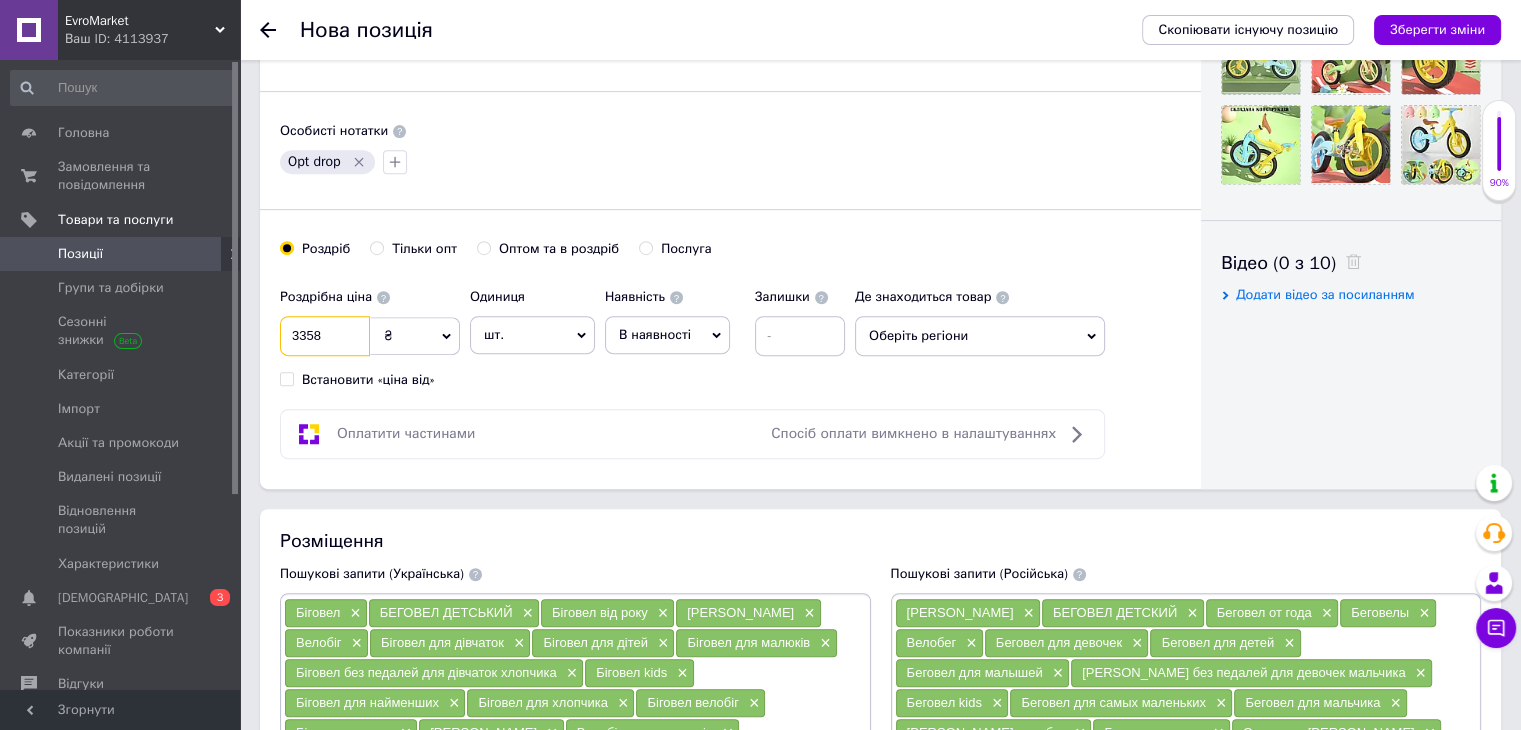 type on "3358" 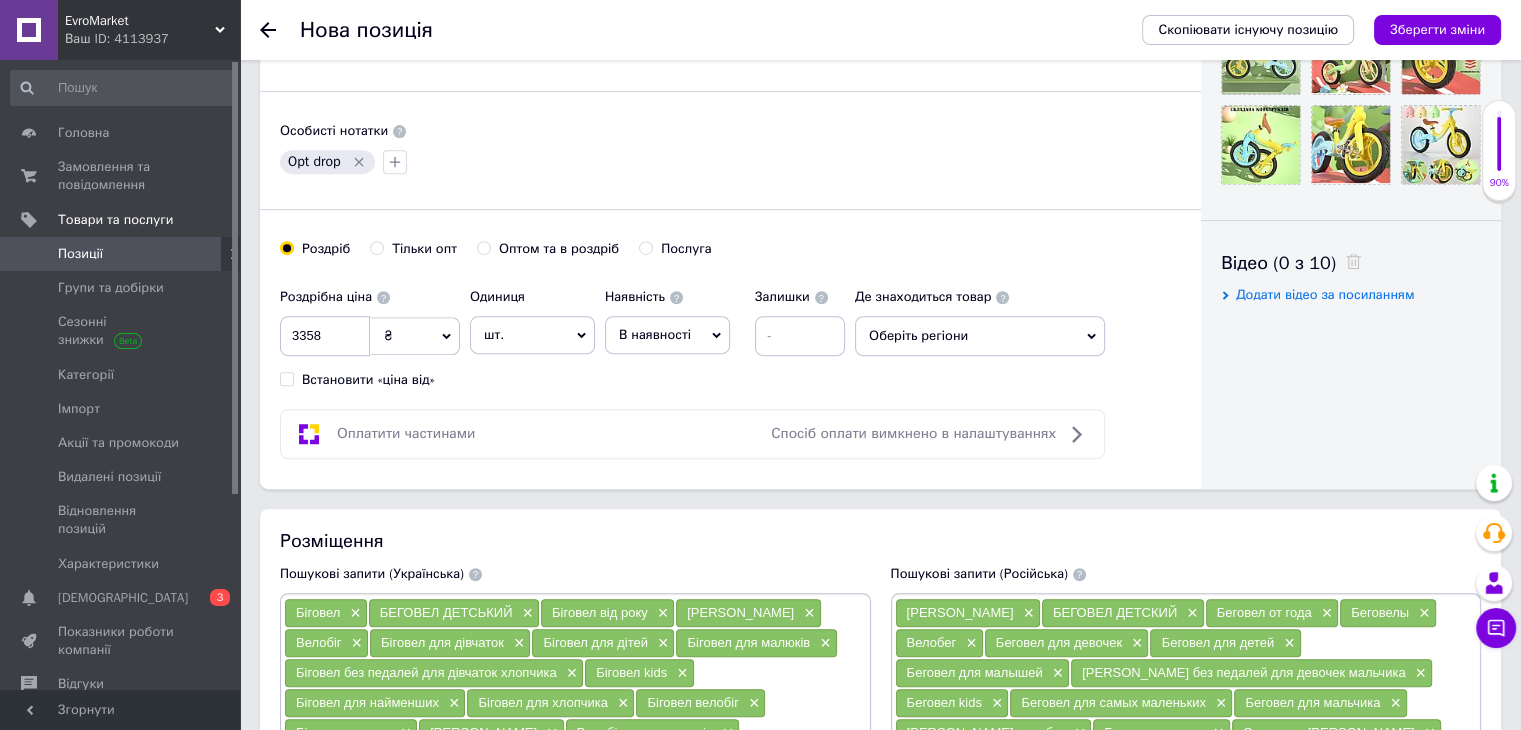 click on "[PERSON_NAME] опт Оптом та в роздріб Послуга" at bounding box center [730, 259] 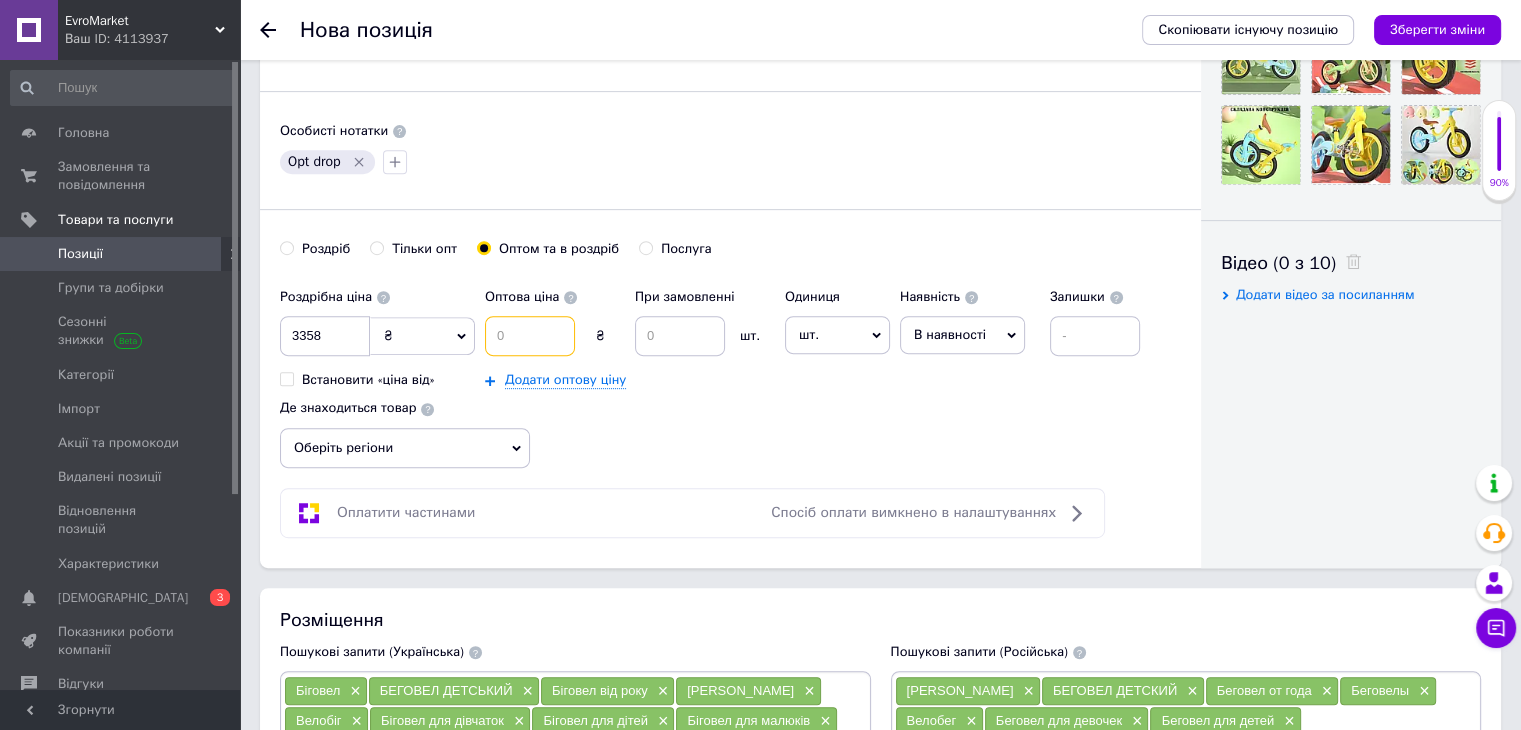 click at bounding box center (530, 336) 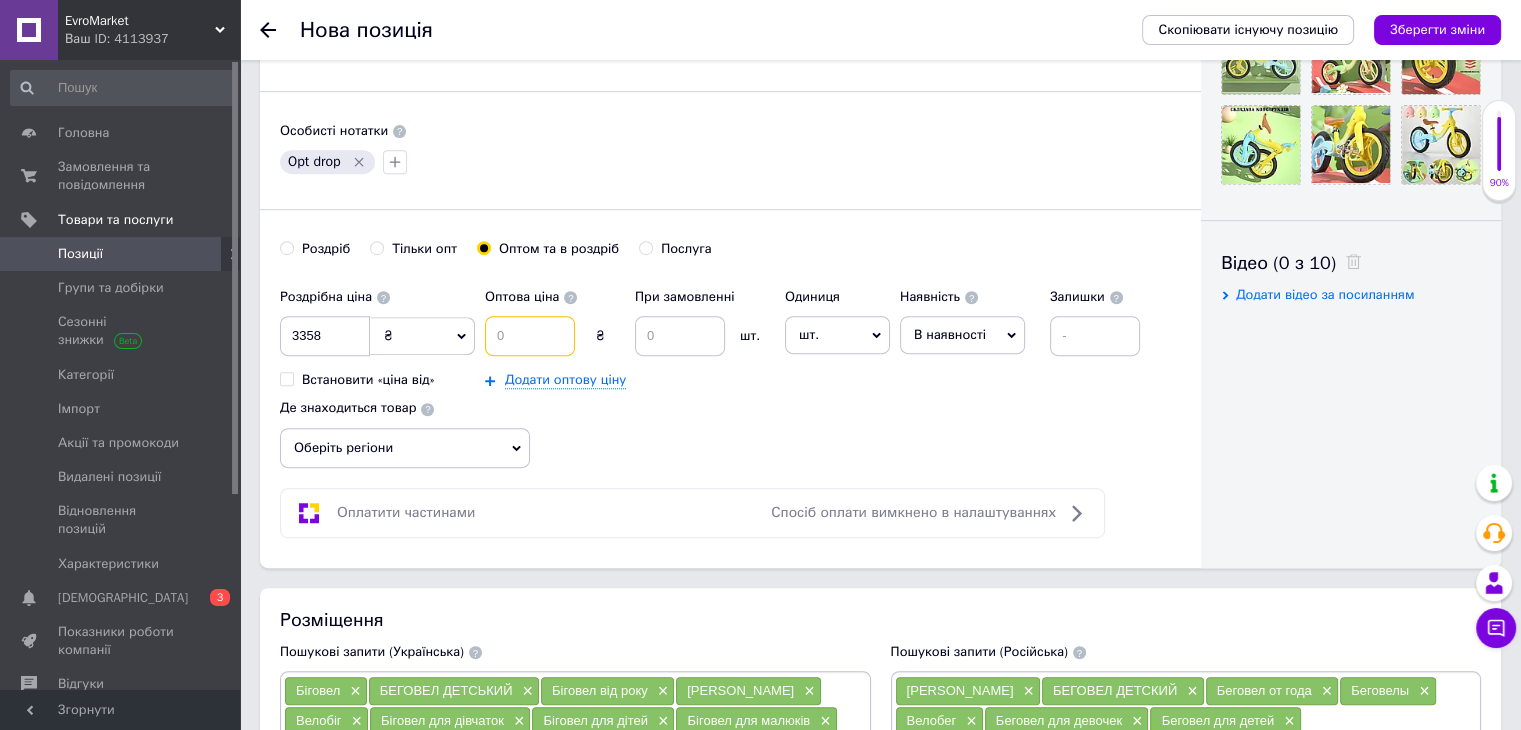 click at bounding box center [530, 336] 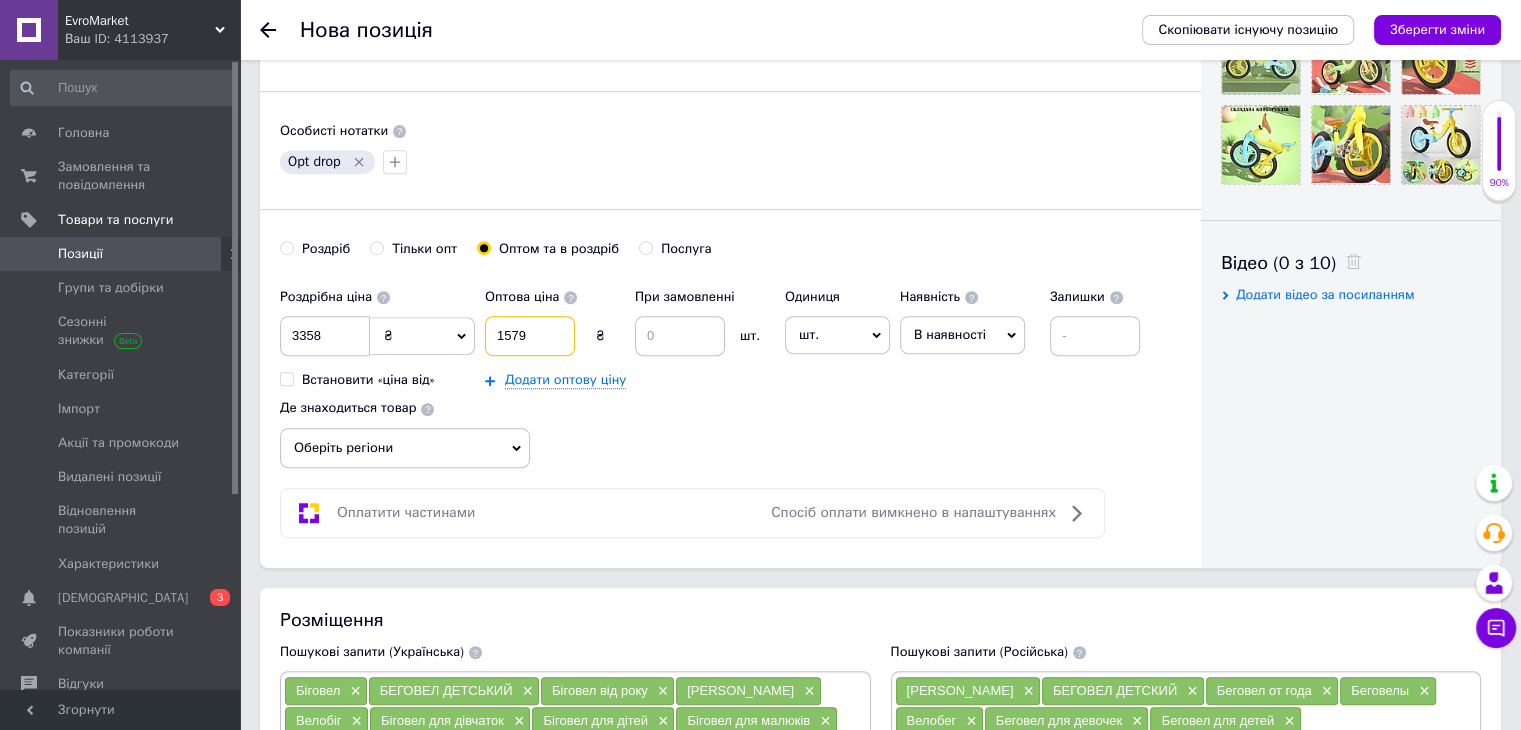 type on "1579" 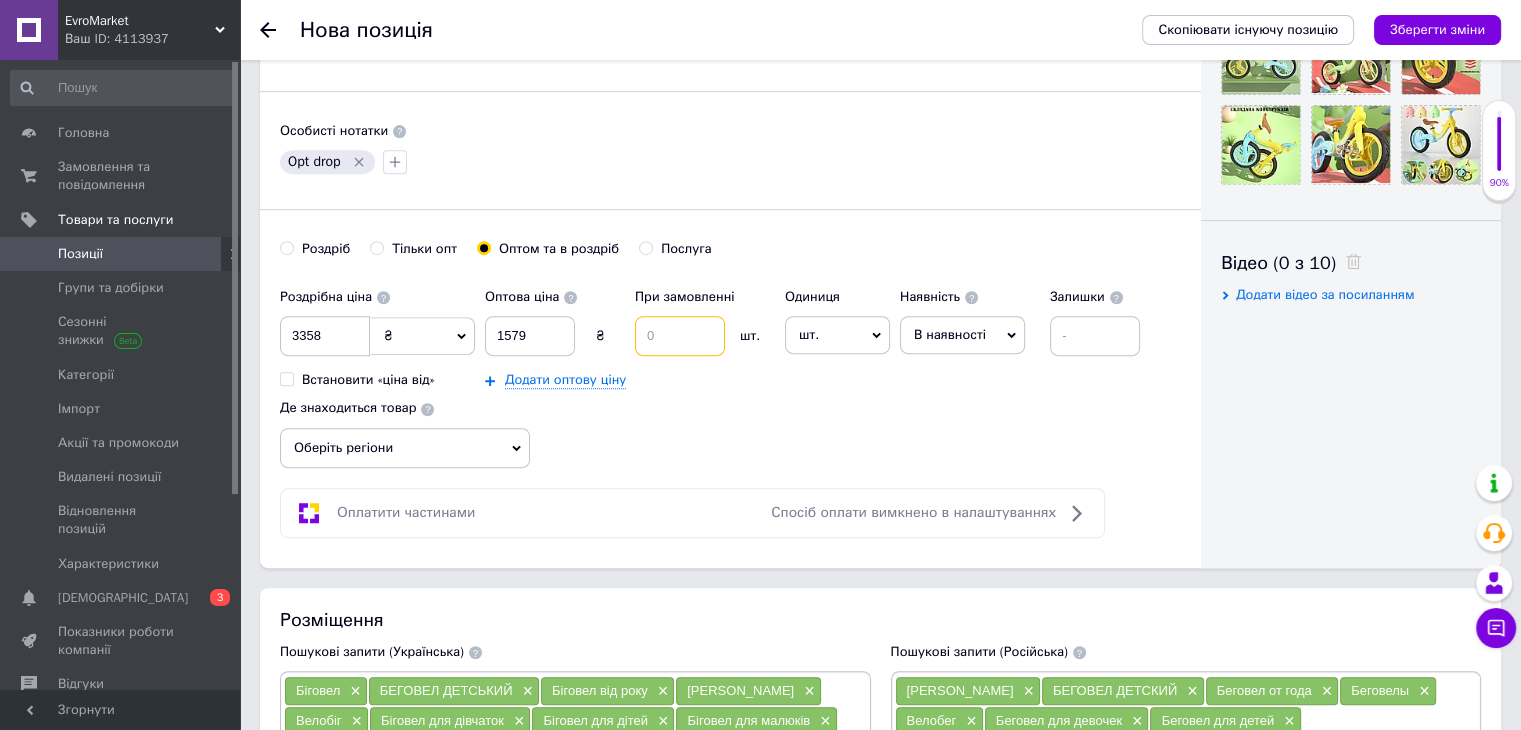 click at bounding box center (680, 336) 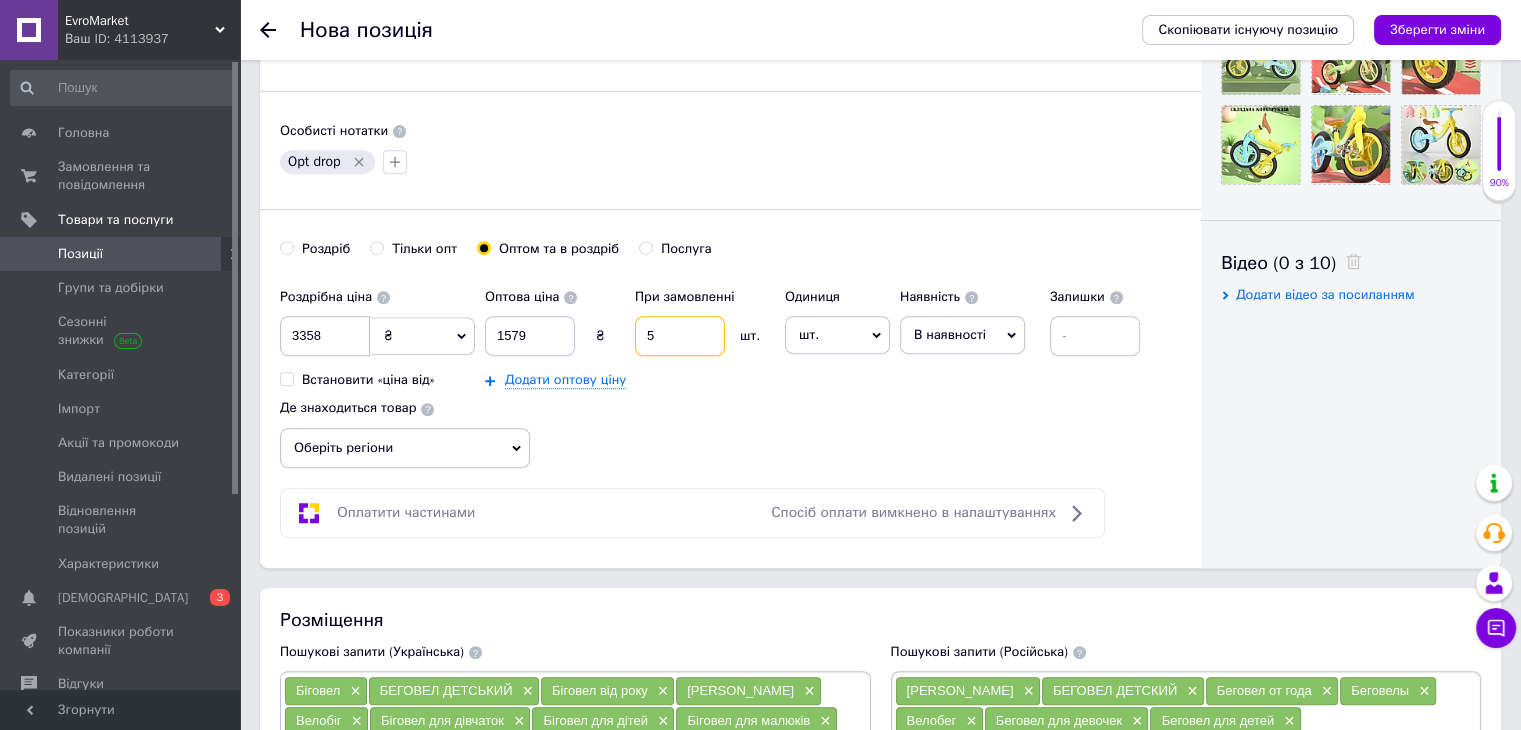 type on "5" 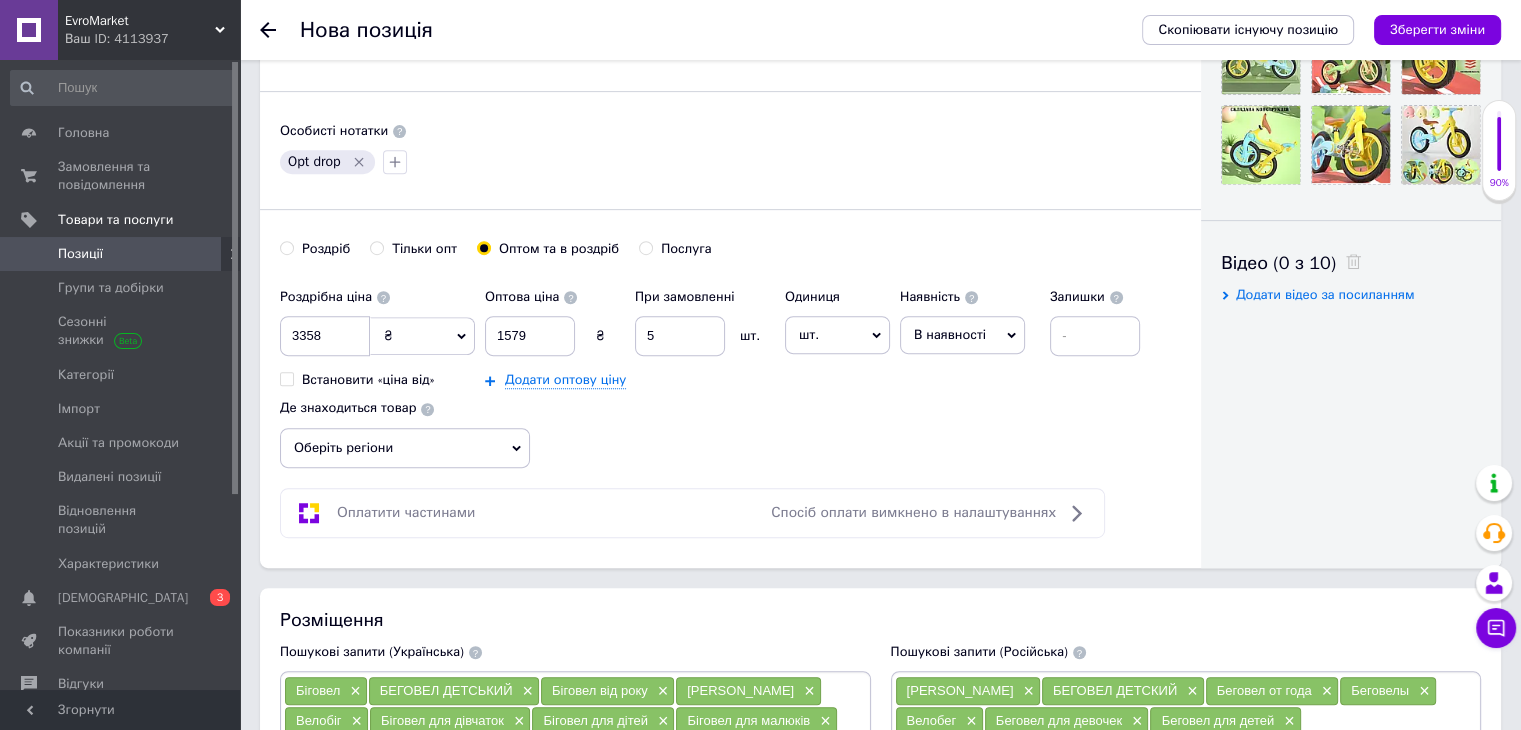 click on "шт." at bounding box center [837, 335] 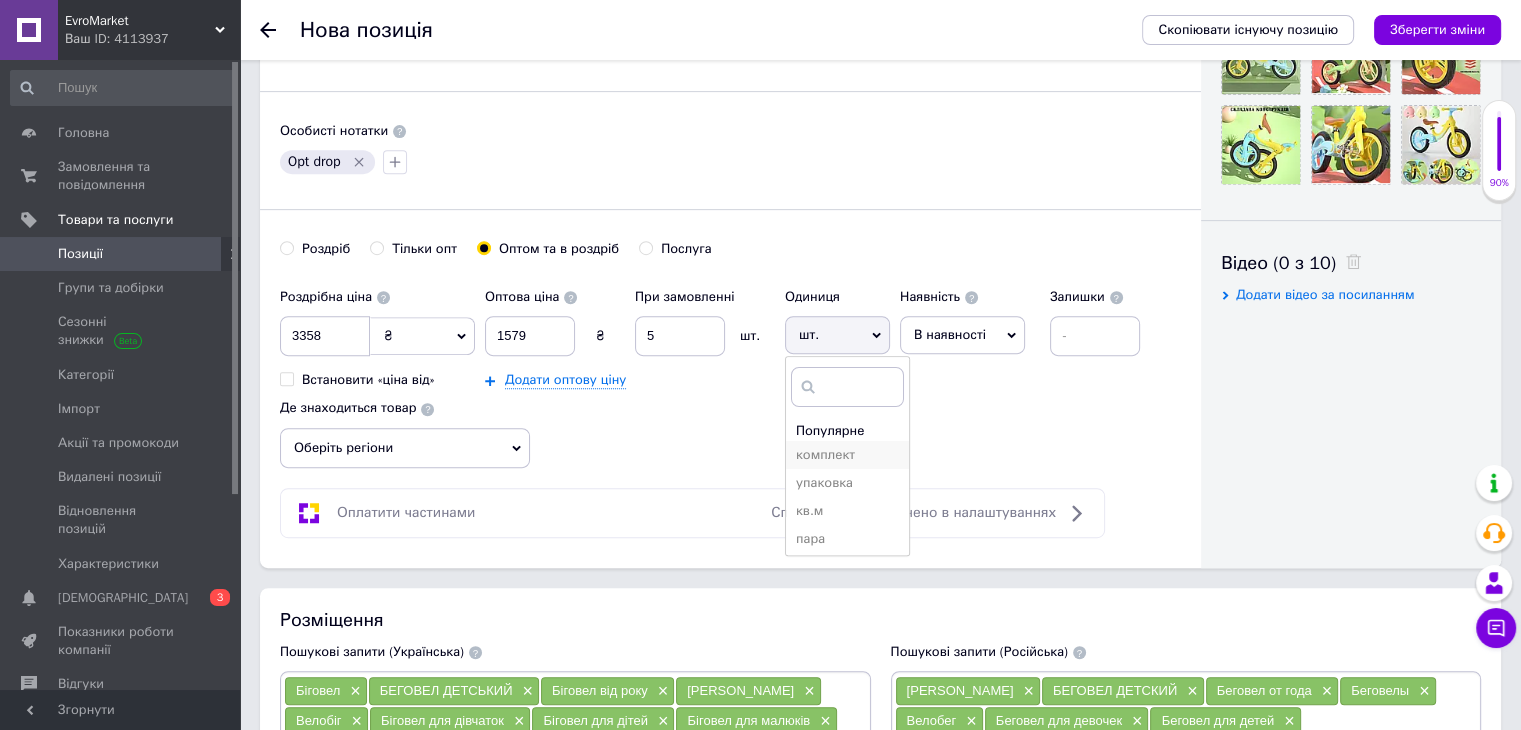 click on "комплект" at bounding box center (847, 455) 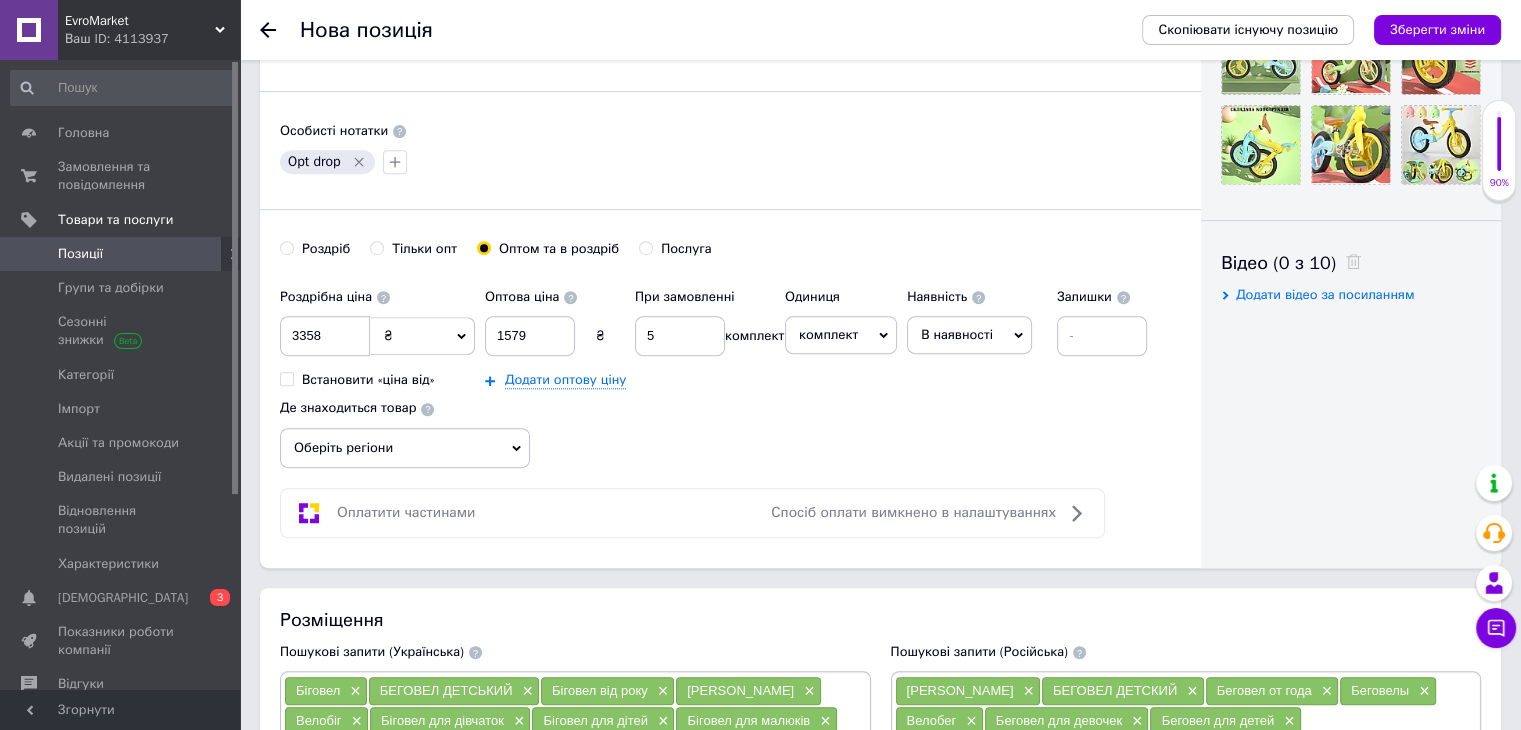 click on "В наявності" at bounding box center (969, 335) 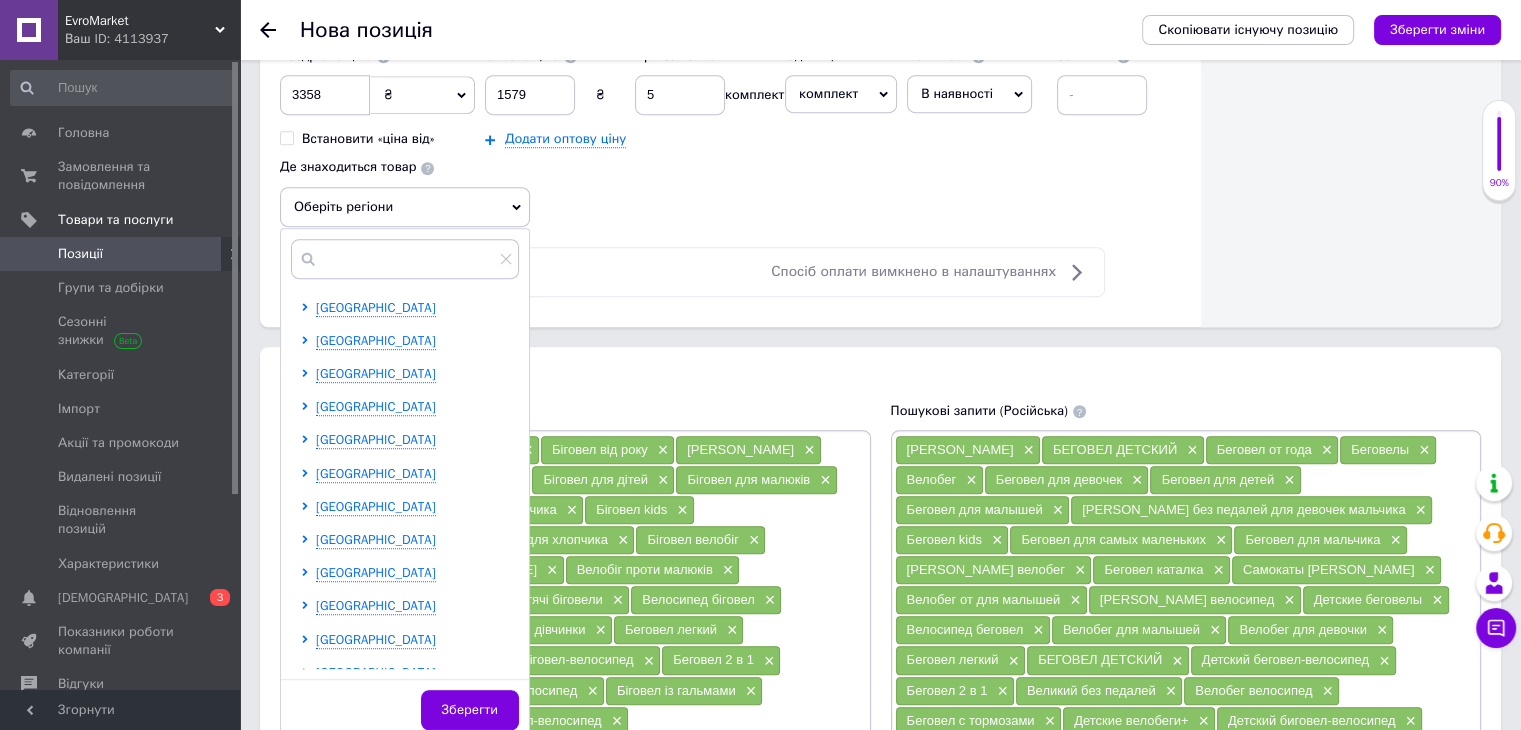 scroll, scrollTop: 1104, scrollLeft: 0, axis: vertical 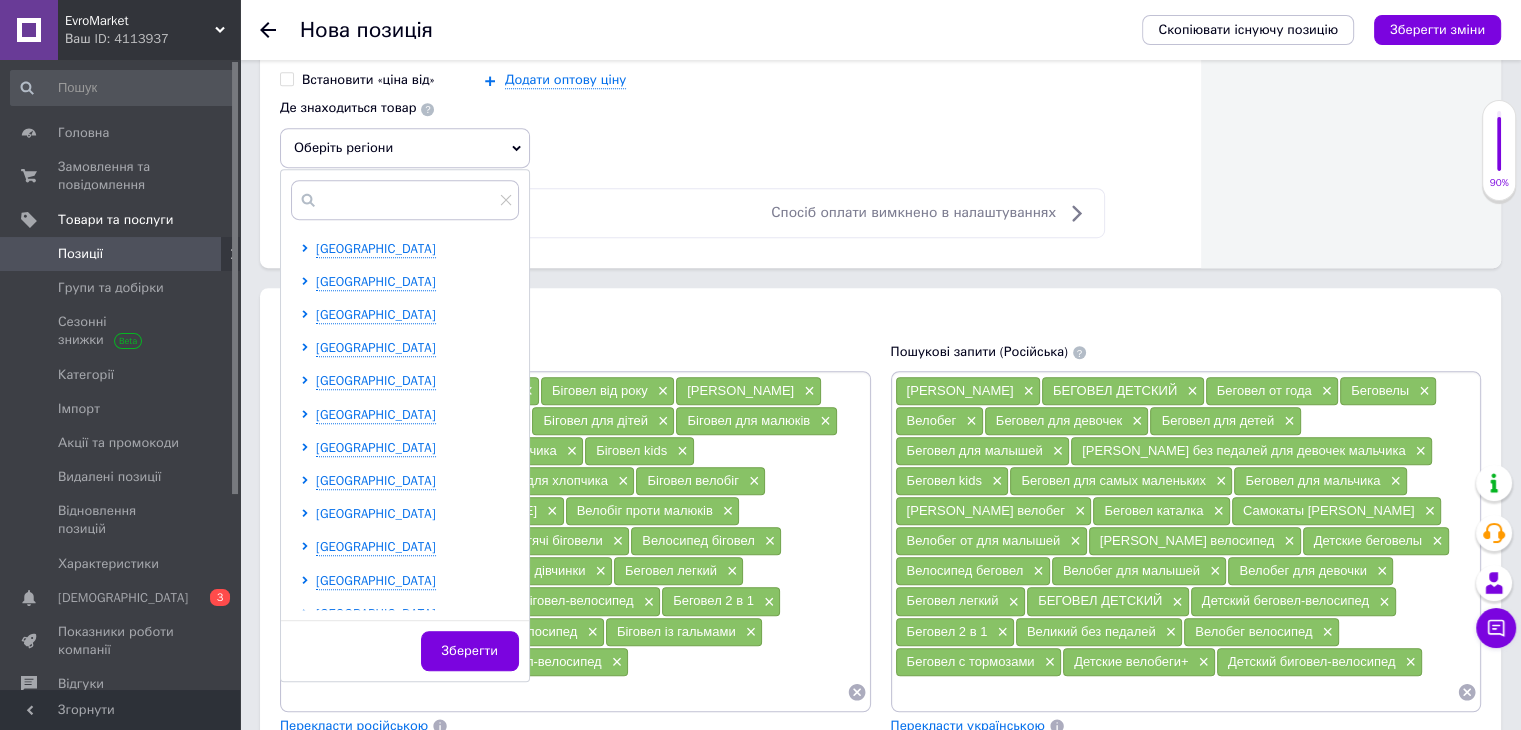 click on "[GEOGRAPHIC_DATA]" at bounding box center (376, 513) 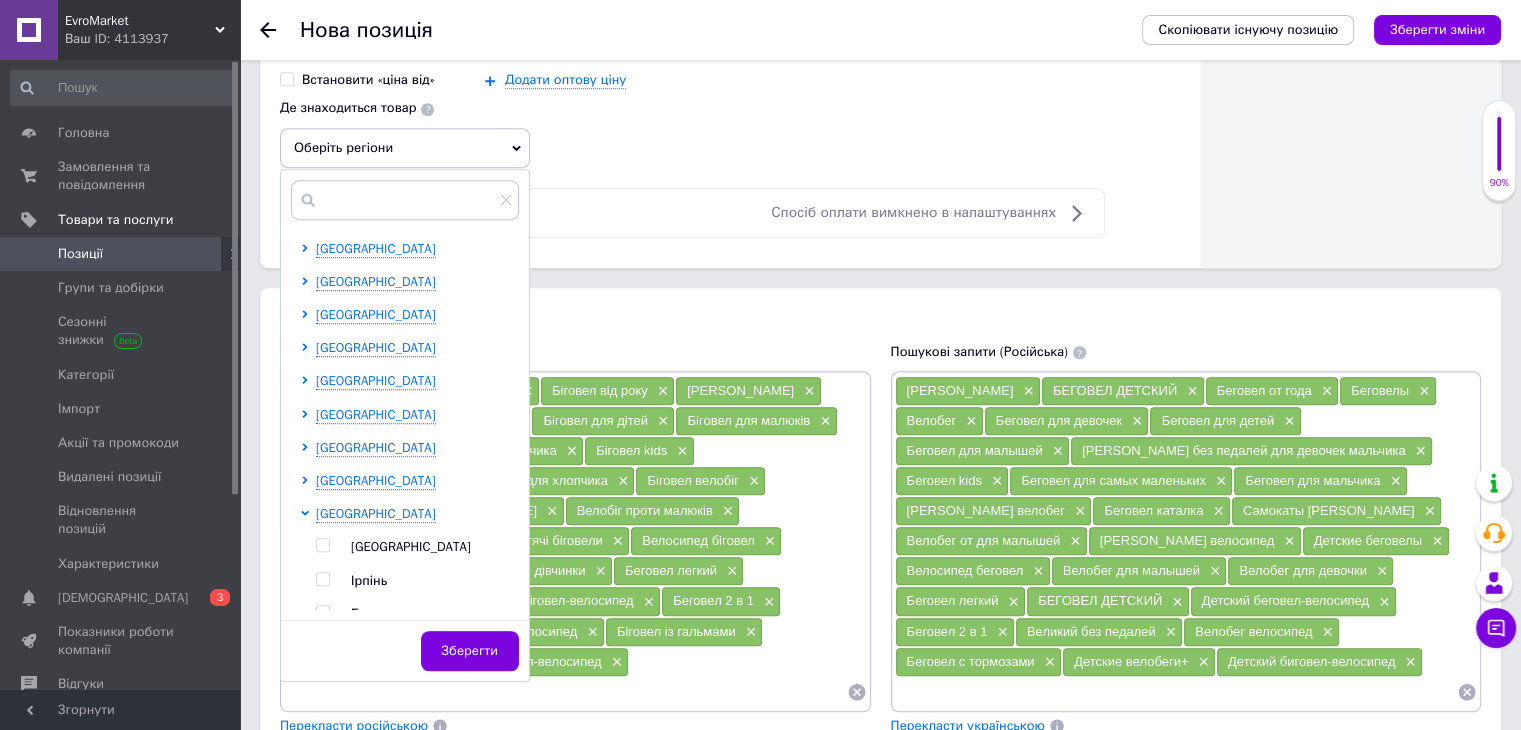 click at bounding box center [322, 545] 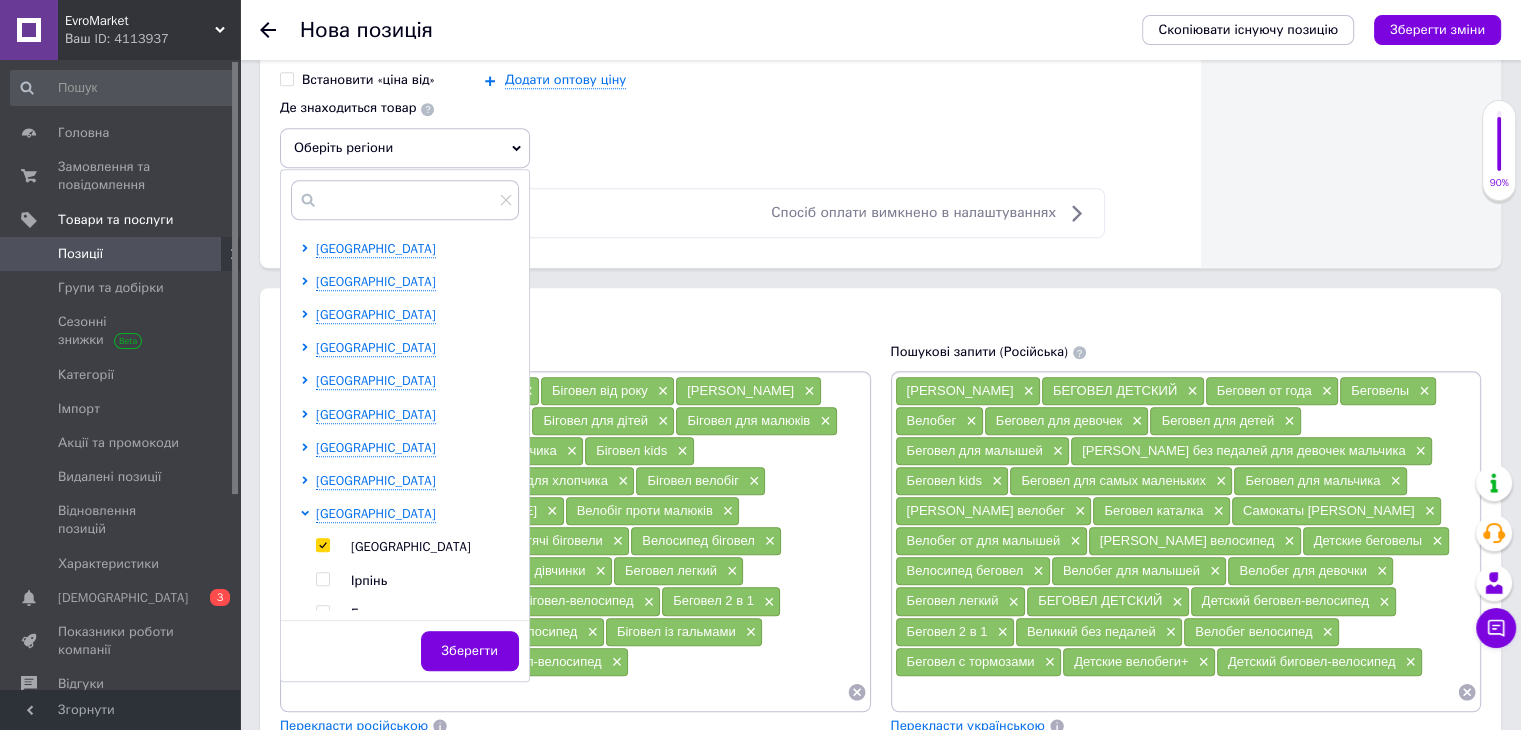 checkbox on "true" 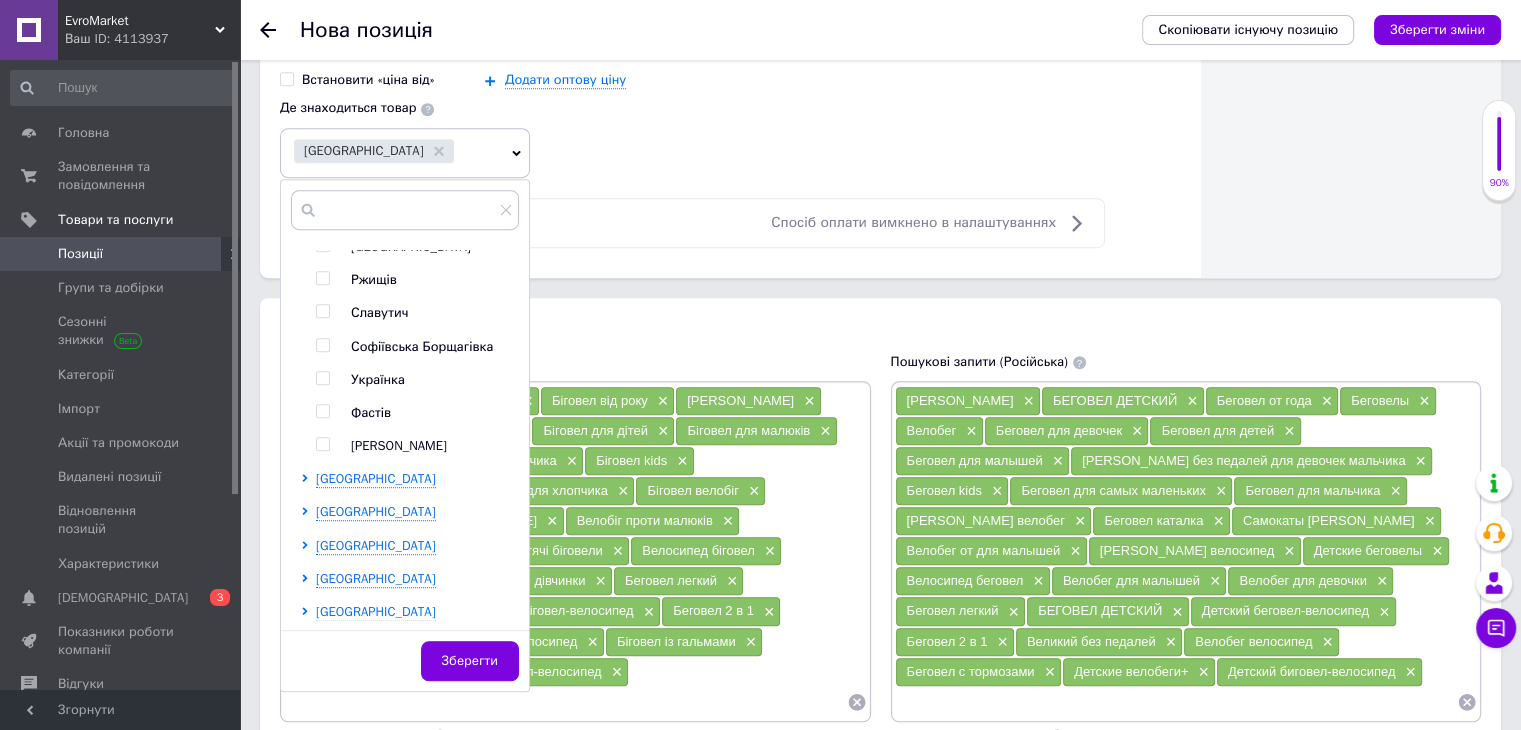 scroll, scrollTop: 900, scrollLeft: 0, axis: vertical 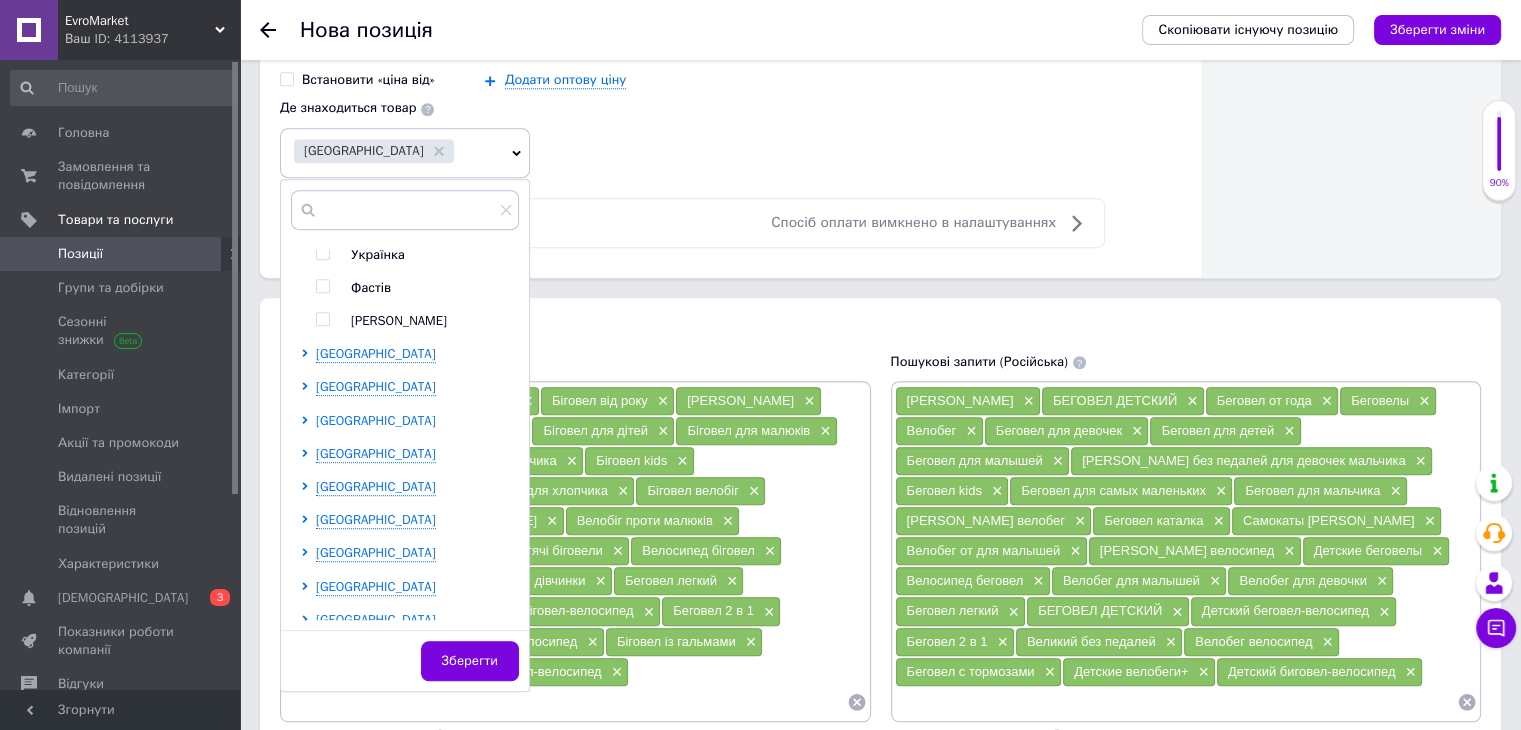 click on "[GEOGRAPHIC_DATA]" at bounding box center (376, 420) 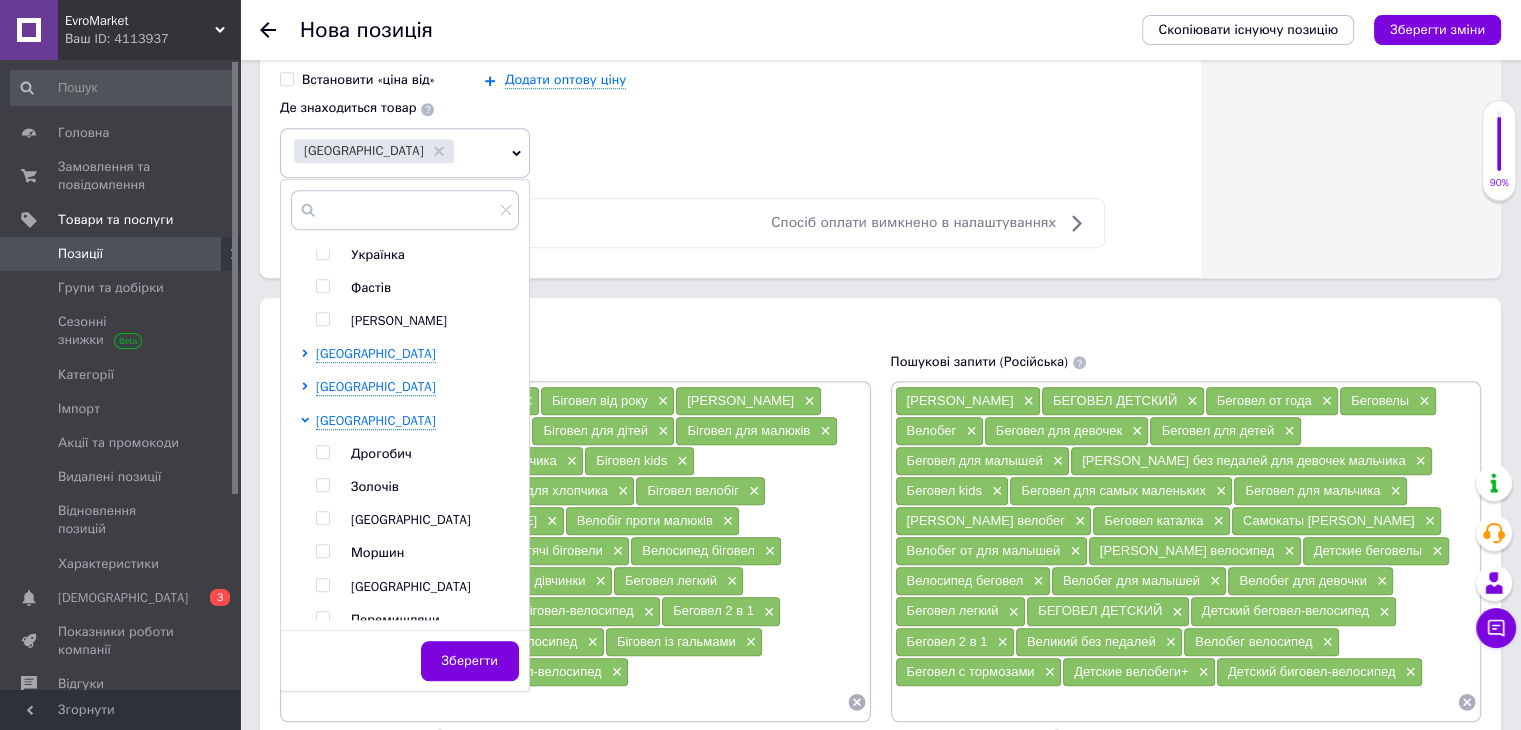 click at bounding box center [322, 518] 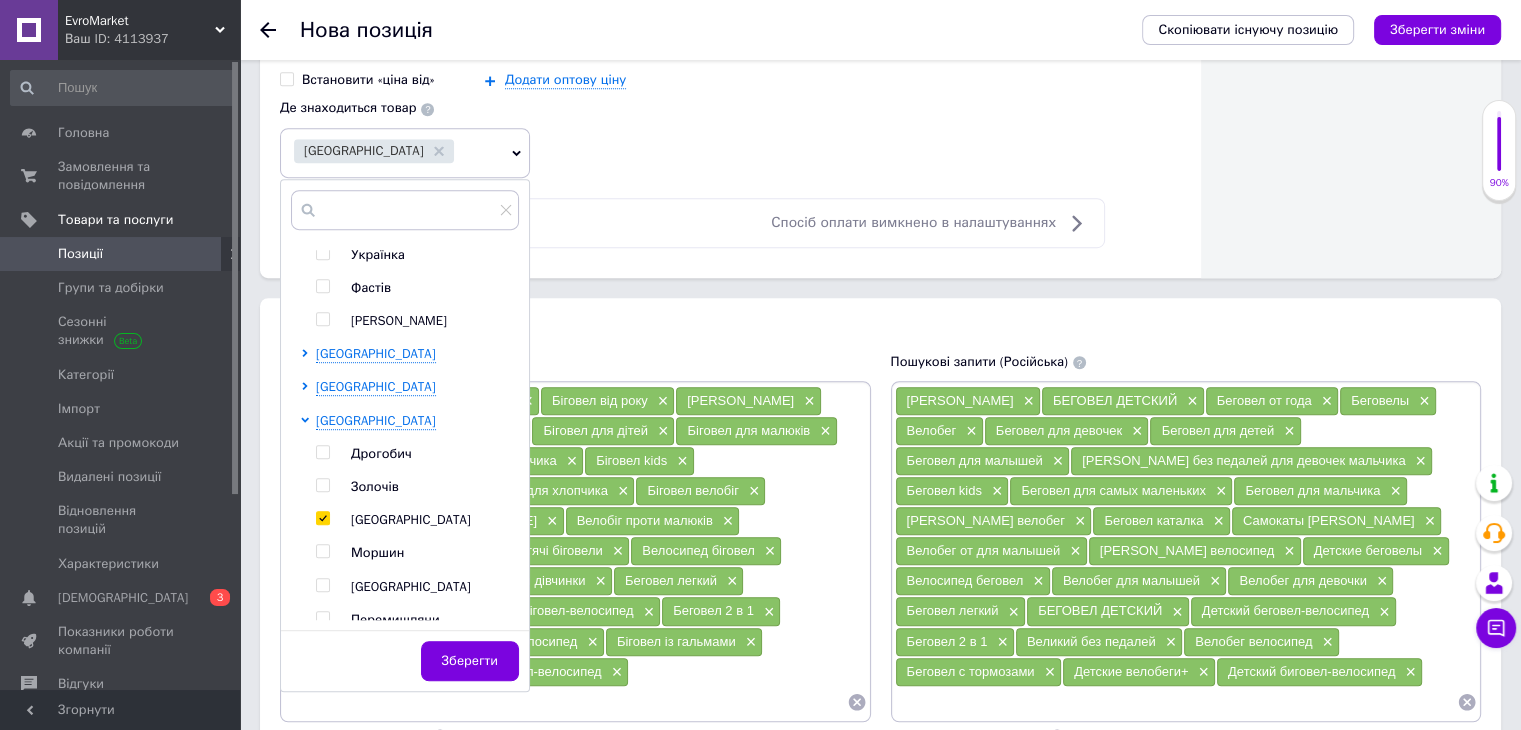 checkbox on "true" 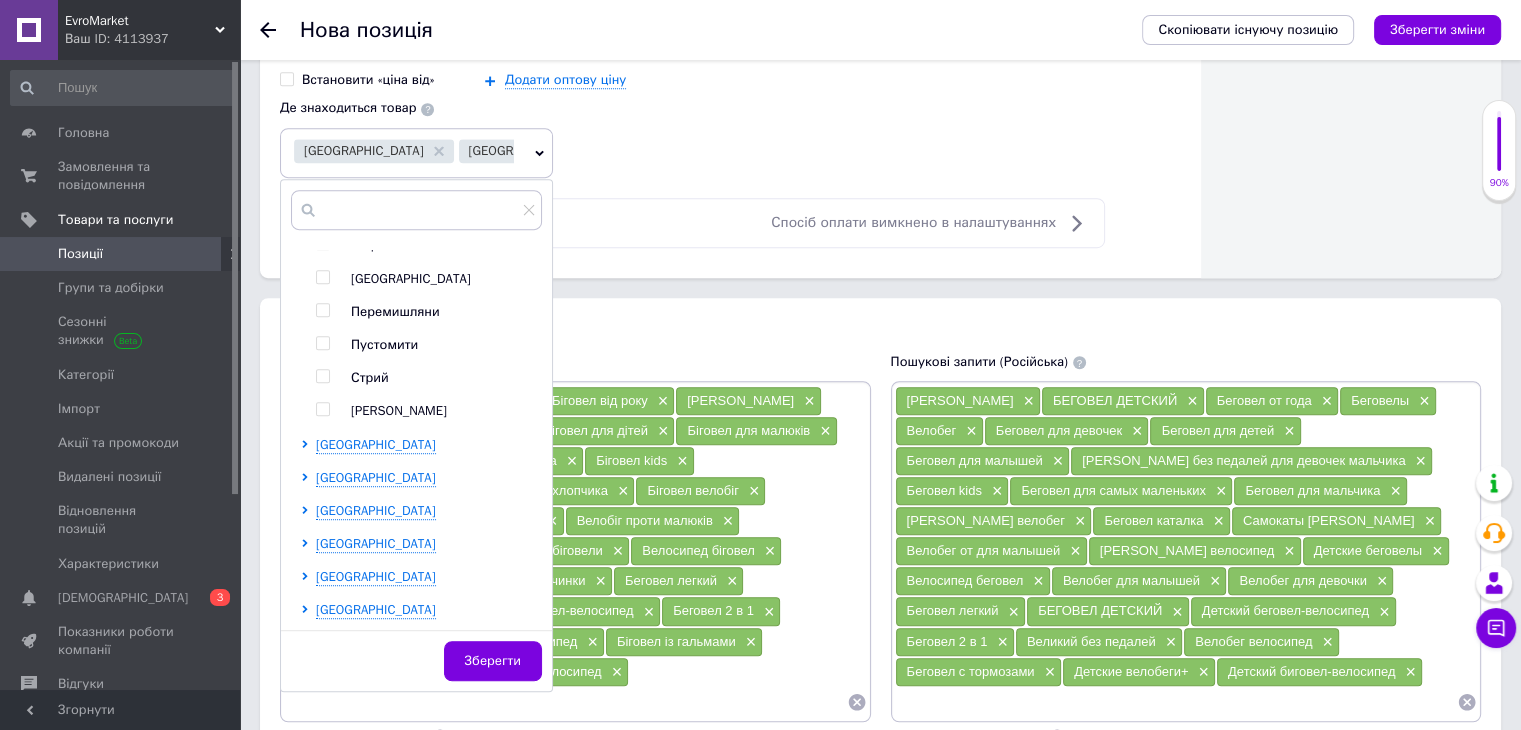 scroll, scrollTop: 1400, scrollLeft: 0, axis: vertical 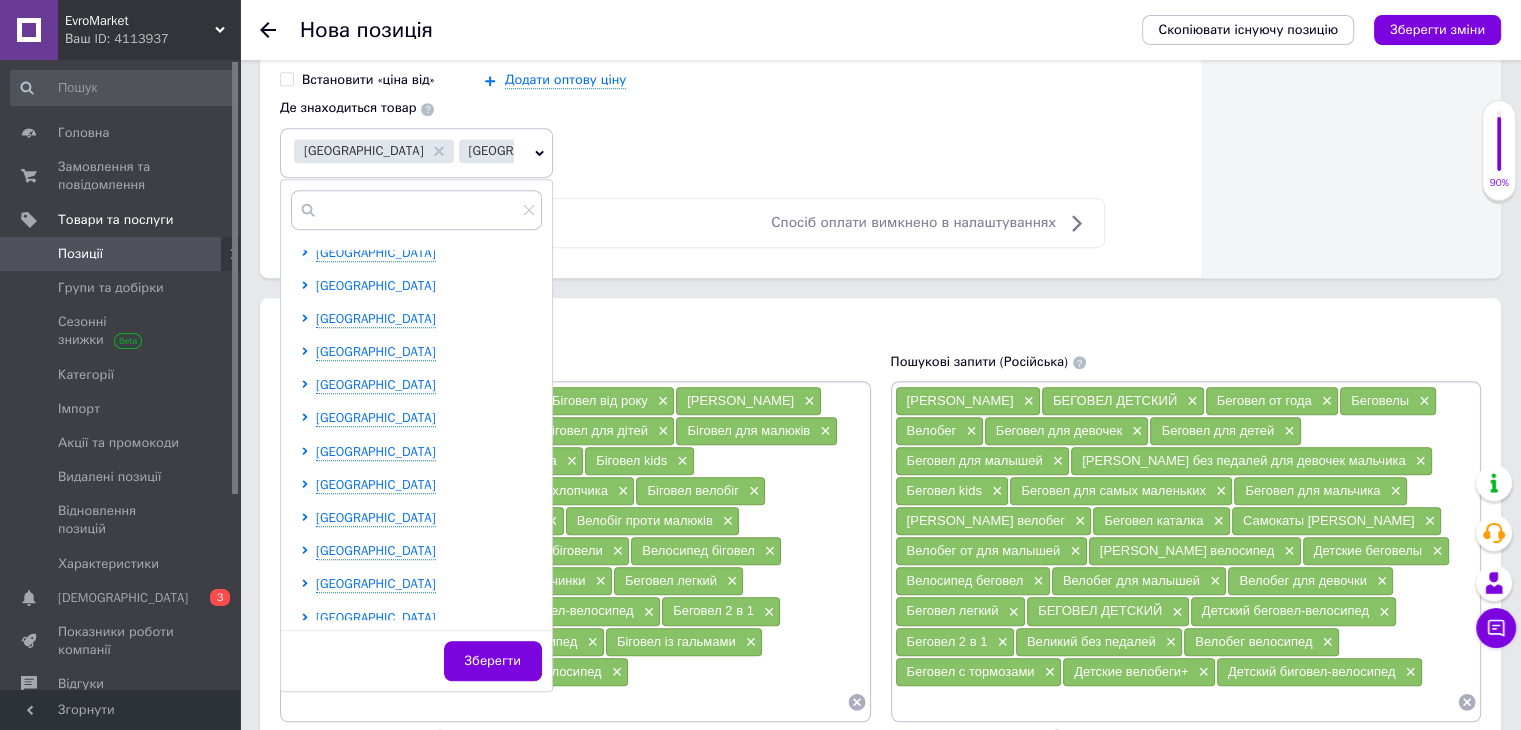 click on "[GEOGRAPHIC_DATA]" at bounding box center [376, 285] 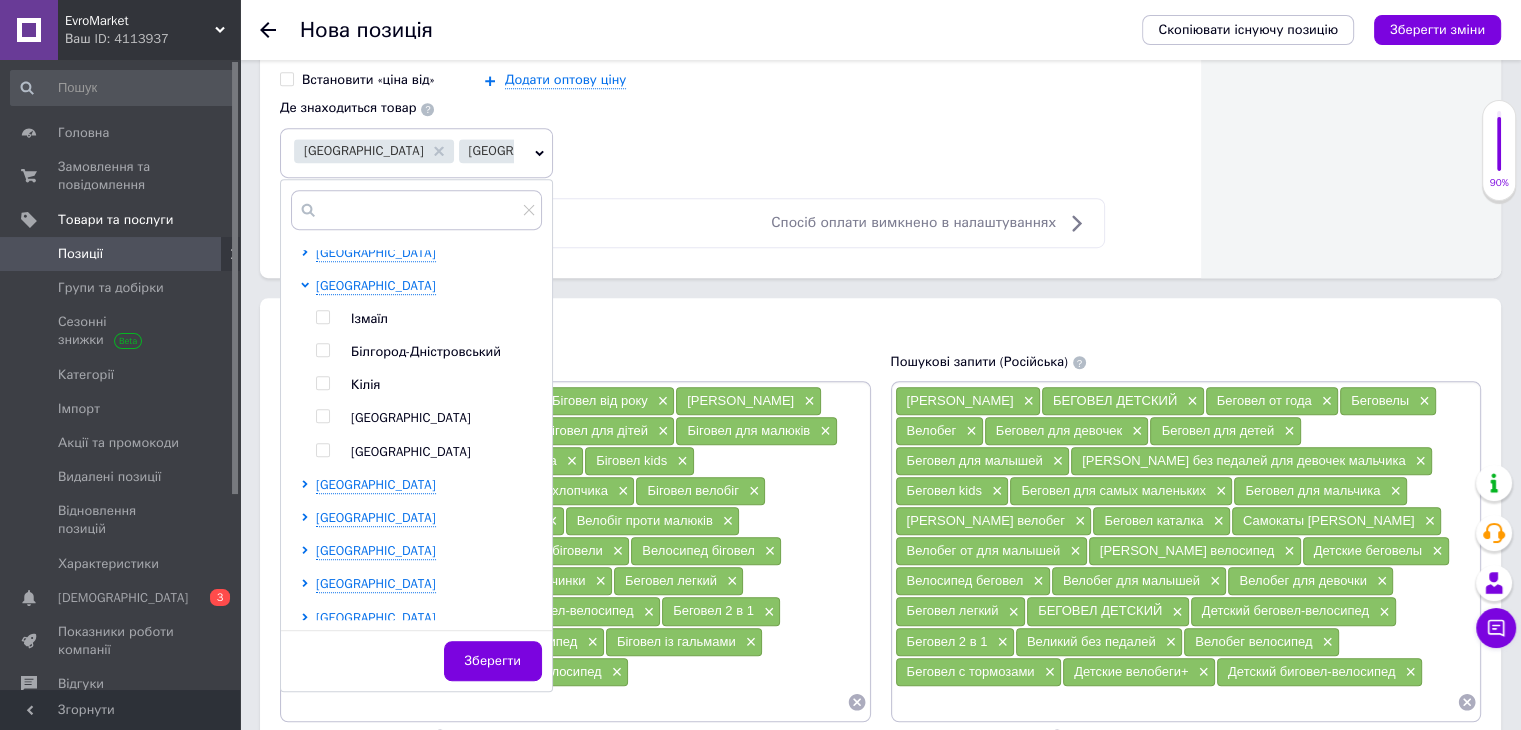 click at bounding box center [322, 416] 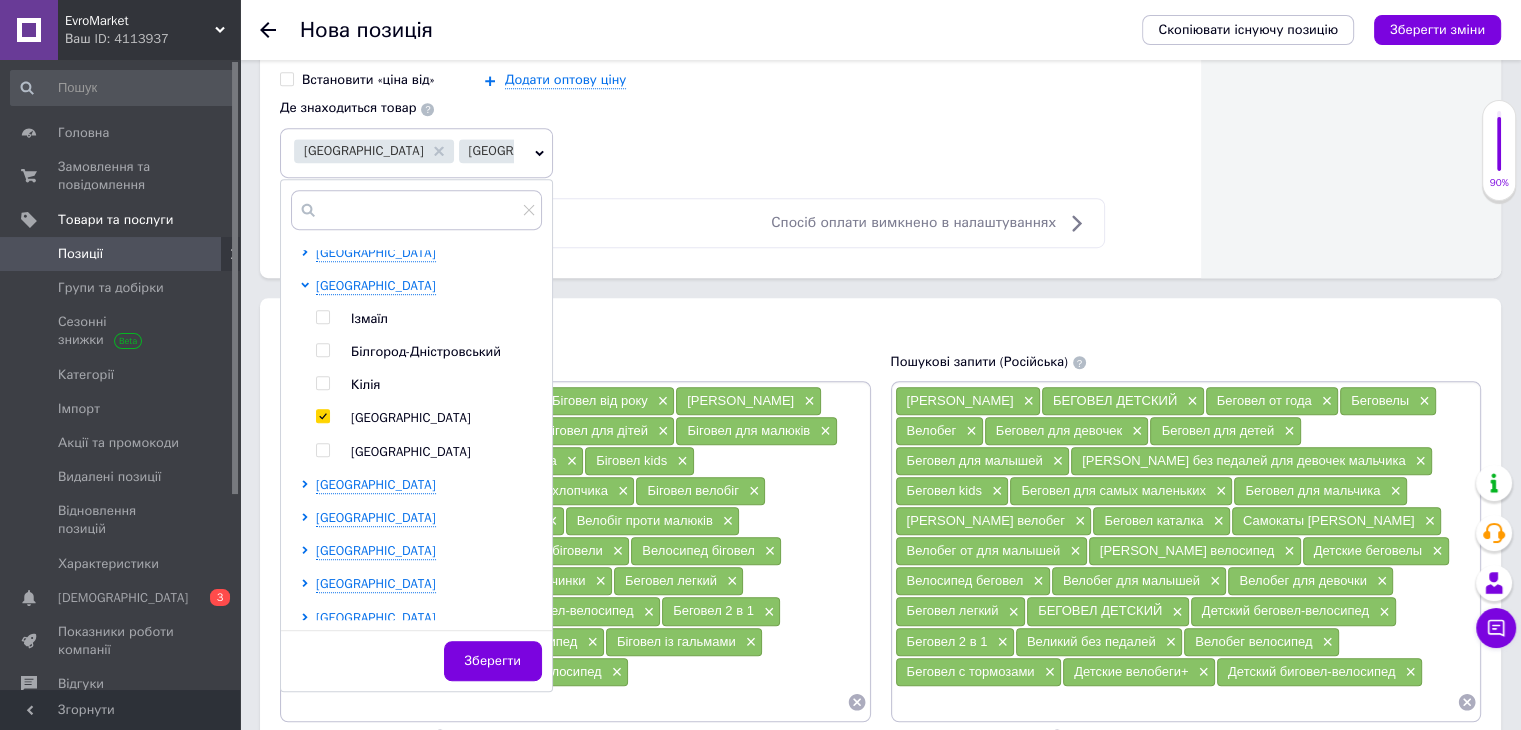 checkbox on "true" 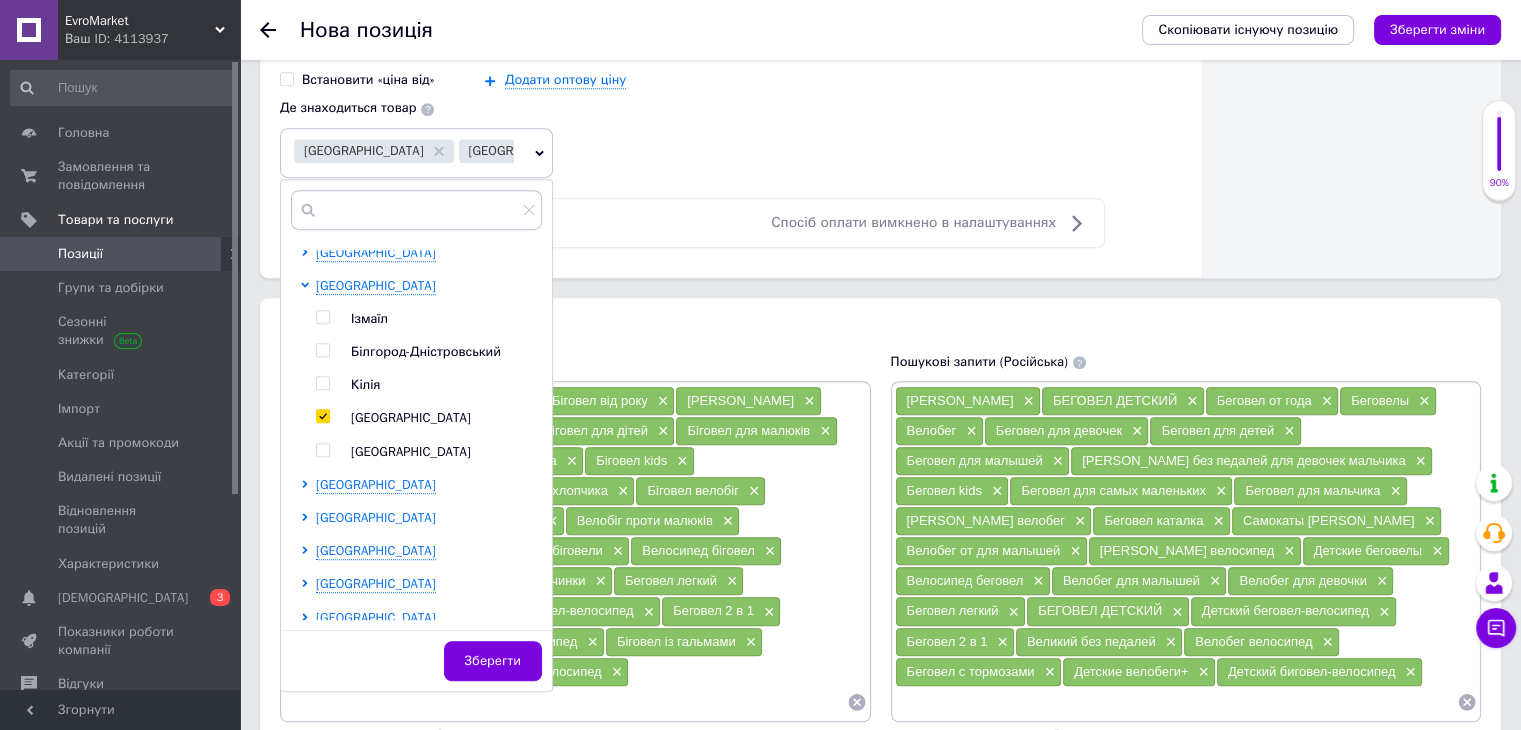 scroll, scrollTop: 1381, scrollLeft: 0, axis: vertical 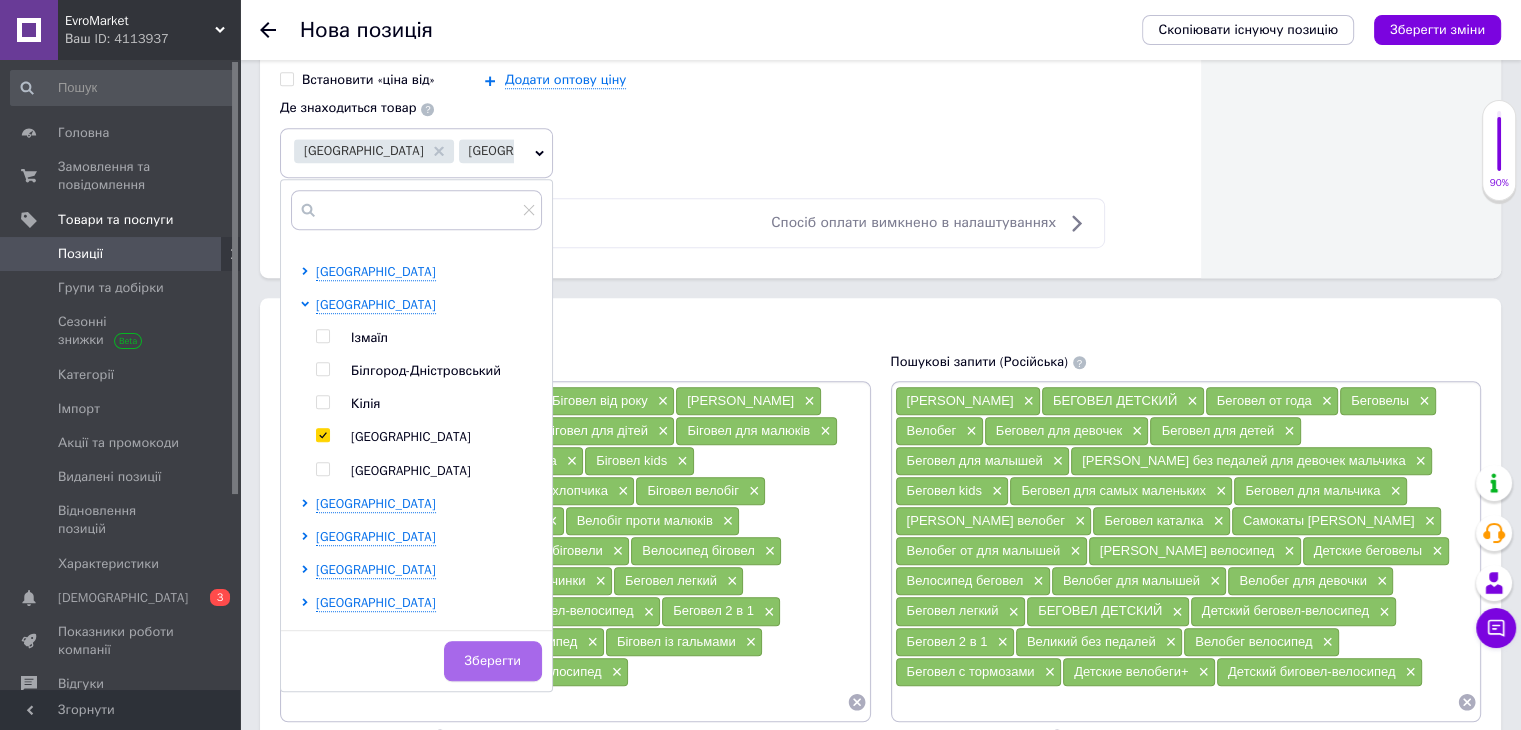 click on "Зберегти" at bounding box center (493, 661) 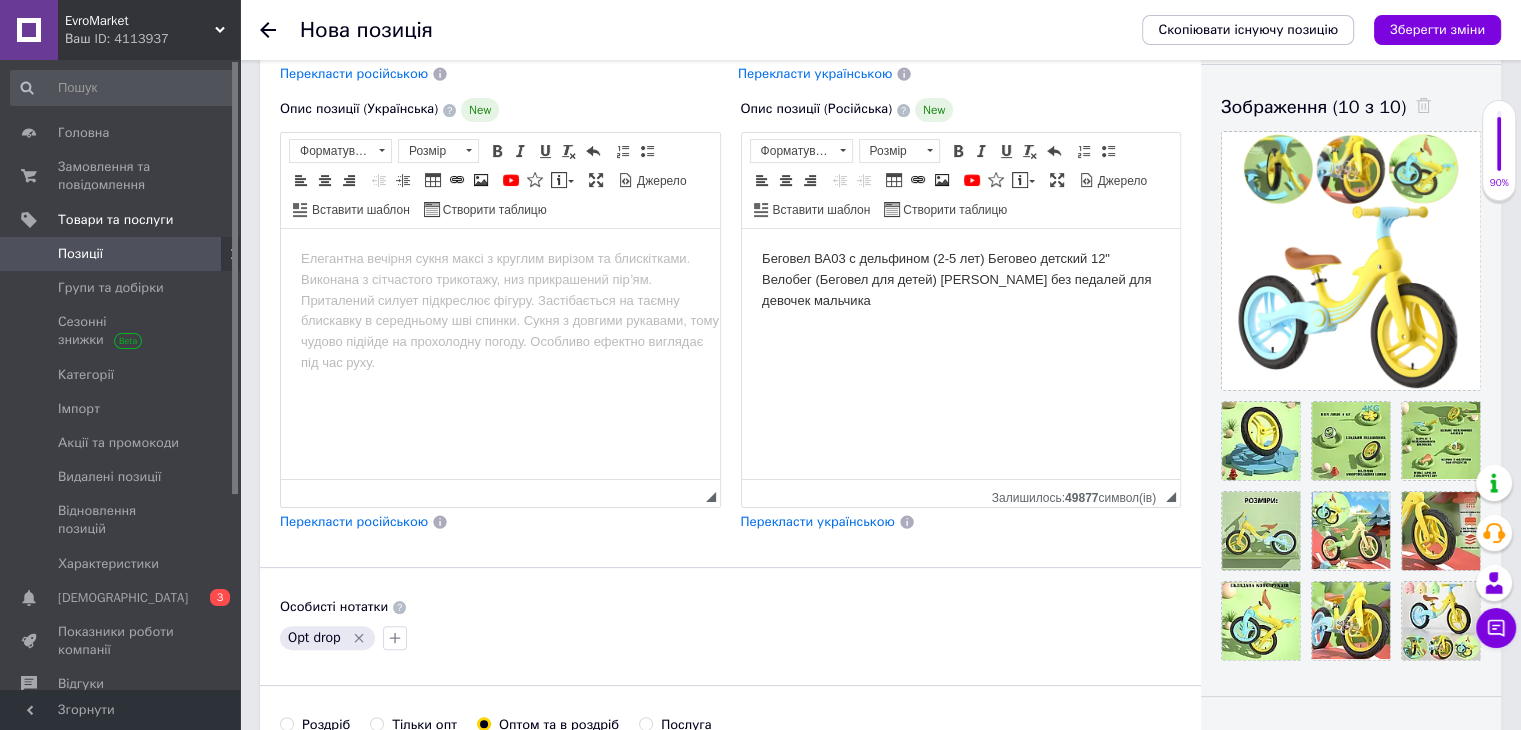 scroll, scrollTop: 304, scrollLeft: 0, axis: vertical 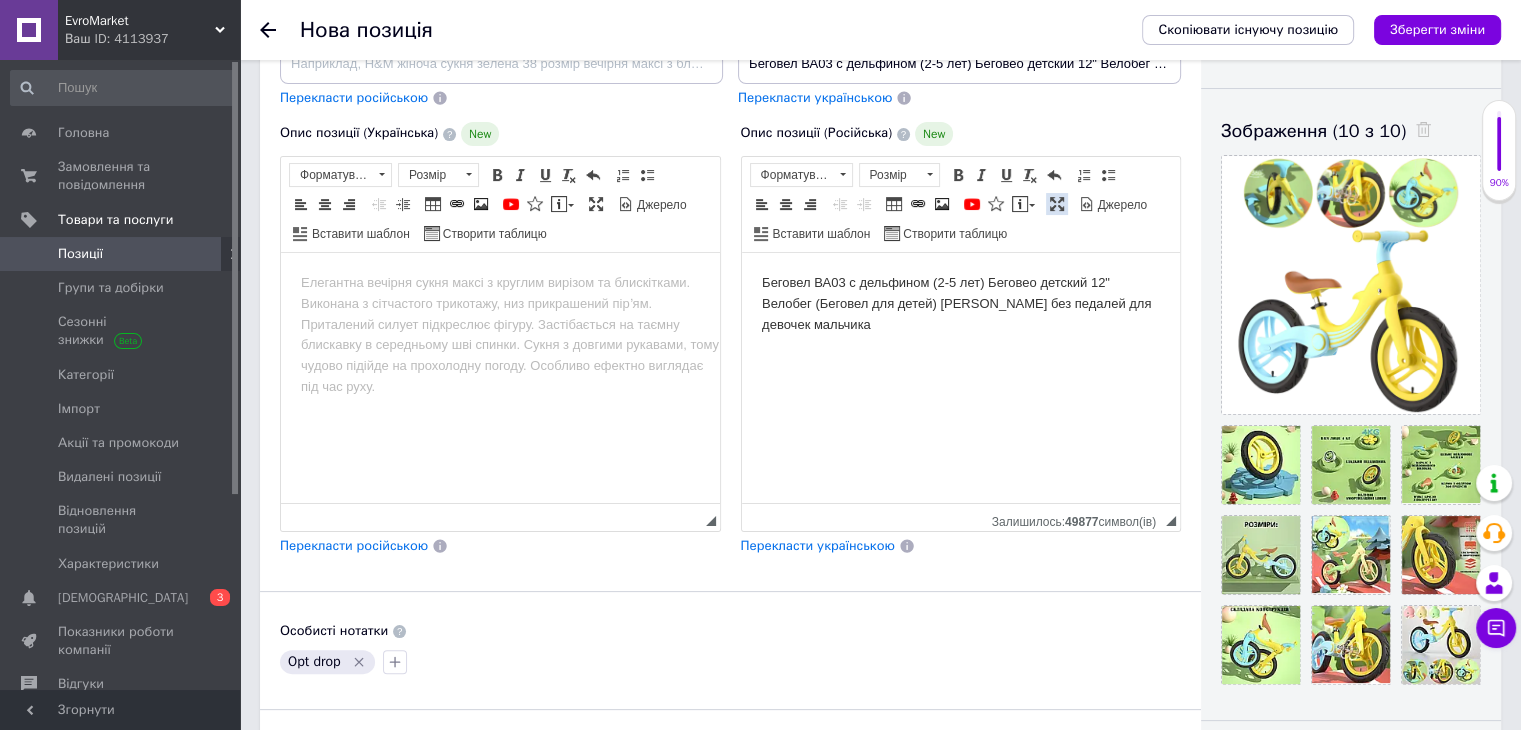 click at bounding box center [1057, 204] 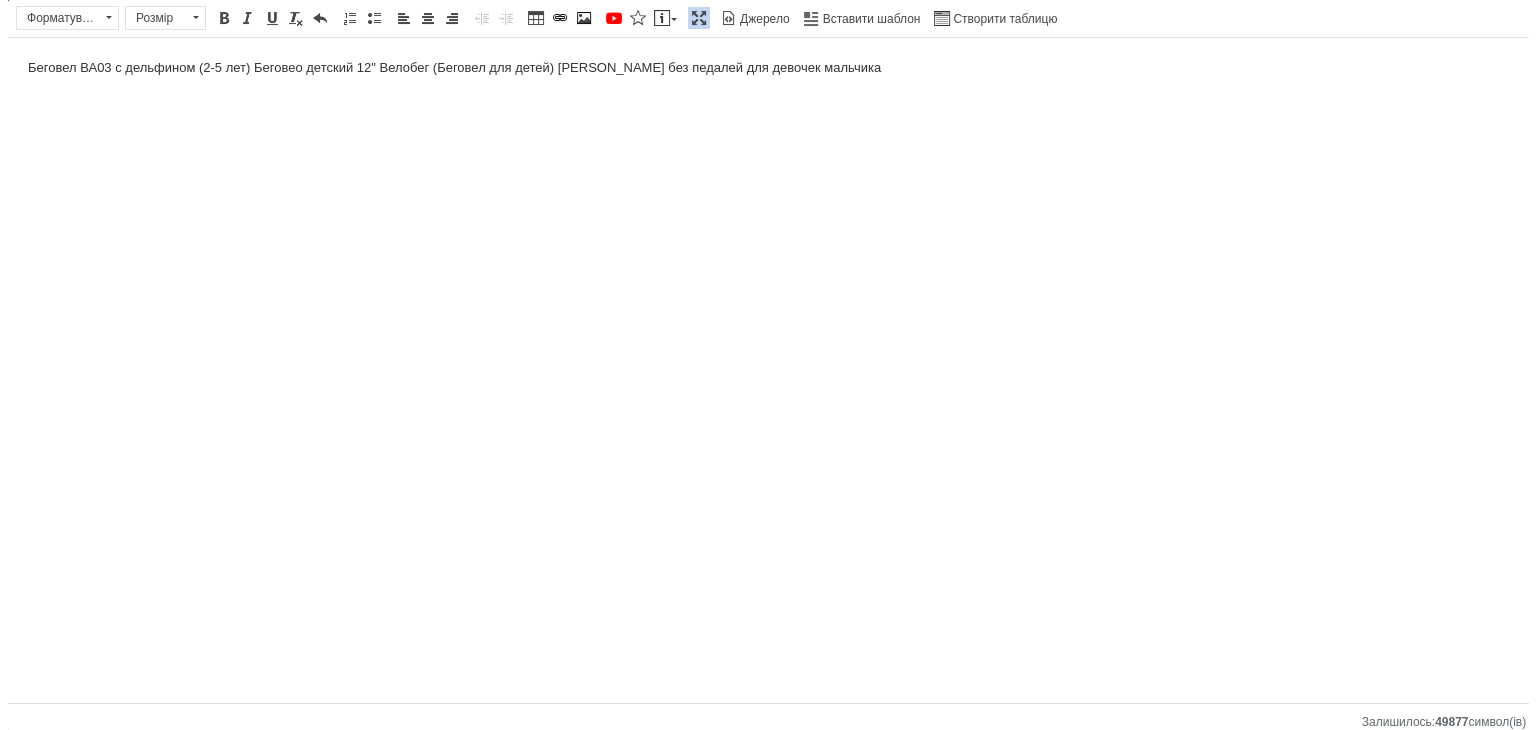 scroll, scrollTop: 0, scrollLeft: 0, axis: both 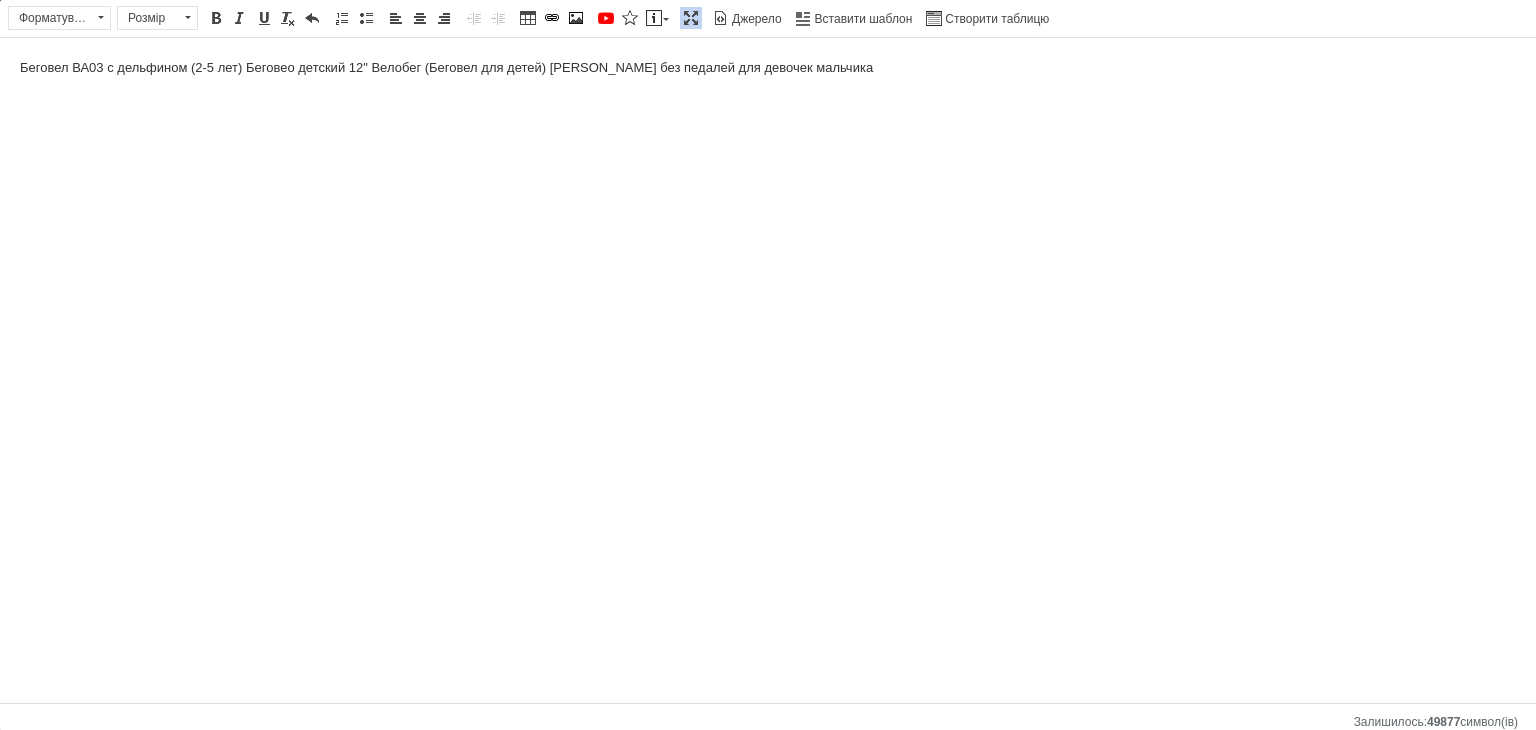 click on "Беговел ВА03 с дельфином (2-5 лет) Беговео детский 12" Велобег (Беговел для детей) [PERSON_NAME] без педалей для девочек мальчика" at bounding box center [768, 68] 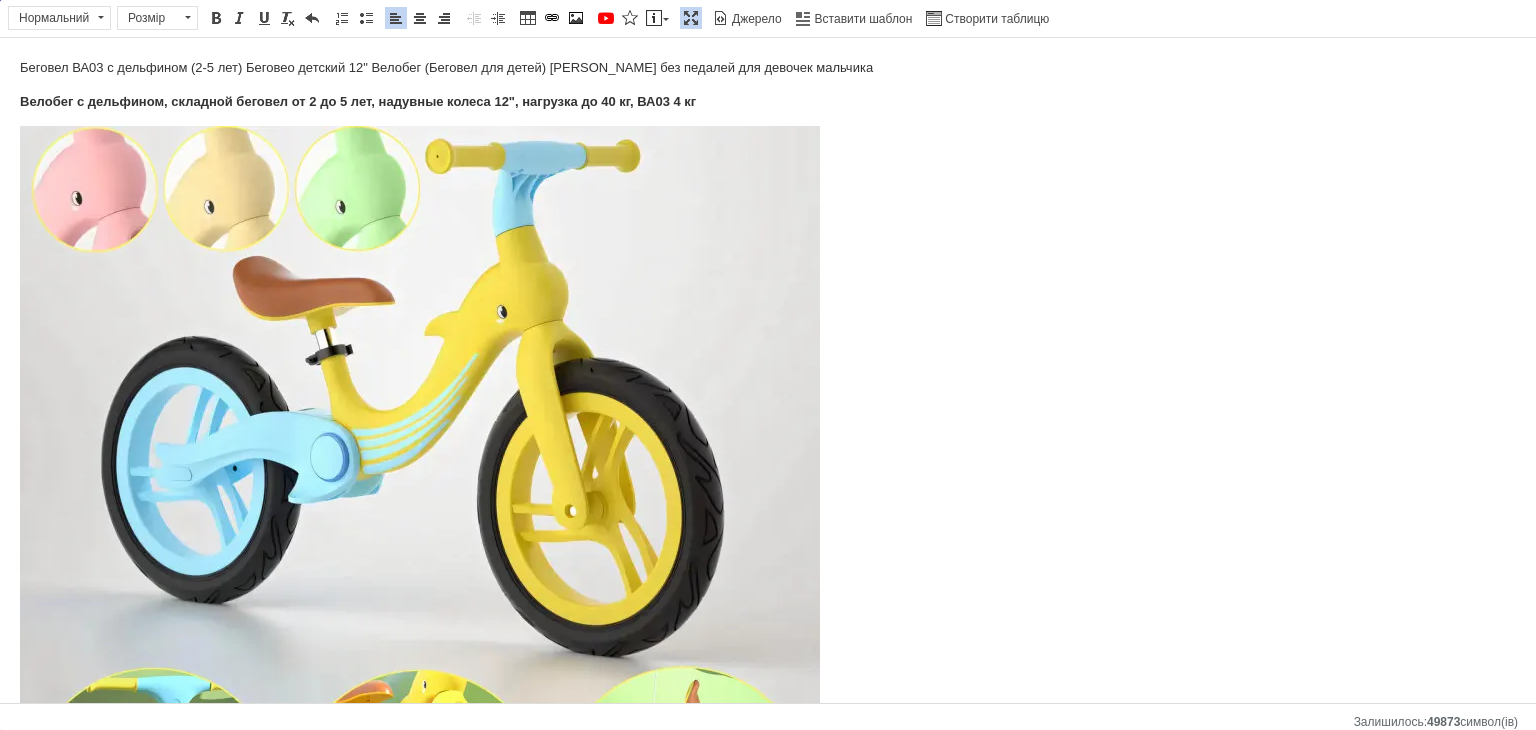 scroll, scrollTop: 157, scrollLeft: 0, axis: vertical 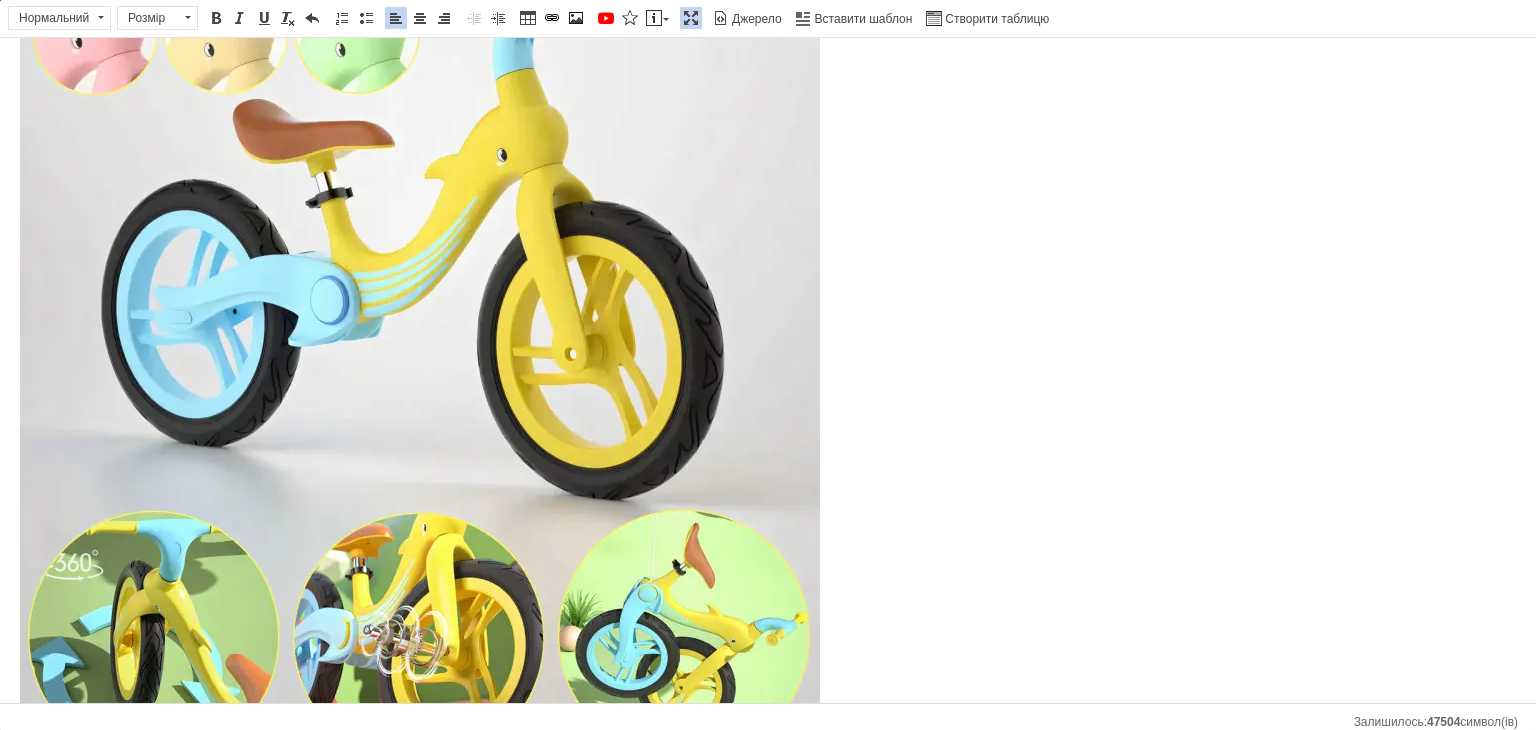 click on "Беговел ВА03 с дельфином (2-5 лет) Беговео детский 12" Велобег (Беговел для детей) [PERSON_NAME] без педалей для девочек мальчика [PERSON_NAME] с дельфином, складной беговел от 2 до 5 лет, надувные колеса 12", нагрузка до 40 кг, ВА03 4 кг Велобег с дельфином ВА03 – идеальное средство для активных и любознательных малышей в возрасте от 2 до 5 лет. Этот веселый и удобный велобег доступен в четырех привлекательных цветах: зеленом, желтом, розовом и коричневом, чтобы каждый ребенок мог выбрать свой любимый. Преимущества: Характеристики: • Модель: ВА03; • Предполагаемый возраст: 2-5 лет;" at bounding box center (768, 1483) 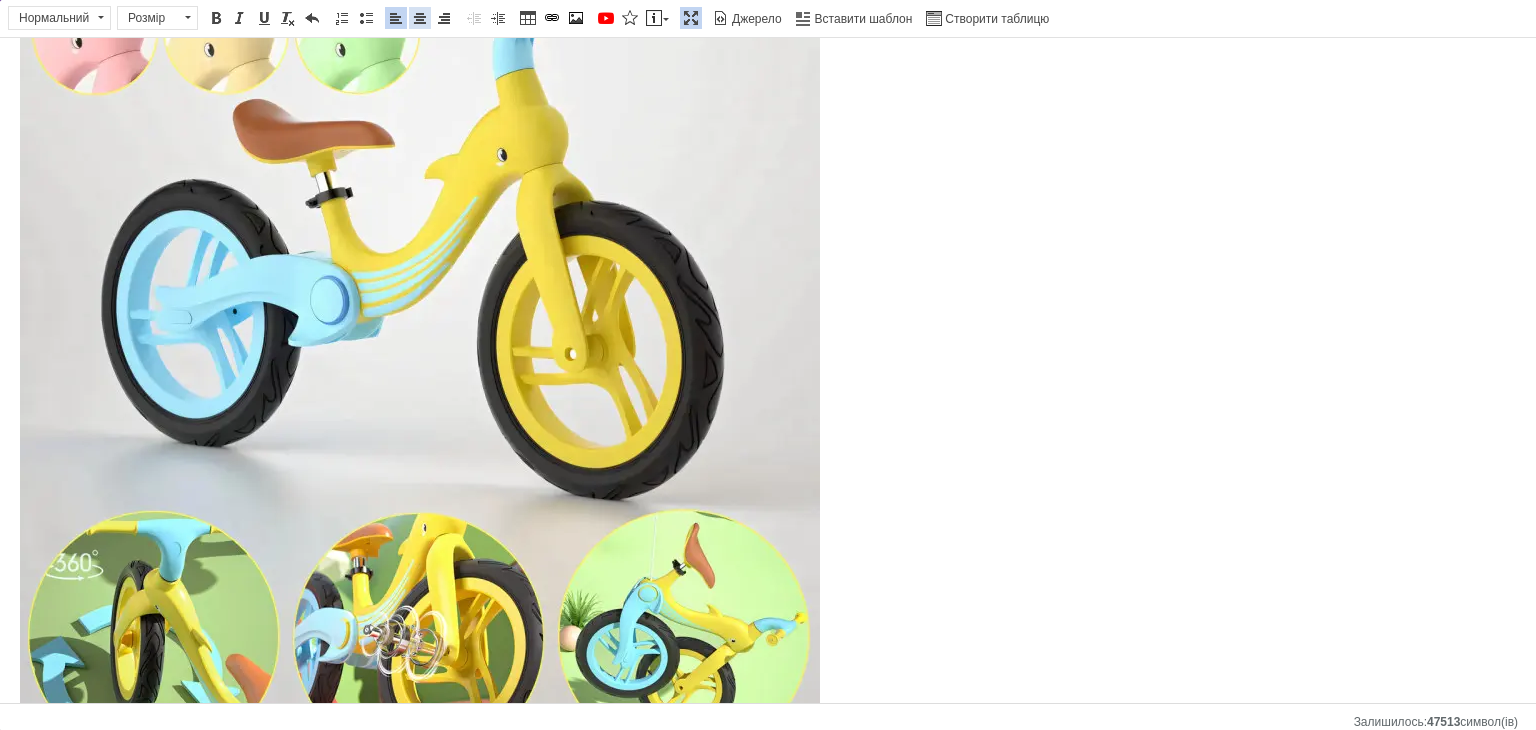 click at bounding box center (420, 18) 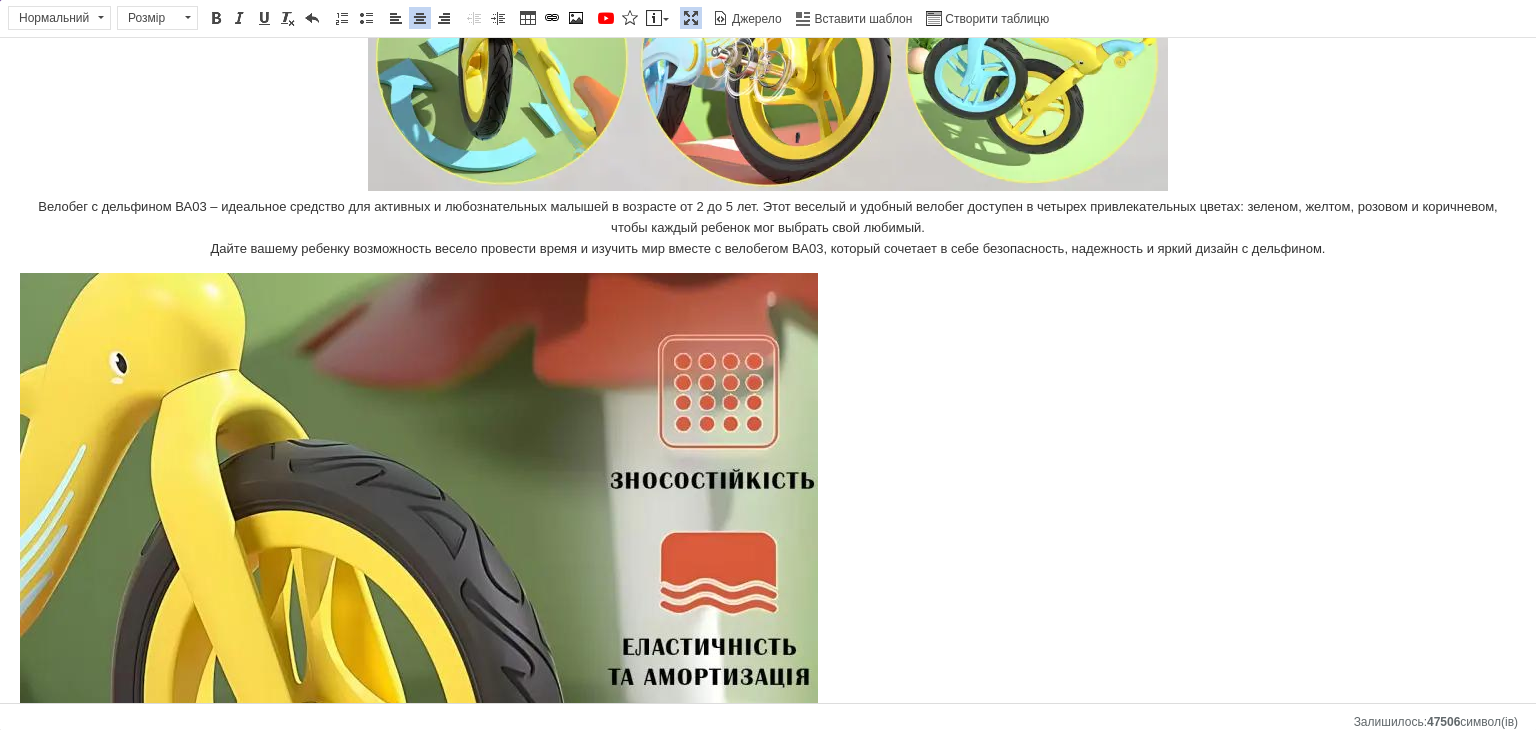 scroll, scrollTop: 757, scrollLeft: 0, axis: vertical 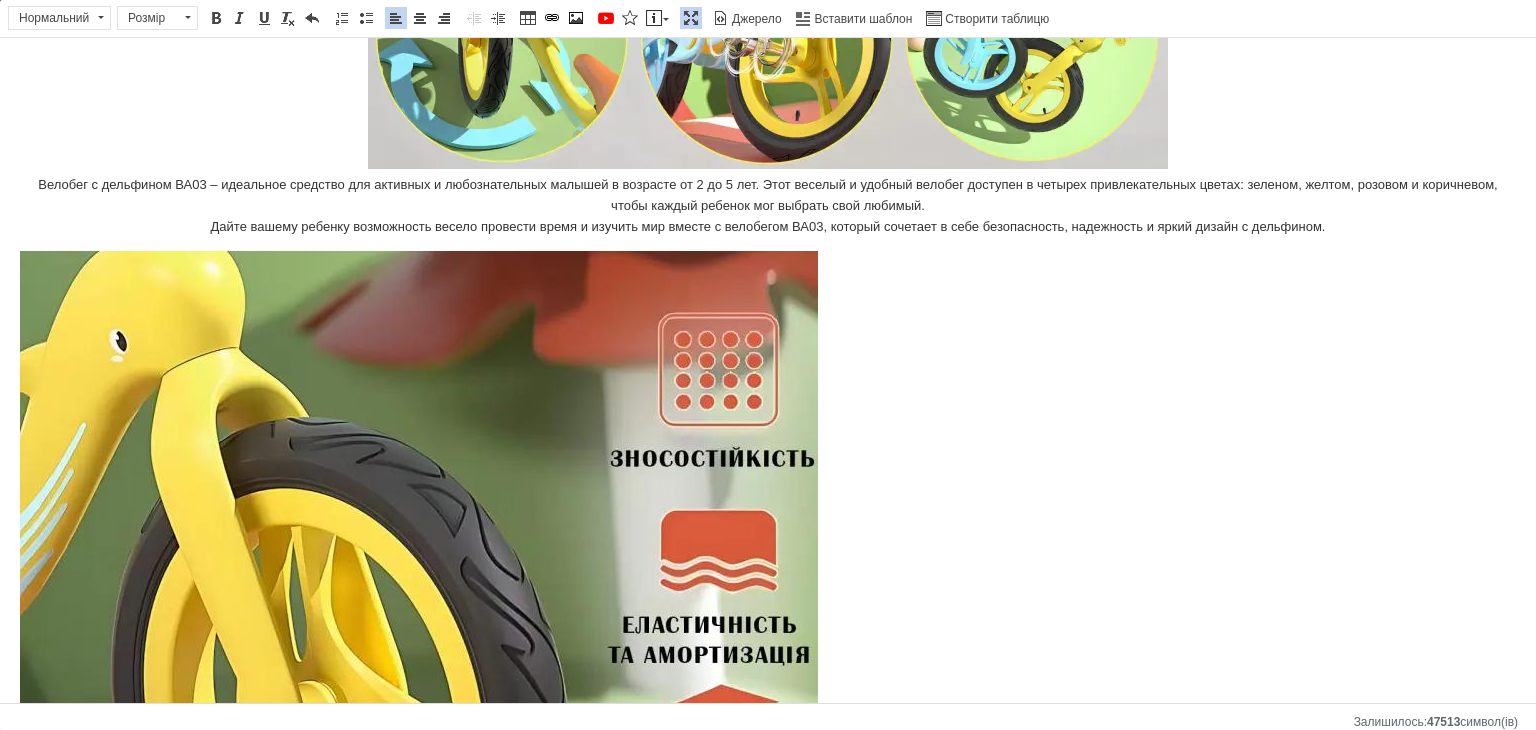 click on "Беговел ВА03 с дельфином (2-5 лет) Беговео детский 12" Велобег (Беговел для детей) [PERSON_NAME] без педалей для девочек мальчика Велобег с дельфином, складной беговел от 2 до 5 лет, надувные колеса 12", нагрузка до 40 кг, ВА03 4 кг ​​​​​​​ Велобег с дельфином ВА03 – идеальное средство для активных и любознательных малышей в возрасте от 2 до 5 лет. Этот веселый и удобный велобег доступен в четырех привлекательных цветах: зеленом, желтом, розовом и коричневом, чтобы каждый ребенок мог выбрать свой любимый. Преимущества: Характеристики: • Модель: ВА03; • Вес велобега: 4.5 кг;" at bounding box center [768, 883] 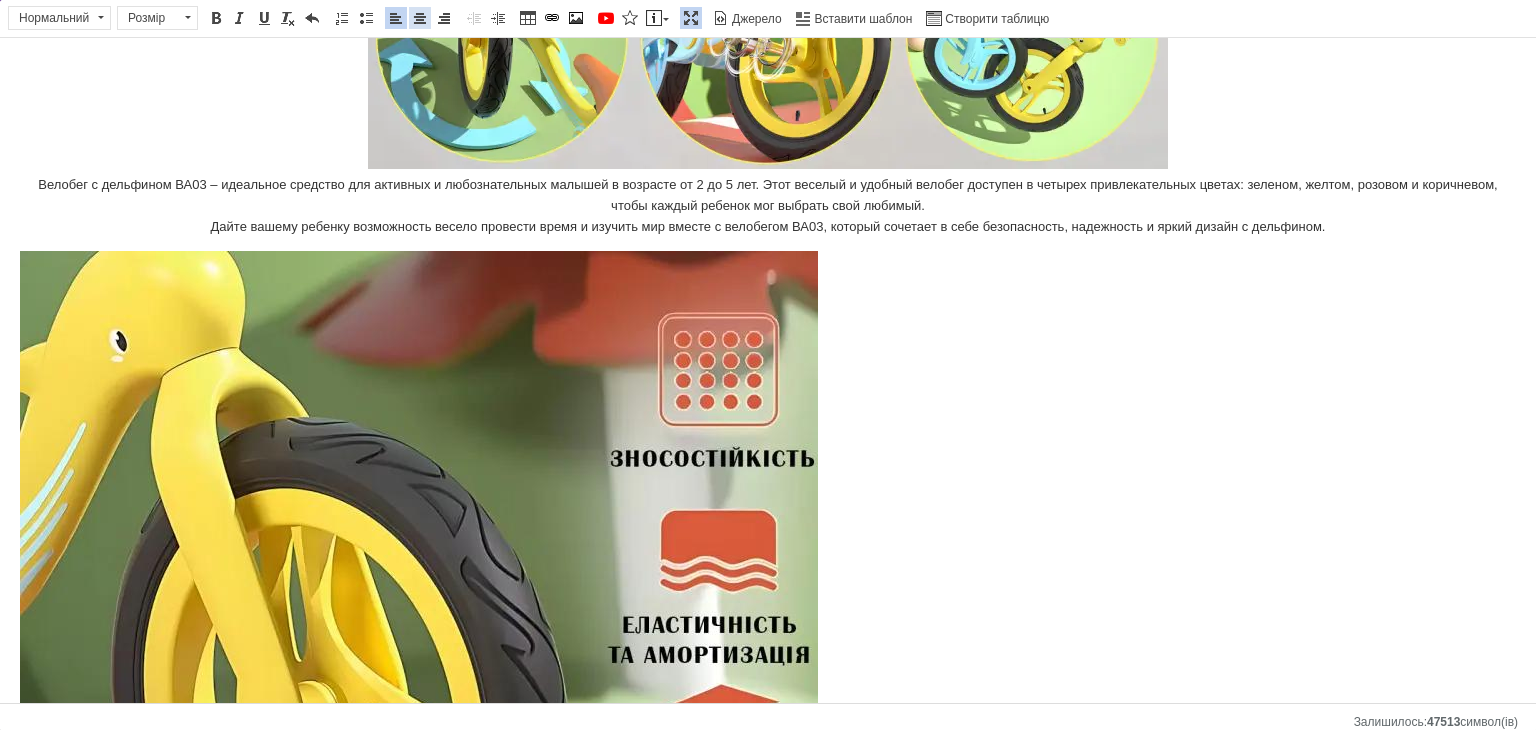 click at bounding box center (420, 18) 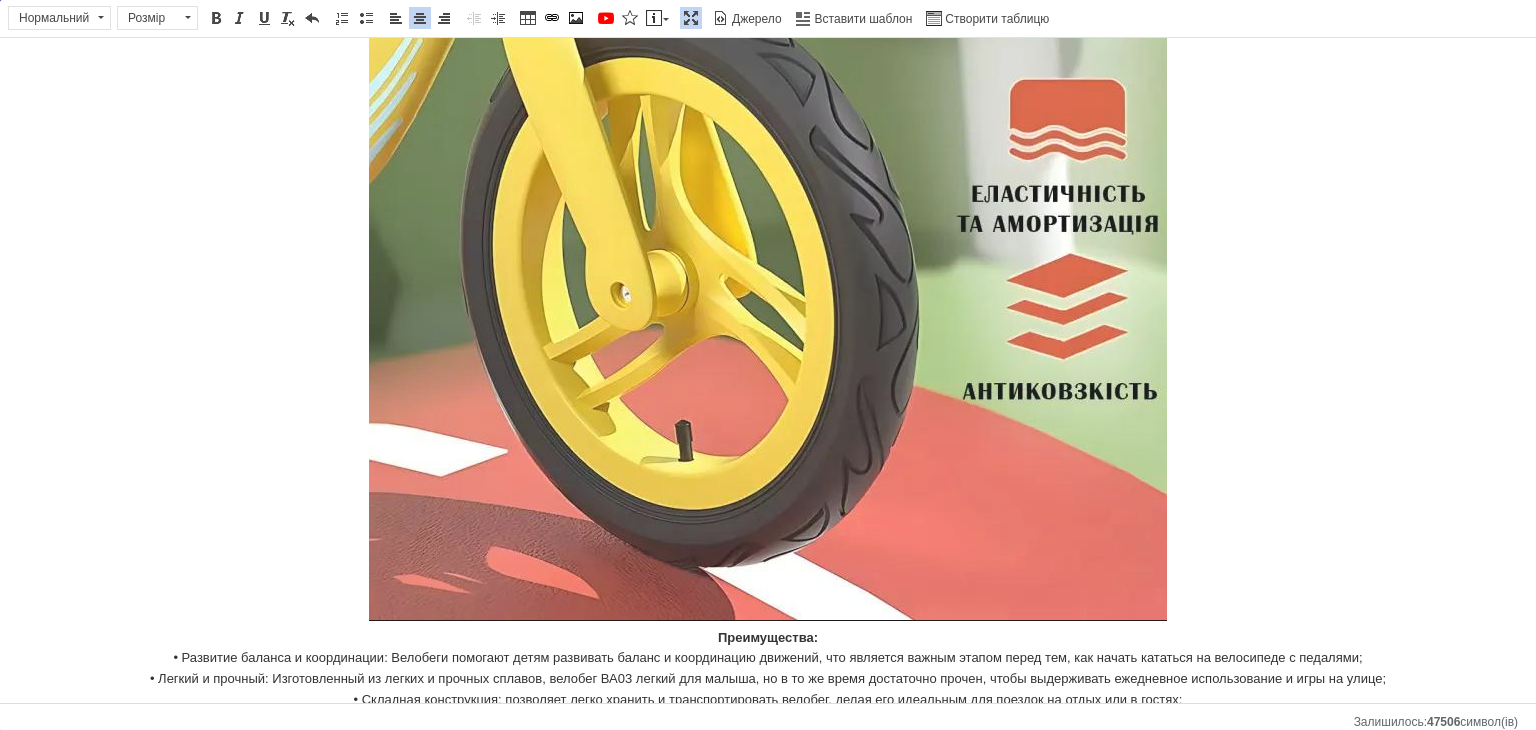 scroll, scrollTop: 1357, scrollLeft: 0, axis: vertical 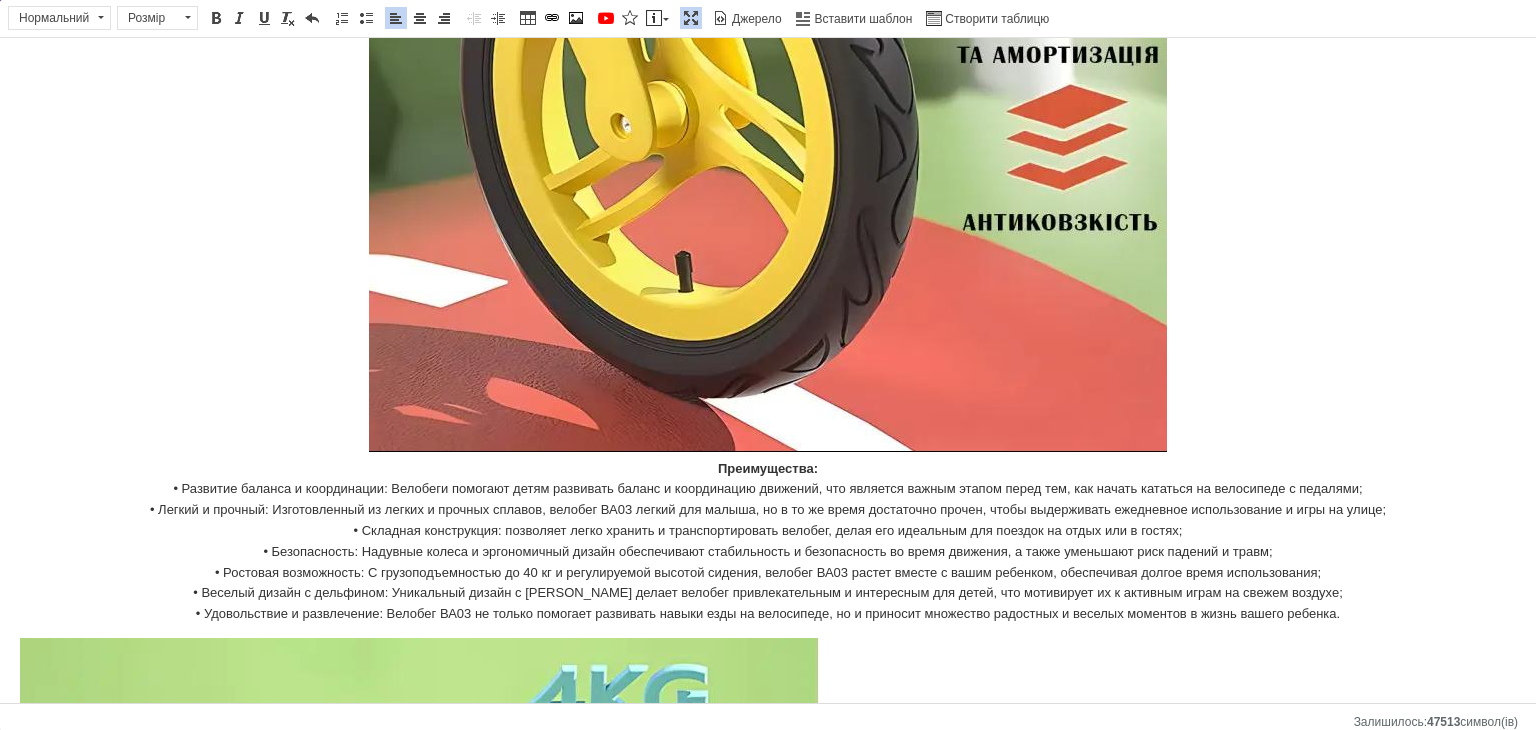 click on "Беговел ВА03 с дельфином (2-5 лет) Беговео детский 12" Велобег (Беговел для детей) [PERSON_NAME] без педалей для девочек мальчика [PERSON_NAME] с дельфином, складной беговел от 2 до 5 лет, надувные колеса 12", нагрузка до 40 кг, ВА03 4 кг Велобег с дельфином ВА03 – идеальное средство для активных и любознательных малышей в возрасте от 2 до 5 лет. Этот веселый и удобный велобег доступен в четырех привлекательных цветах: зеленом, желтом, розовом и коричневом, чтобы каждый ребенок мог выбрать свой любимый. ​​​​​​​ Преимущества: Характеристики: • Модель: ВА03; • Вес велобега: 4.5 кг;" at bounding box center [768, 283] 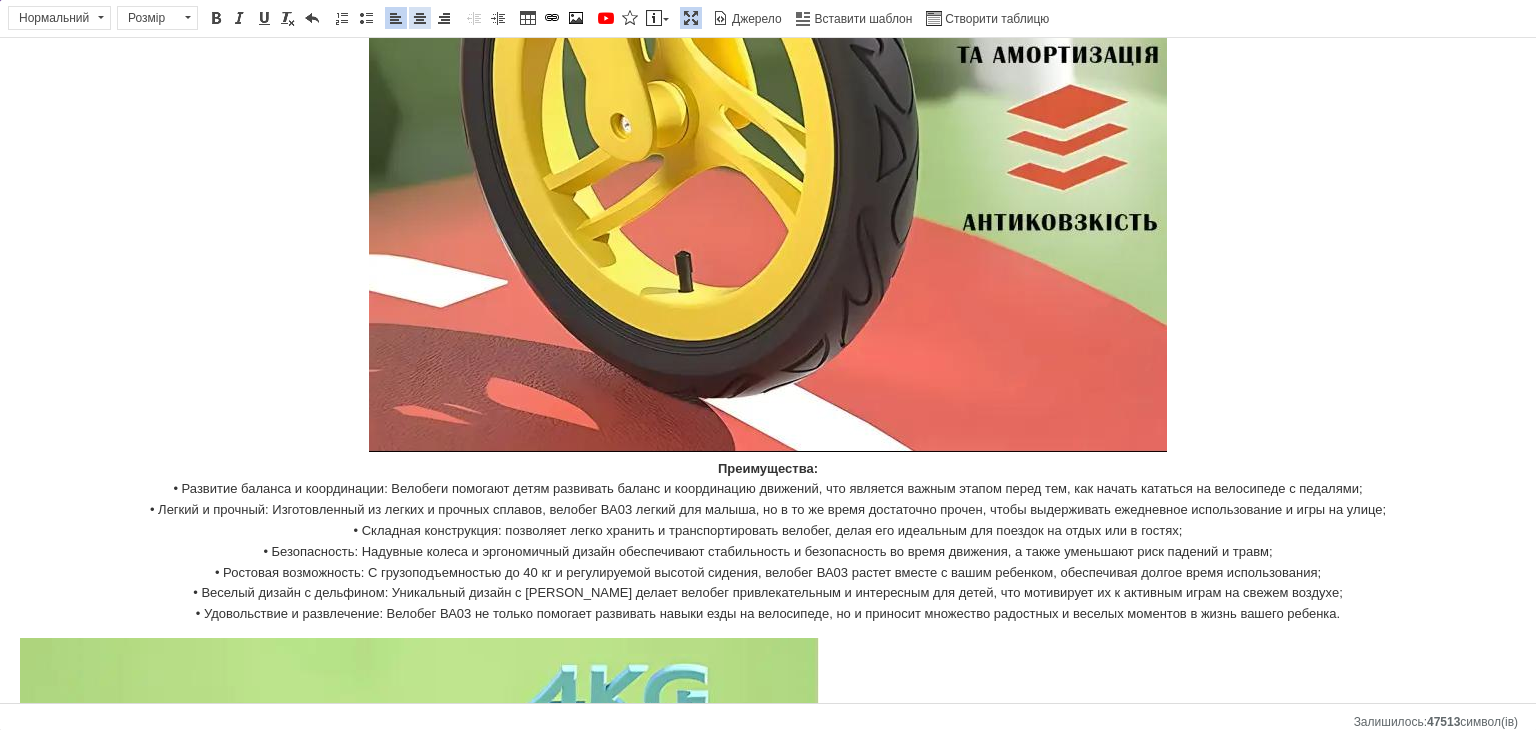 drag, startPoint x: 414, startPoint y: 19, endPoint x: 427, endPoint y: 6, distance: 18.384777 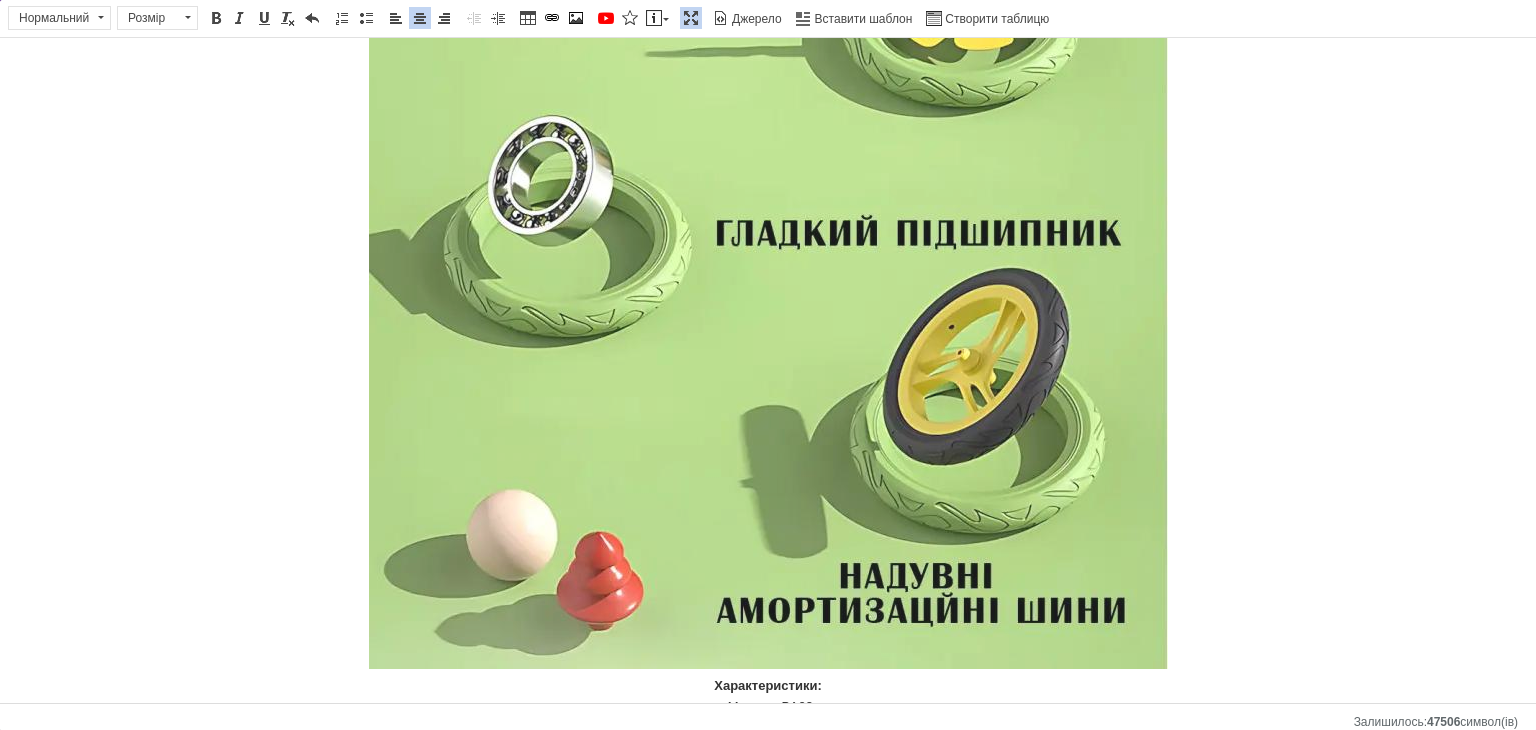 scroll, scrollTop: 2457, scrollLeft: 0, axis: vertical 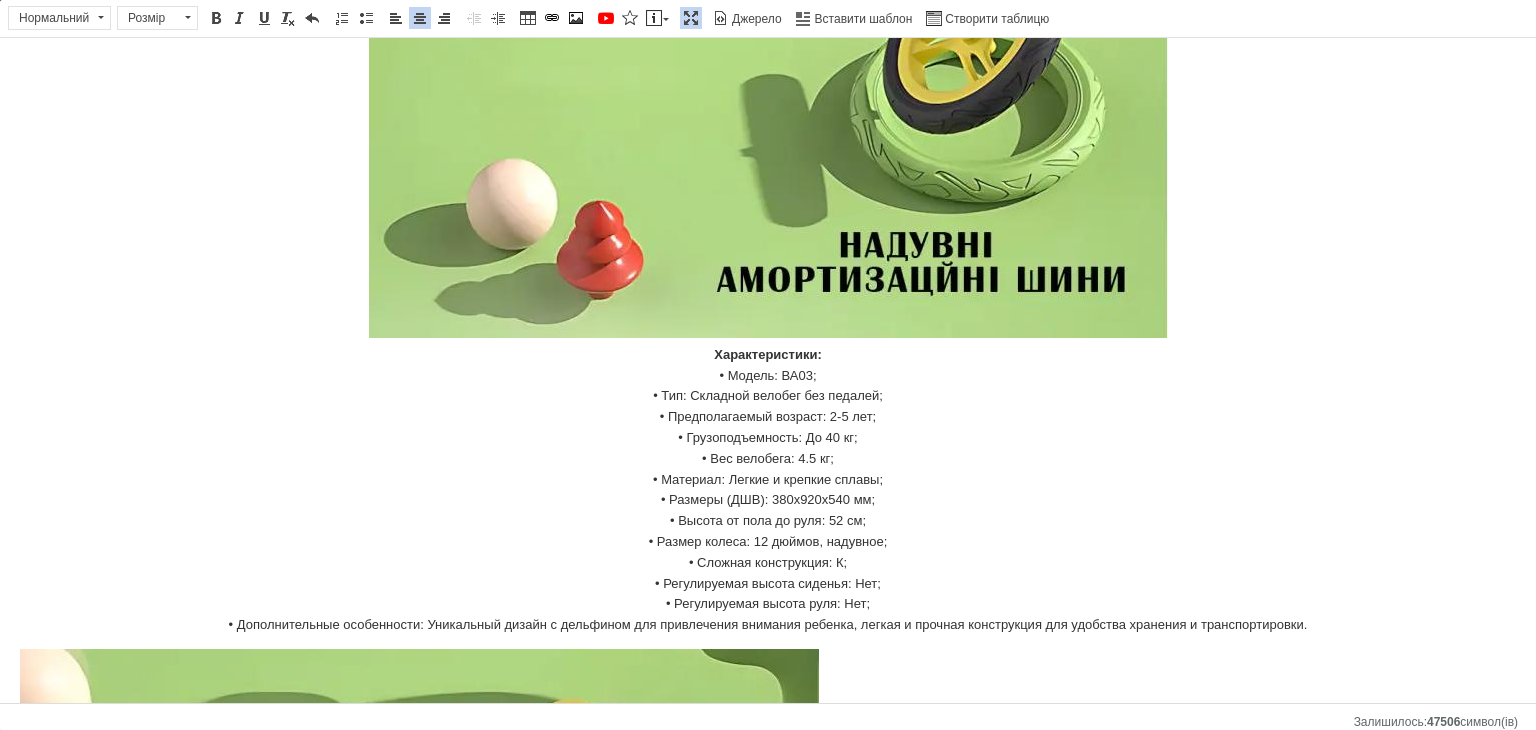 click on "Беговел ВА03 с дельфином (2-5 лет) Беговео детский 12" Велобег (Беговел для детей) [PERSON_NAME] без педалей для девочек мальчика [PERSON_NAME] с дельфином, складной беговел от 2 до 5 лет, надувные колеса 12", нагрузка до 40 кг, ВА03 4 кг Велобег с дельфином ВА03 – идеальное средство для активных и любознательных малышей в возрасте от 2 до 5 лет. Этот веселый и удобный велобег доступен в четырех привлекательных цветах: зеленом, желтом, розовом и коричневом, чтобы каждый ребенок мог выбрать свой любимый. Преимущества: ​​​​​​​ Характеристики: • Модель: ВА03; • Вес велобега: 4.5 кг;" at bounding box center [768, -425] 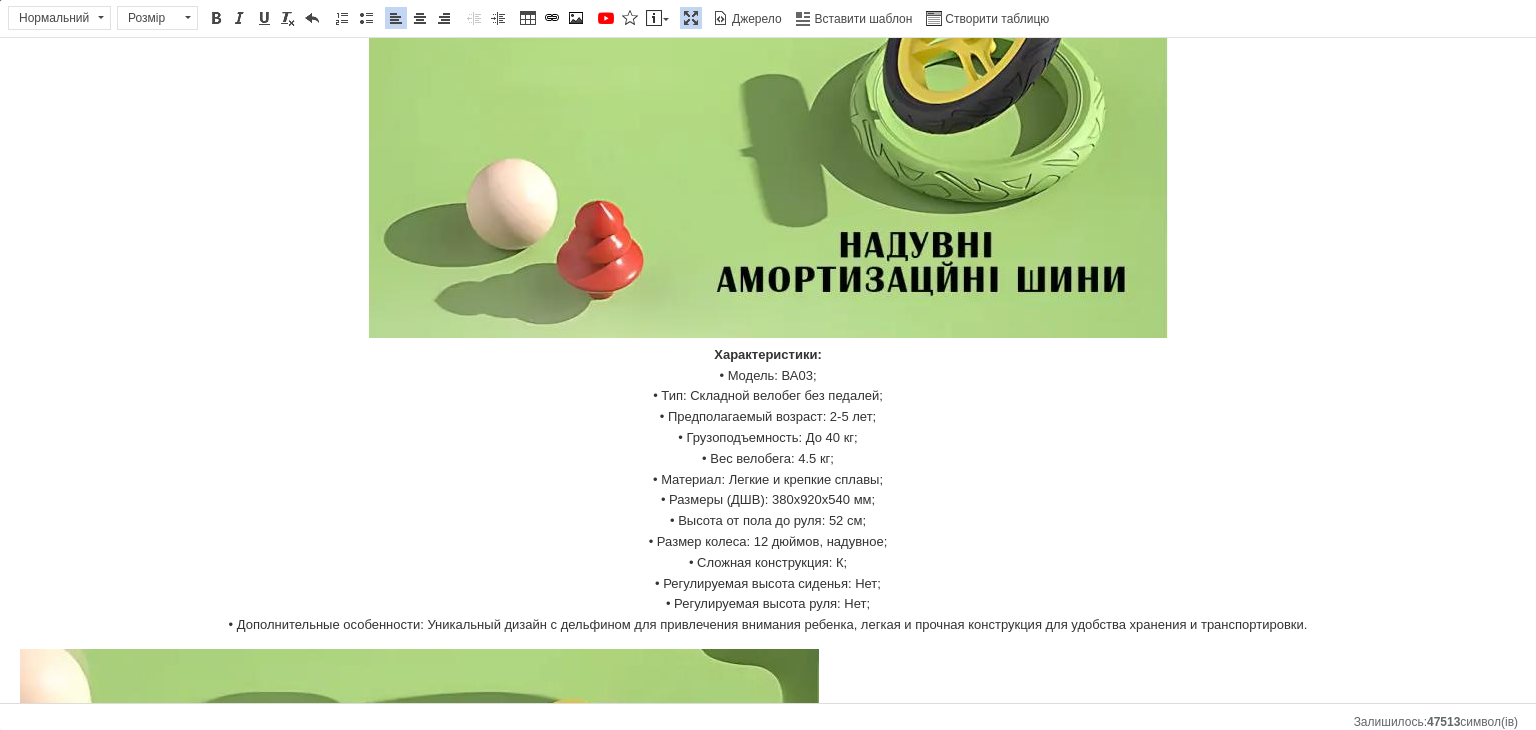 drag, startPoint x: 413, startPoint y: 12, endPoint x: 420, endPoint y: 37, distance: 25.96151 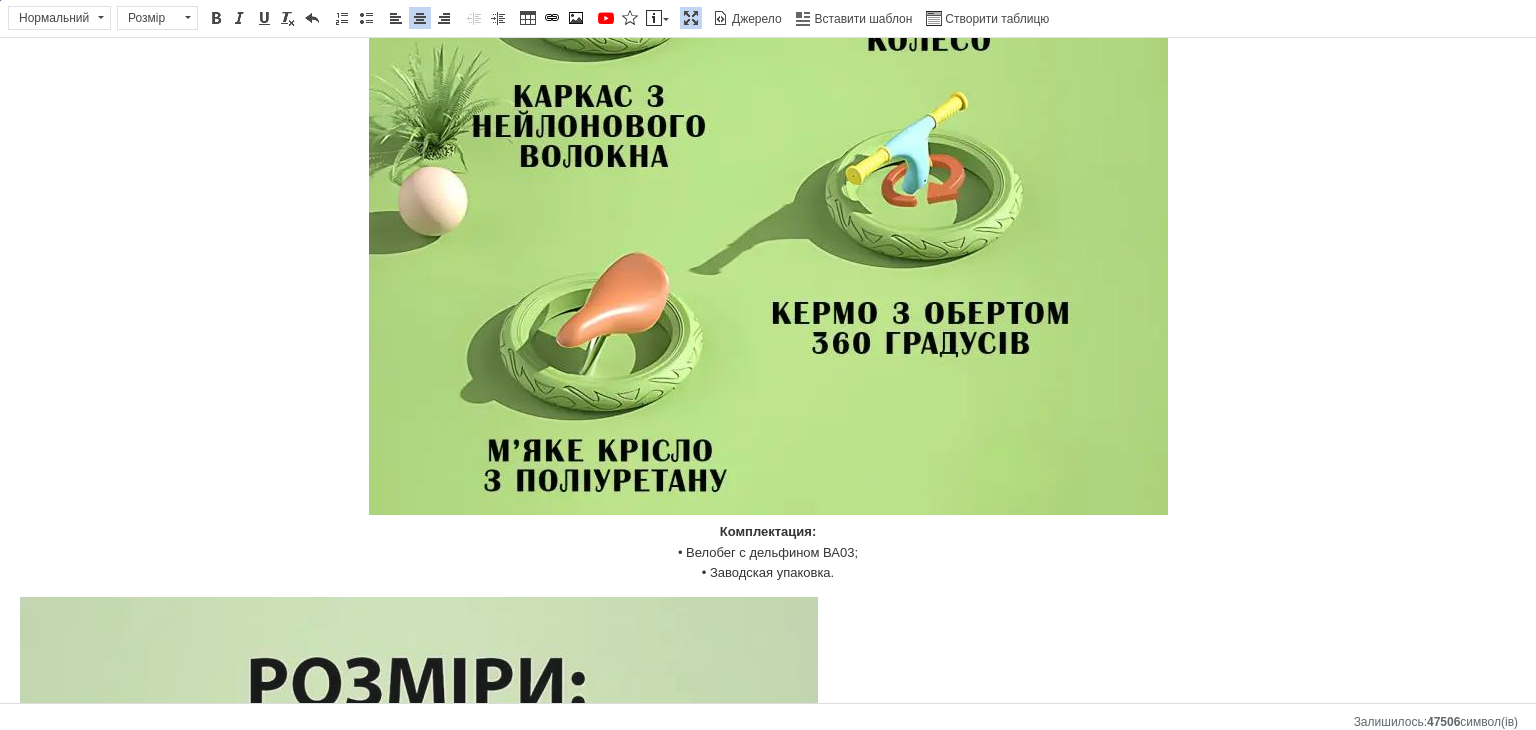 scroll, scrollTop: 3557, scrollLeft: 0, axis: vertical 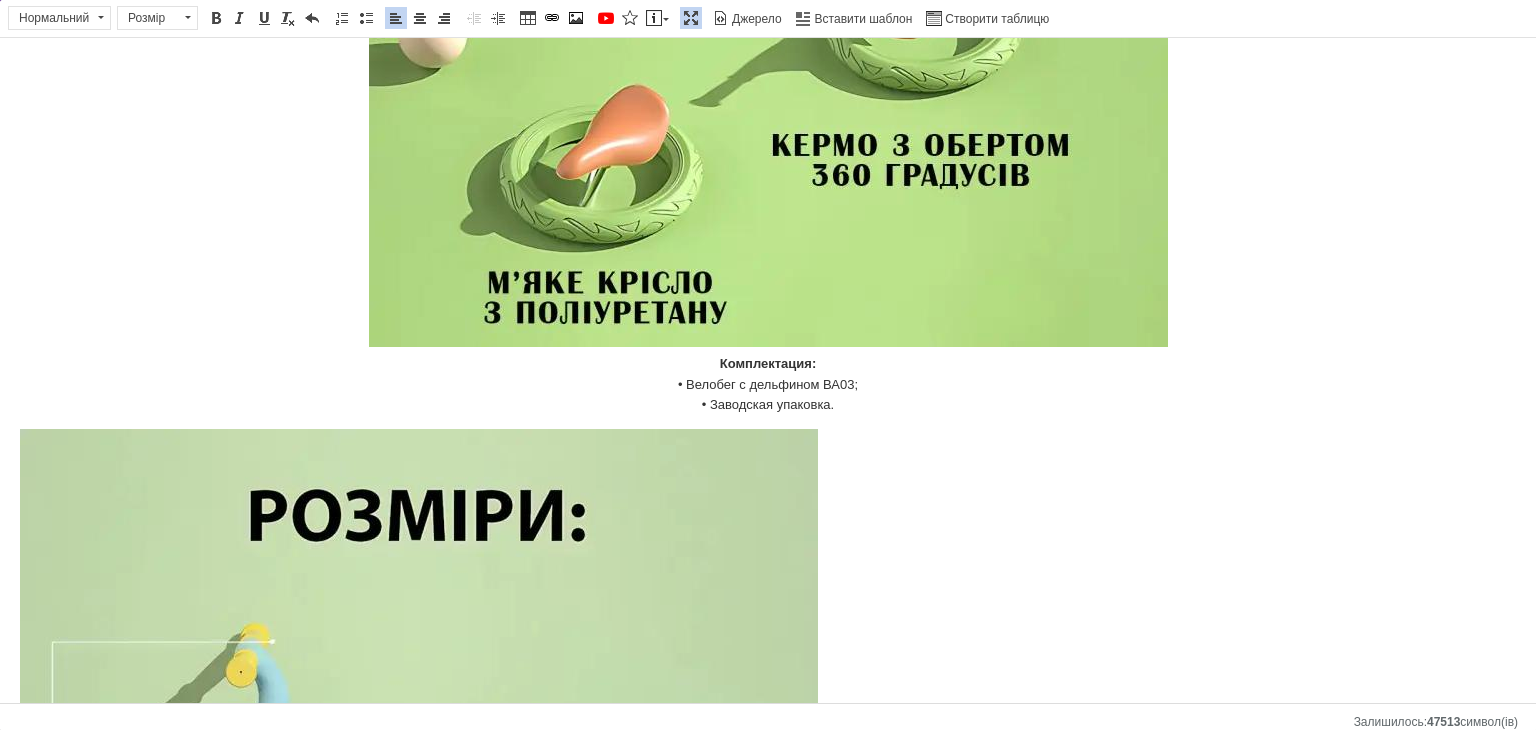 click on "Беговел ВА03 с дельфином (2-5 лет) Беговео детский 12" Велобег (Беговел для детей) [PERSON_NAME] без педалей для девочек мальчика [PERSON_NAME] с дельфином, складной беговел от 2 до 5 лет, надувные колеса 12", нагрузка до 40 кг, ВА03 4 кг Велобег с дельфином ВА03 – идеальное средство для активных и любознательных малышей в возрасте от 2 до 5 лет. Этот веселый и удобный велобег доступен в четырех привлекательных цветах: зеленом, желтом, розовом и коричневом, чтобы каждый ребенок мог выбрать свой любимый. Преимущества: Характеристики: • Модель: ВА03; • Предполагаемый возраст: 2-5 лет;" at bounding box center (768, -1131) 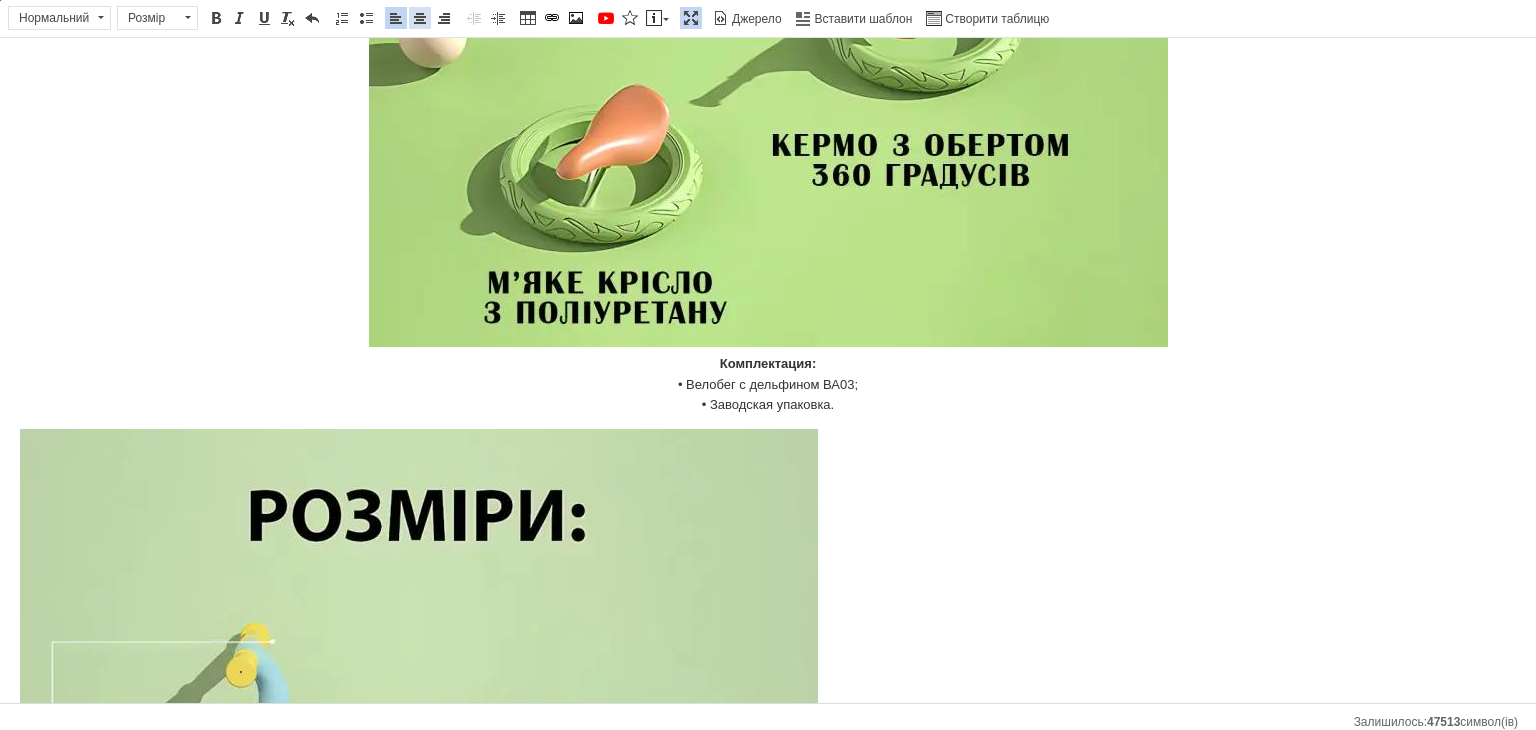 click on "По центру" at bounding box center [420, 18] 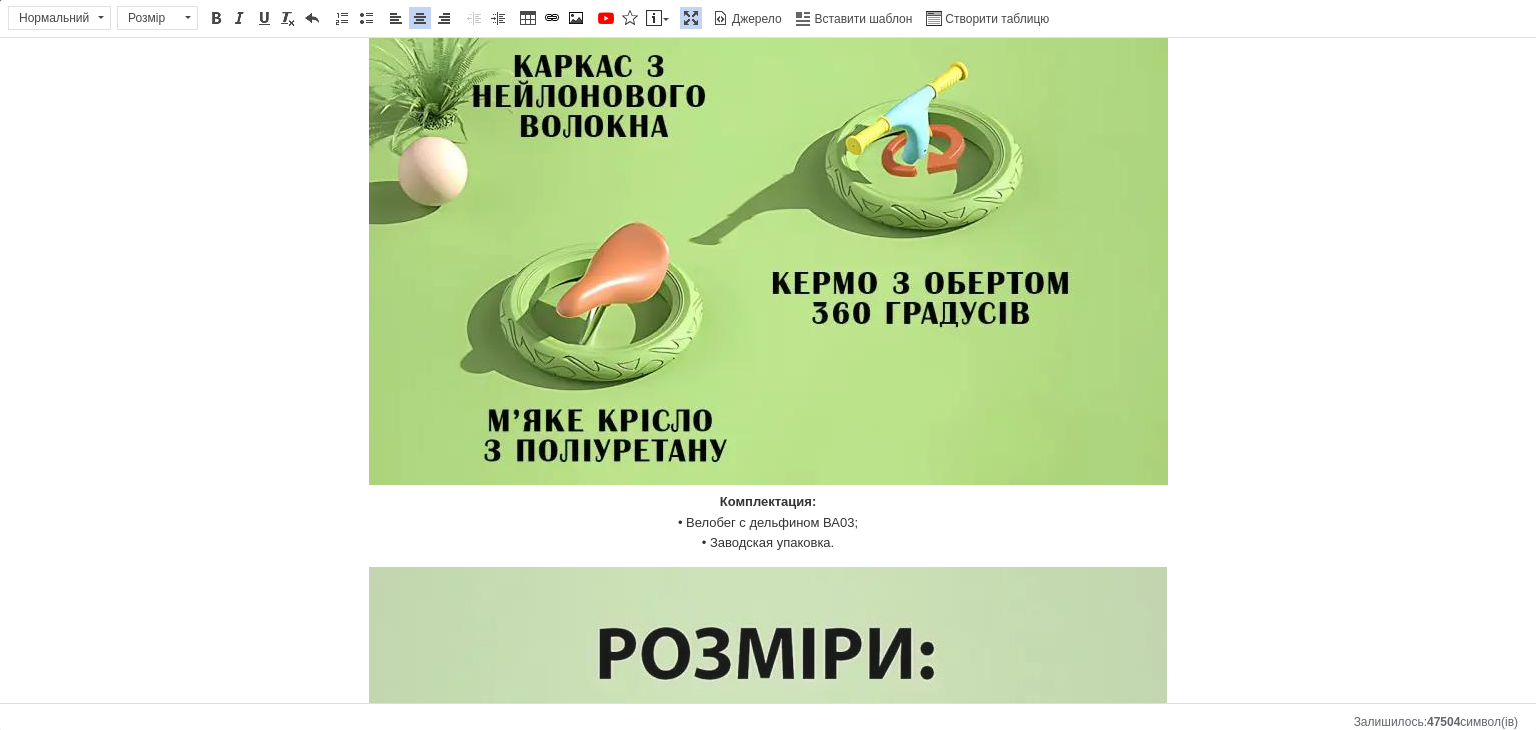 scroll, scrollTop: 3405, scrollLeft: 0, axis: vertical 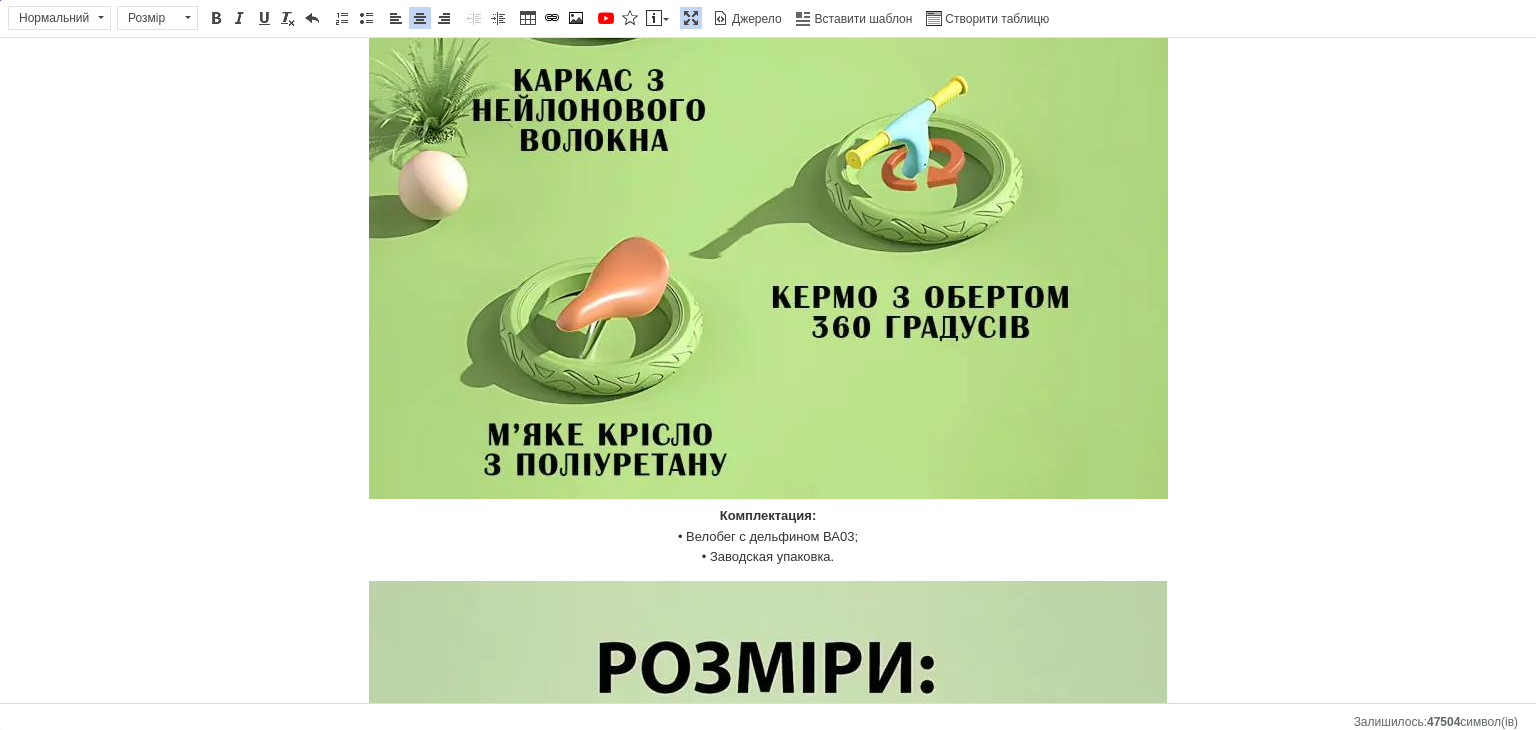 click on "Комплектация: • Велобег с дельфином ВА03; • Заводская упаковка." at bounding box center [768, 134] 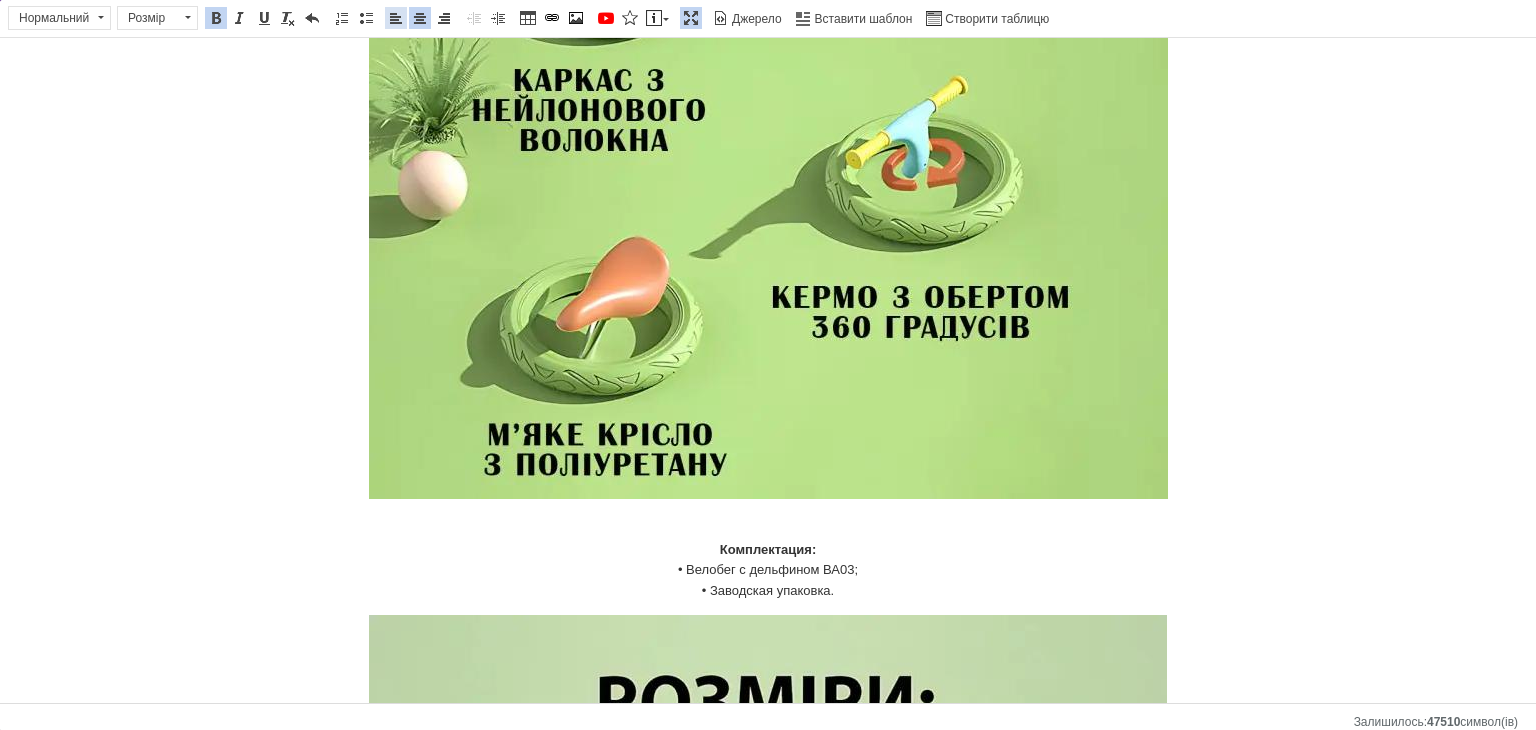 click at bounding box center (396, 18) 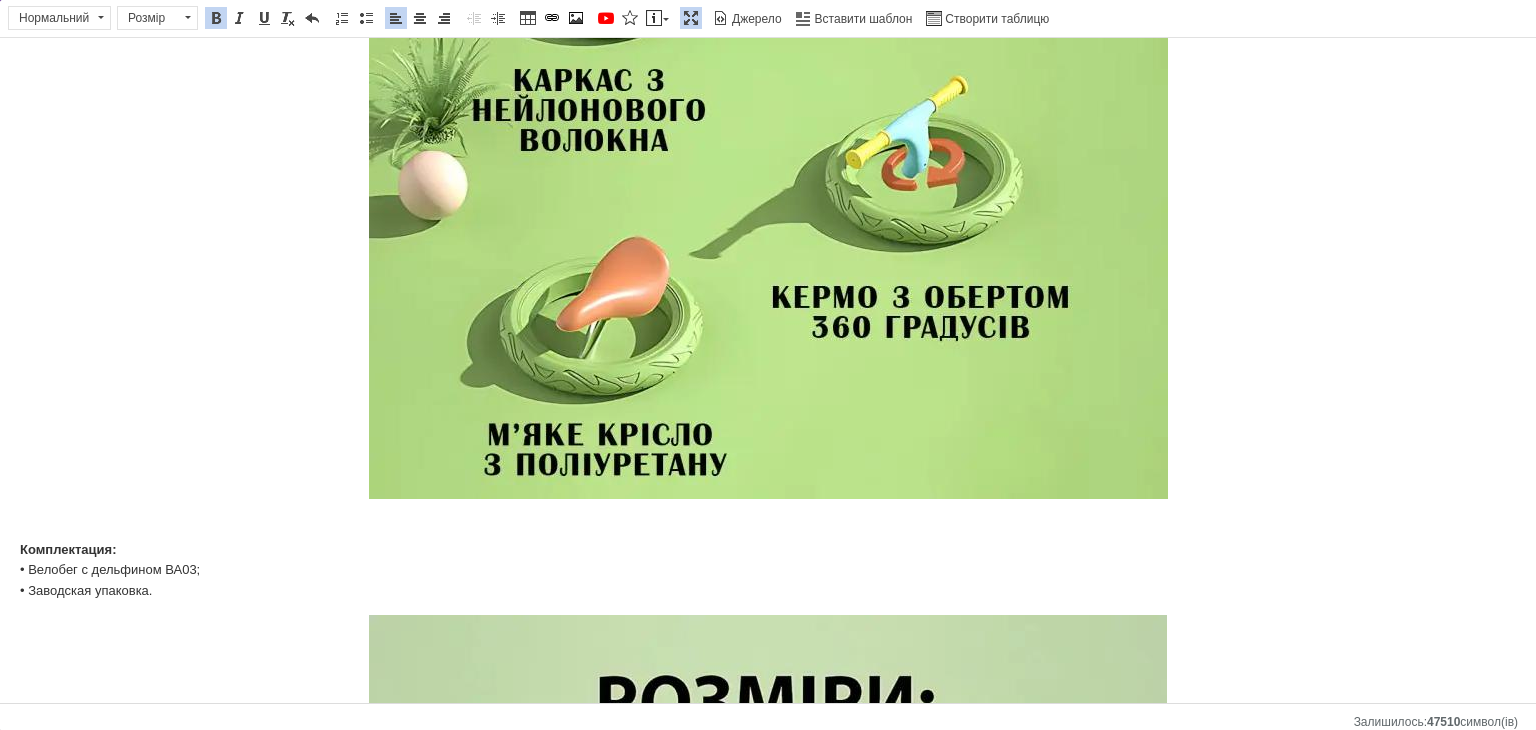 click at bounding box center [768, 1019] 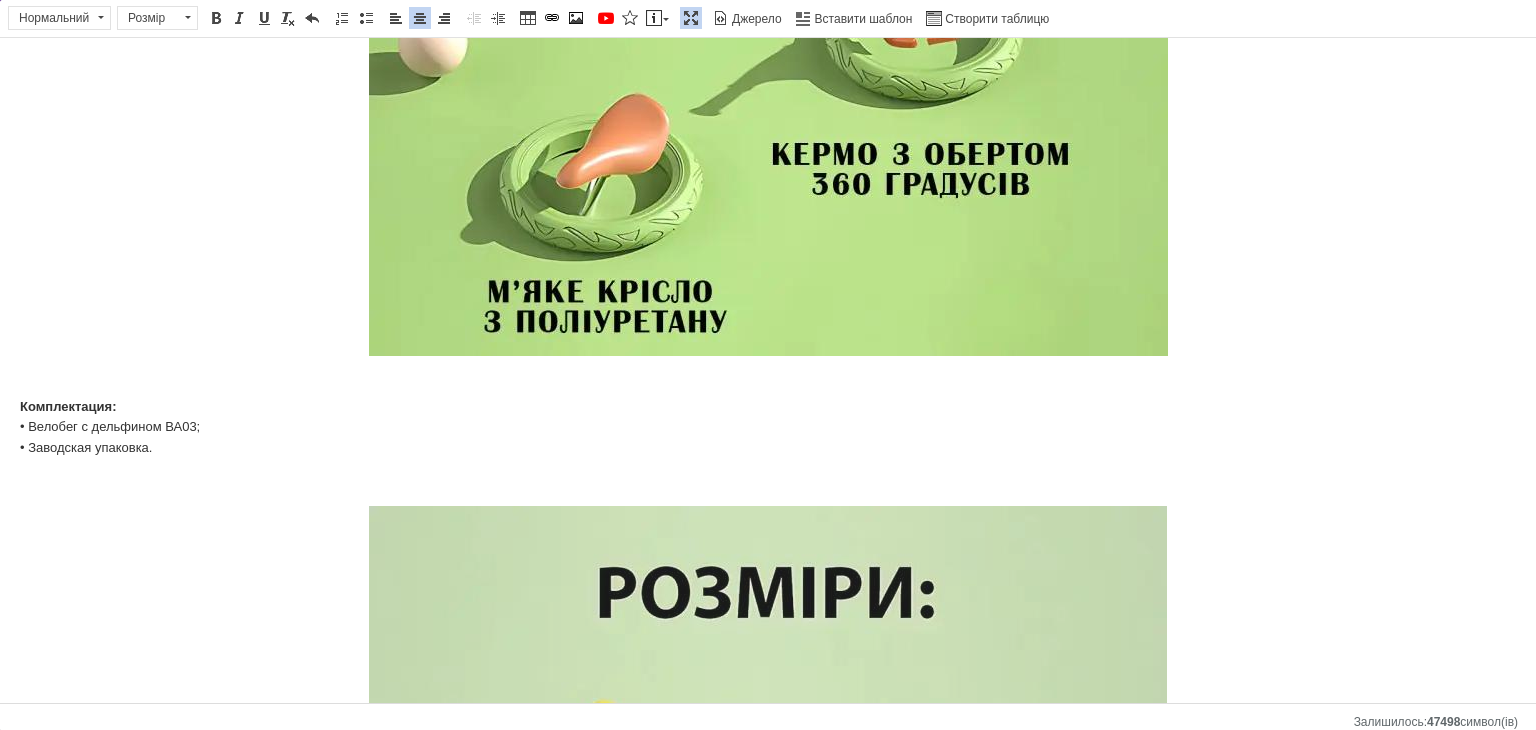 scroll, scrollTop: 3748, scrollLeft: 0, axis: vertical 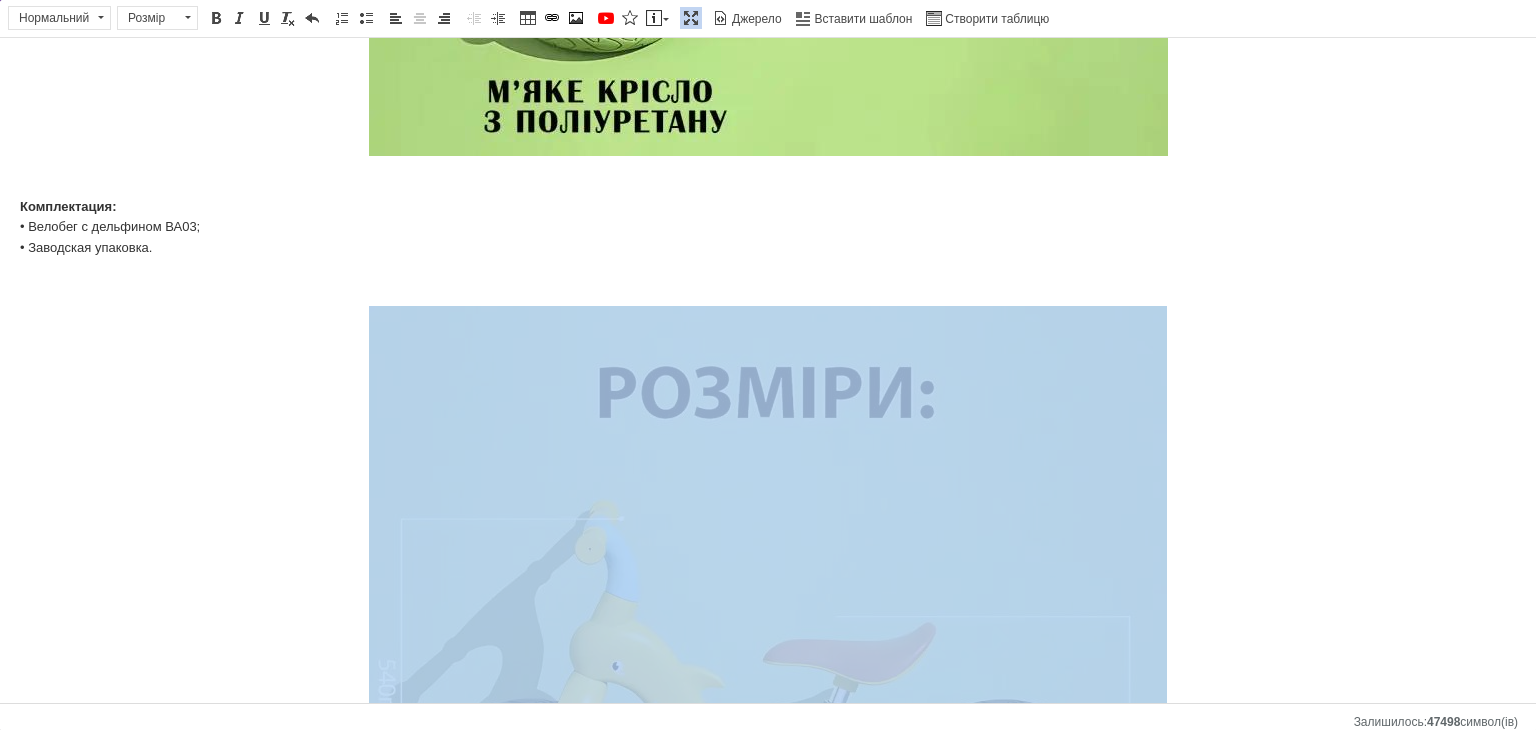click 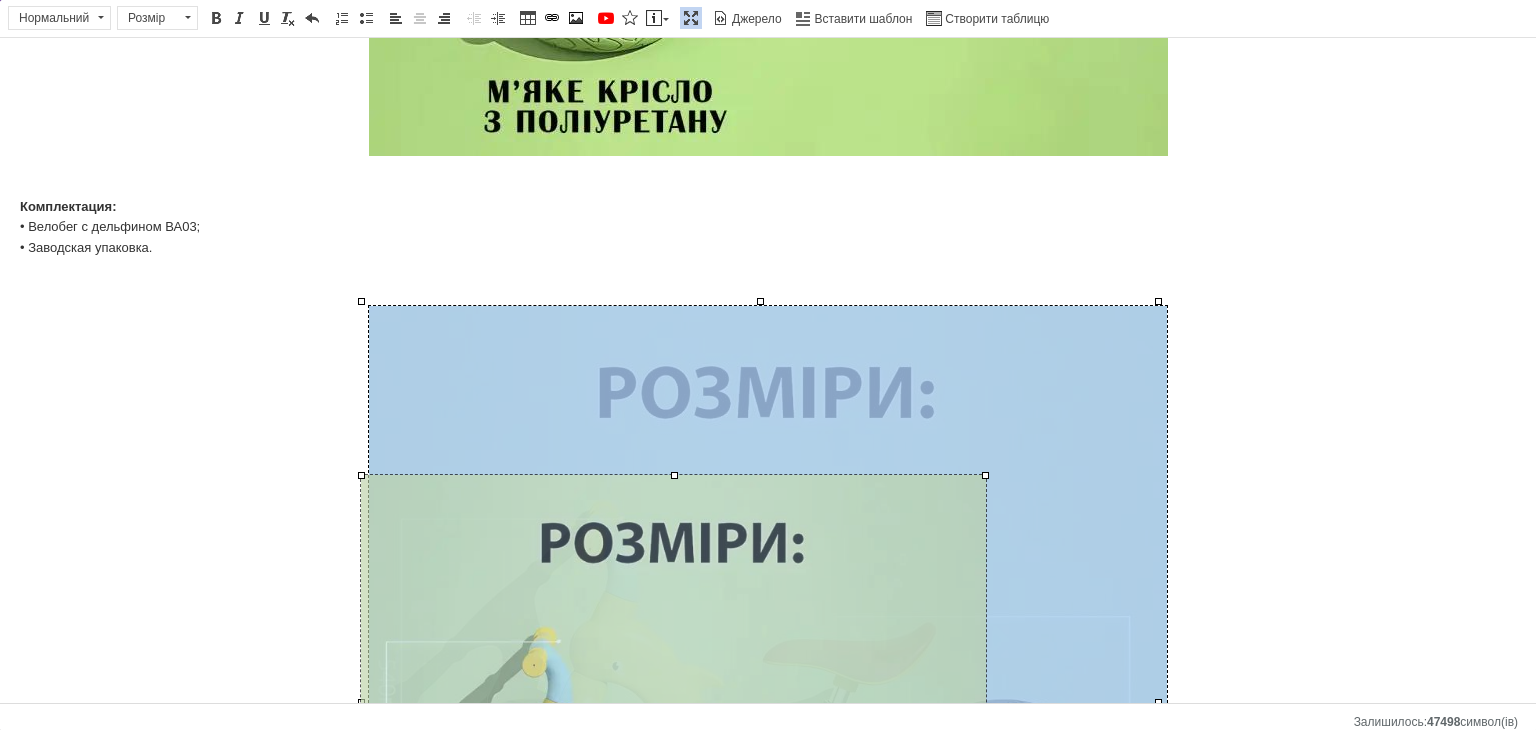 drag, startPoint x: 1158, startPoint y: 301, endPoint x: 883, endPoint y: 475, distance: 325.42435 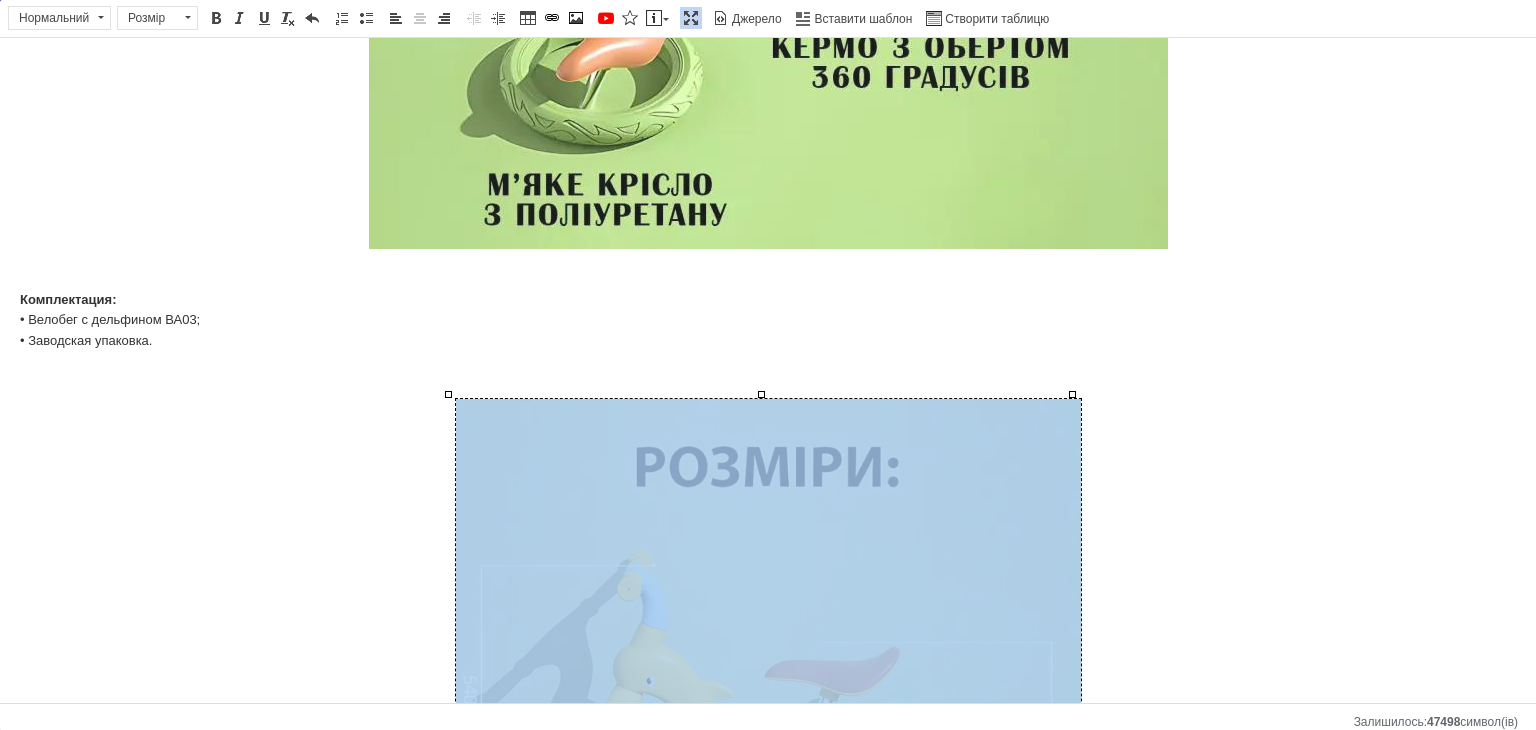scroll, scrollTop: 3548, scrollLeft: 0, axis: vertical 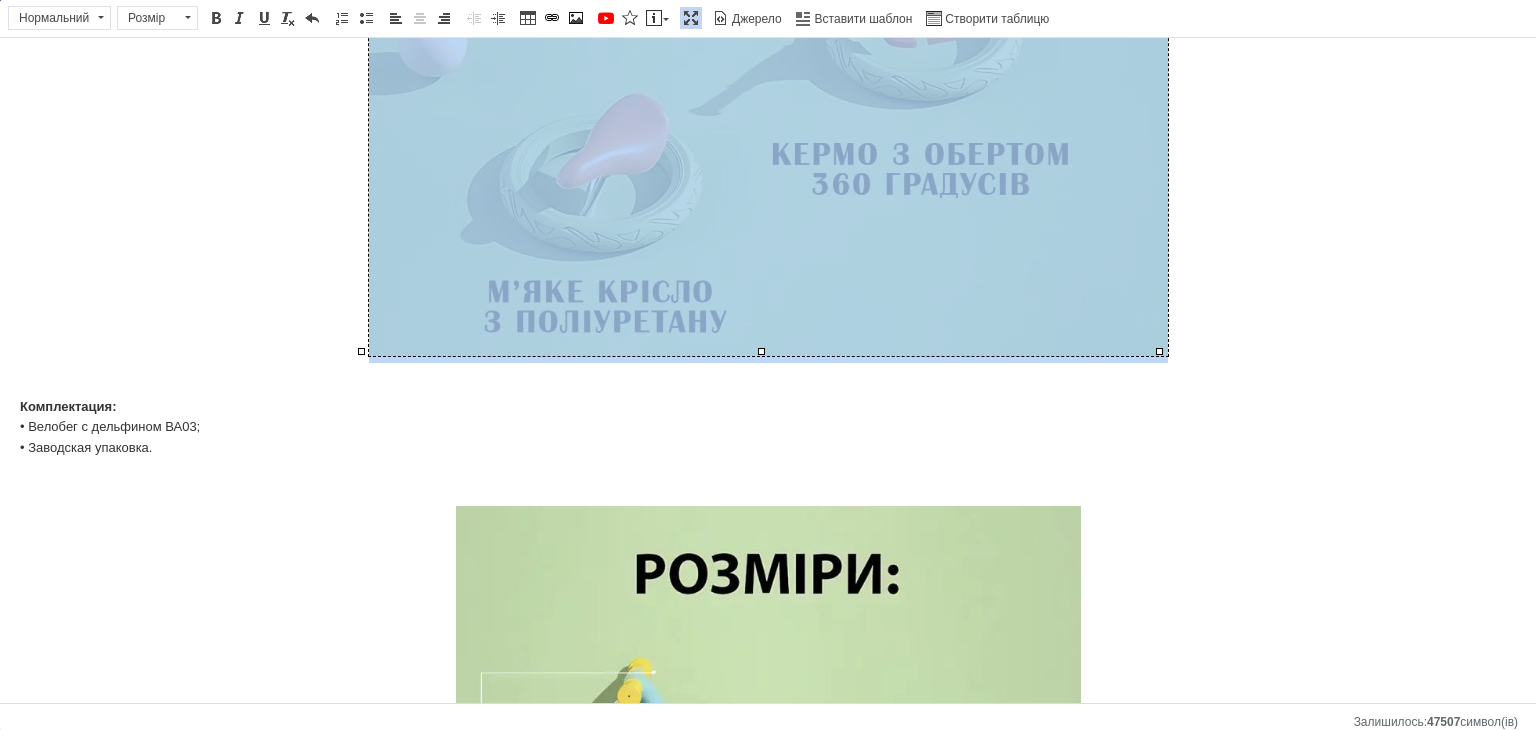 click at bounding box center (768, -29) 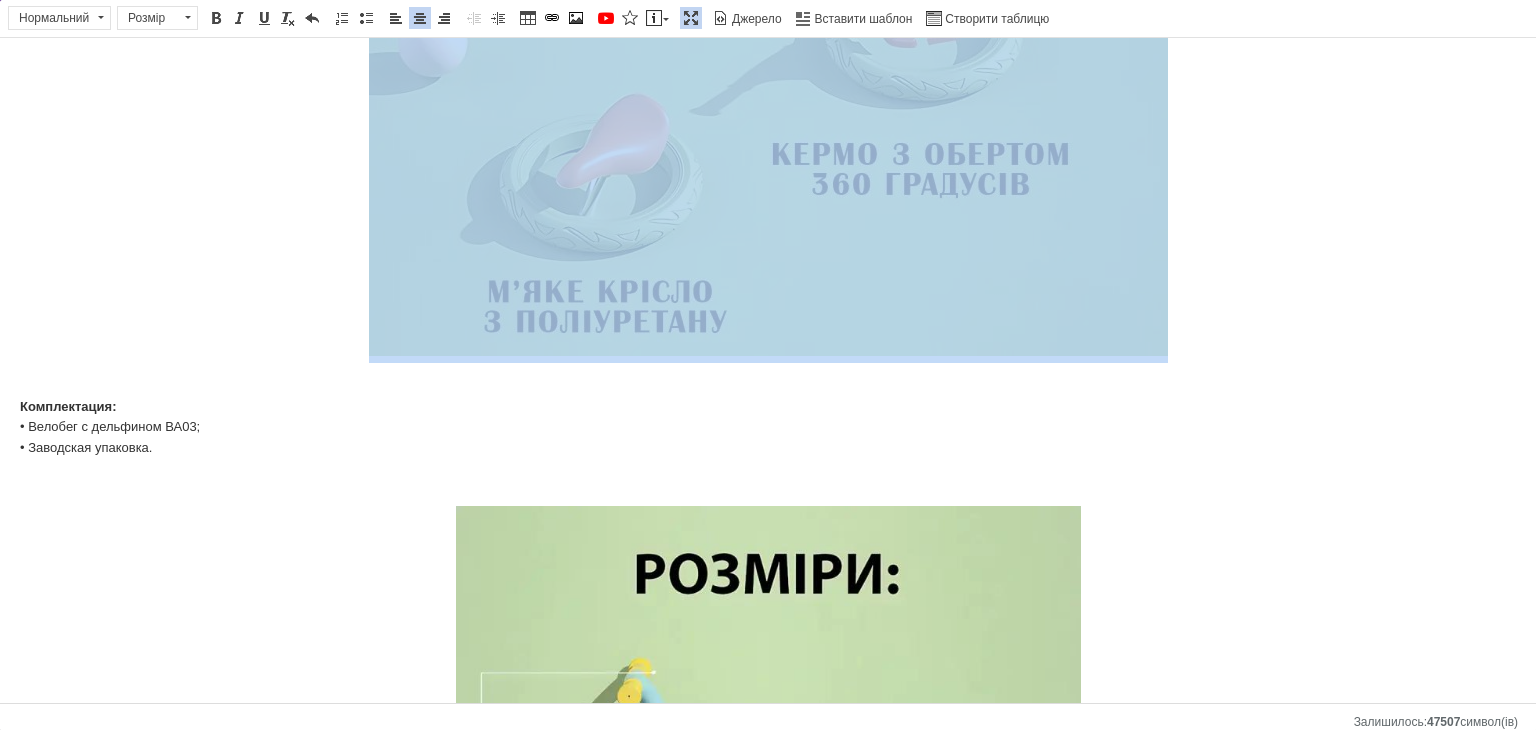 click 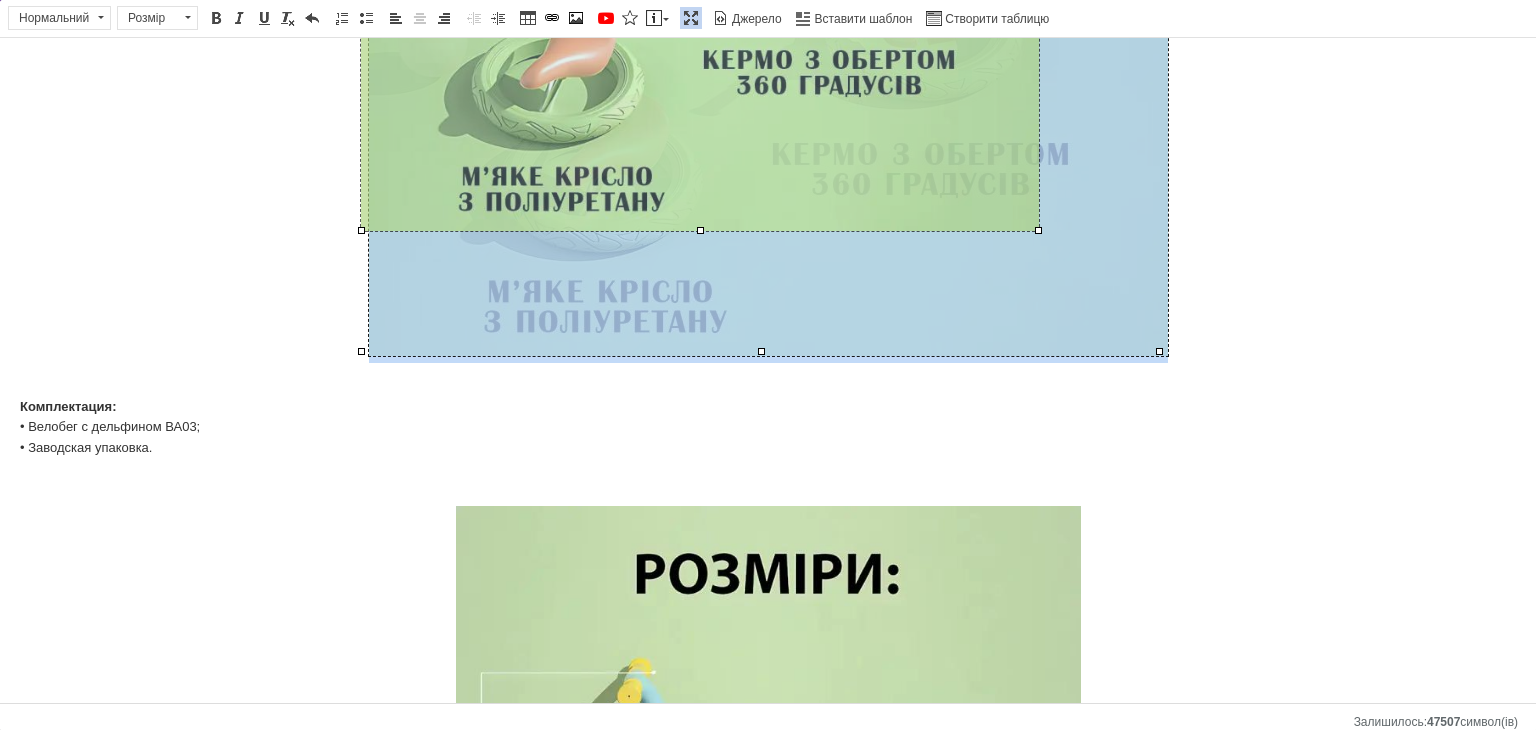 drag, startPoint x: 1158, startPoint y: 353, endPoint x: 996, endPoint y: 232, distance: 202.2004 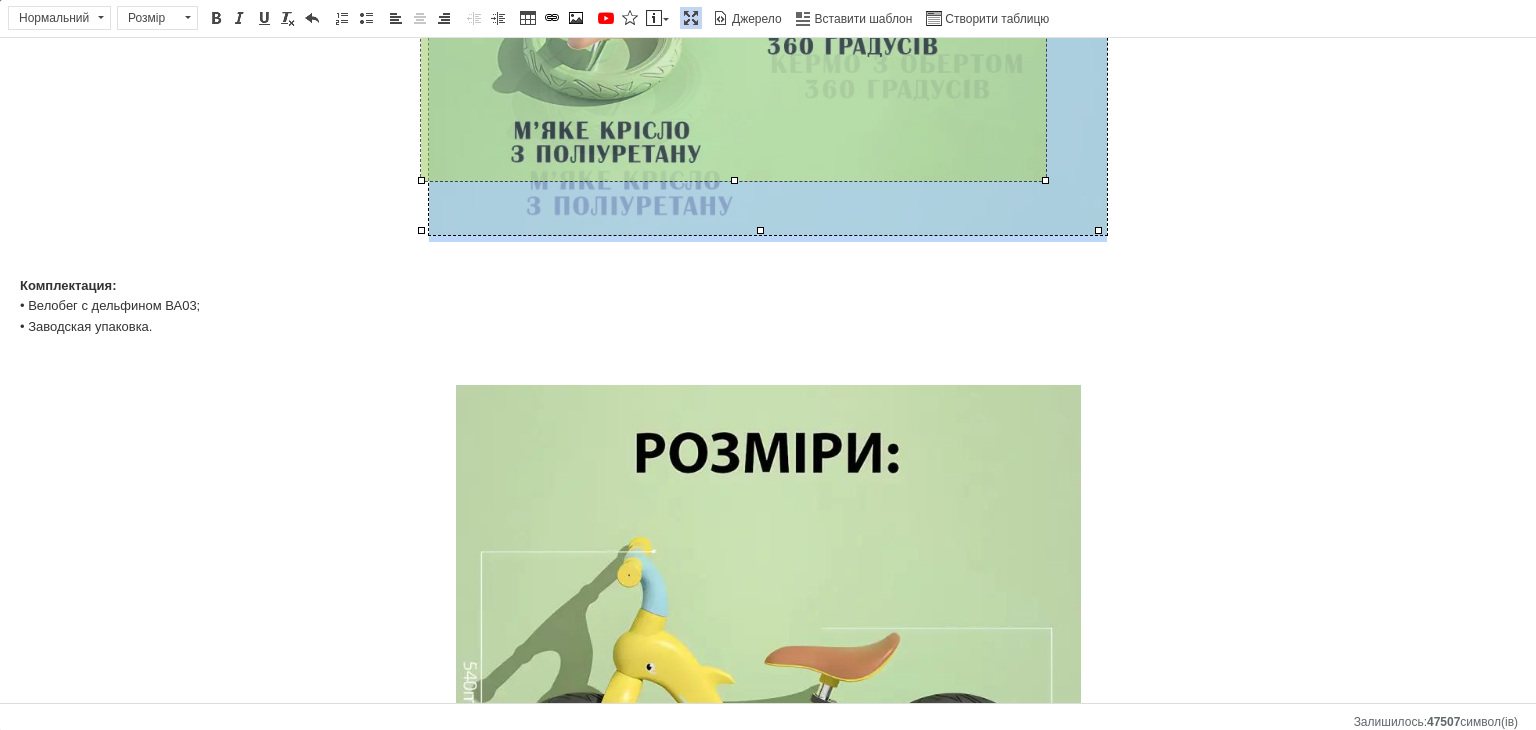 drag, startPoint x: 1096, startPoint y: 228, endPoint x: 1015, endPoint y: 172, distance: 98.47334 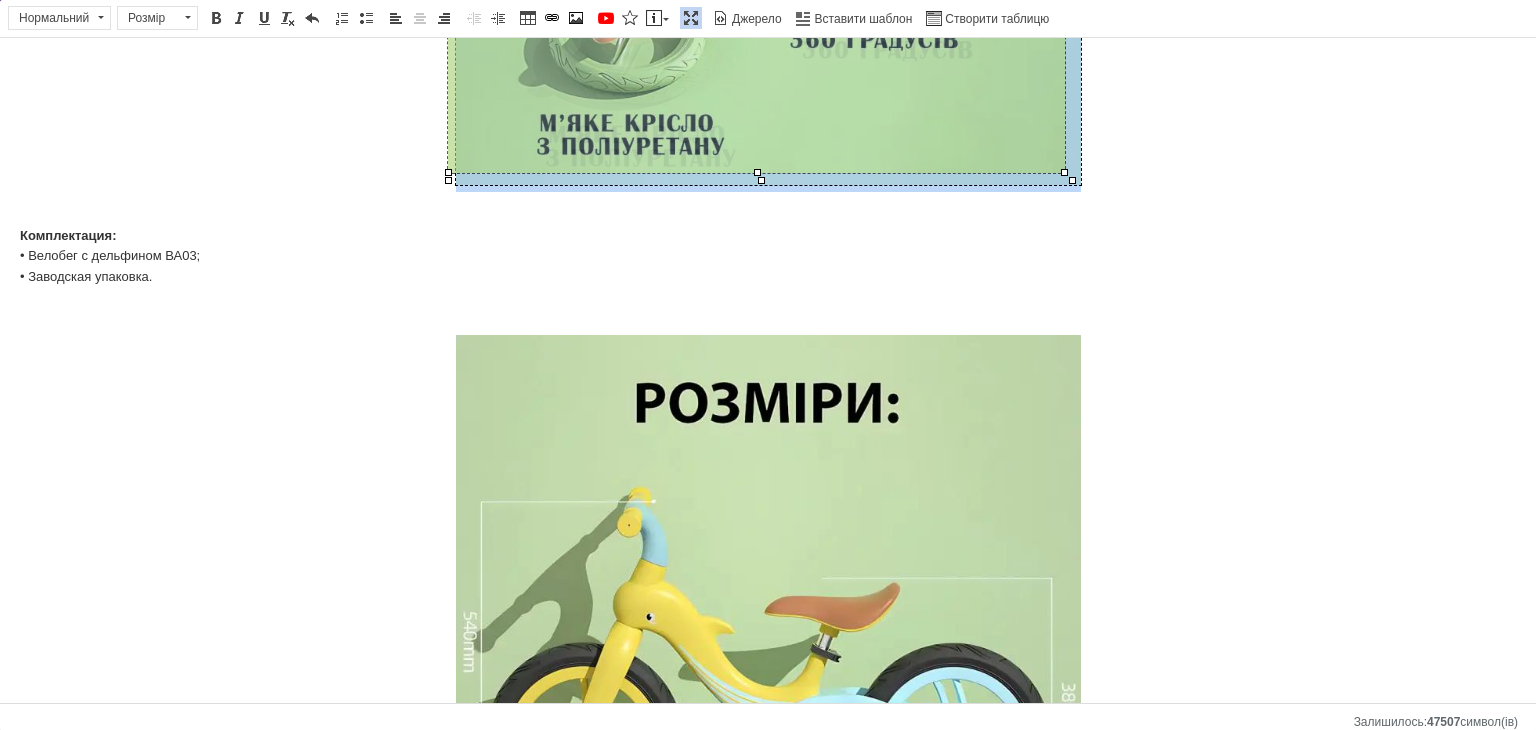 drag, startPoint x: 1075, startPoint y: 176, endPoint x: 1050, endPoint y: 168, distance: 26.24881 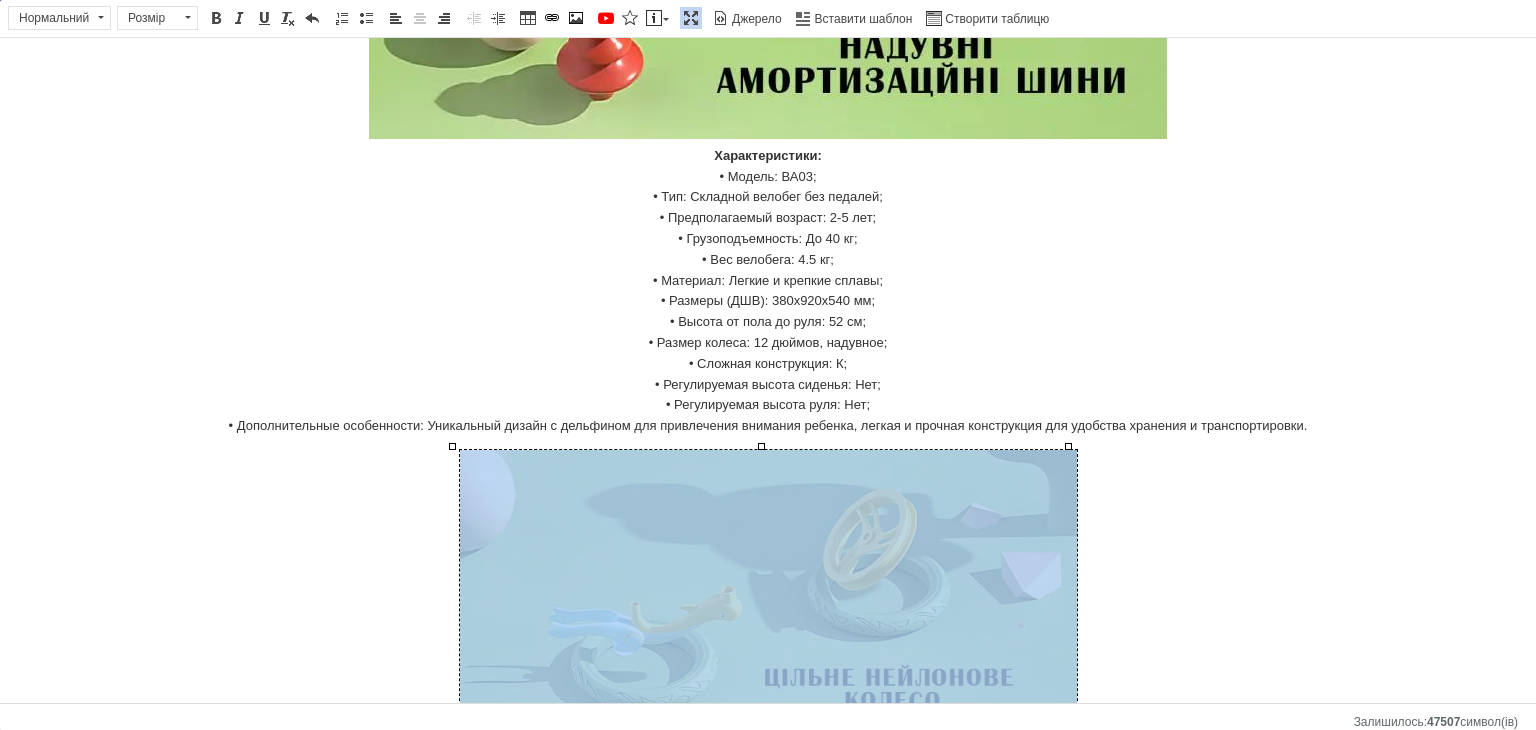 scroll, scrollTop: 2648, scrollLeft: 0, axis: vertical 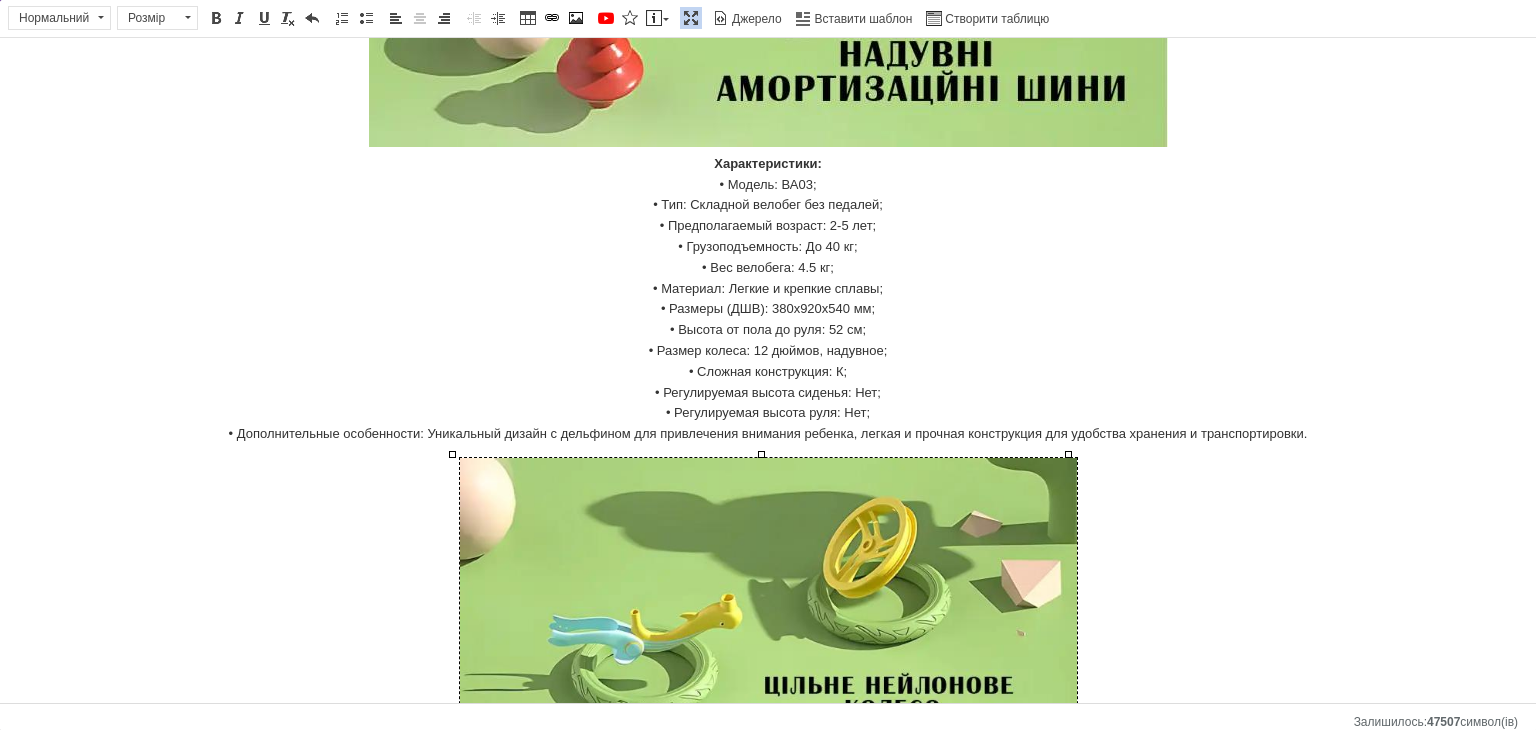 click on "Характеристики: • Модель: ВА03; • Тип: Складной велобег без педалей; • Предполагаемый возраст: 2-5 лет; • Грузоподъемность: До 40 кг; • Вес велобега: 4.5 кг; • Материал: Легкие и крепкие сплавы; • Размеры (ДШВ): 380х920х540 мм; • Высота от пола до руля: 52 см; • Размер колеса: 12 дюймов, надувное; • Сложная конструкция: К; • Регулируемая высота сиденья: Нет; • Регулируемая высота руля: Нет; • Дополнительные особенности: Уникальный дизайн с дельфином для привлечения внимания ребенка, легкая и прочная конструкция для удобства хранения и транспортировки." at bounding box center [768, -104] 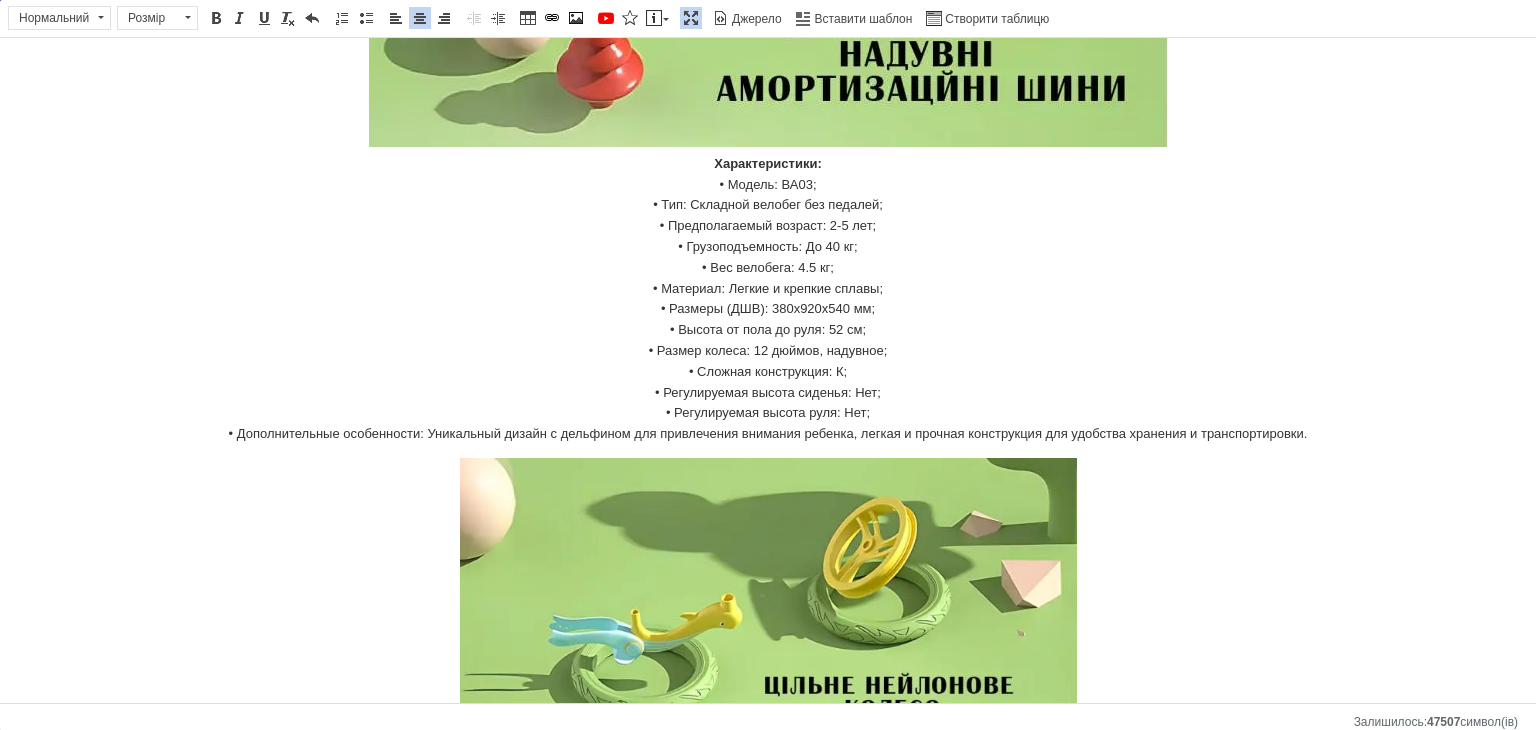 click on "Характеристики: • Модель: ВА03; • Тип: Складной велобег без педалей; • Предполагаемый возраст: 2-5 лет; • Грузоподъемность: До 40 кг; • Вес велобега: 4.5 кг; • Материал: Легкие и крепкие сплавы; • Размеры (ДШВ): 380х920х540 мм; • Высота от пола до руля: 52 см; • Размер колеса: 12 дюймов, надувное; • Сложная конструкция: К; • Регулируемая высота сиденья: Нет; • Регулируемая высота руля: Нет; • Дополнительные особенности: Уникальный дизайн с дельфином для привлечения внимания ребенка, легкая и прочная конструкция для удобства хранения и транспортировки." at bounding box center (768, -104) 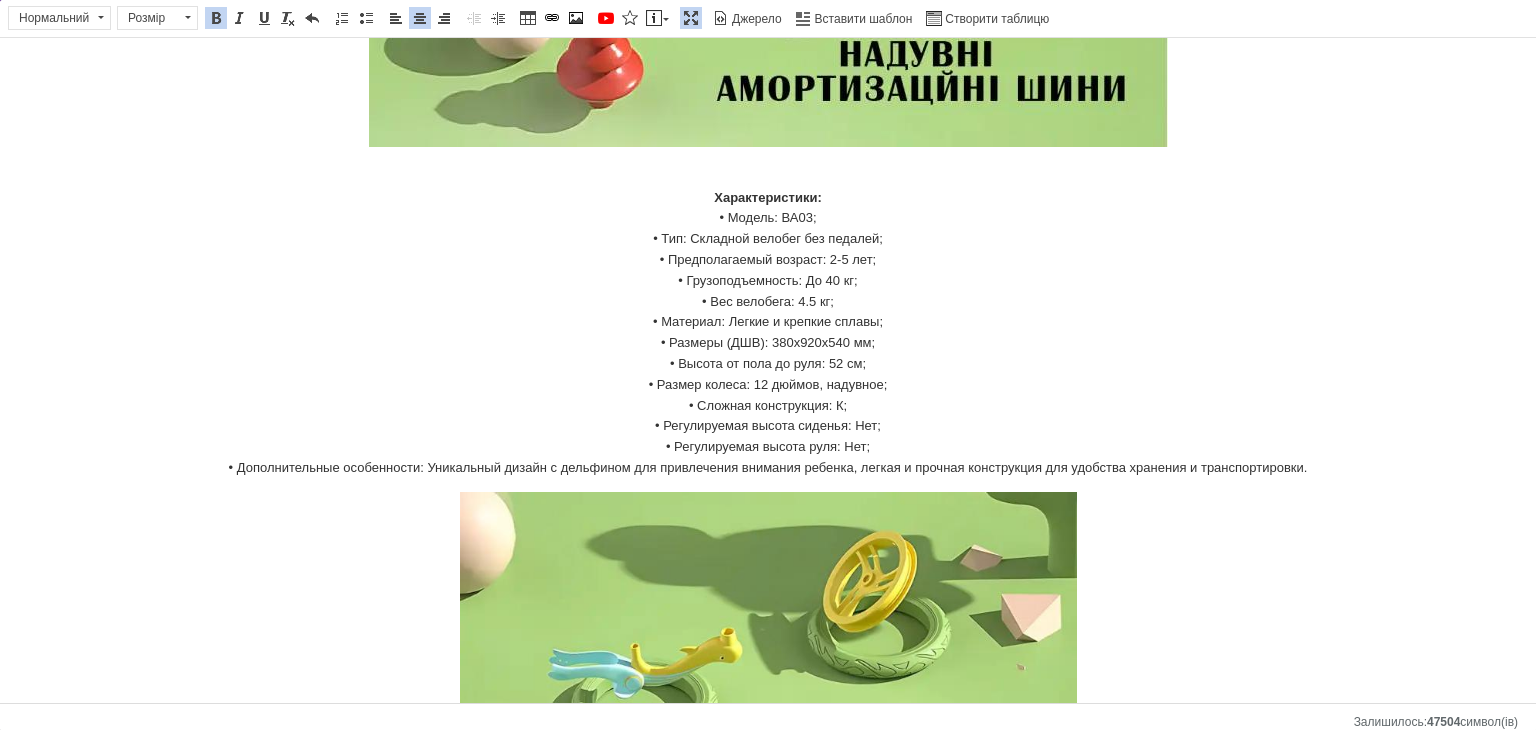 drag, startPoint x: 388, startPoint y: 14, endPoint x: 424, endPoint y: 31, distance: 39.812057 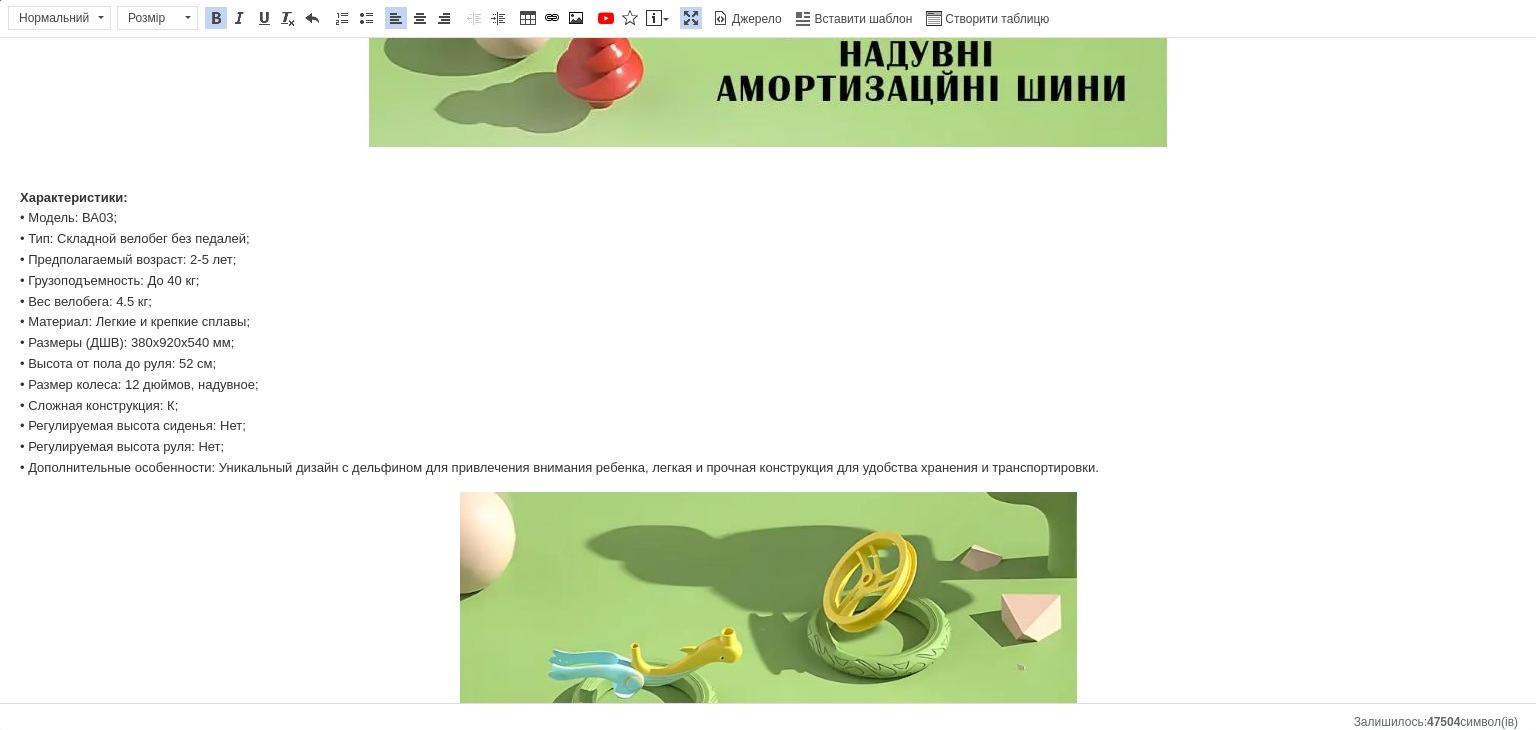 drag, startPoint x: 1100, startPoint y: 457, endPoint x: 1091, endPoint y: 485, distance: 29.410883 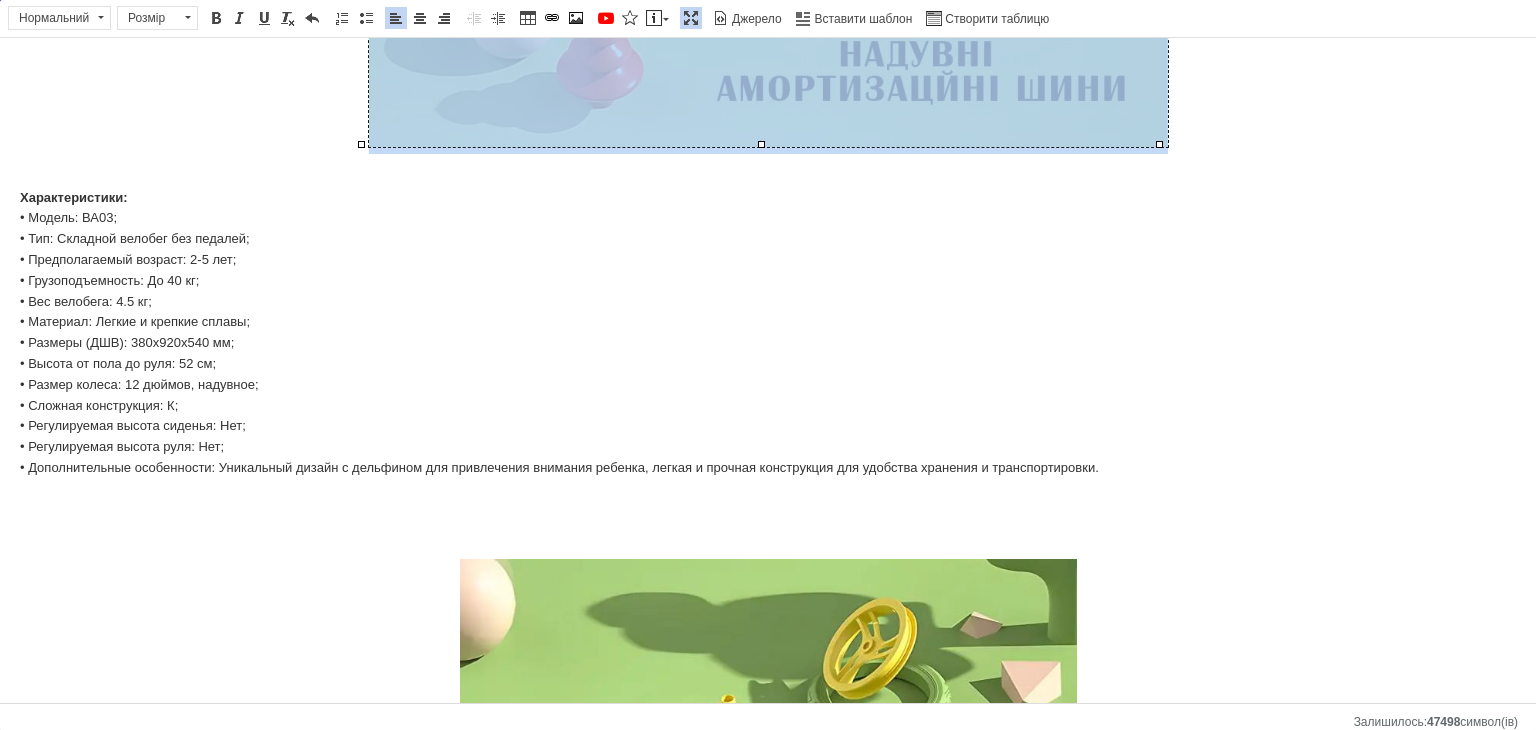 click 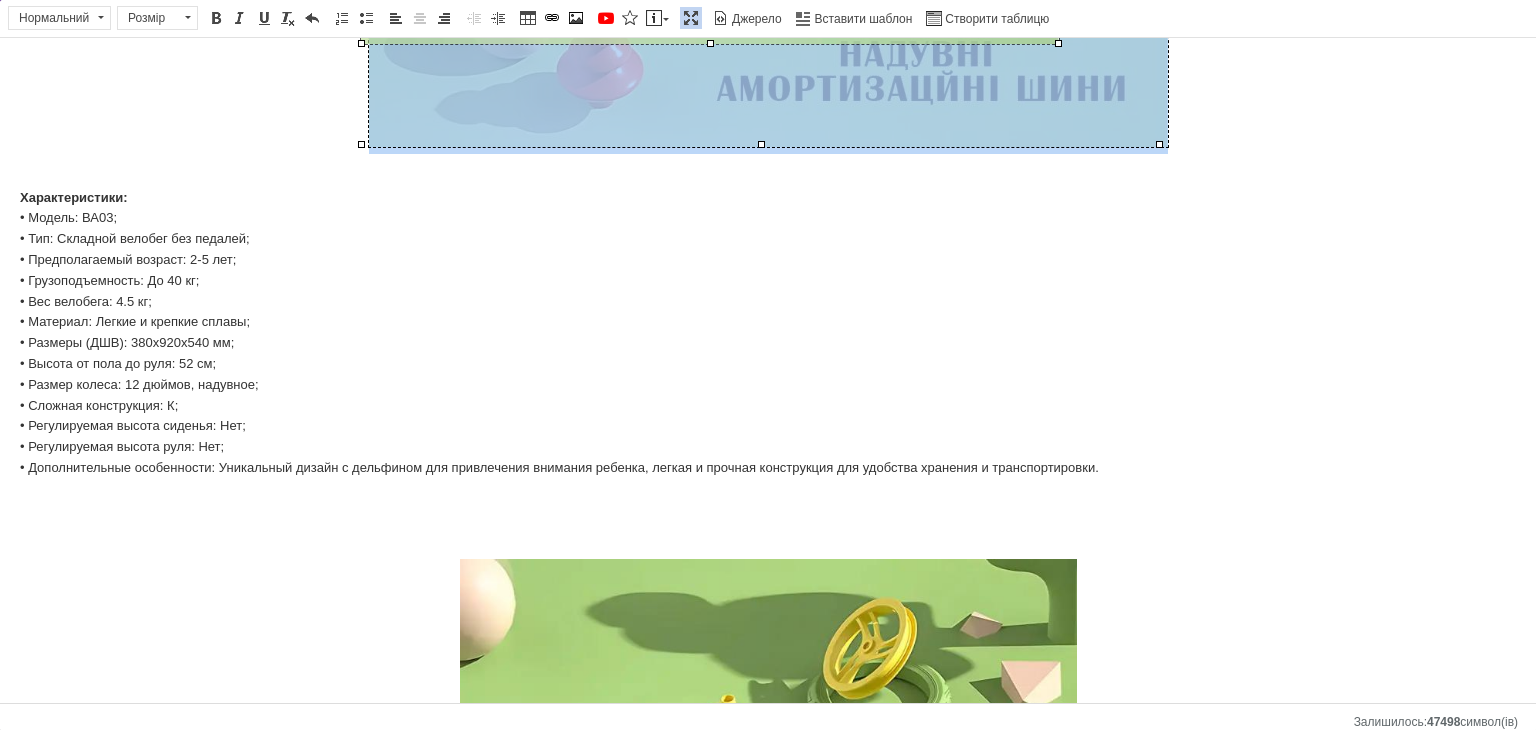 drag, startPoint x: 1159, startPoint y: 145, endPoint x: 956, endPoint y: 42, distance: 227.63568 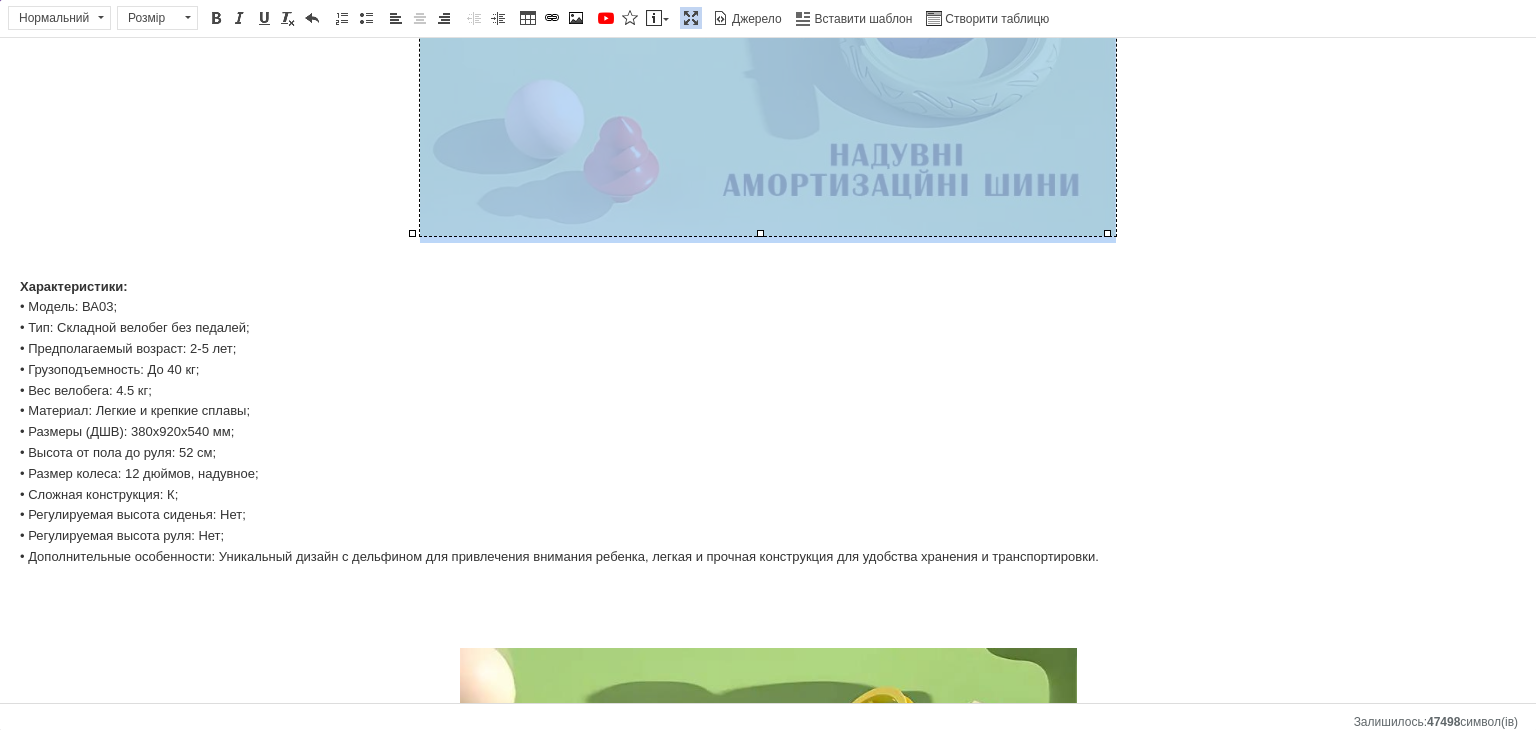 scroll, scrollTop: 2448, scrollLeft: 0, axis: vertical 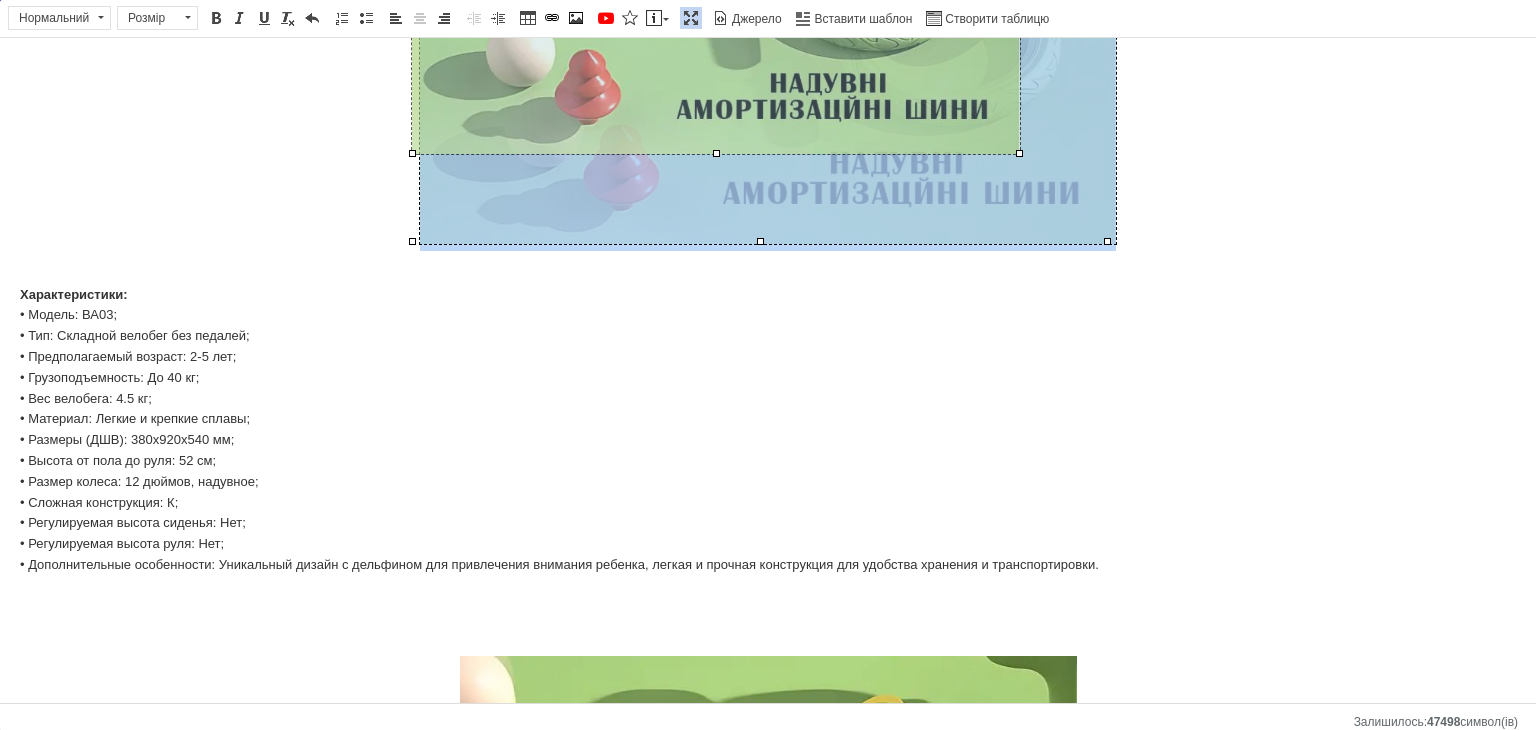 drag, startPoint x: 1107, startPoint y: 240, endPoint x: 963, endPoint y: 152, distance: 168.76018 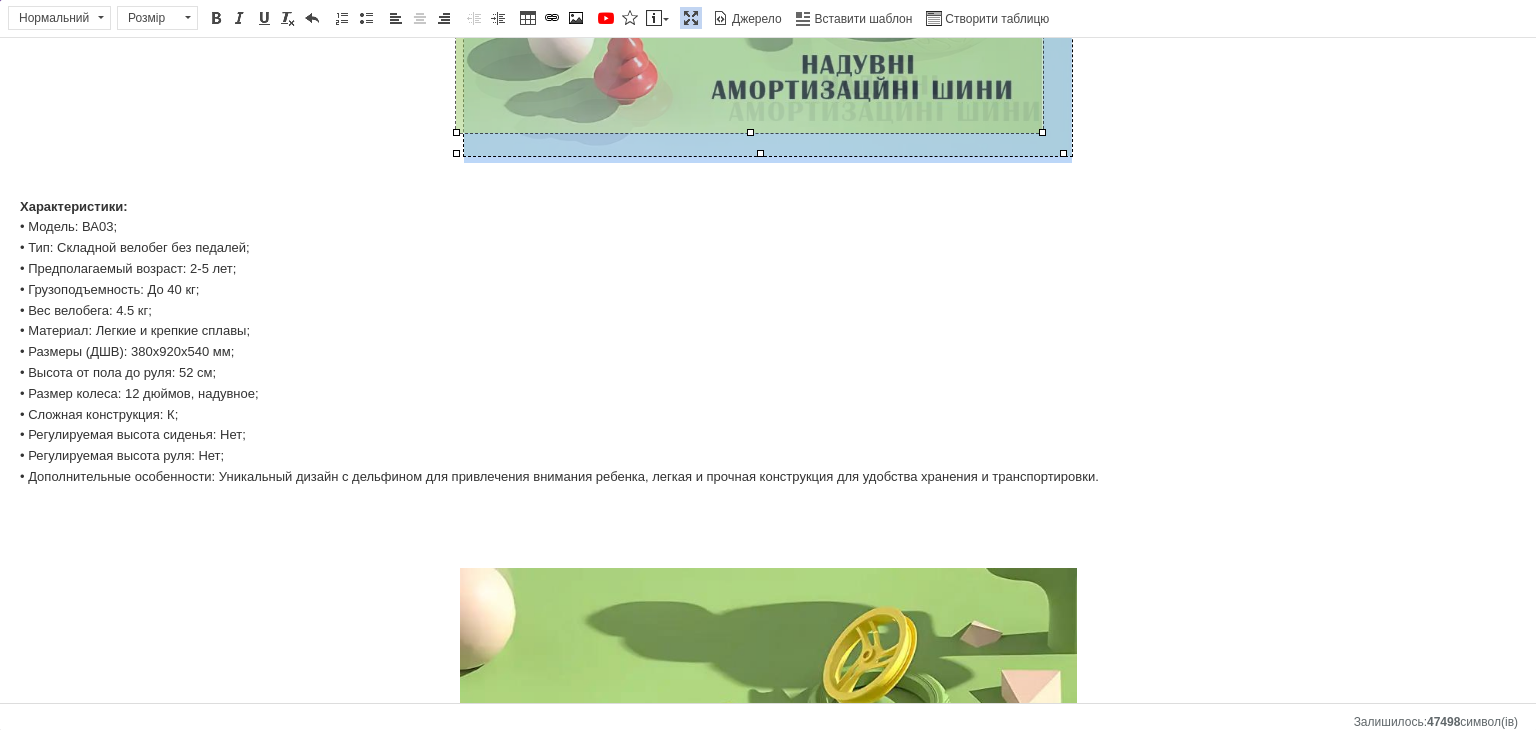 drag, startPoint x: 1064, startPoint y: 148, endPoint x: 1023, endPoint y: 127, distance: 46.06517 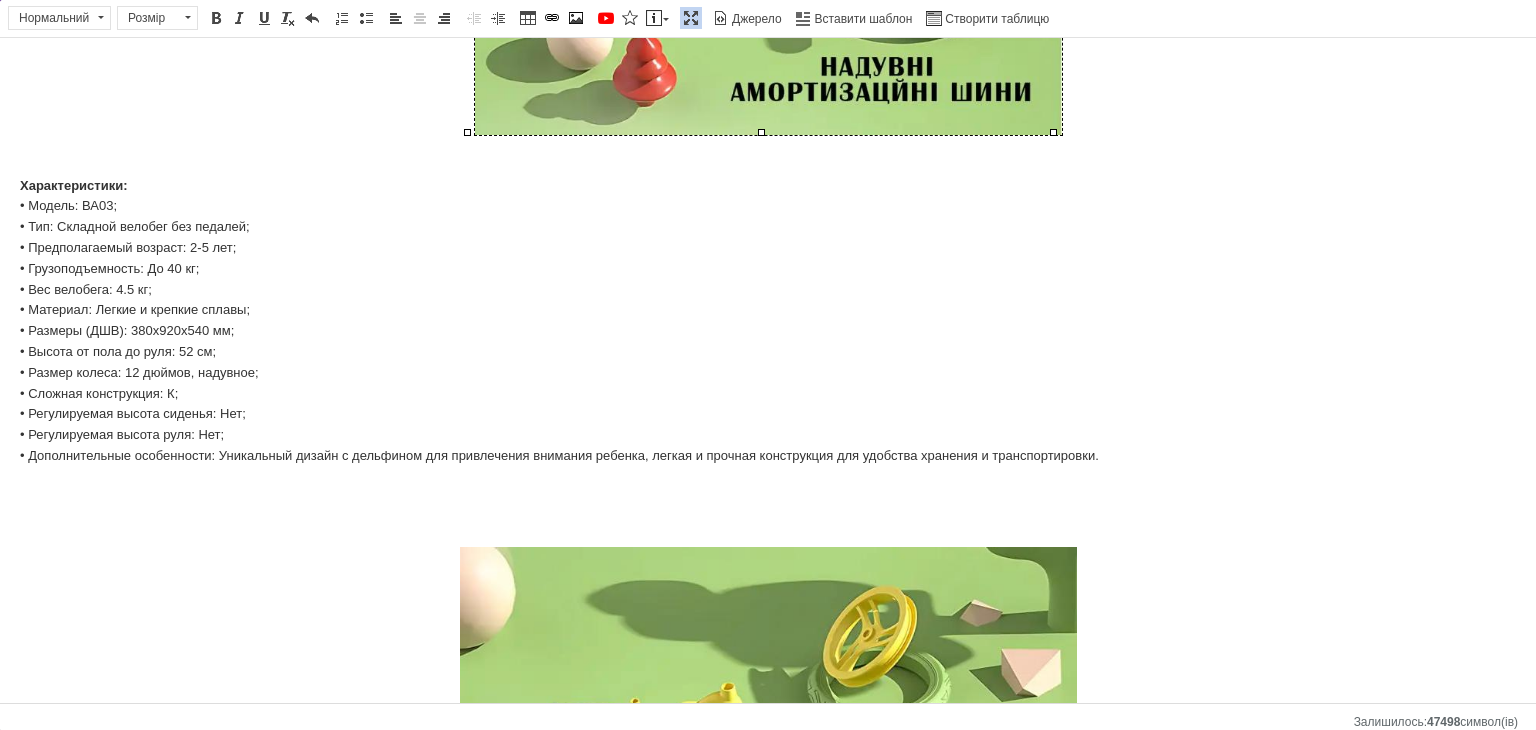 click on "Характеристики: • Модель: ВА03; • Тип: Складной велобег без педалей; • Предполагаемый возраст: 2-5 лет; • Грузоподъемность: До 40 кг; • Вес велобега: 4.5 кг; • Материал: Легкие и крепкие сплавы; • Размеры (ДШВ): 380х920х540 мм; • Высота от пола до руля: 52 см; • Размер колеса: 12 дюймов, надувное; • Сложная конструкция: К; • Регулируемая высота сиденья: Нет; • Регулируемая высота руля: Нет; • Дополнительные особенности: Уникальный дизайн с дельфином для привлечения внимания ребенка, легкая и прочная конструкция для удобства хранения и транспортировки." at bounding box center [768, 321] 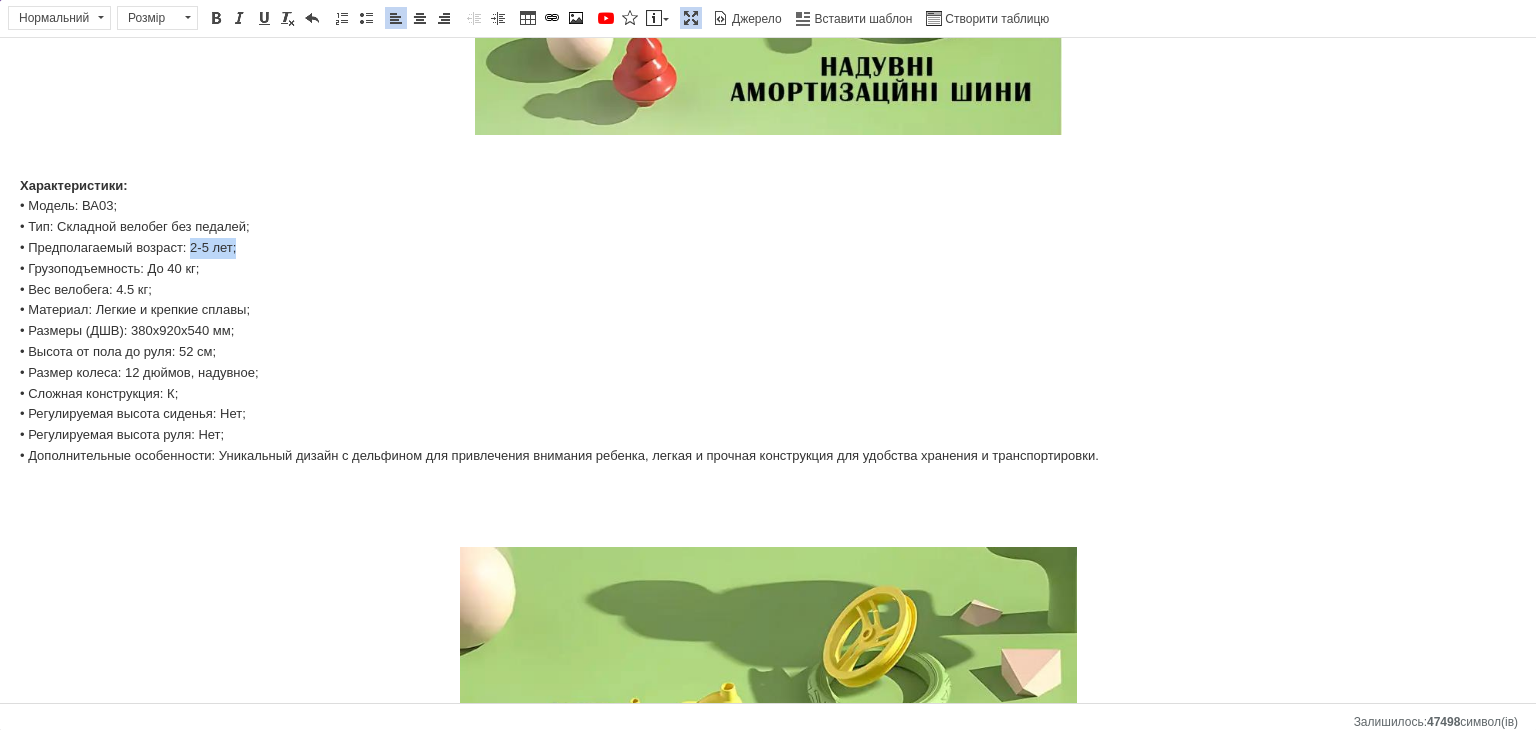 drag, startPoint x: 232, startPoint y: 244, endPoint x: 192, endPoint y: 246, distance: 40.04997 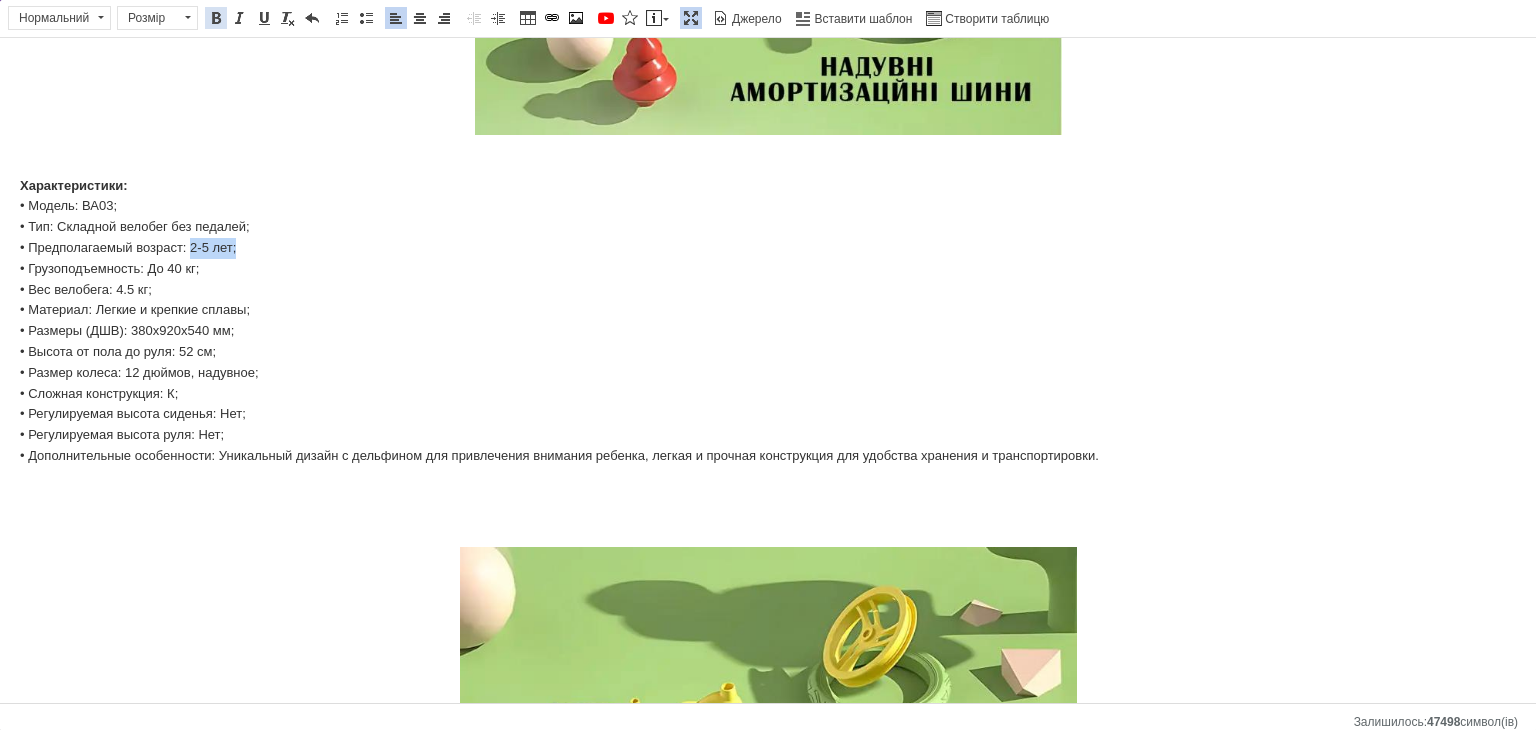 click at bounding box center (216, 18) 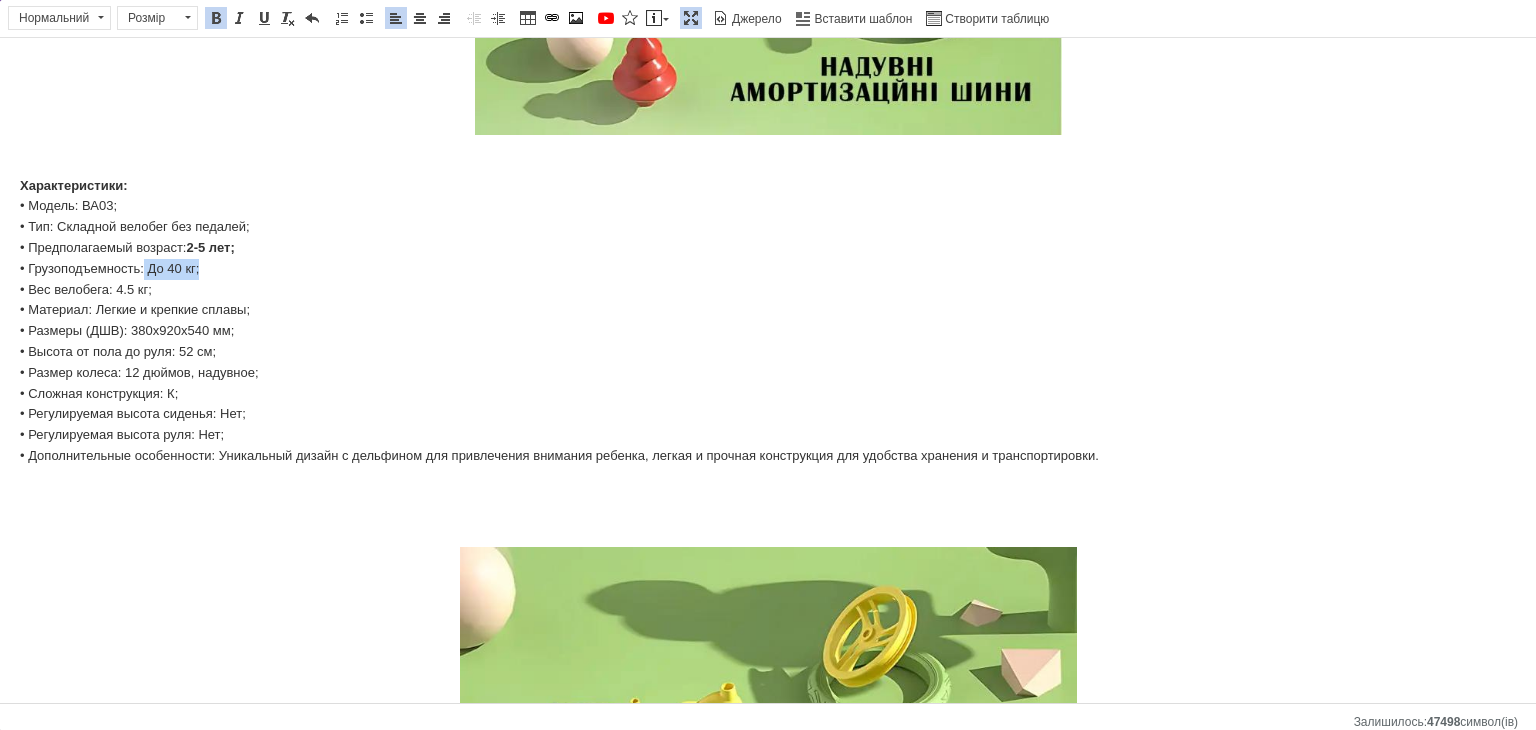 drag, startPoint x: 198, startPoint y: 273, endPoint x: 142, endPoint y: 265, distance: 56.568542 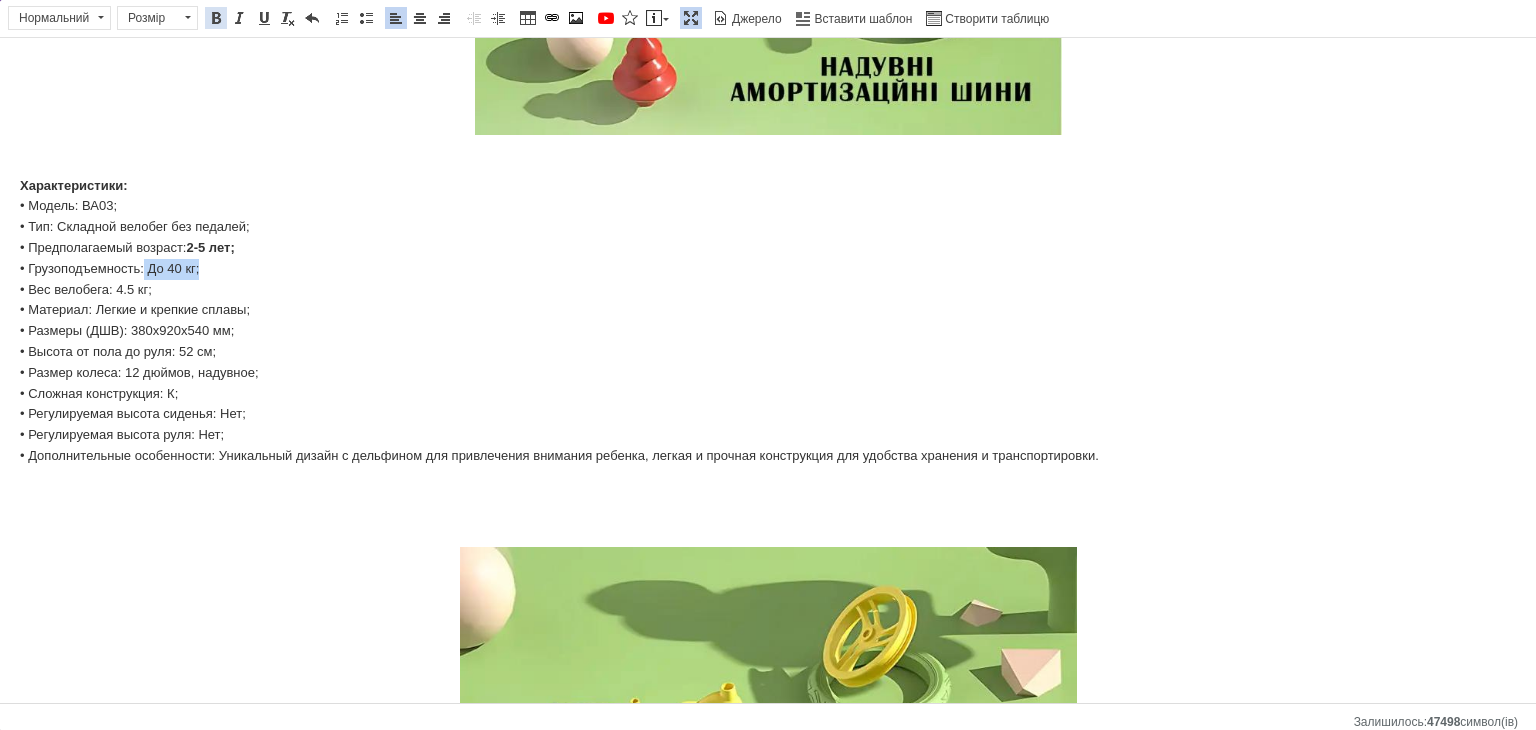 click at bounding box center [216, 18] 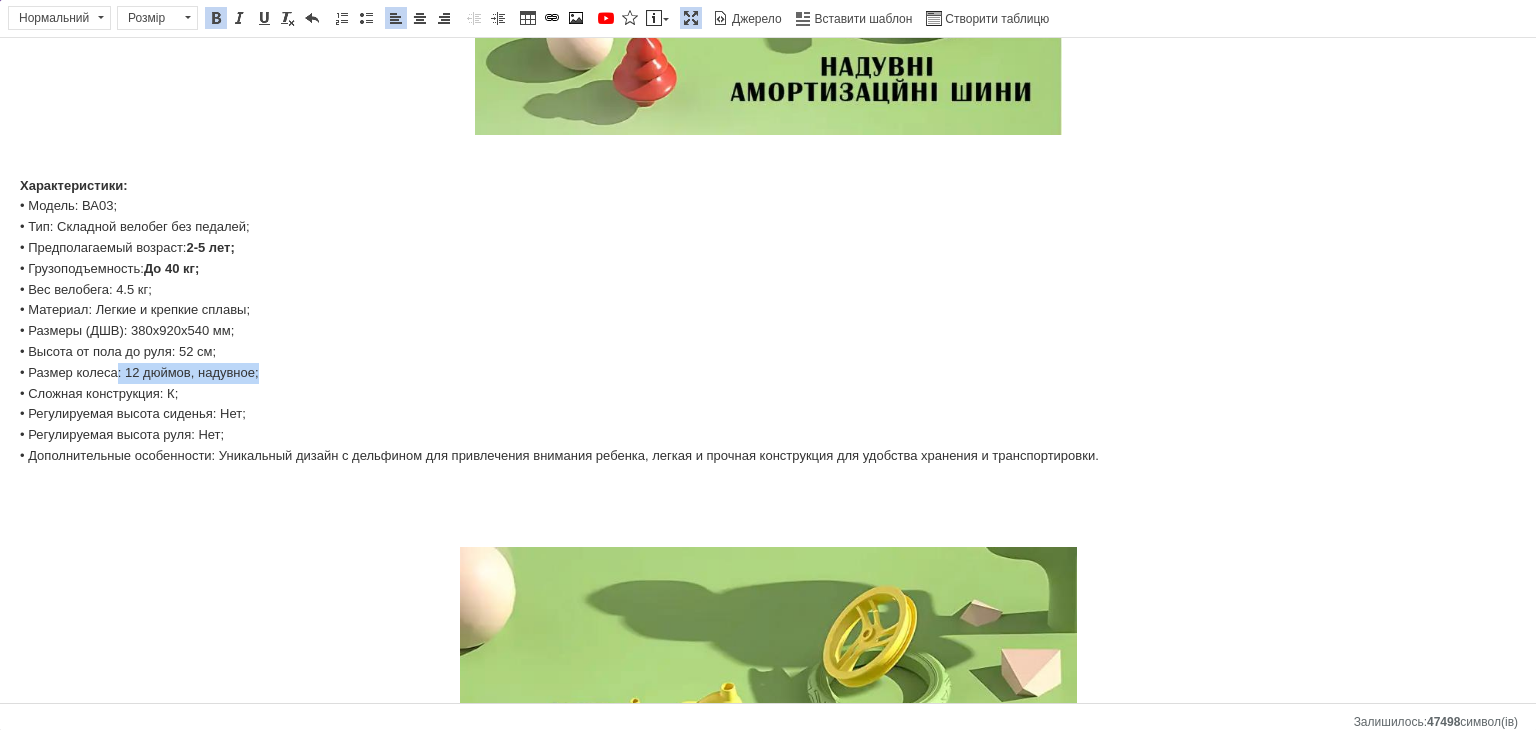 drag, startPoint x: 268, startPoint y: 372, endPoint x: 119, endPoint y: 379, distance: 149.16434 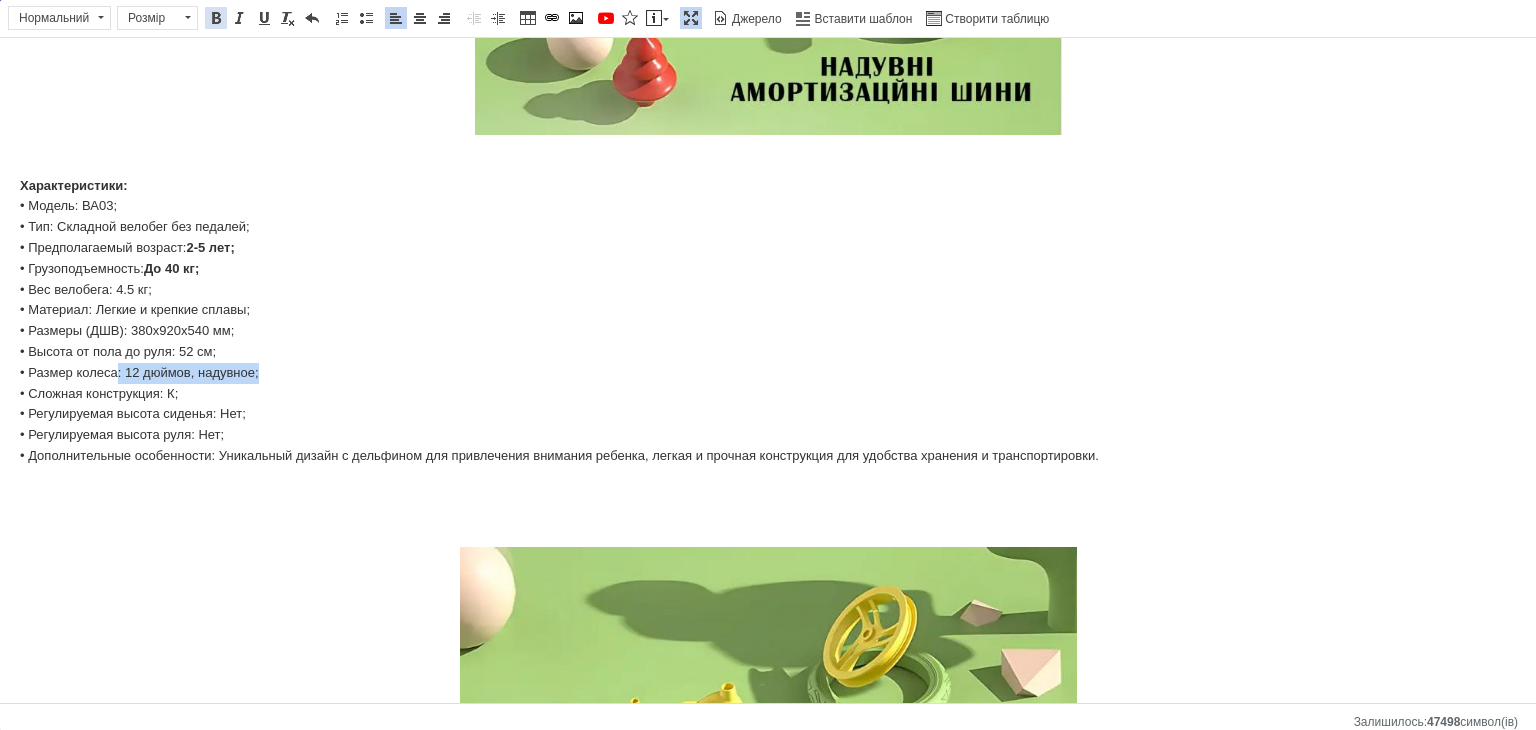 click at bounding box center (216, 18) 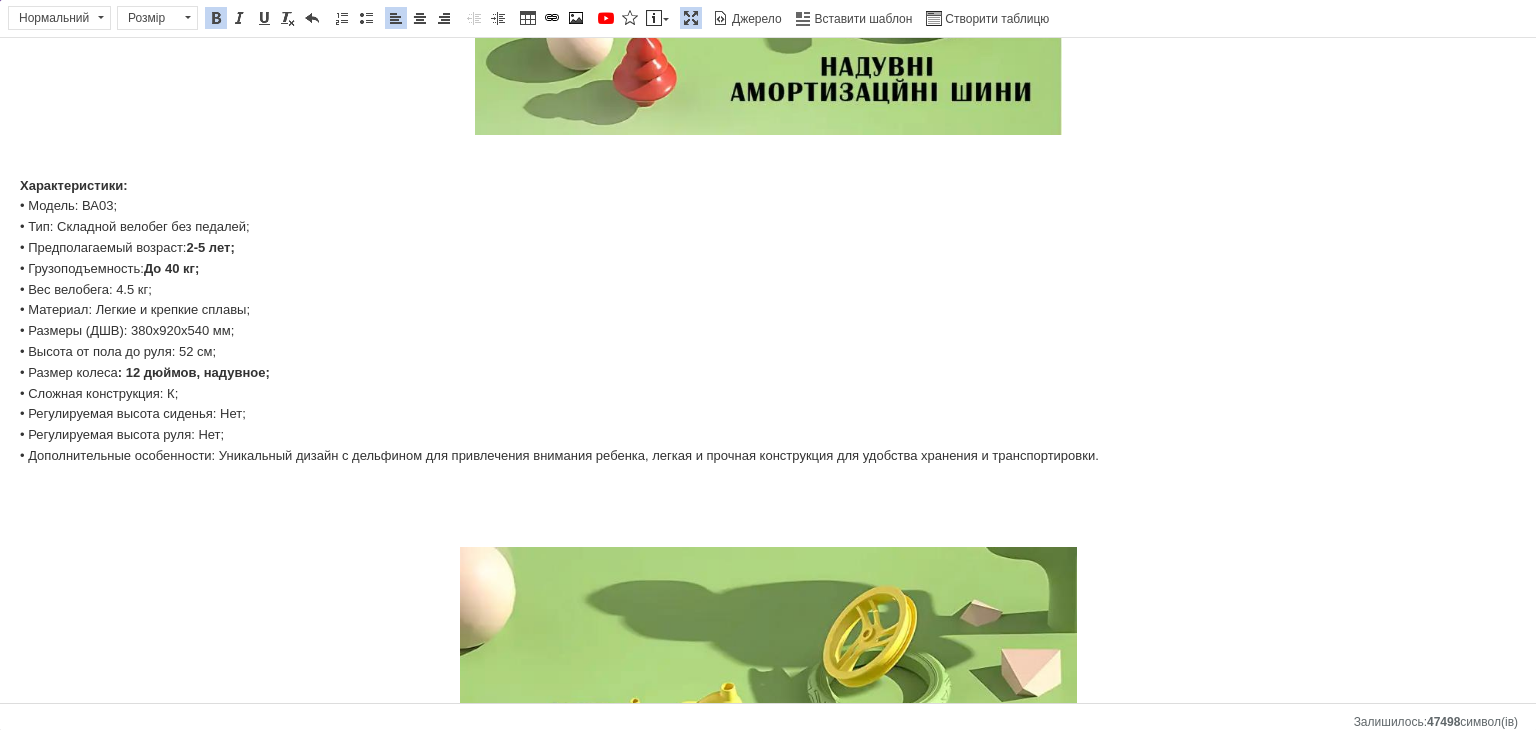 drag, startPoint x: 212, startPoint y: 283, endPoint x: 196, endPoint y: 276, distance: 17.464249 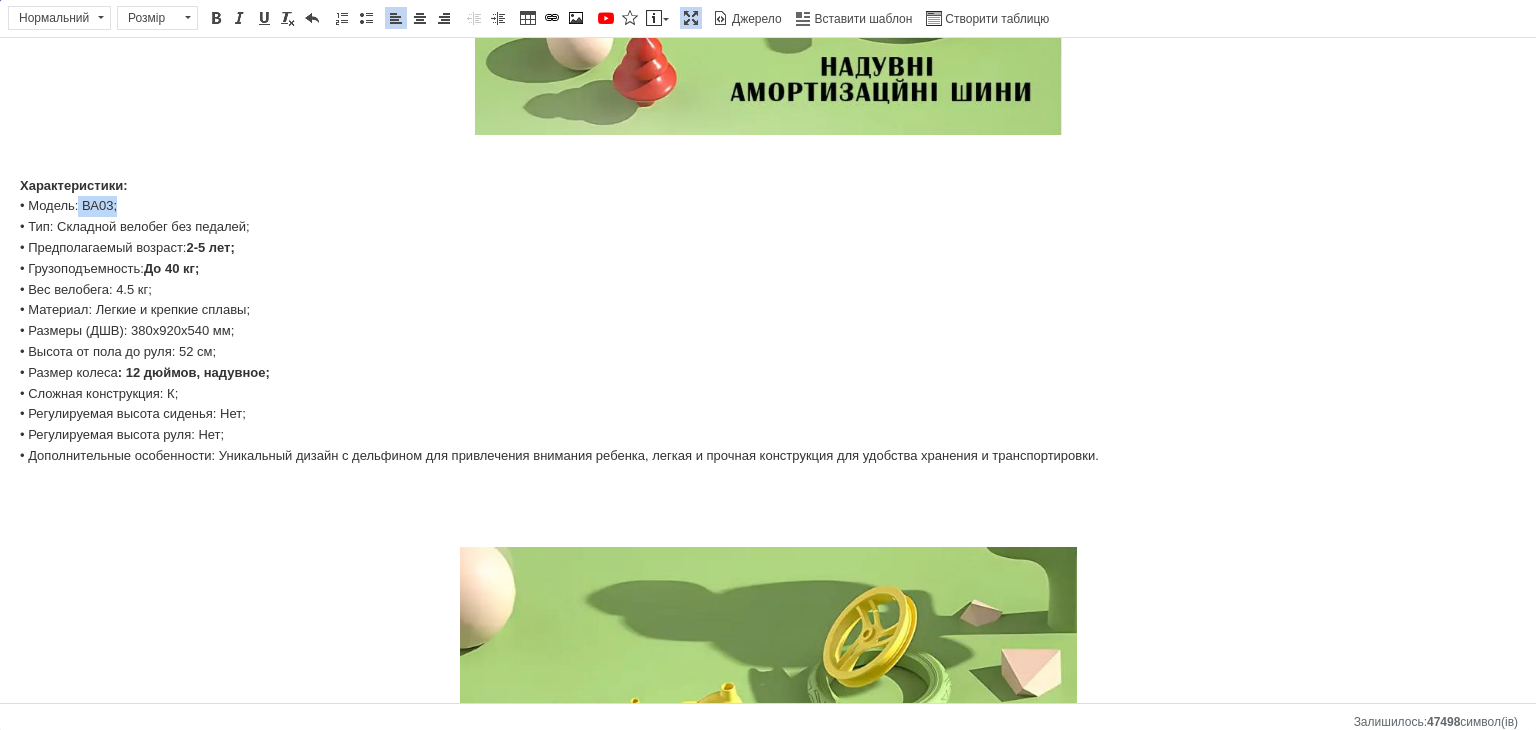 drag, startPoint x: 120, startPoint y: 200, endPoint x: 78, endPoint y: 193, distance: 42.579338 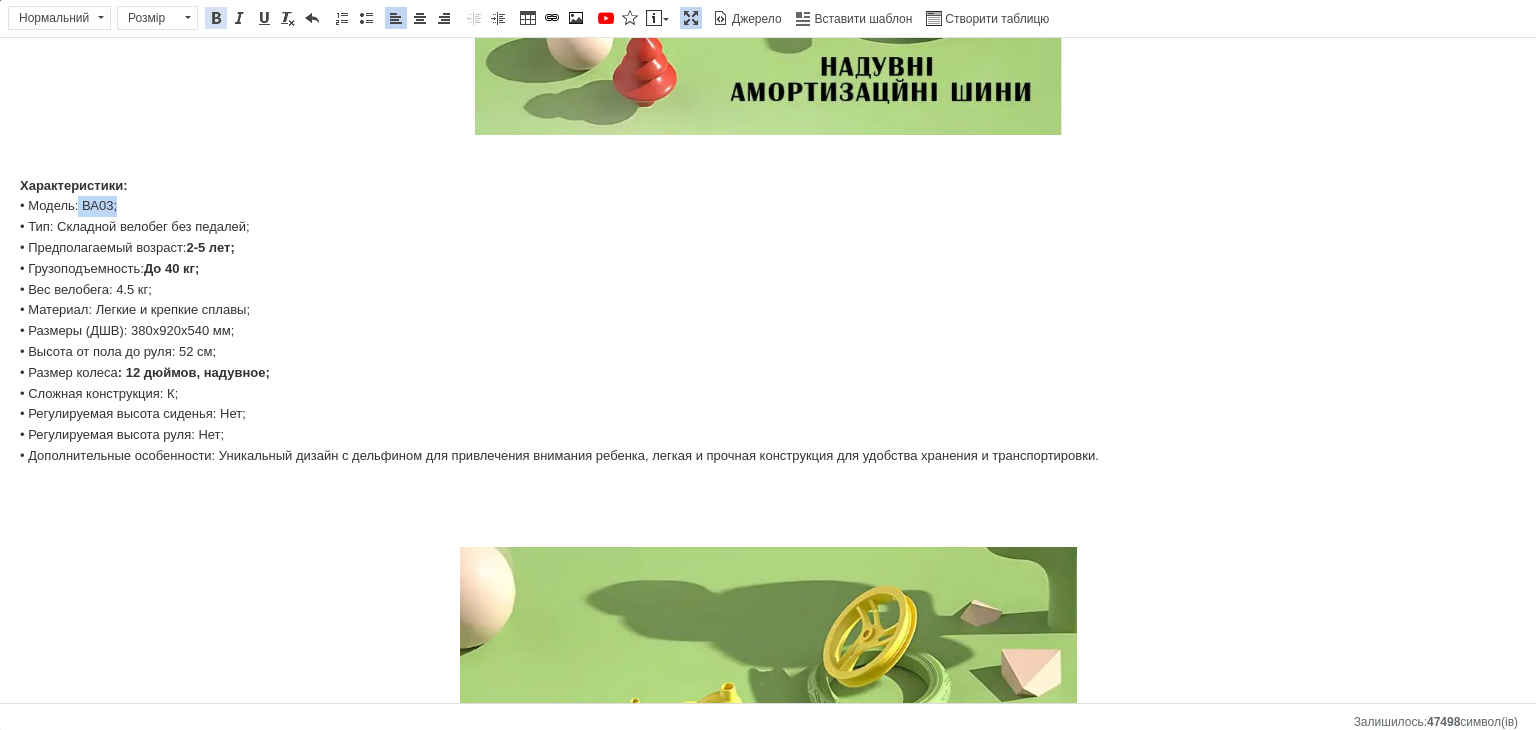 click at bounding box center [216, 18] 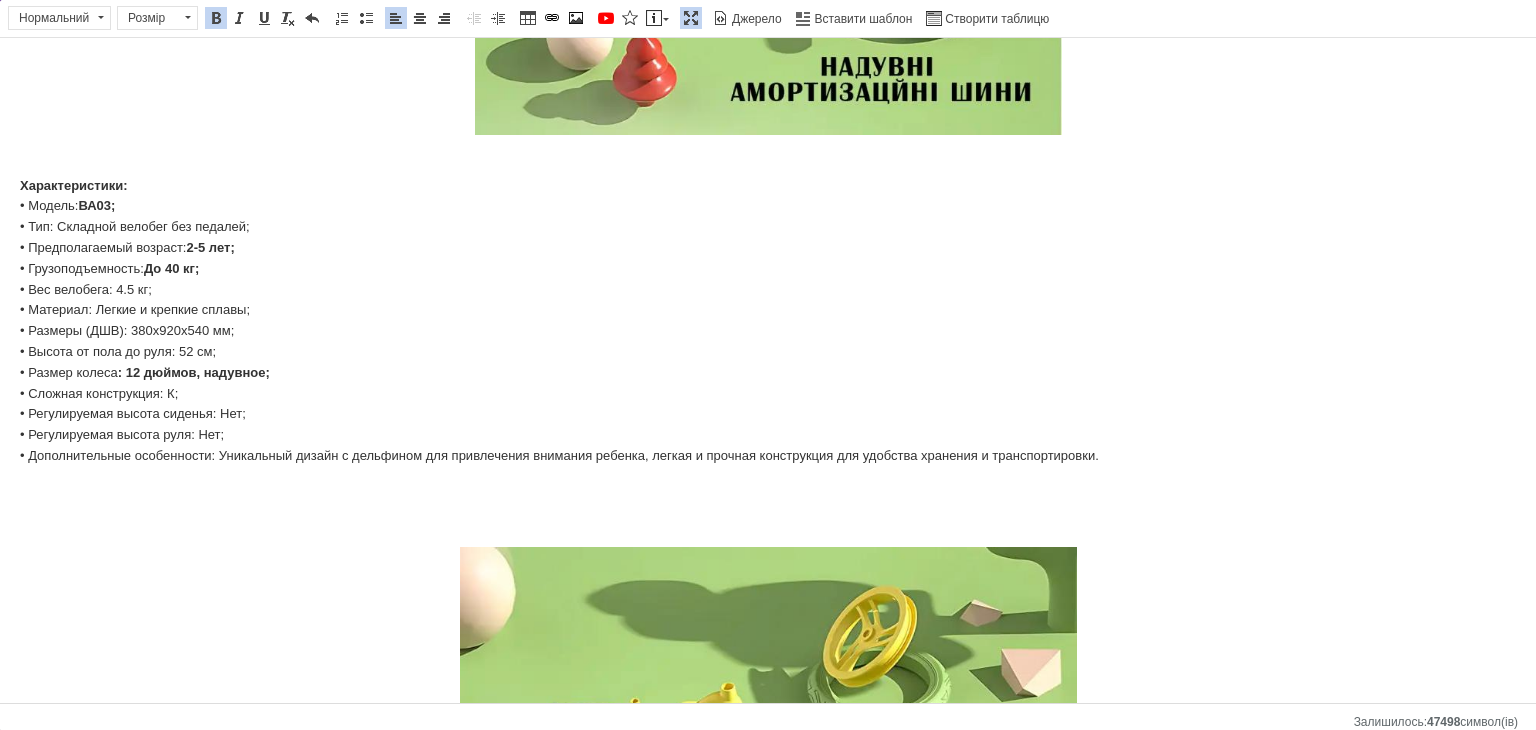 click on "Характеристики: • Модель:  ВА03; • Тип: Складной велобег без педалей; • Предполагаемый возраст:  2-5 лет; • Грузоподъемность:  До 40 кг; • Вес велобега: 4.5 кг; • Материал: Легкие и крепкие сплавы; • Размеры (ДШВ): 380х920х540 мм; • Высота от пола до руля: 52 см; • Размер колеса : 12 дюймов, надувное; • Сложная конструкция: К; • Регулируемая высота сиденья: Нет; • Регулируемая высота руля: Нет; • Дополнительные особенности: Уникальный дизайн с дельфином для привлечения внимания ребенка, легкая и прочная конструкция для удобства хранения и транспортировки." at bounding box center (768, 321) 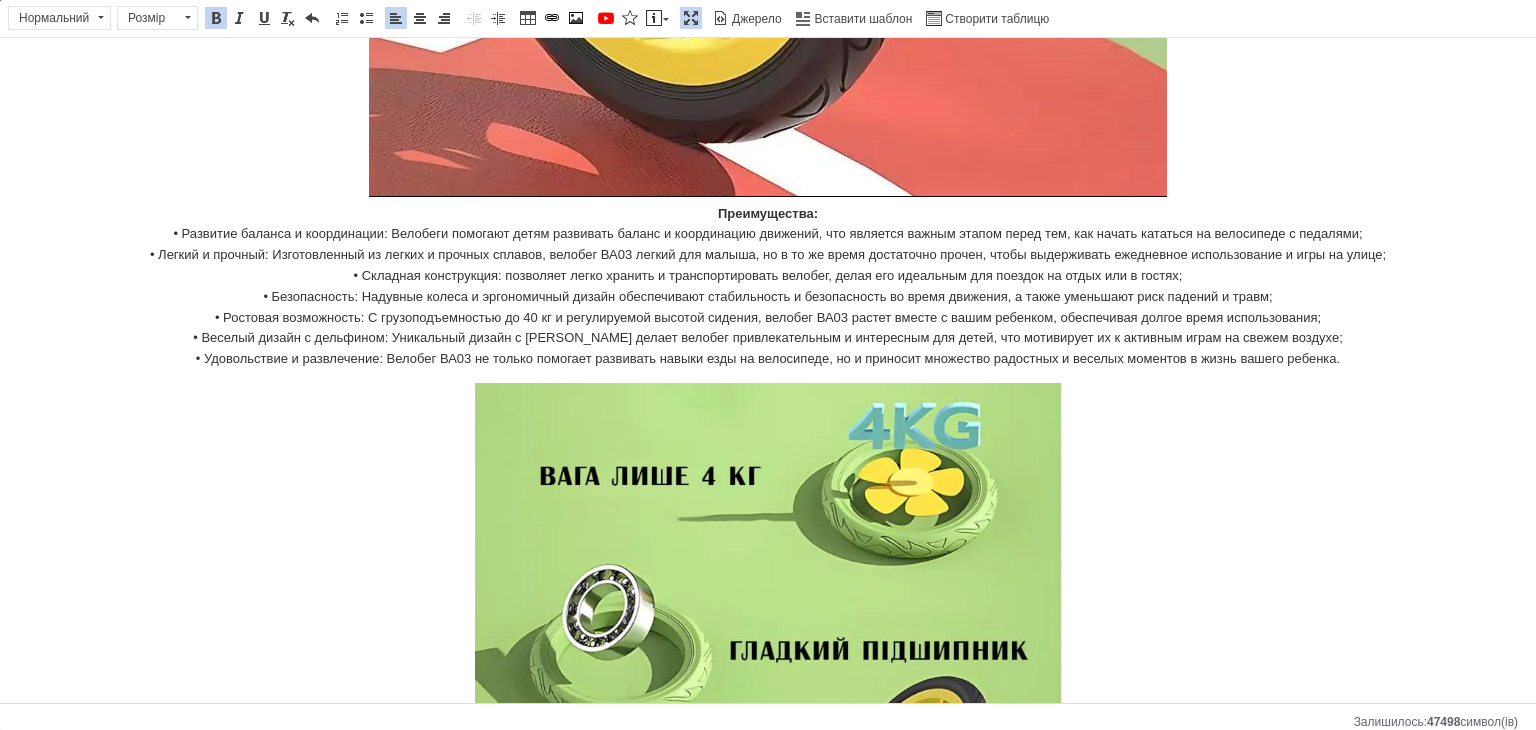 scroll, scrollTop: 1548, scrollLeft: 0, axis: vertical 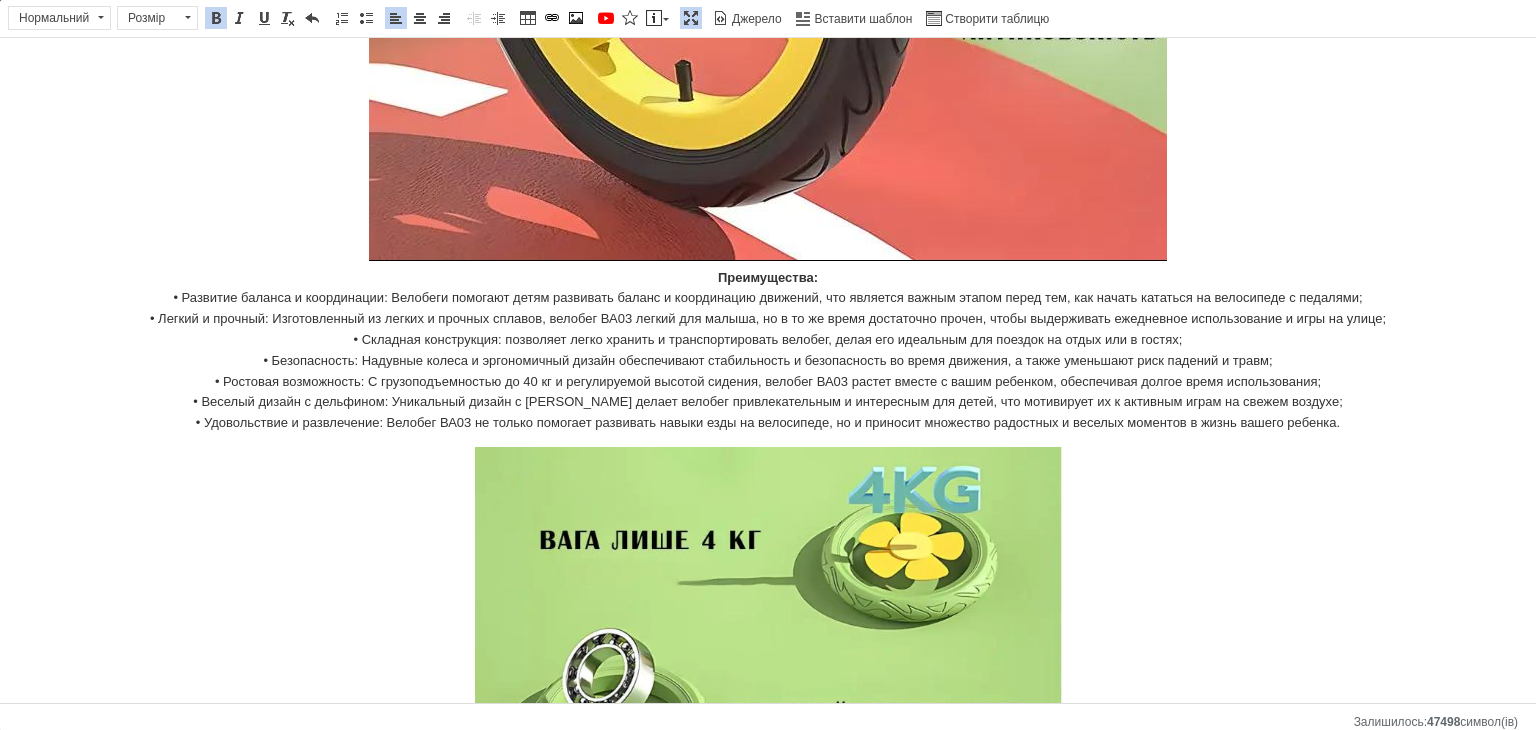 click on "Преимущества: • Развитие баланса и координации: Велобеги помогают детям развивать баланс и координацию движений, что является важным этапом перед тем, как начать кататься на велосипеде с педалями; • Легкий и прочный: Изготовленный из легких и прочных сплавов, велобег ВА03 легкий для малыша, но в то же время достаточно прочен, чтобы выдерживать ежедневное использование и игры на улице; • Складная конструкция: позволяет легко хранить и транспортировать велобег, делая его идеальным для поездок на отдых или в гостях;" at bounding box center (768, -53) 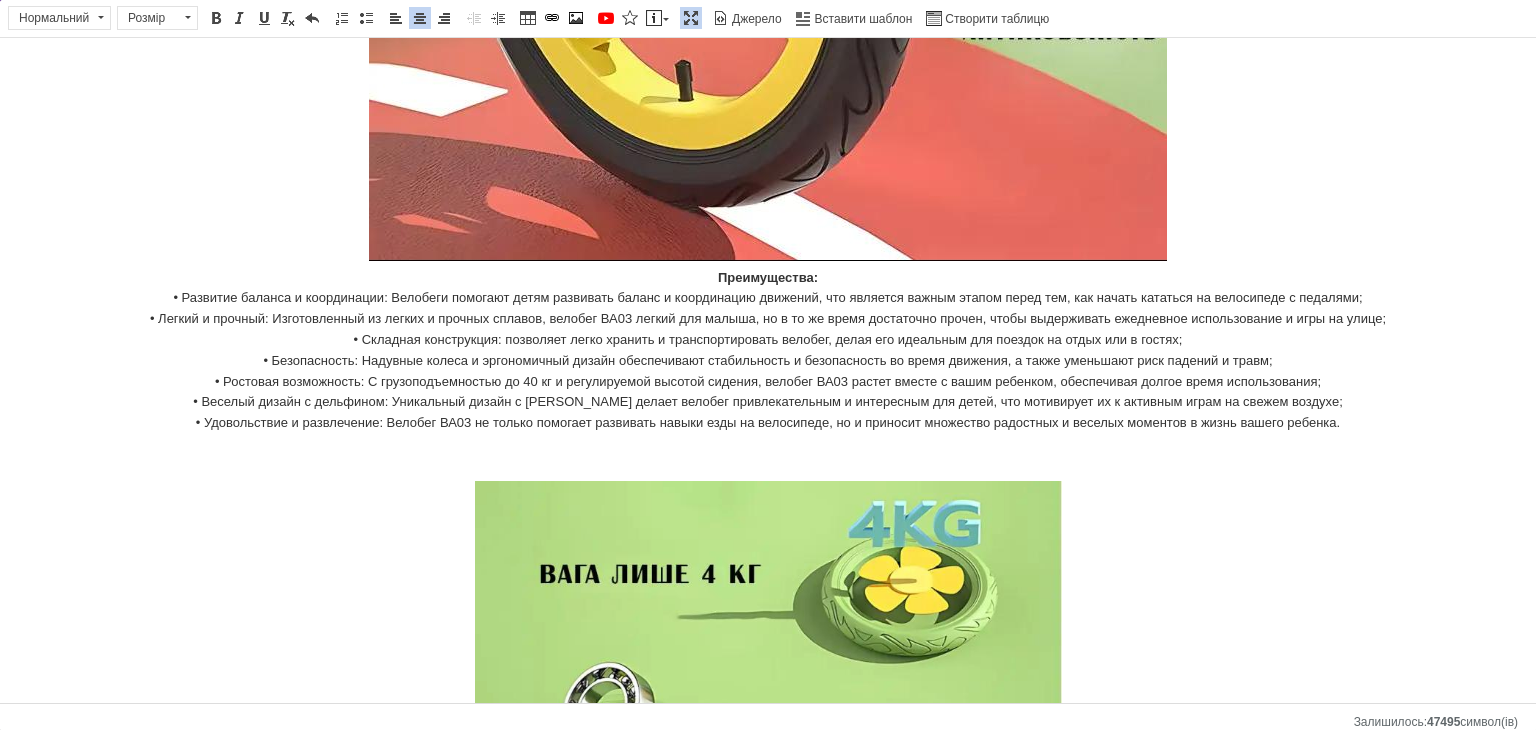 click on "Преимущества: • Развитие баланса и координации: Велобеги помогают детям развивать баланс и координацию движений, что является важным этапом перед тем, как начать кататься на велосипеде с педалями; • Легкий и прочный: Изготовленный из легких и прочных сплавов, велобег ВА03 легкий для малыша, но в то же время достаточно прочен, чтобы выдерживать ежедневное использование и игры на улице; • Складная конструкция: позволяет легко хранить и транспортировать велобег, делая его идеальным для поездок на отдых или в гостях;" at bounding box center (768, -53) 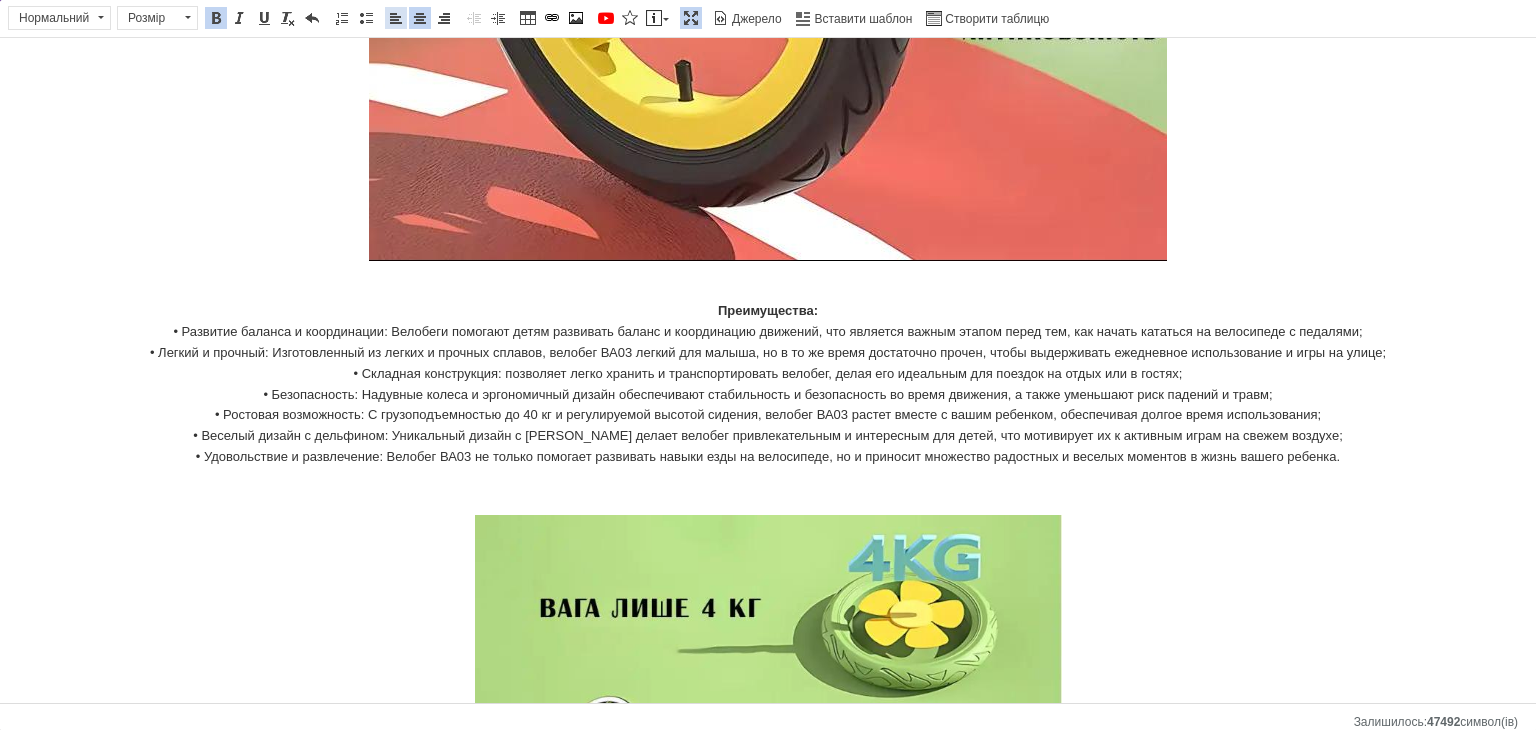 click at bounding box center (396, 18) 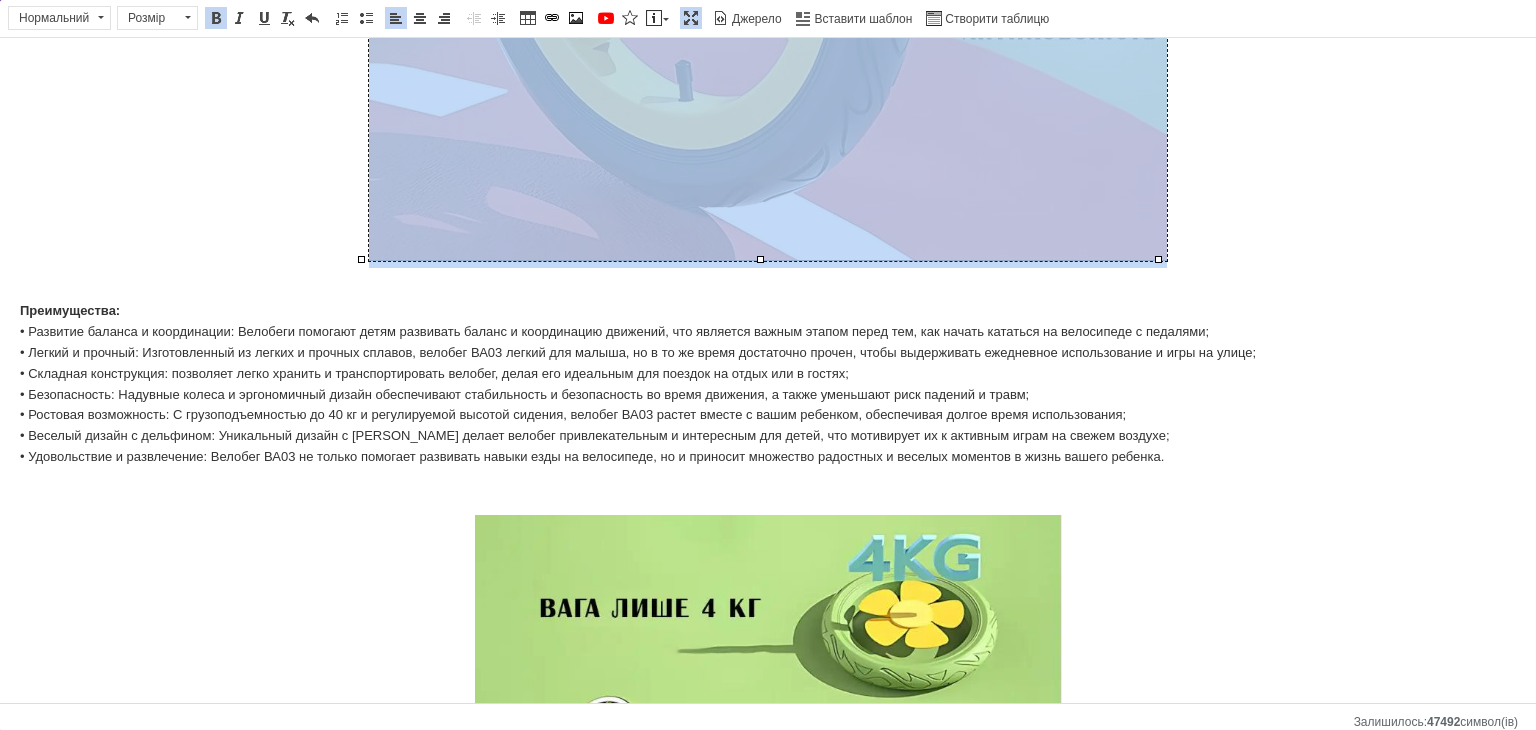 drag, startPoint x: 962, startPoint y: 167, endPoint x: 1168, endPoint y: 236, distance: 217.2487 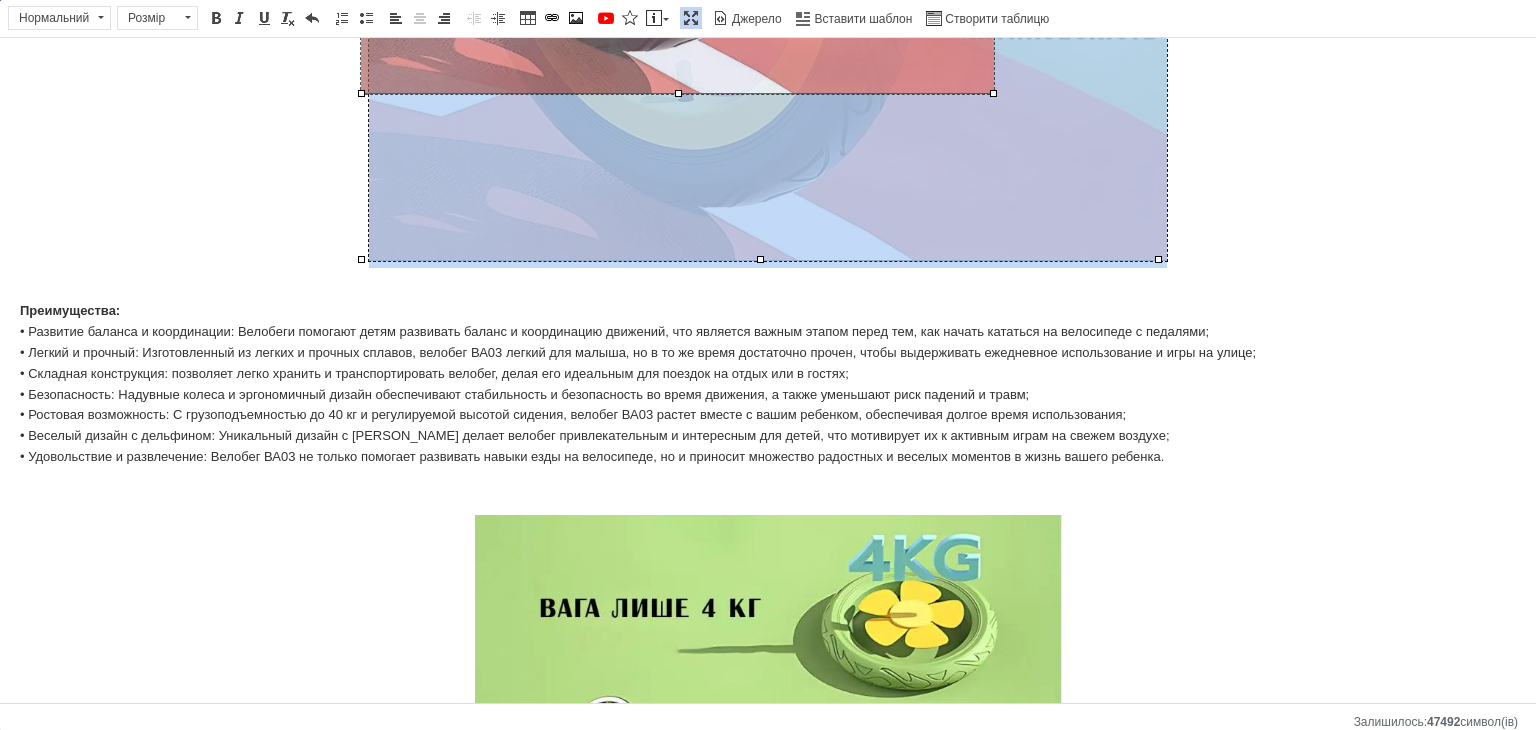 drag, startPoint x: 1156, startPoint y: 259, endPoint x: 979, endPoint y: 37, distance: 283.9243 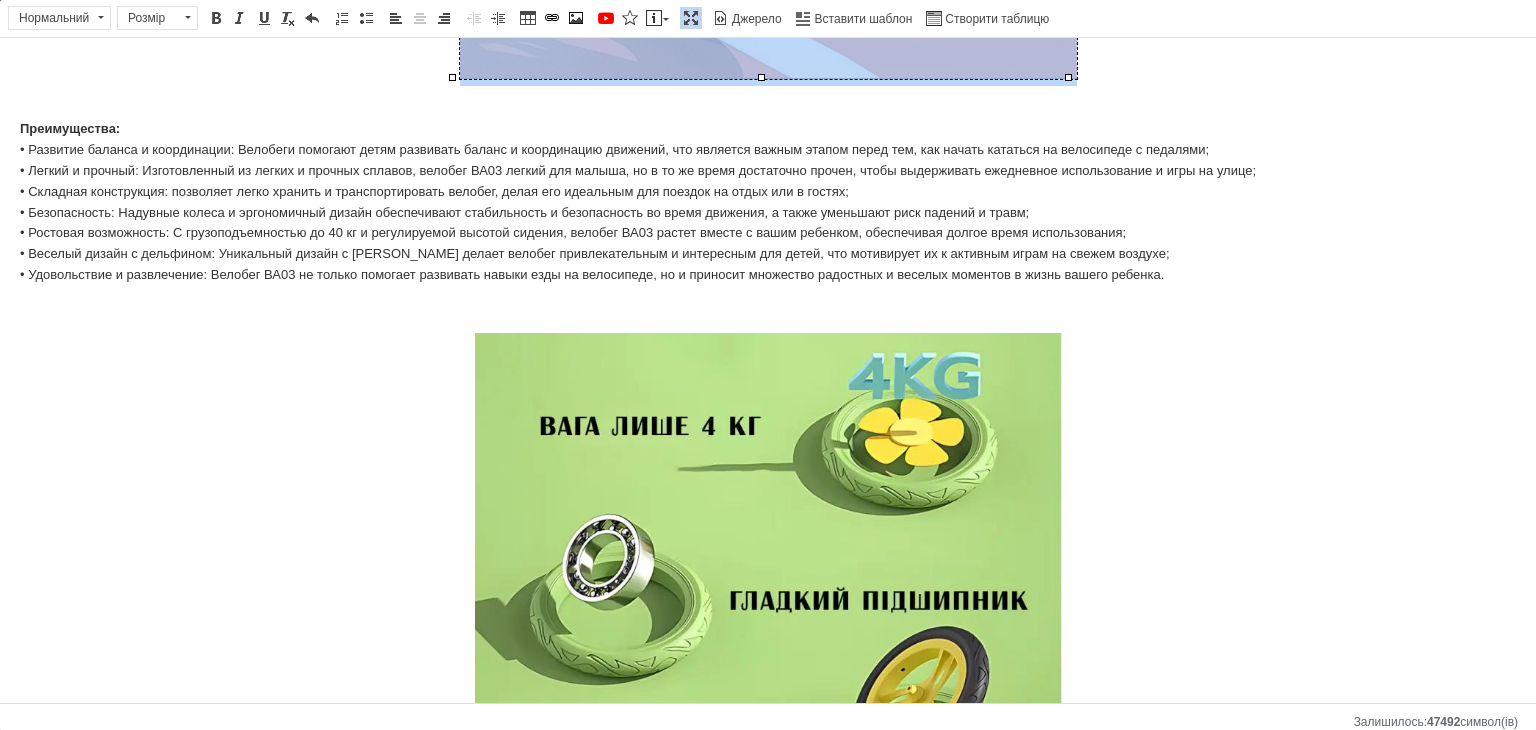 scroll, scrollTop: 1448, scrollLeft: 0, axis: vertical 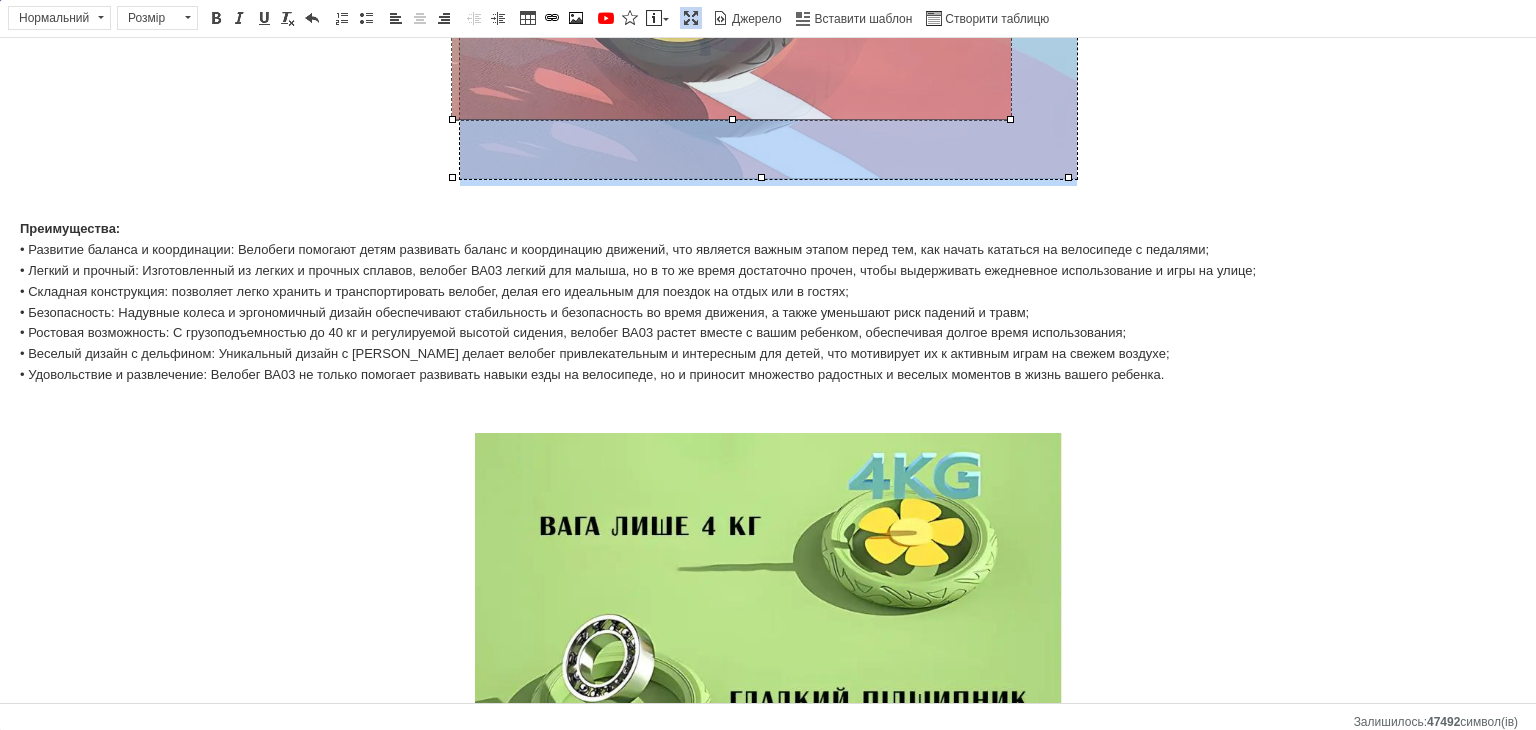 drag, startPoint x: 1068, startPoint y: 172, endPoint x: 984, endPoint y: 114, distance: 102.0784 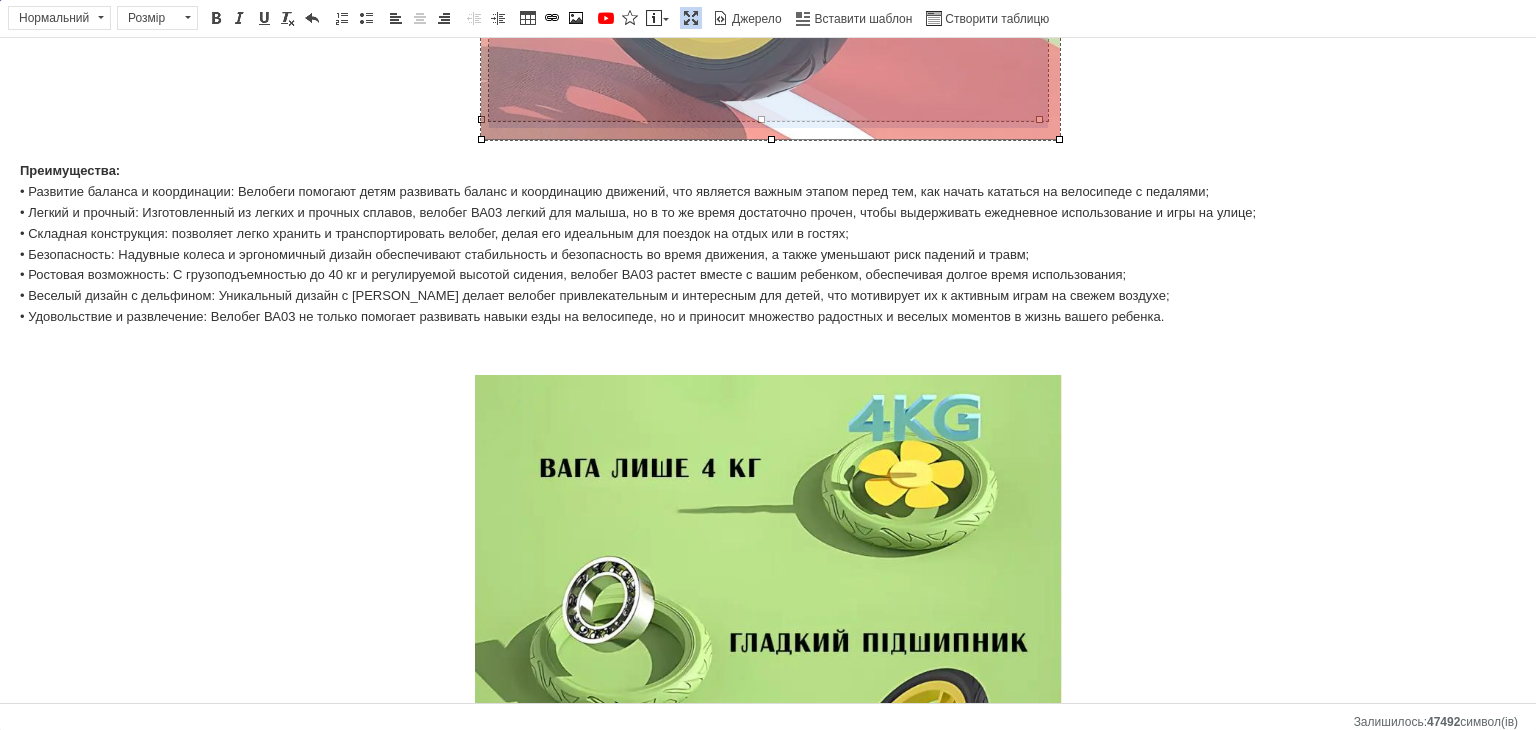 drag, startPoint x: 1038, startPoint y: 119, endPoint x: 1053, endPoint y: 132, distance: 19.849434 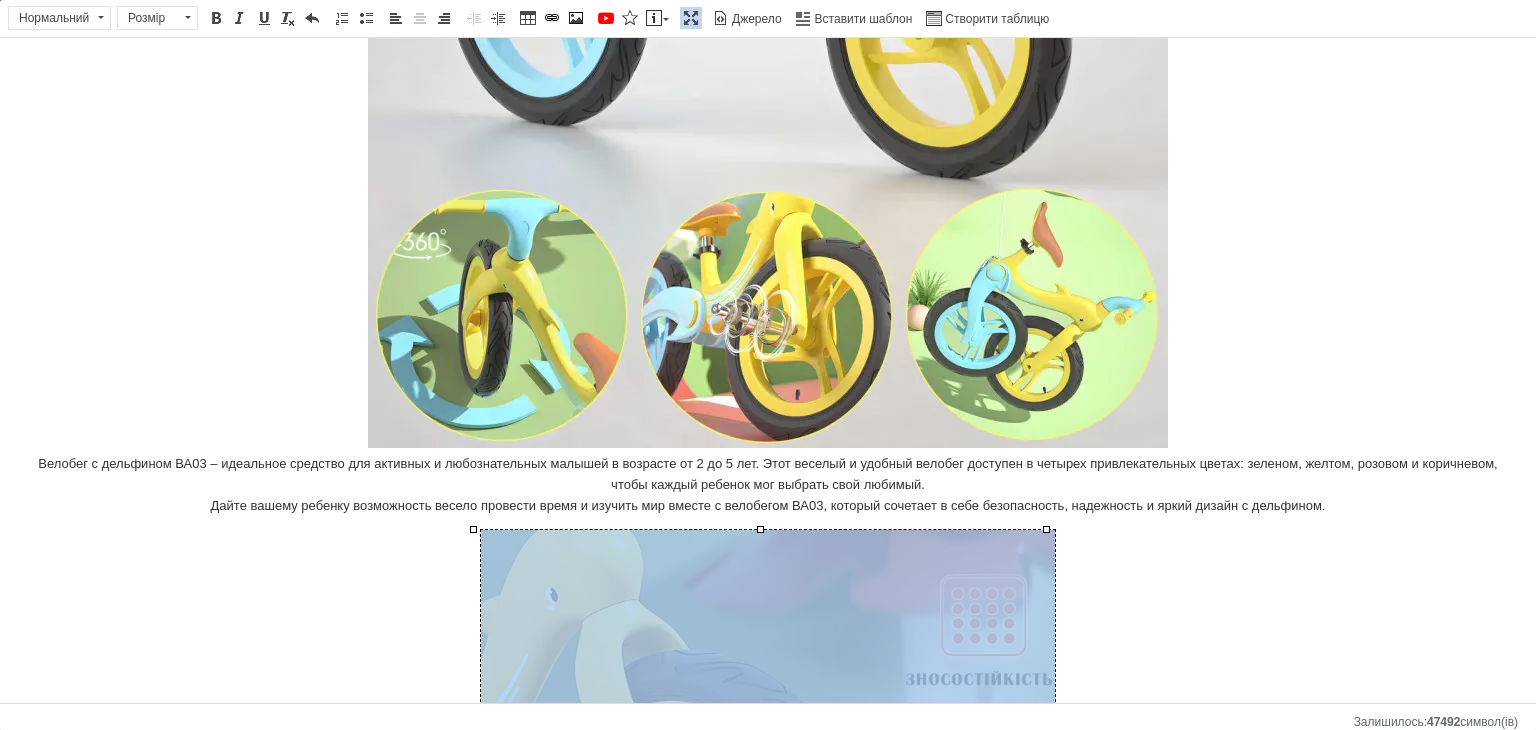scroll, scrollTop: 448, scrollLeft: 0, axis: vertical 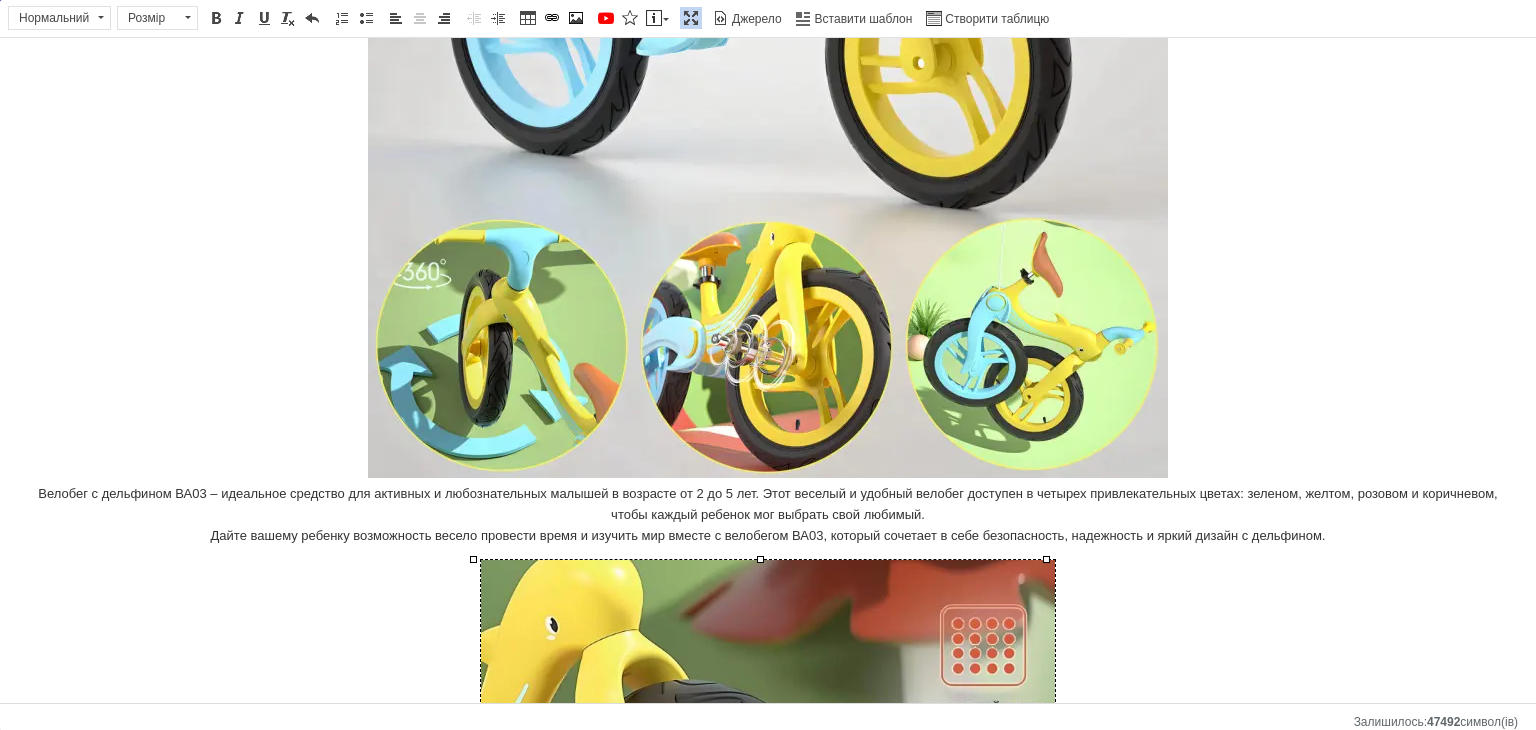 click on "Велобег с дельфином ВА03 – идеальное средство для активных и любознательных малышей в возрасте от 2 до 5 лет. Этот веселый и удобный велобег доступен в четырех привлекательных цветах: зеленом, желтом, розовом и коричневом, чтобы каждый ребенок мог выбрать свой любимый. Дайте вашему ребенку возможность весело провести время и изучить мир вместе с велобегом ВА03, который сочетает в себе безопасность, надежность и яркий дизайн с дельфином." at bounding box center [768, 112] 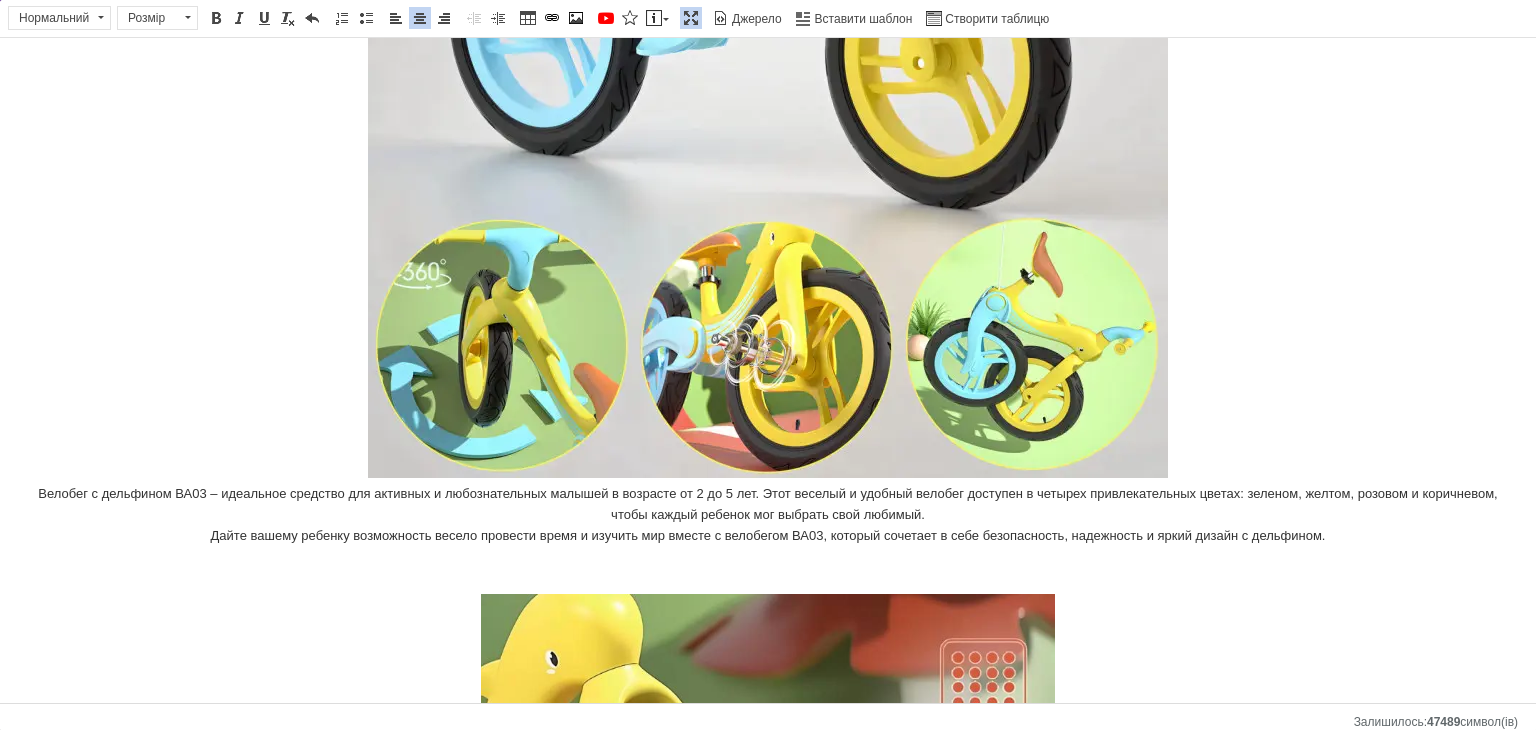 click on "Беговел ВА03 с дельфином (2-5 лет) Беговео детский 12" Велобег (Беговел для детей) [PERSON_NAME] без педалей для девочек мальчика [PERSON_NAME] с дельфином, складной беговел от 2 до 5 лет, надувные колеса 12", нагрузка до 40 кг, ВА03 4 кг Велобег с дельфином ВА03 – идеальное средство для активных и любознательных малышей в возрасте от 2 до 5 лет. Этот веселый и удобный велобег доступен в четырех привлекательных цветах: зеленом, желтом, розовом и коричневом, чтобы каждый ребенок мог выбрать свой любимый. Преимущества: Характеристики: • Модель:  ВА03; • Предполагаемый возраст:  2-5 лет;" at bounding box center (768, 1718) 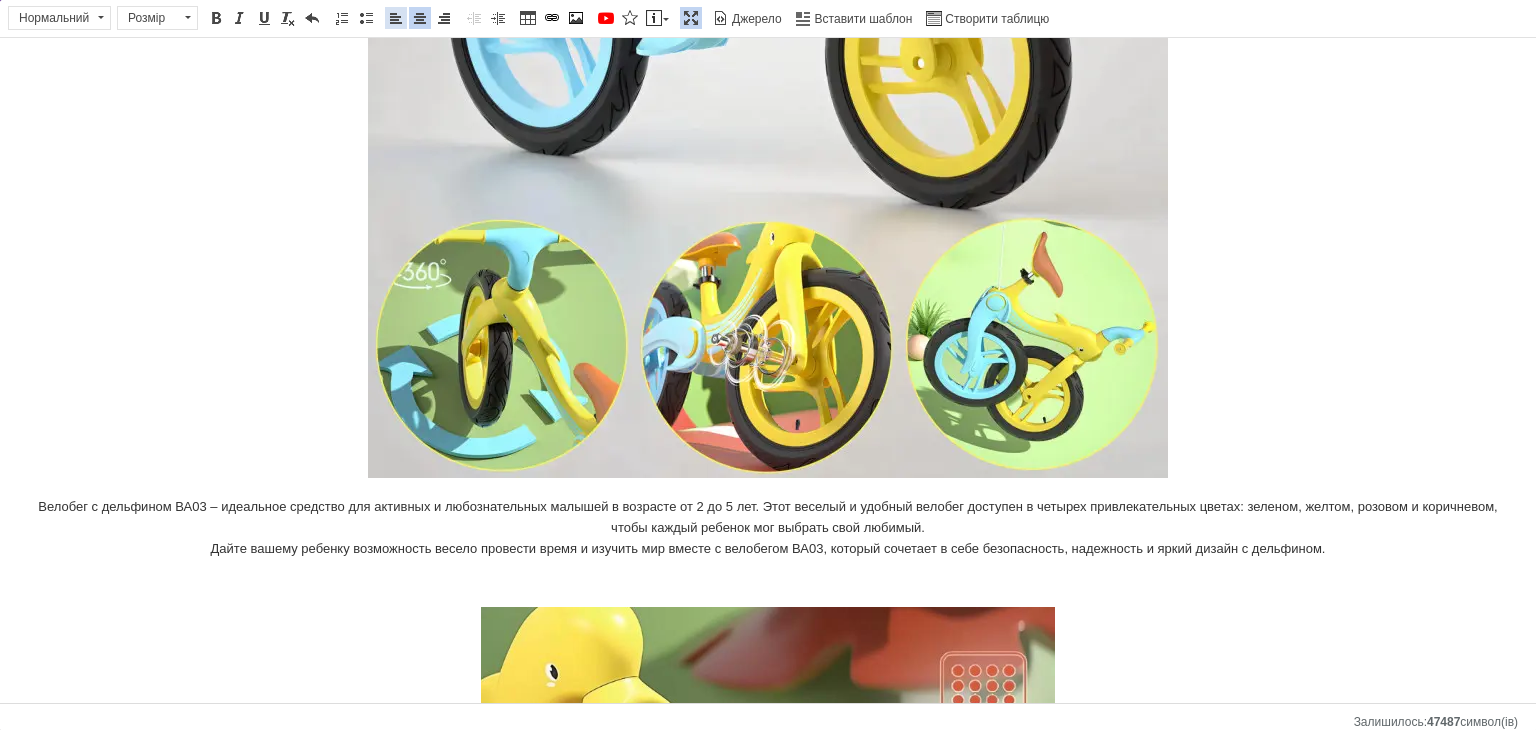 click at bounding box center (396, 18) 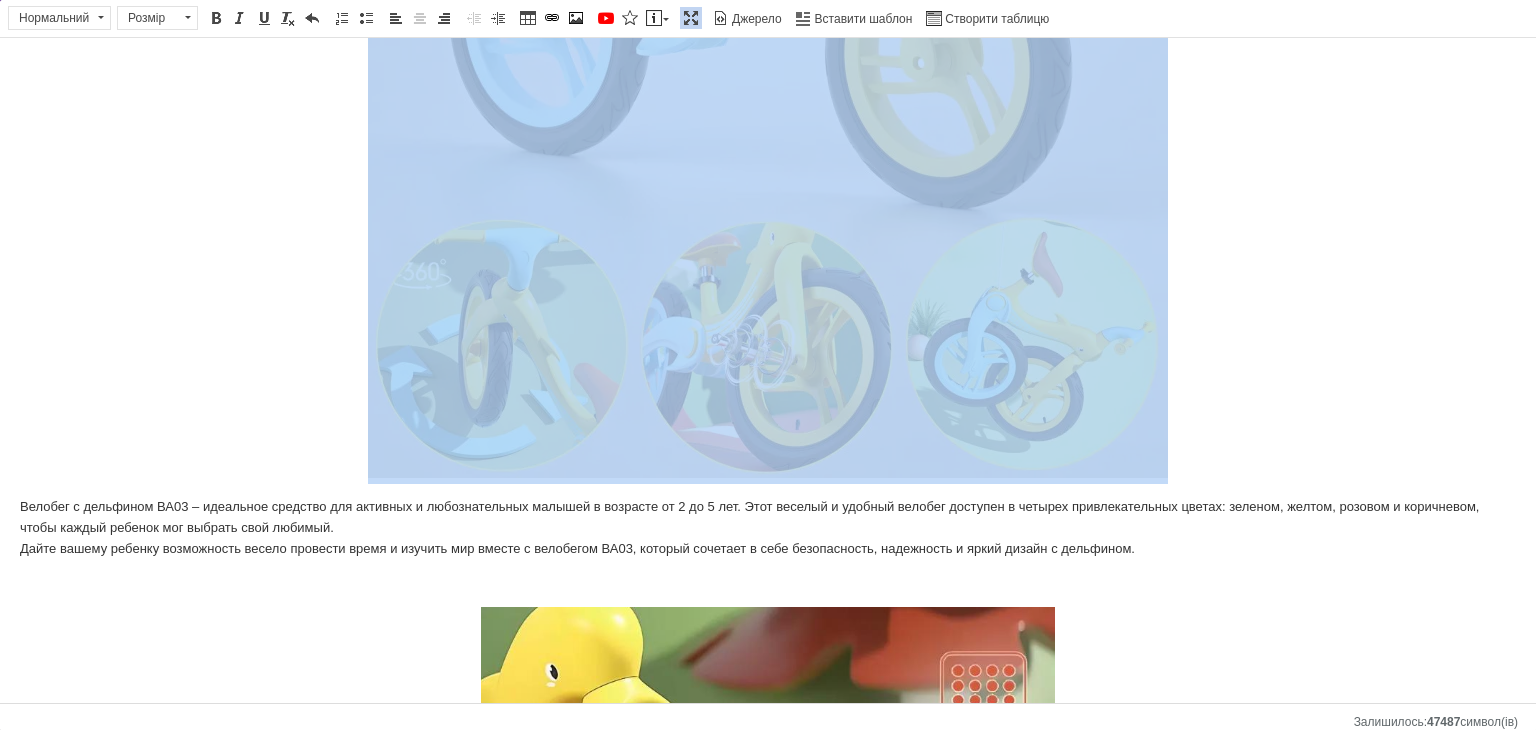 drag, startPoint x: 1017, startPoint y: 315, endPoint x: 1133, endPoint y: 375, distance: 130.59862 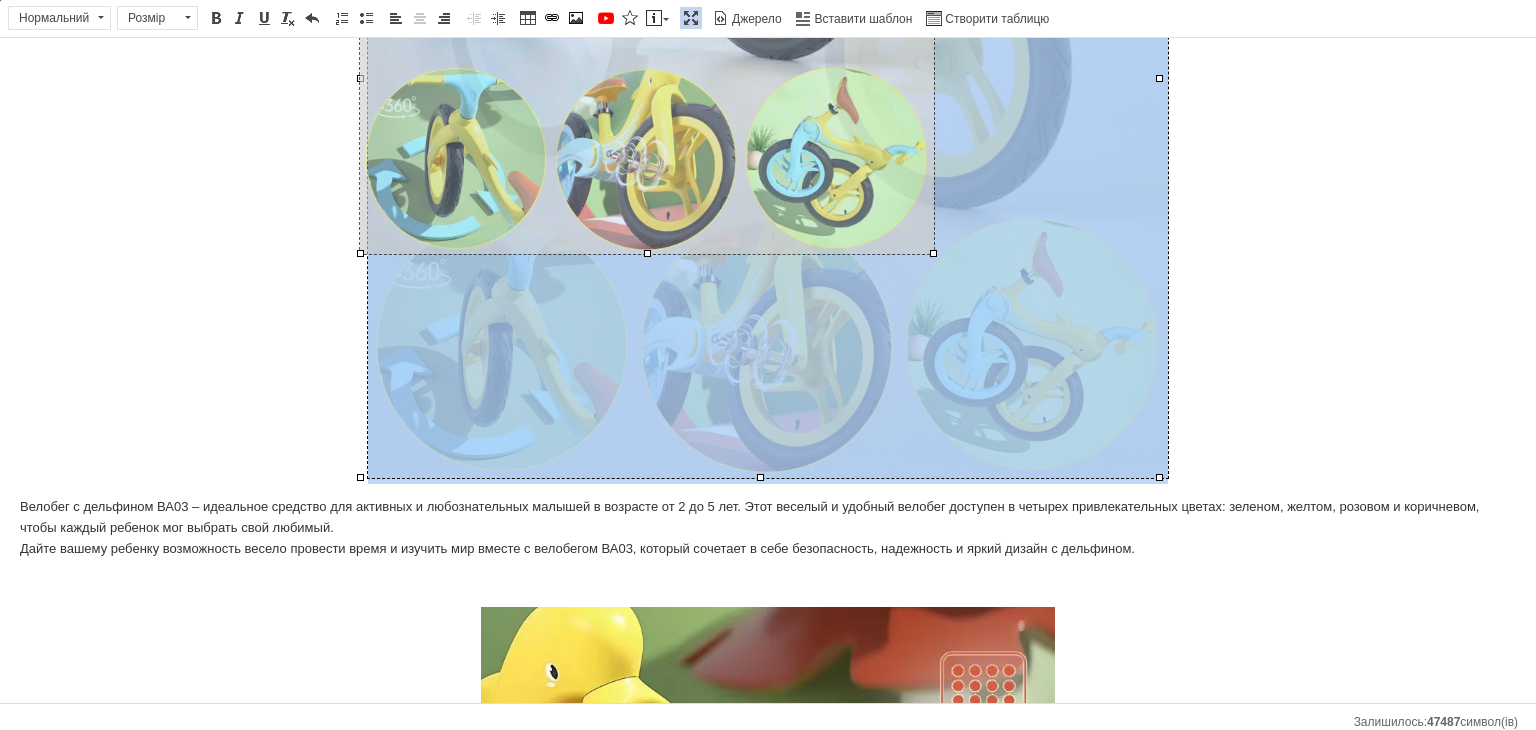drag, startPoint x: 1162, startPoint y: 479, endPoint x: 897, endPoint y: 222, distance: 369.15308 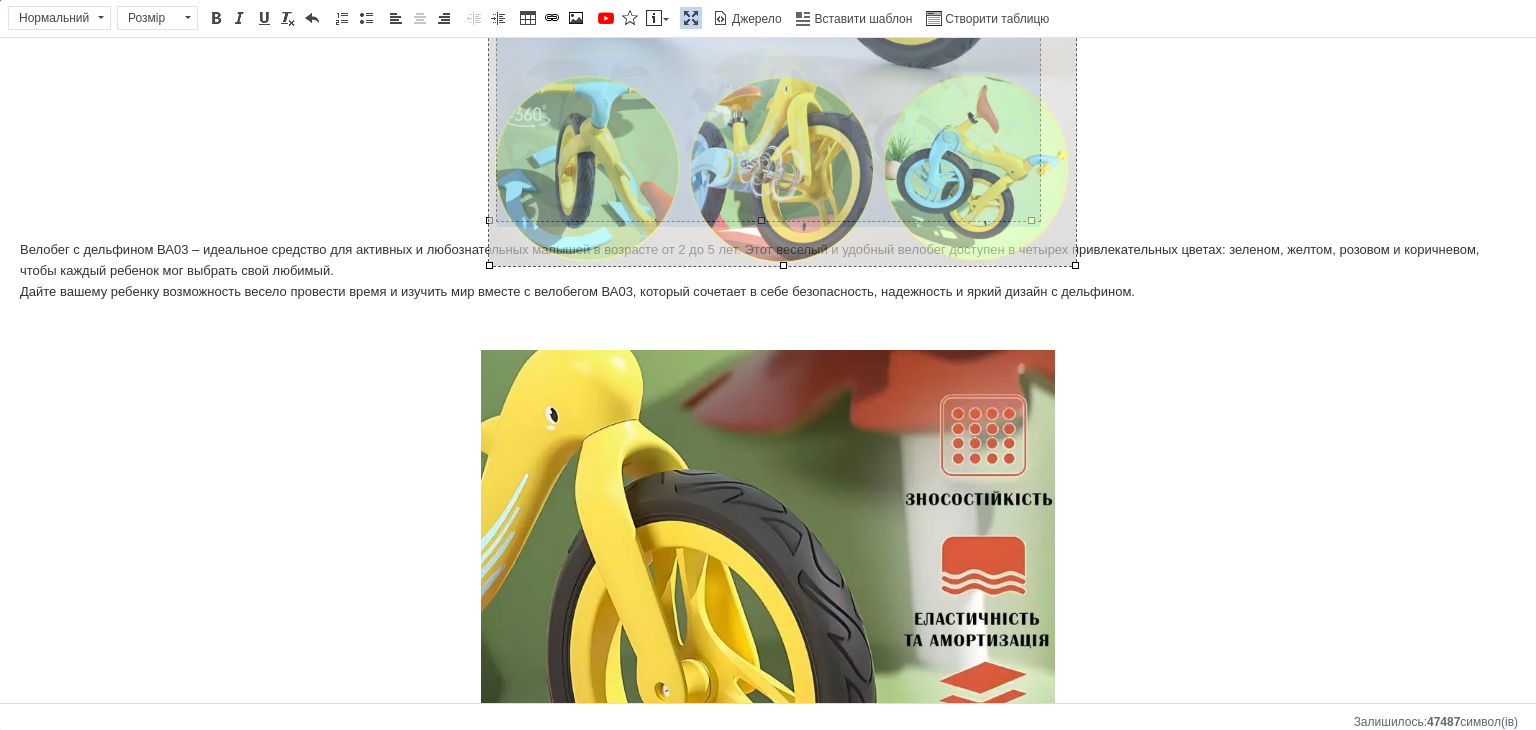 drag, startPoint x: 1032, startPoint y: 215, endPoint x: 1068, endPoint y: 272, distance: 67.41662 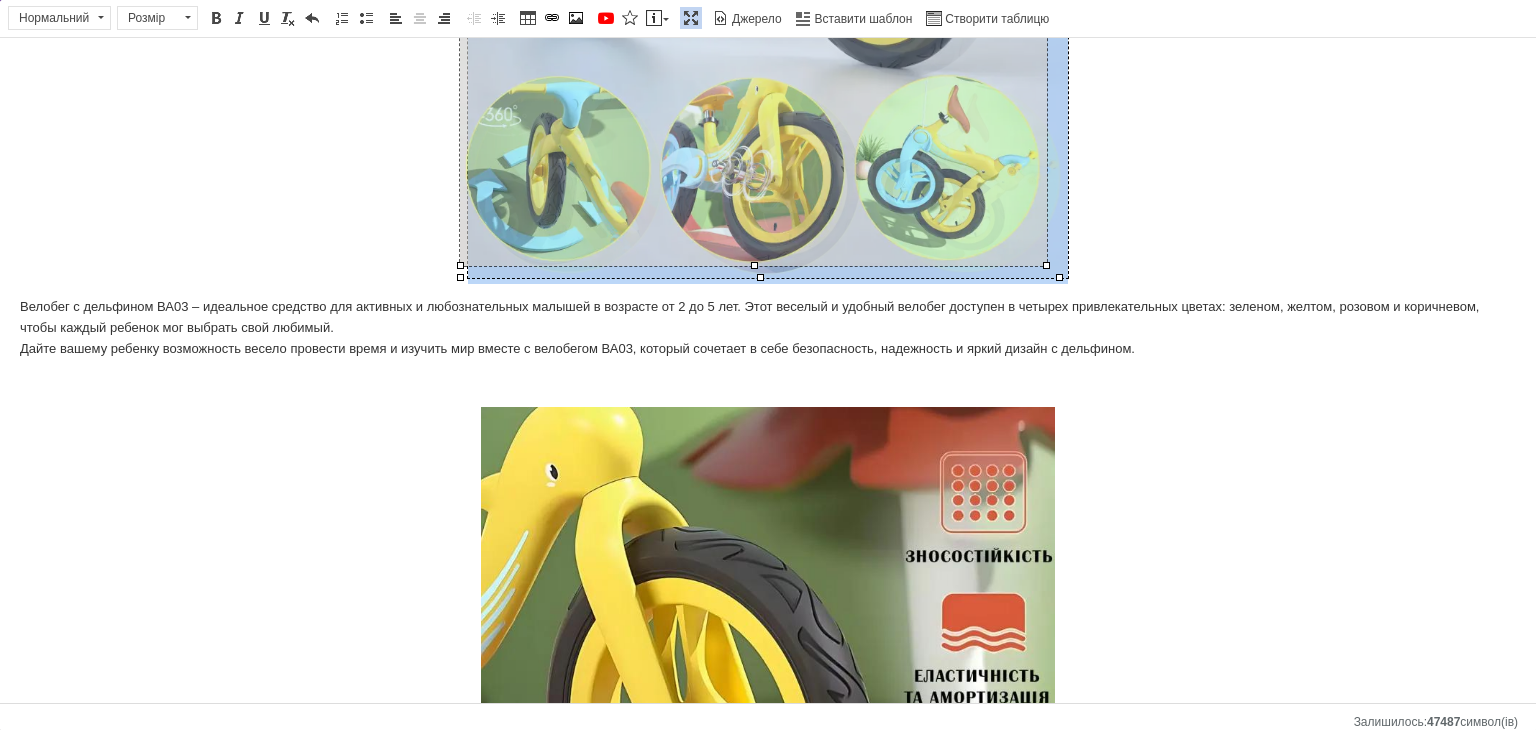 drag, startPoint x: 1057, startPoint y: 277, endPoint x: 1042, endPoint y: 260, distance: 22.671568 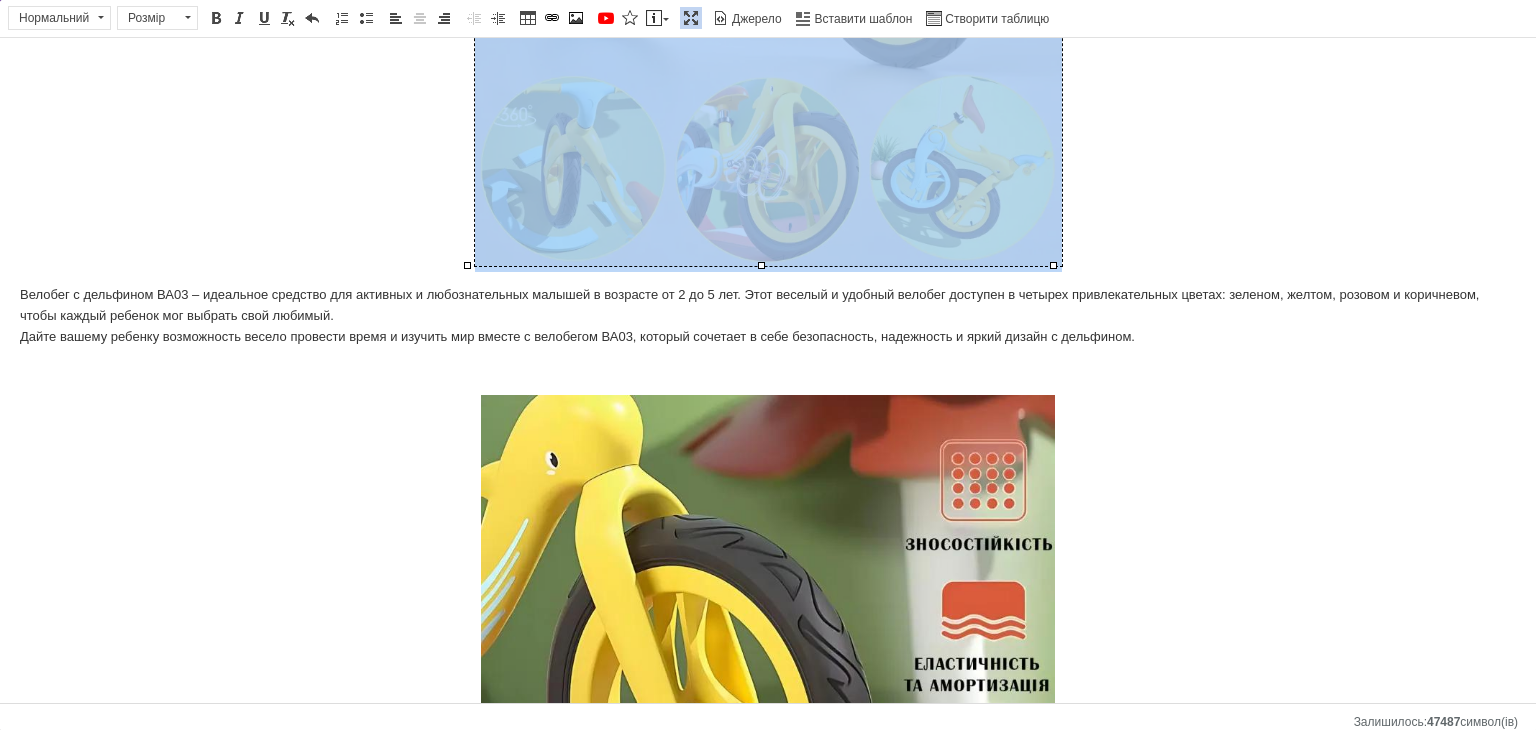 click at bounding box center [768, -25] 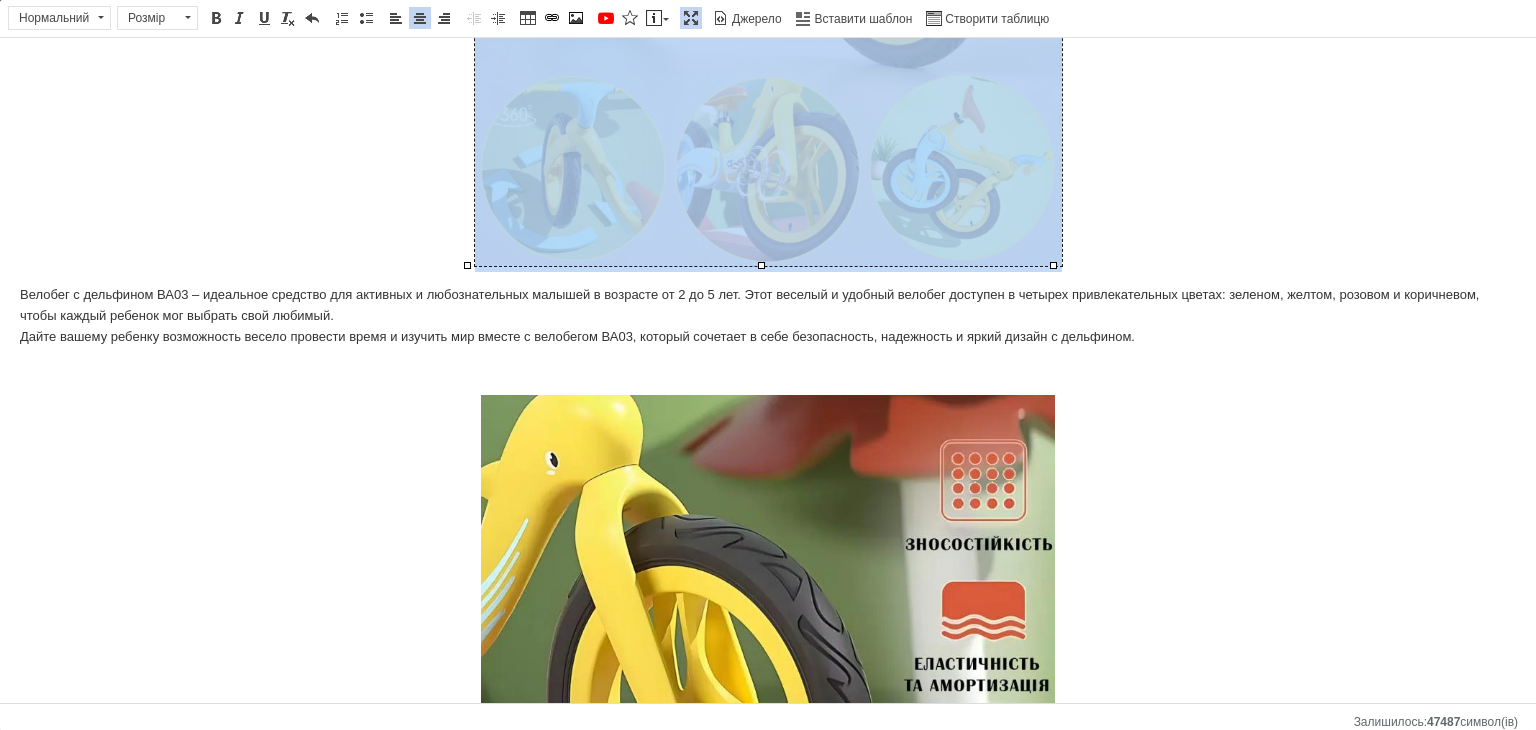 click 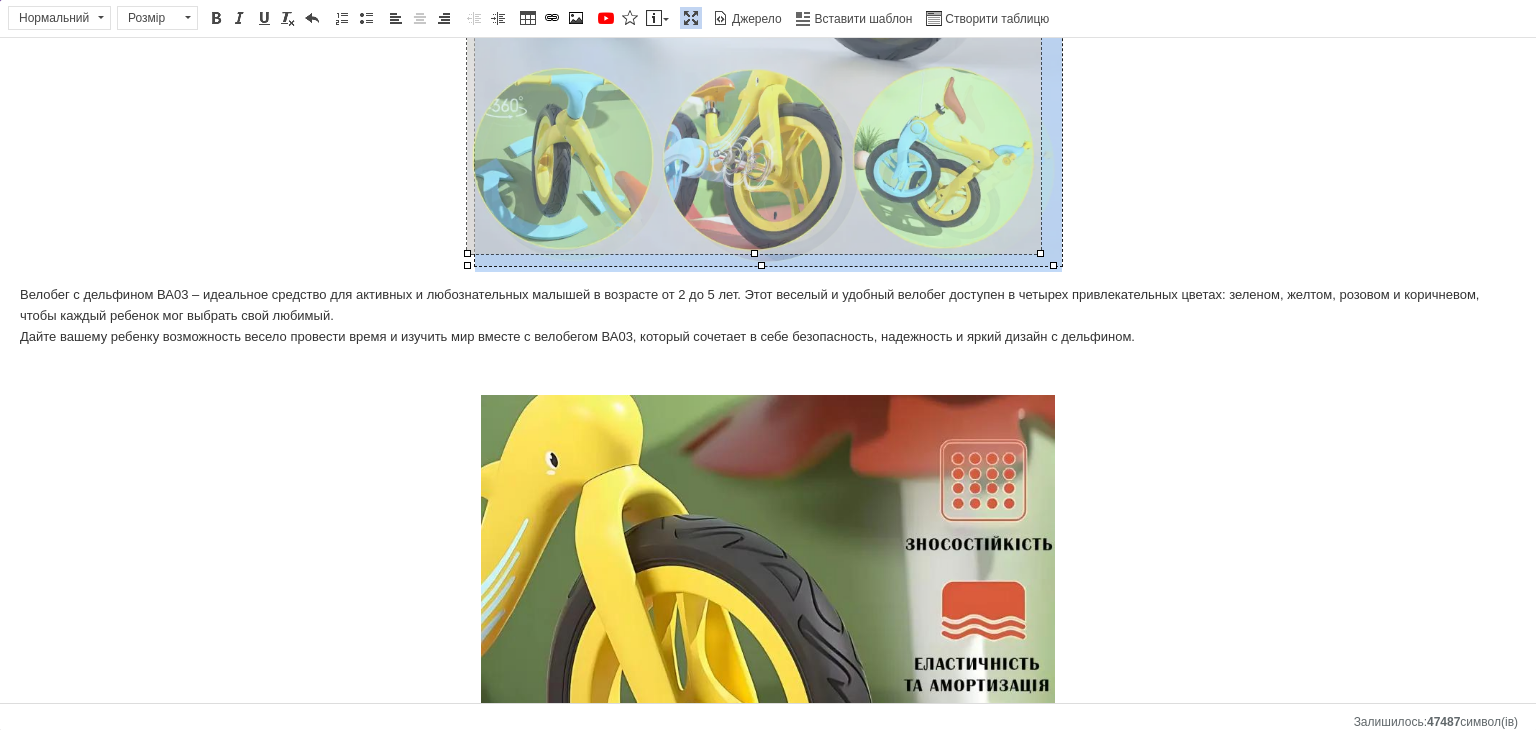 drag, startPoint x: 1050, startPoint y: 265, endPoint x: 1037, endPoint y: 258, distance: 14.764823 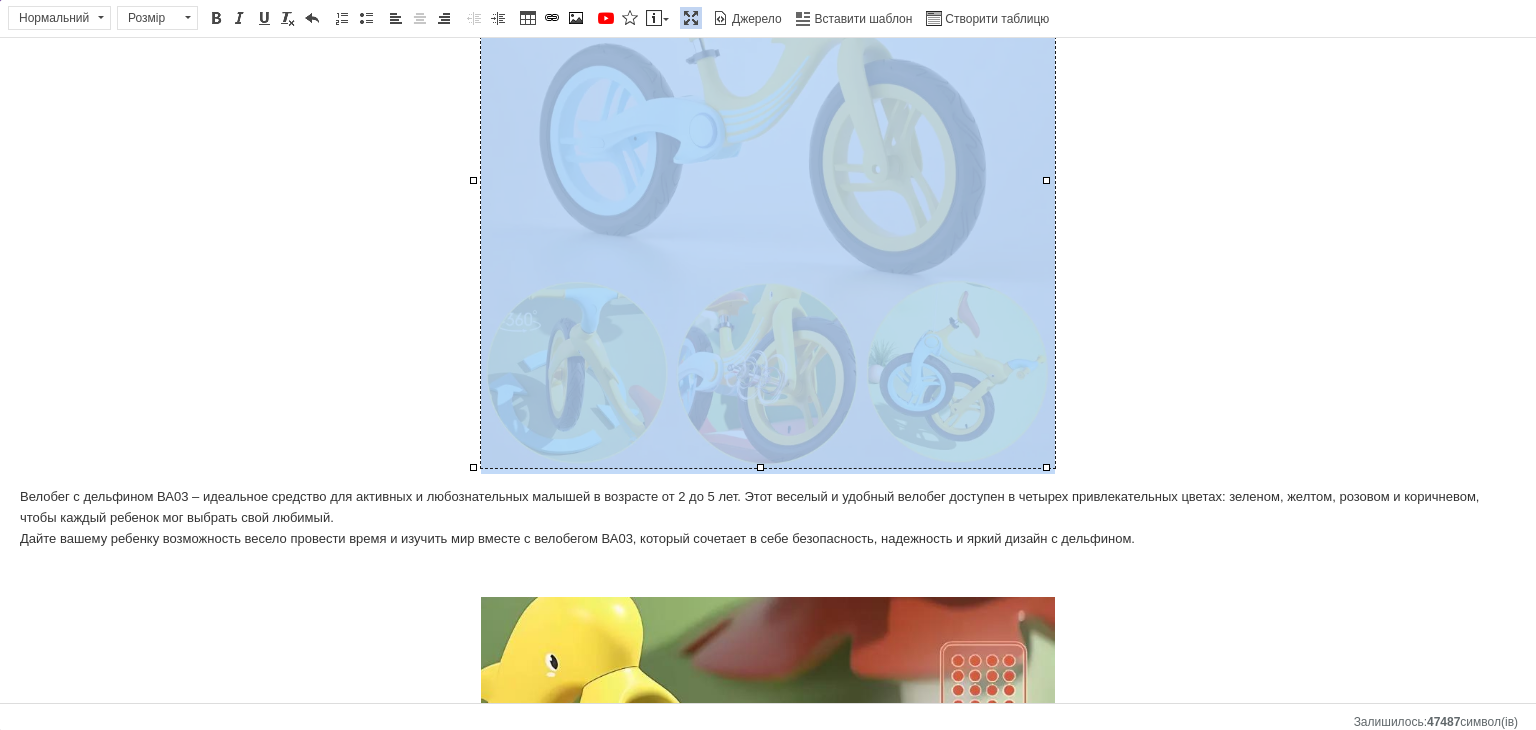 scroll, scrollTop: 200, scrollLeft: 0, axis: vertical 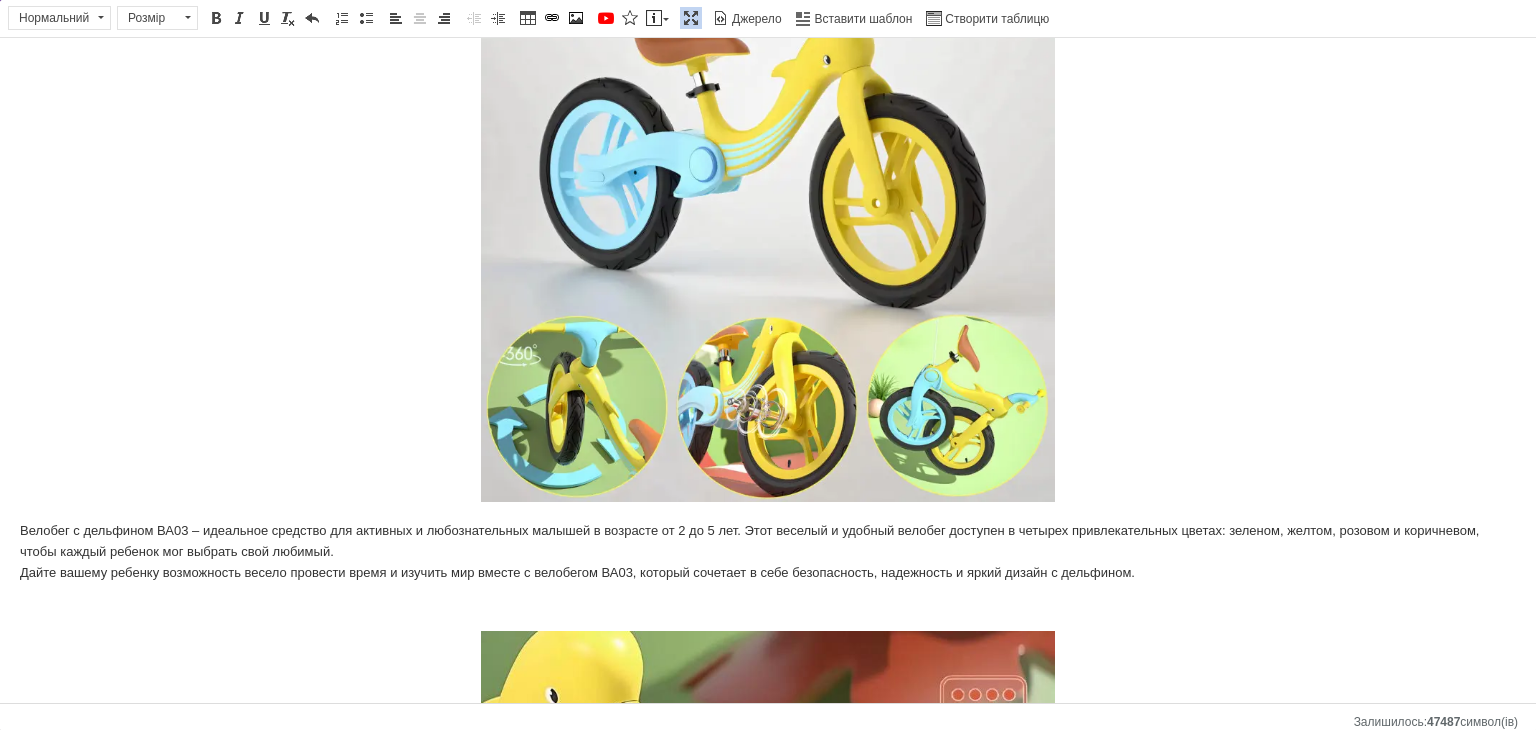 click on "Беговел ВА03 с дельфином (2-5 лет) Беговео детский 12" Велобег (Беговел для детей) [PERSON_NAME] без педалей для девочек мальчика [PERSON_NAME] с дельфином, складной беговел от 2 до 5 лет, надувные колеса 12", нагрузка до 40 кг, ВА03 4 кг Велобег с дельфином ВА03 – идеальное средство для активных и любознательных малышей в возрасте от 2 до 5 лет. Этот веселый и удобный велобег доступен в четырех привлекательных цветах: зеленом, желтом, розовом и коричневом, чтобы каждый ребенок мог выбрать свой любимый. Преимущества: Характеристики: • Модель:  ВА03; • Предполагаемый возраст:  2-5 лет;" at bounding box center [768, 1860] 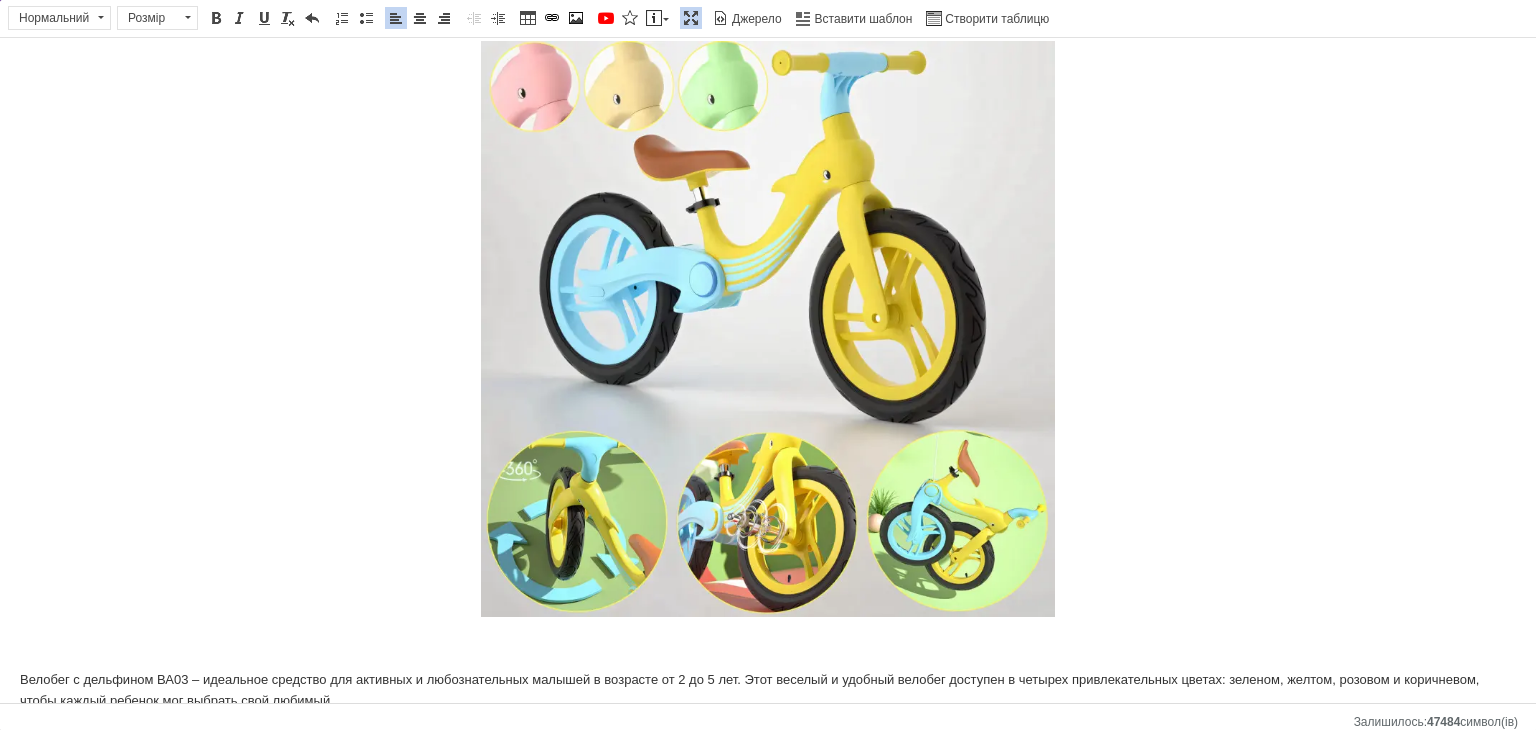 scroll, scrollTop: 0, scrollLeft: 0, axis: both 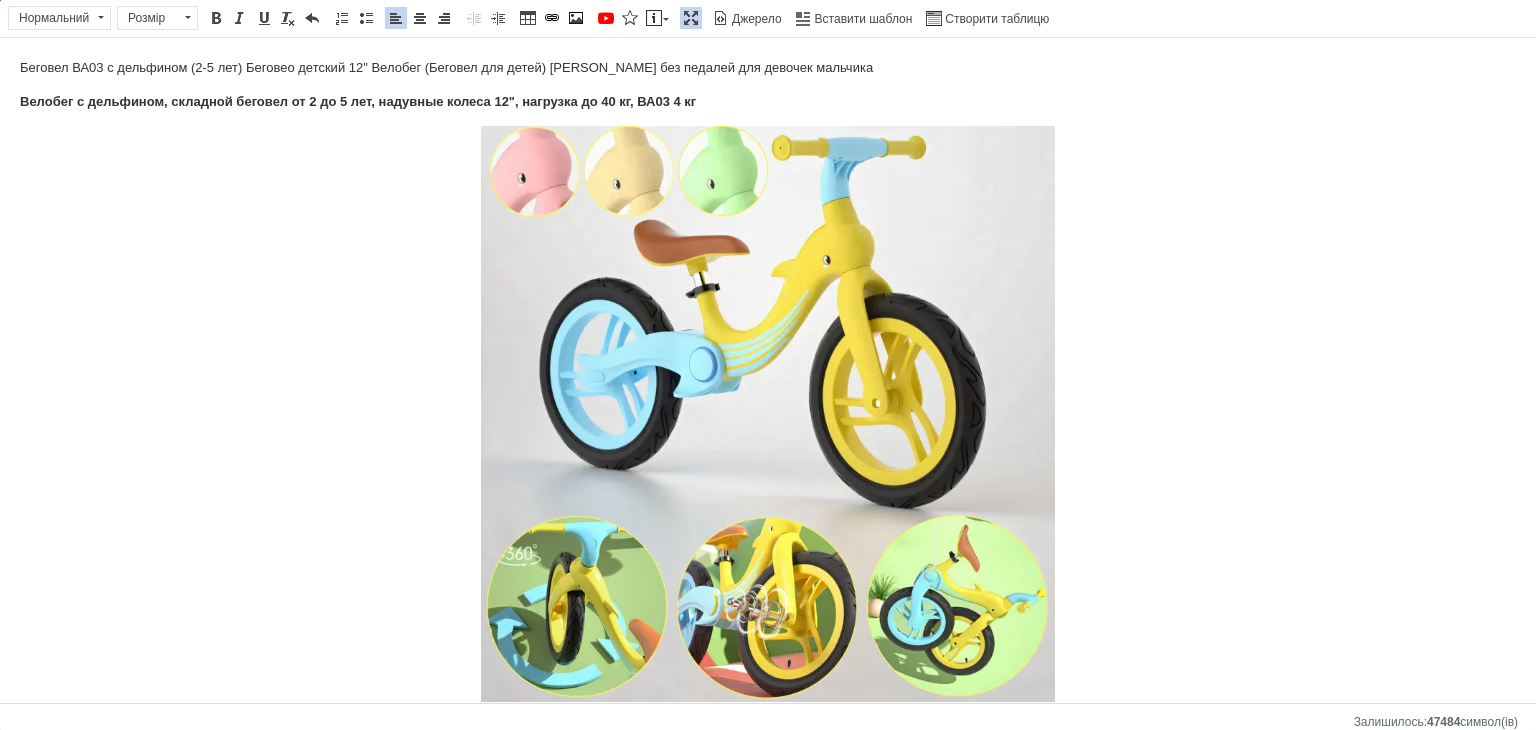click on "Велобег с дельфином, складной беговел от 2 до 5 лет, надувные колеса 12", нагрузка до 40 кг, ВА03 4 кг" at bounding box center (768, 102) 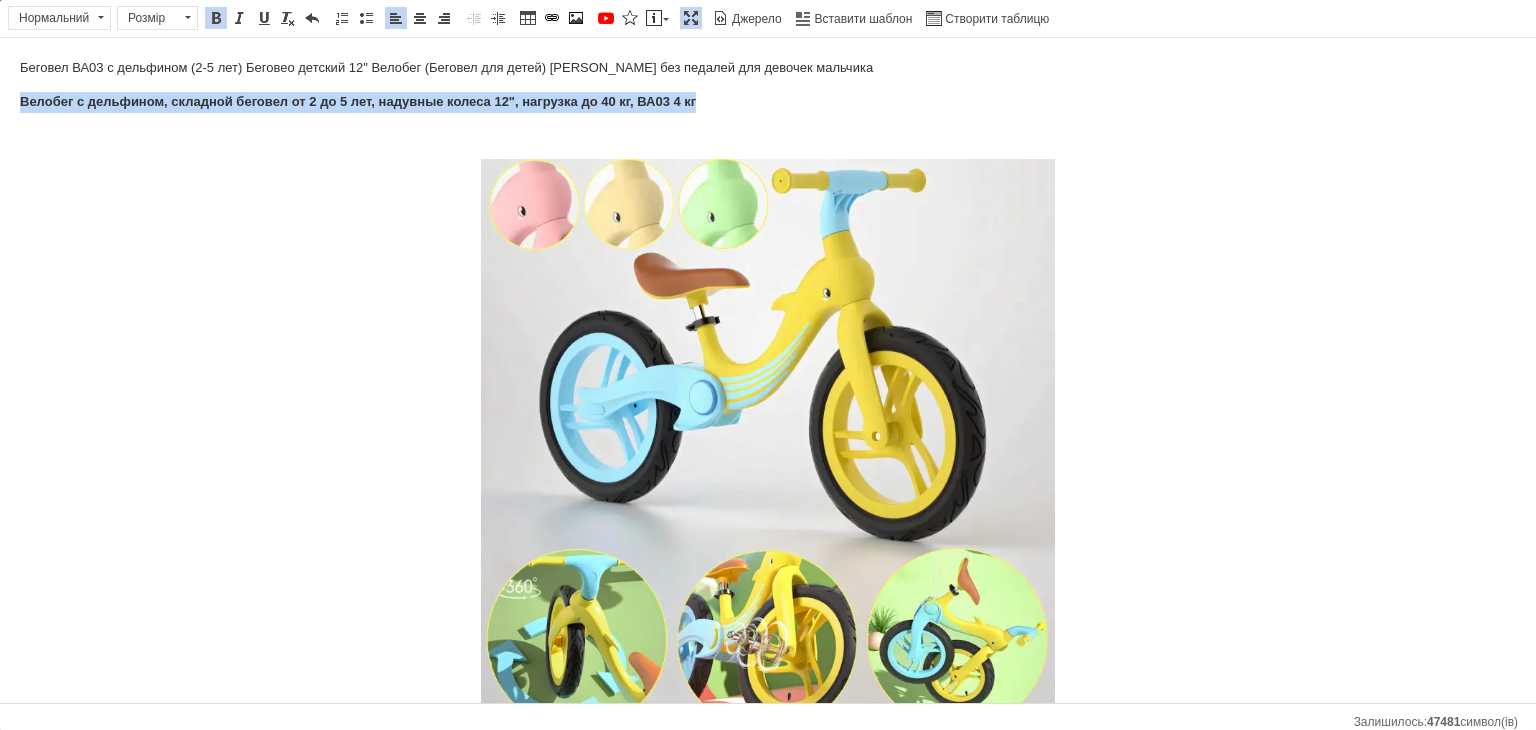 drag, startPoint x: 0, startPoint y: 104, endPoint x: 703, endPoint y: 93, distance: 703.08606 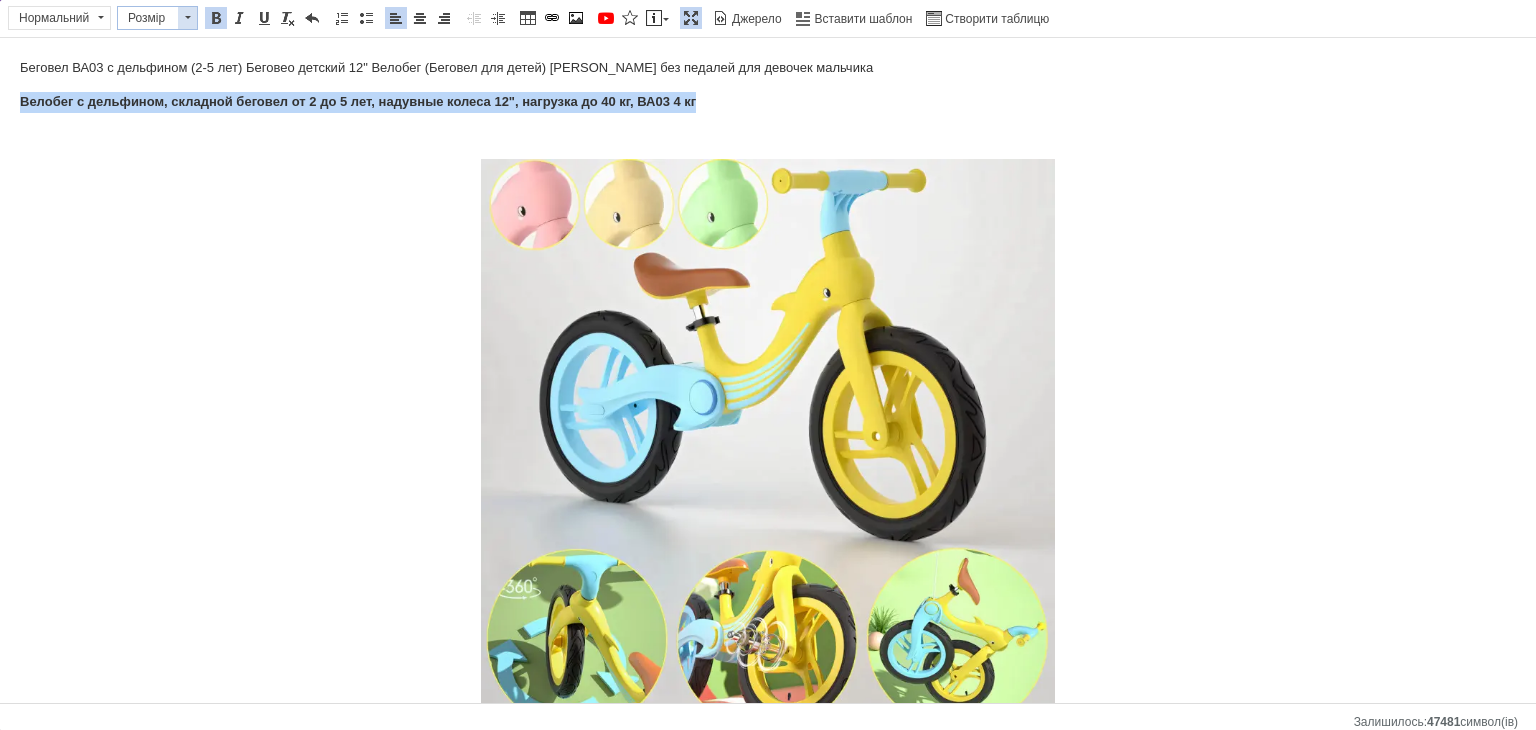 click at bounding box center (187, 18) 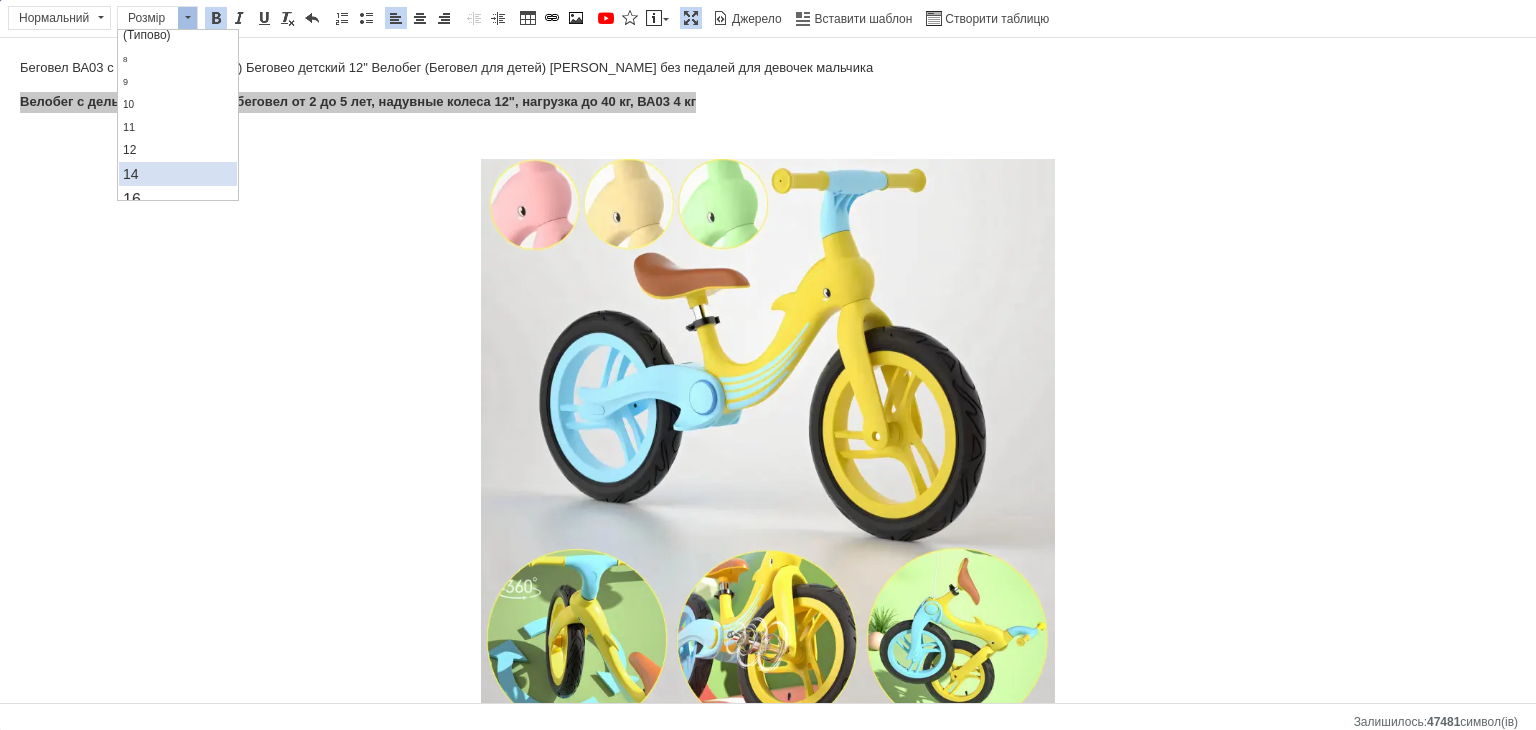 scroll, scrollTop: 100, scrollLeft: 0, axis: vertical 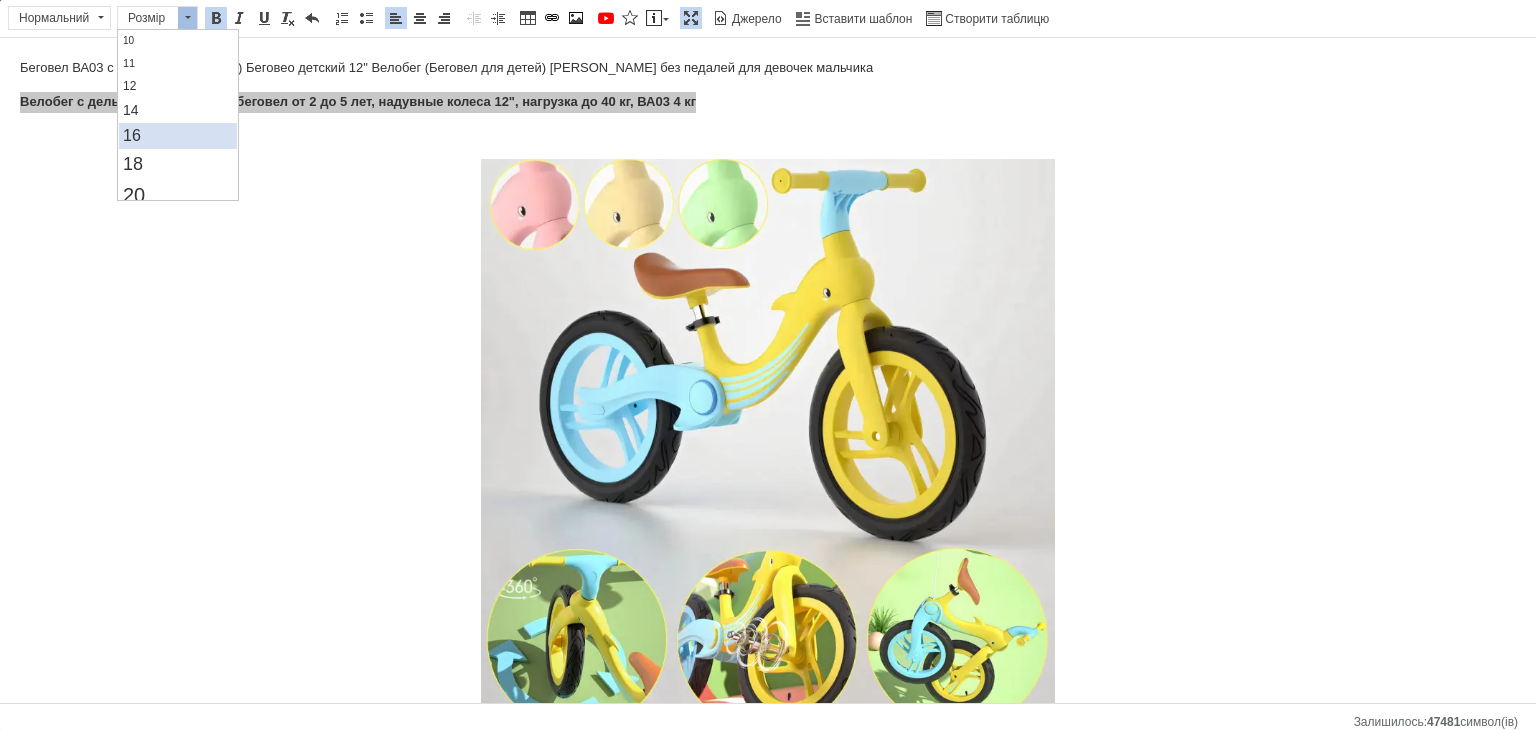 click on "16" at bounding box center [177, 136] 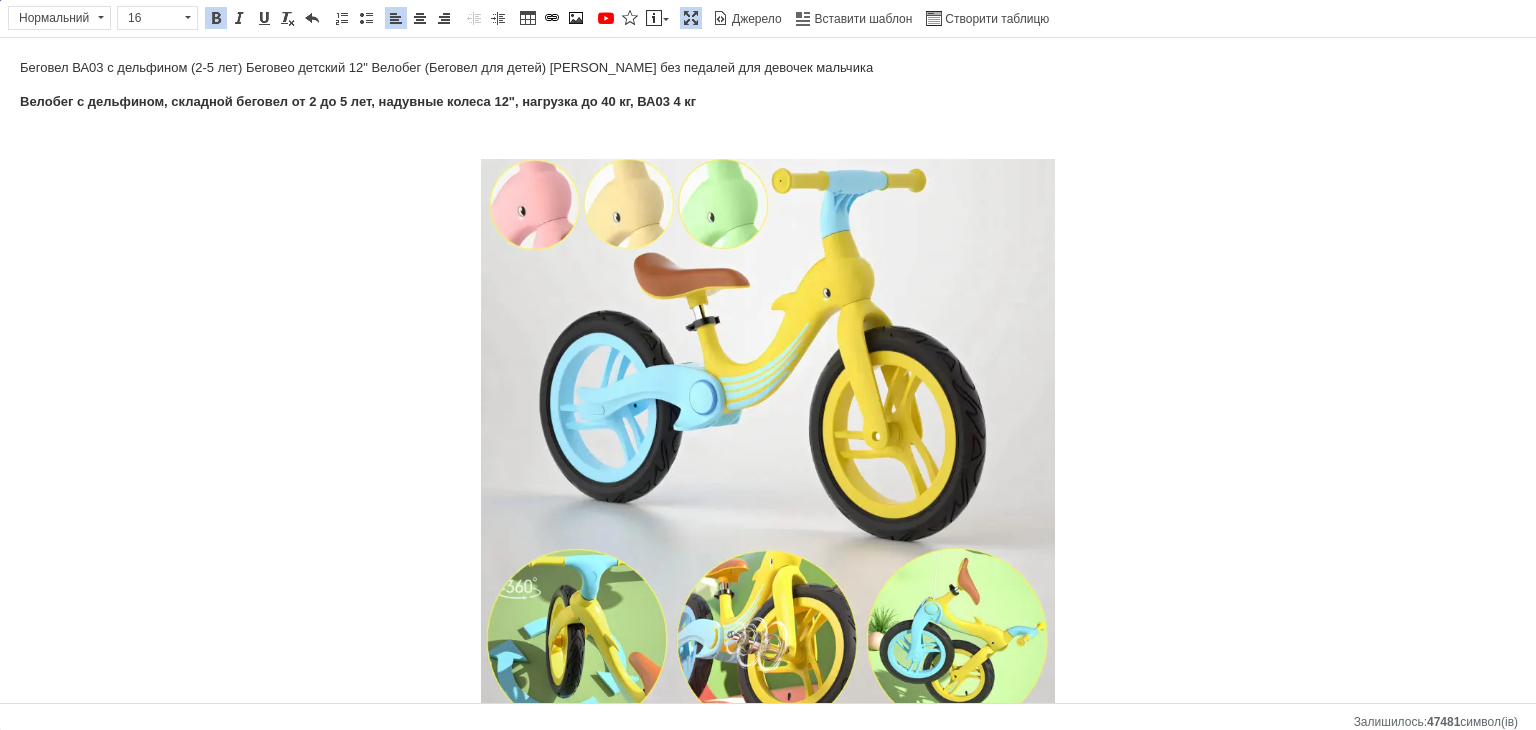 scroll, scrollTop: 0, scrollLeft: 0, axis: both 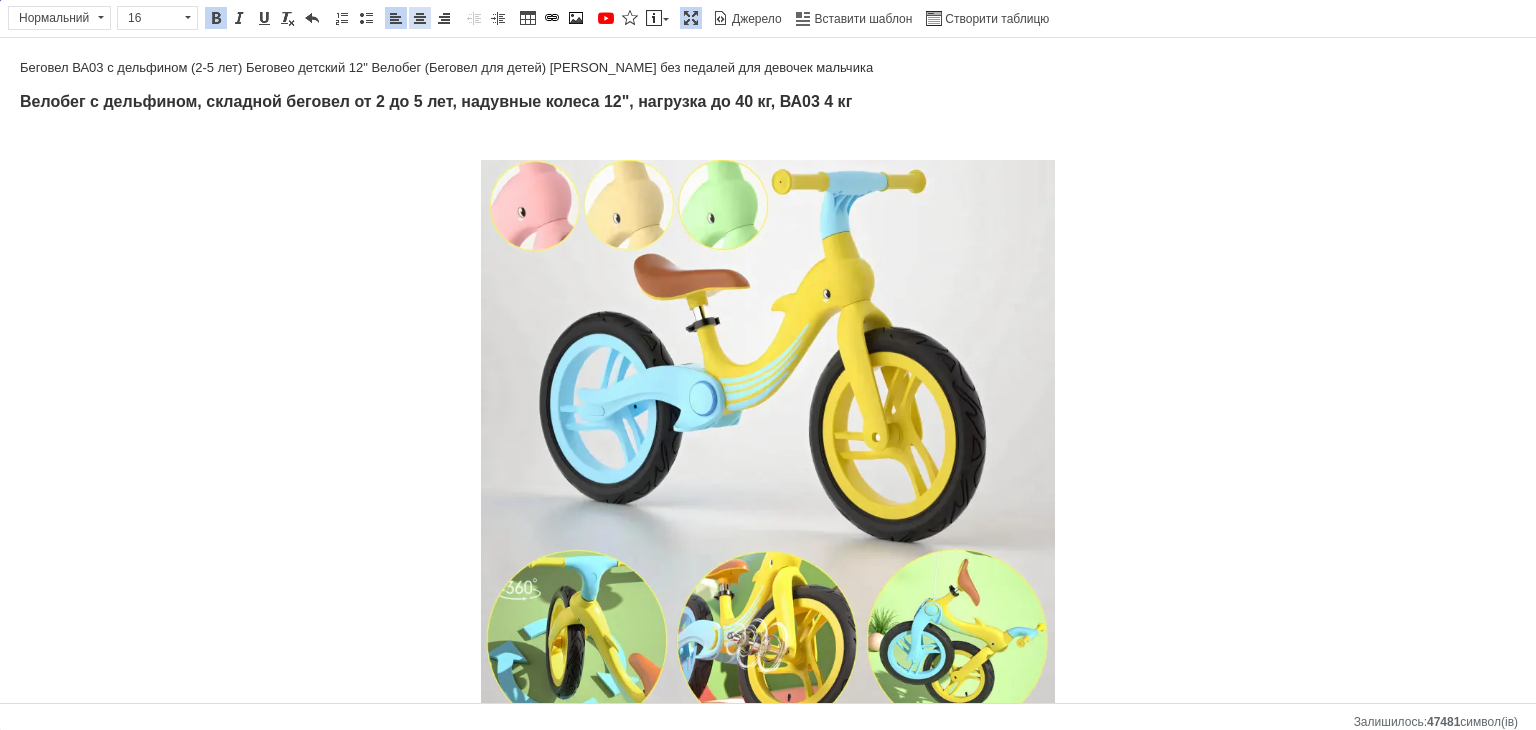 click at bounding box center (420, 18) 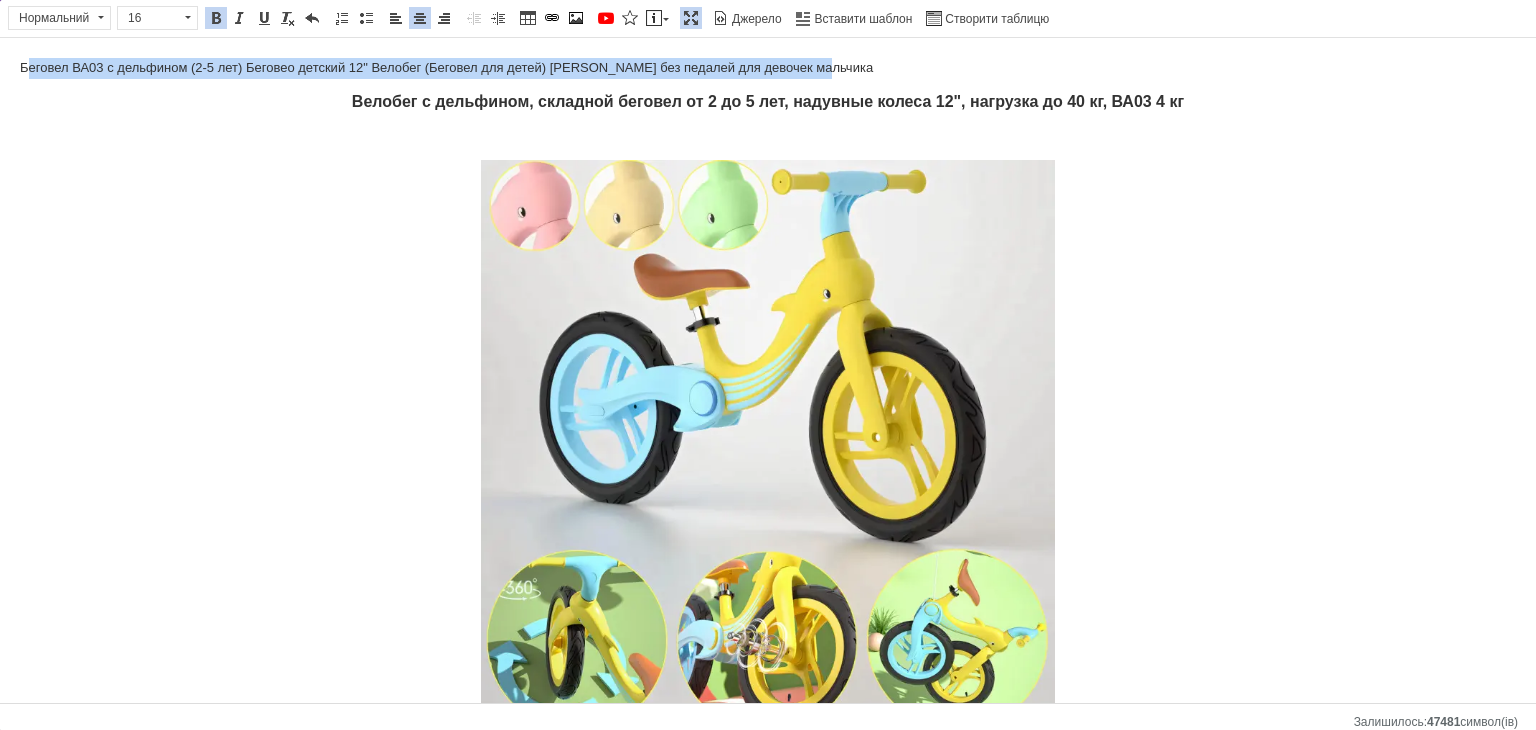 drag, startPoint x: 27, startPoint y: 64, endPoint x: 1041, endPoint y: 2, distance: 1015.8937 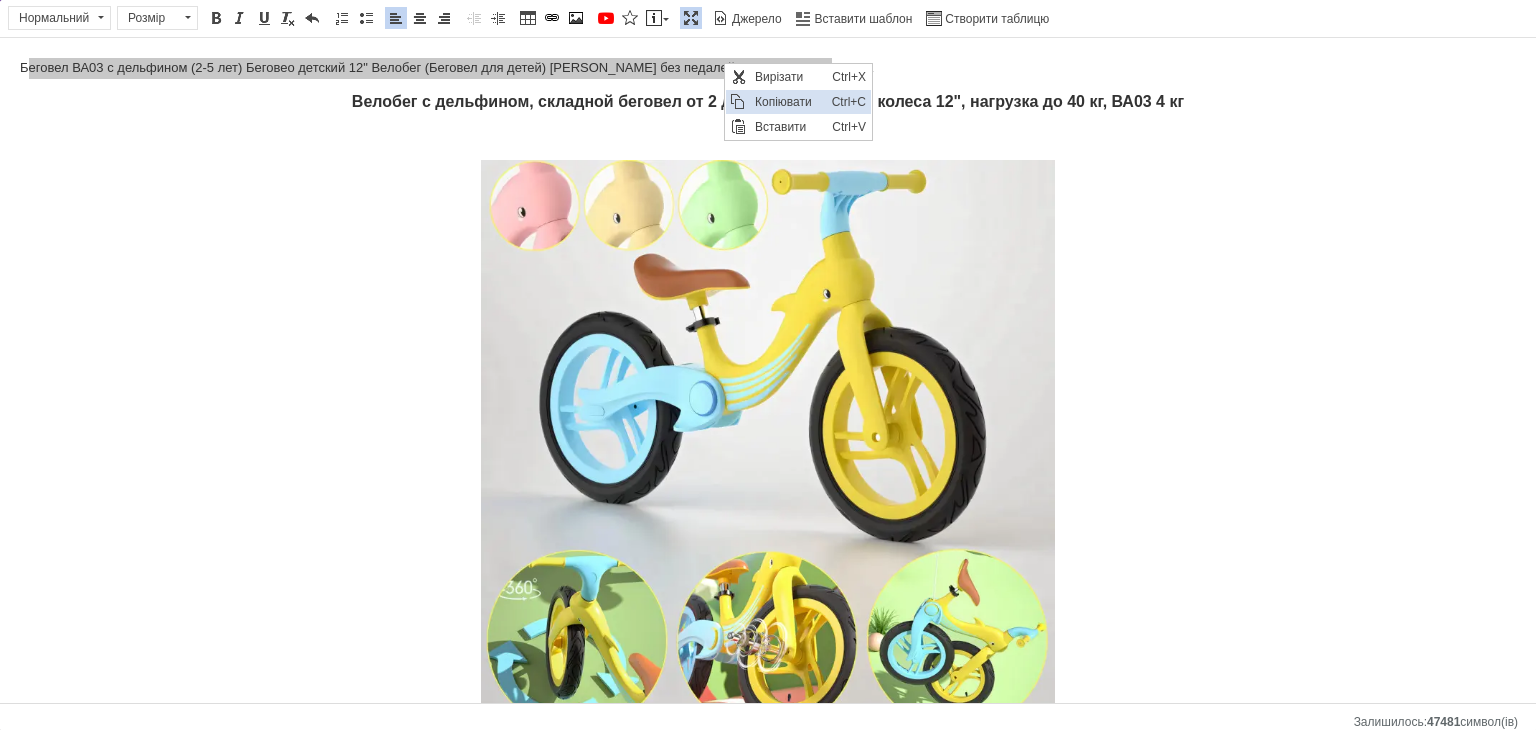 scroll, scrollTop: 0, scrollLeft: 0, axis: both 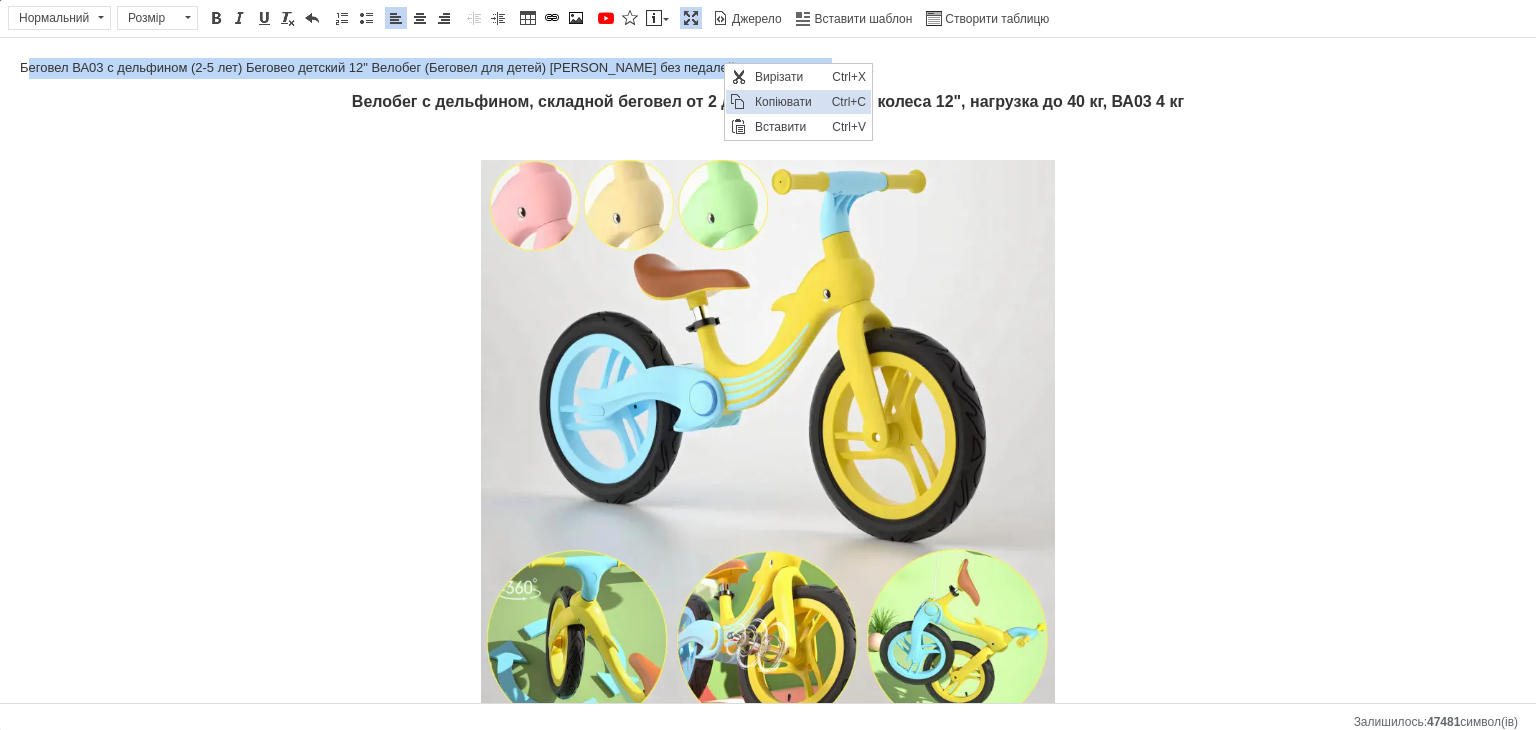 copy on "еговел ВА03 с дельфином (2-5 лет) Беговео детский 12" Велобег (Беговел для детей) [PERSON_NAME] без педалей для девочек мальчика" 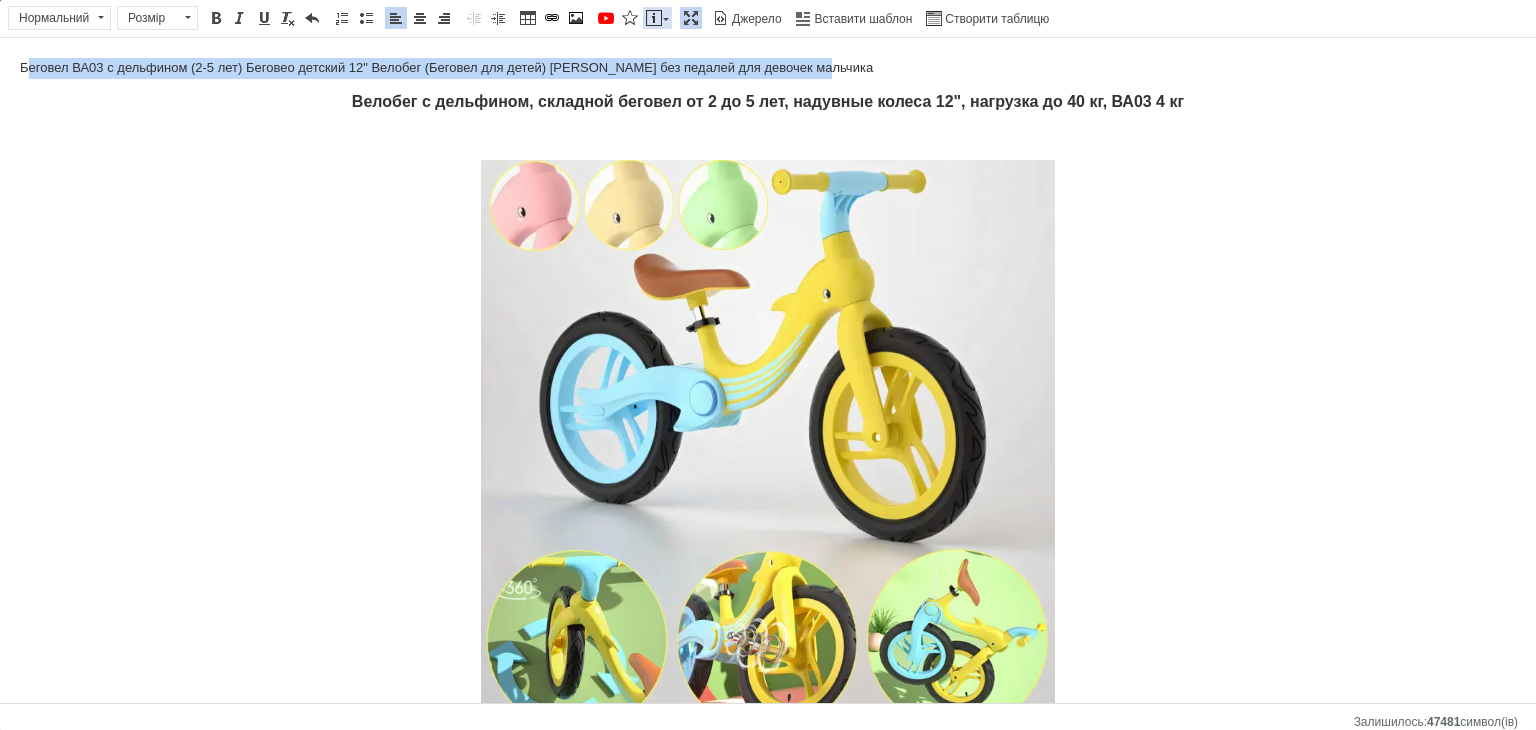 click at bounding box center [666, 19] 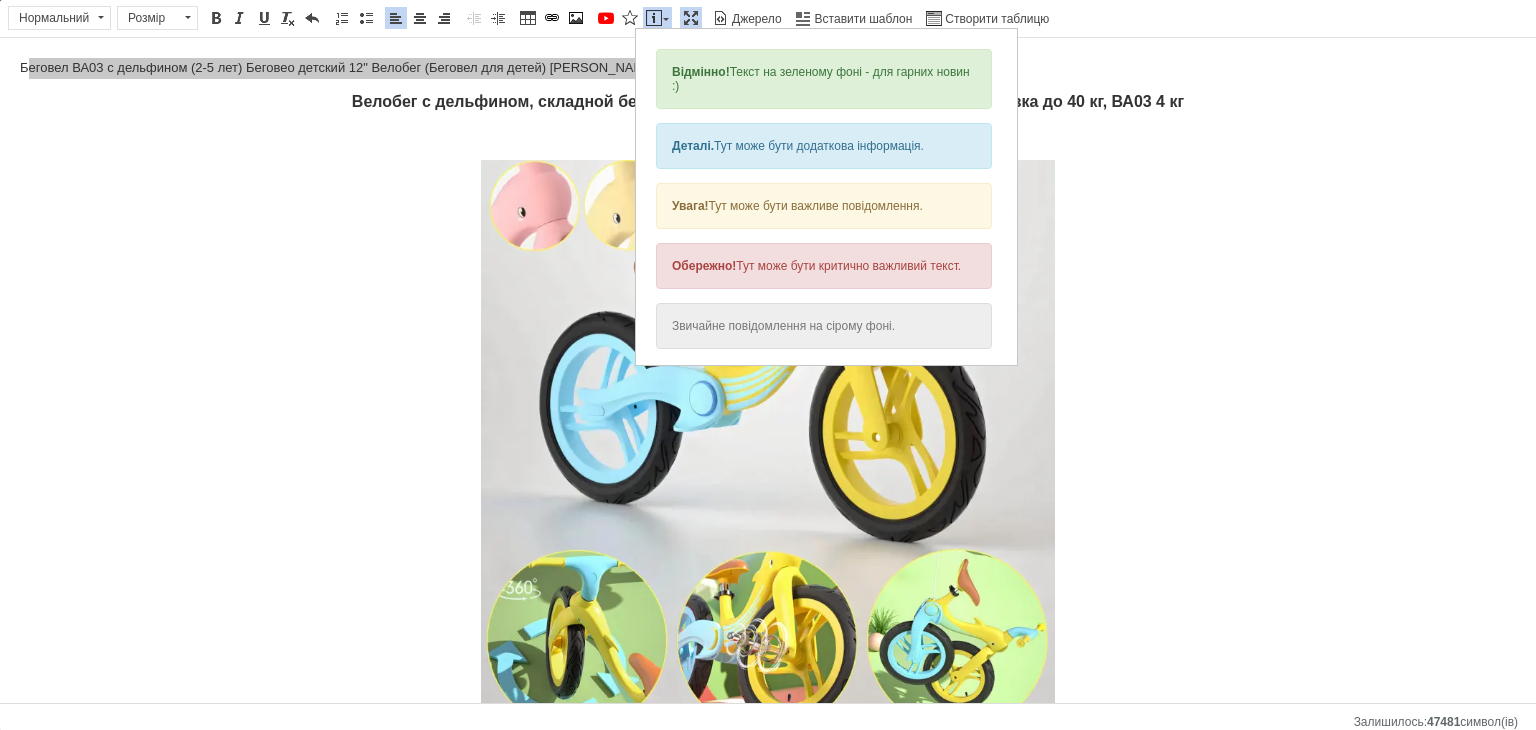 scroll, scrollTop: 0, scrollLeft: 0, axis: both 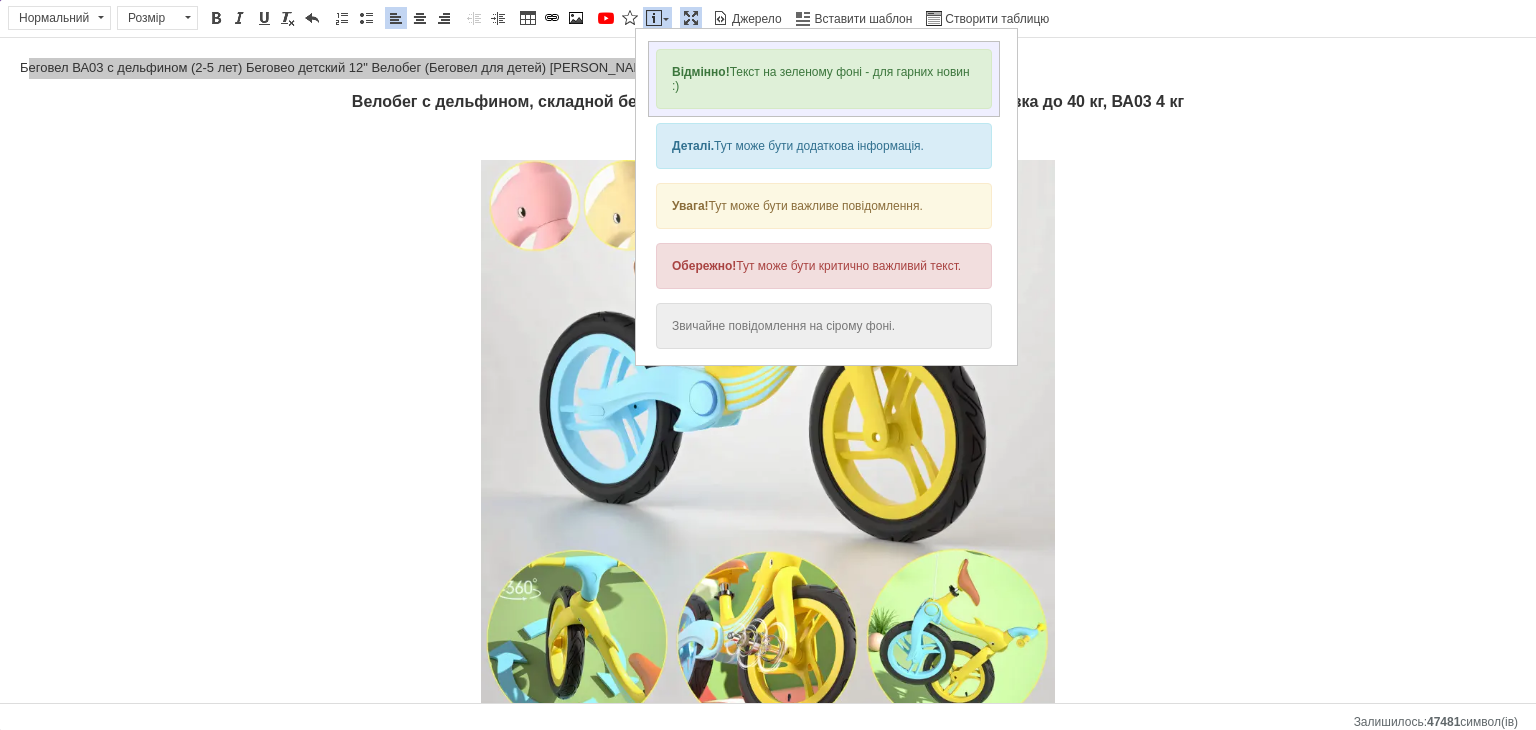 click on "Відмінно!" at bounding box center [701, 72] 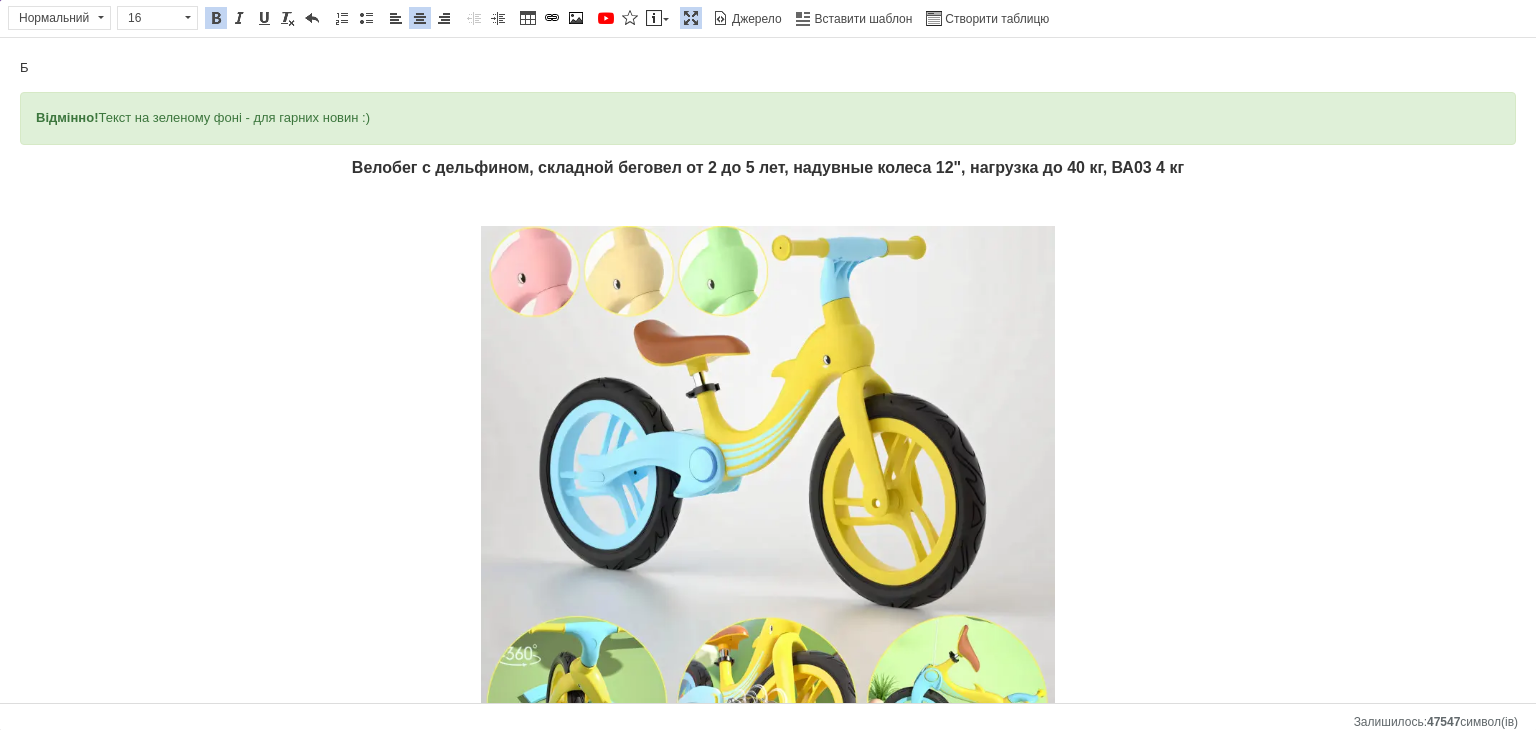 drag, startPoint x: 580, startPoint y: 123, endPoint x: 0, endPoint y: 120, distance: 580.00775 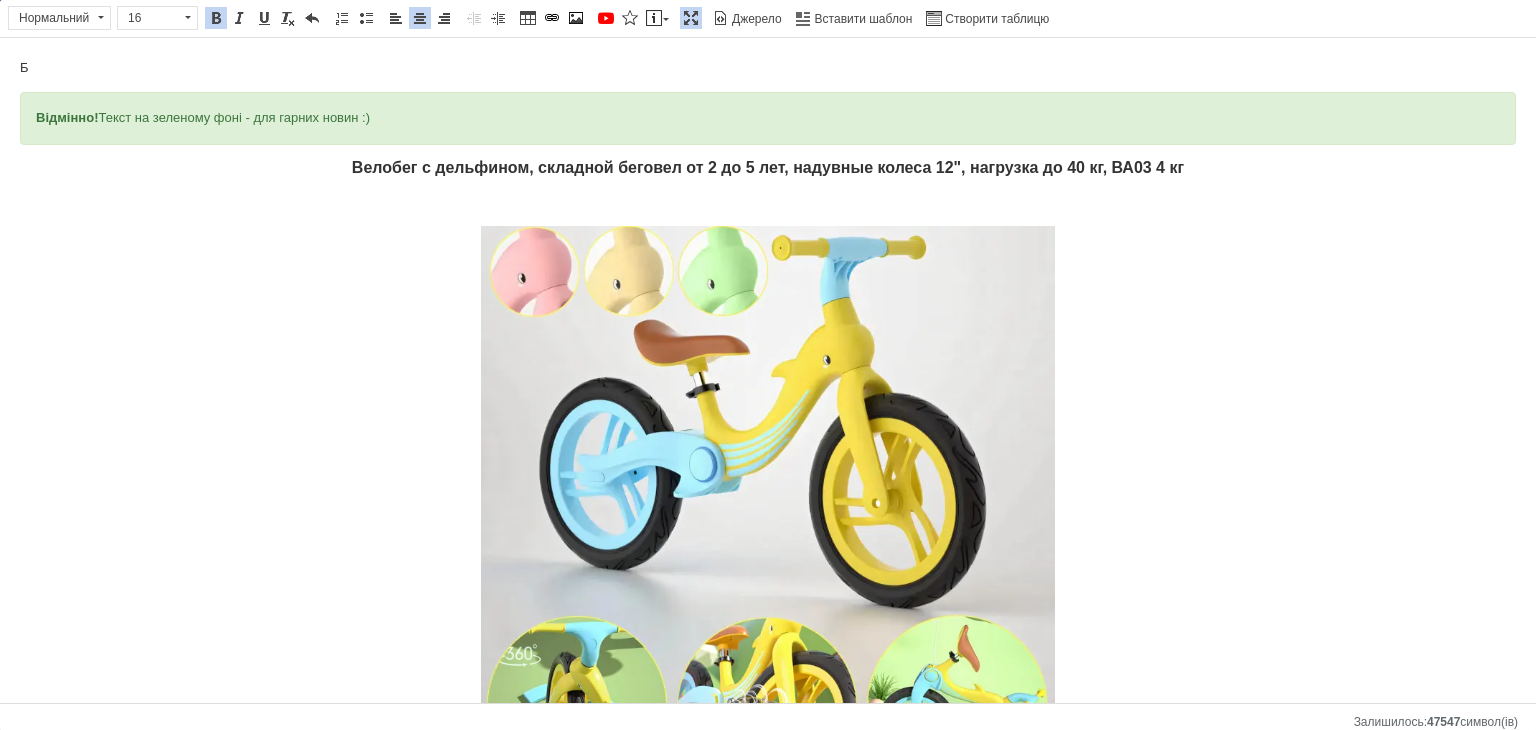 click on "Б Відмінно!  Текст на зеленому фоні - для гарних новин :) Велобег с дельфином, складной беговел от 2 до 5 лет, надувные колеса 12", нагрузка до 40 кг, ВА03 4 кг Велобег с дельфином ВА03 – идеальное средство для активных и любознательных малышей в возрасте от 2 до 5 лет. Этот веселый и удобный велобег доступен в четырех привлекательных цветах: зеленом, желтом, розовом и коричневом, чтобы каждый ребенок мог выбрать свой любимый. Преимущества: Характеристики: • Модель:  ВА03; • Тип: Складной велобег без педалей; • Предполагаемый возраст:  2-5 лет; • Грузоподъемность:" at bounding box center [768, 2128] 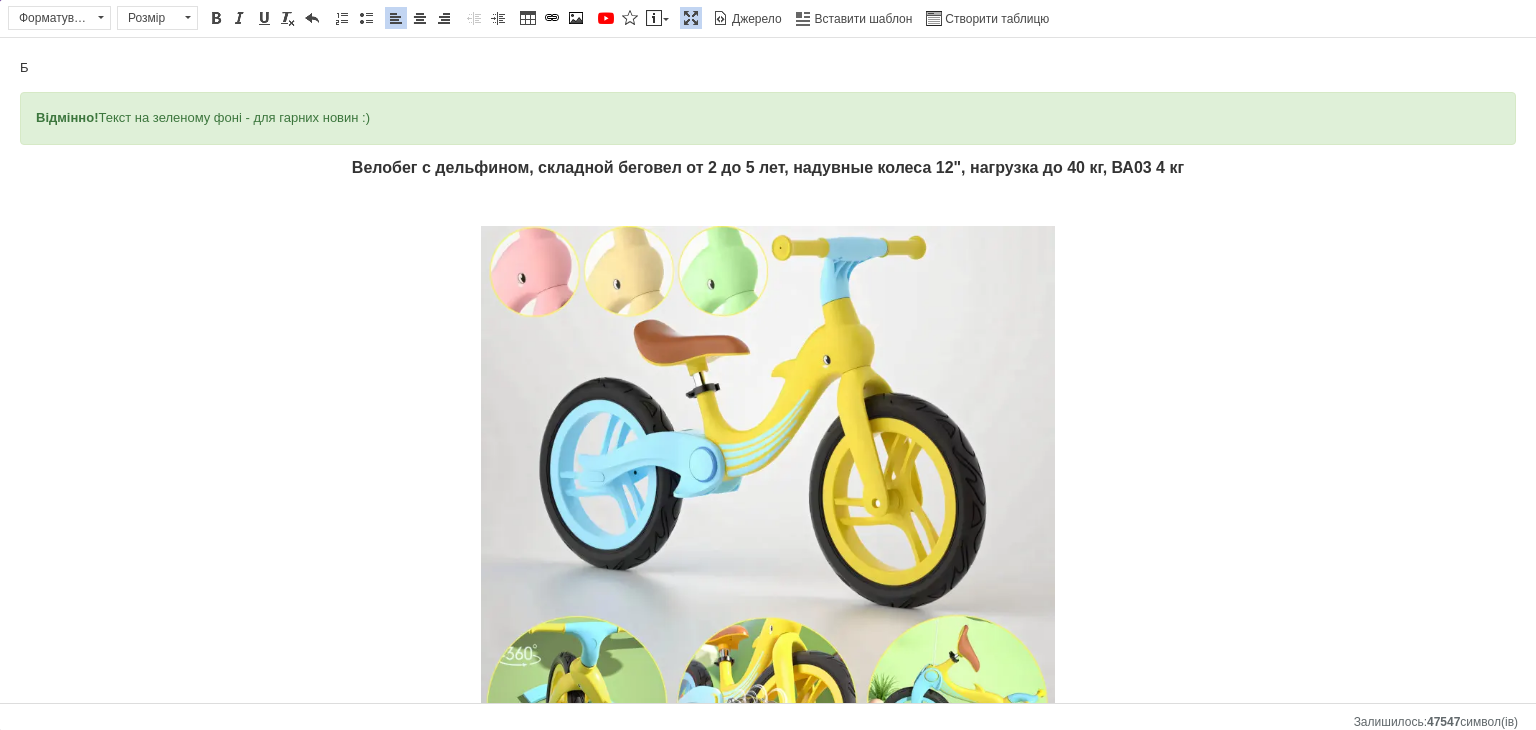 paste 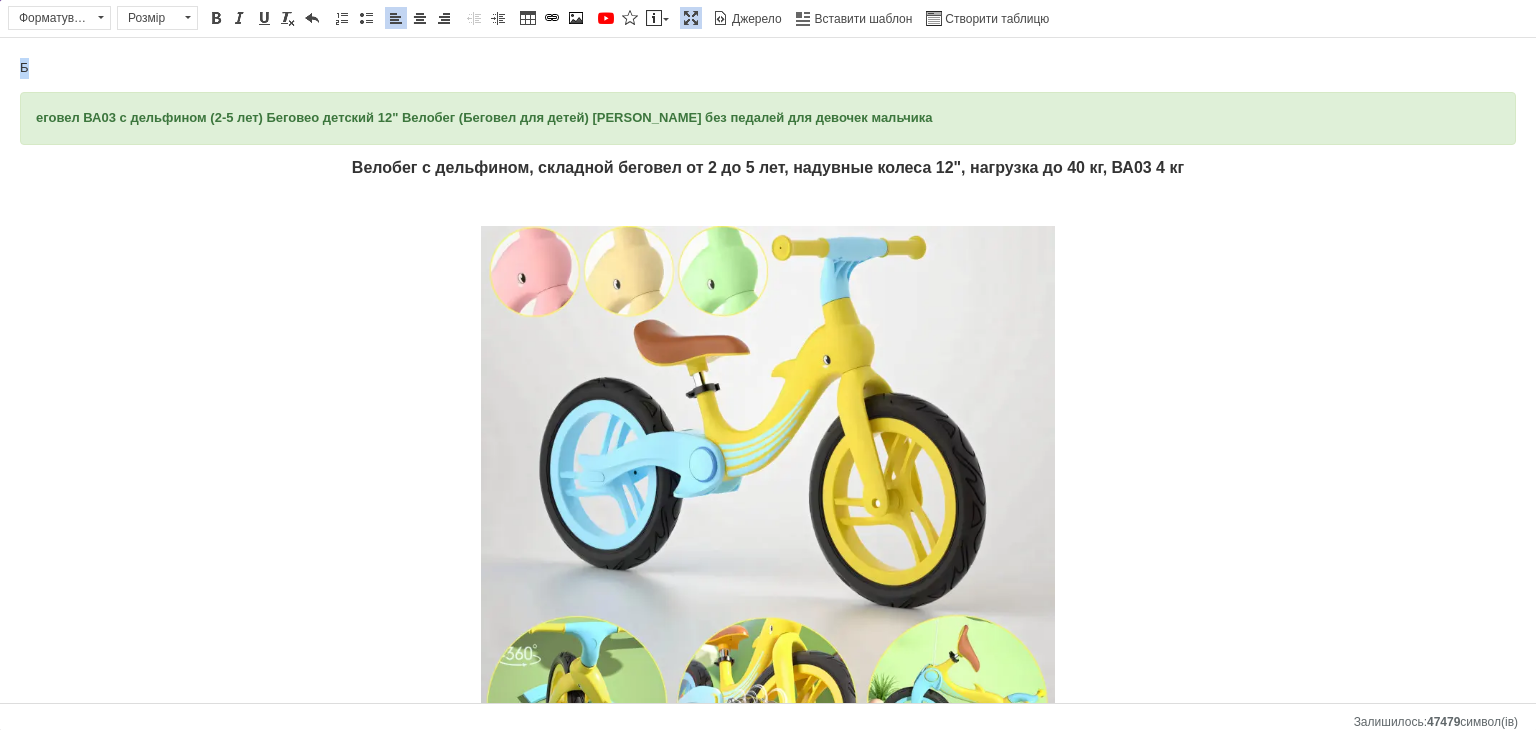 drag, startPoint x: 54, startPoint y: 67, endPoint x: 8, endPoint y: 63, distance: 46.173584 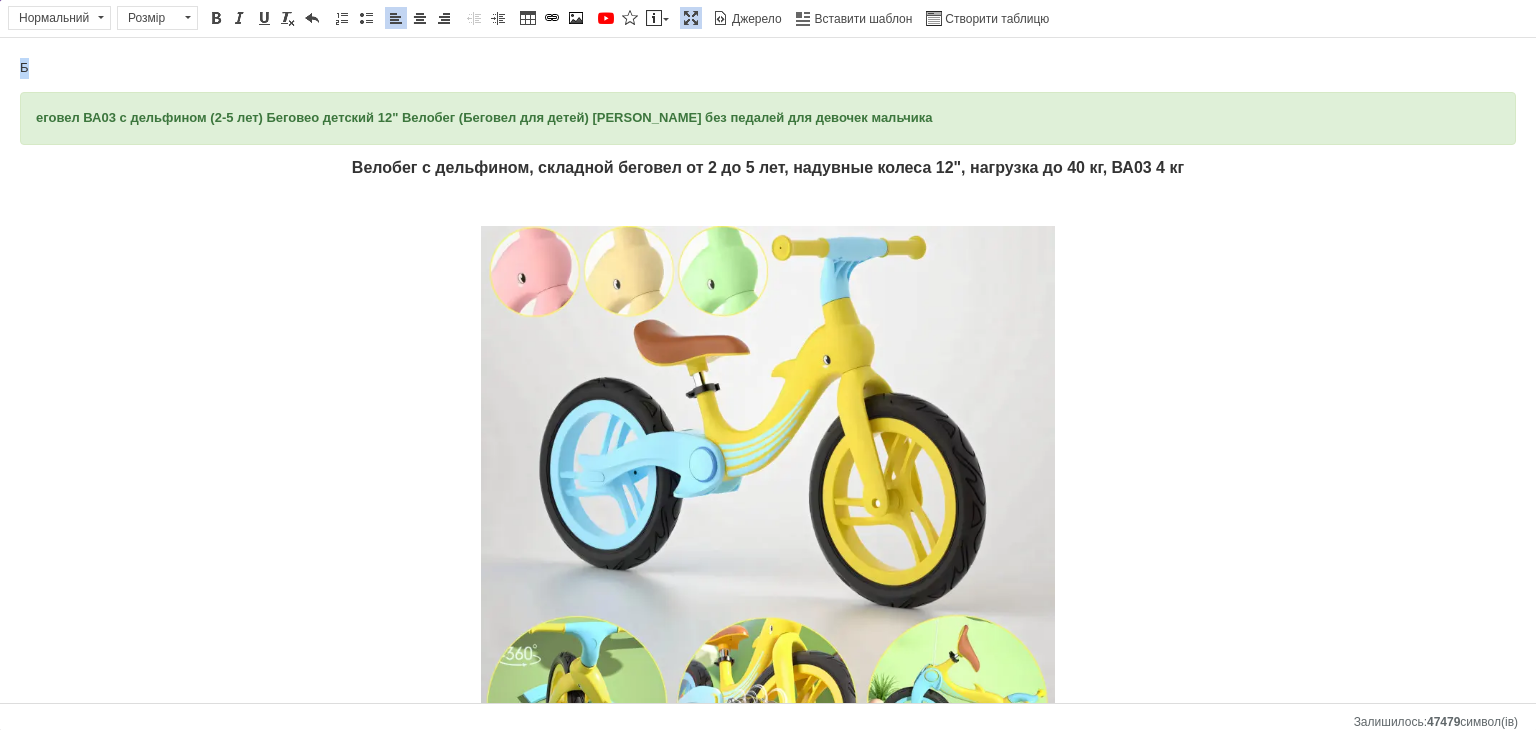type 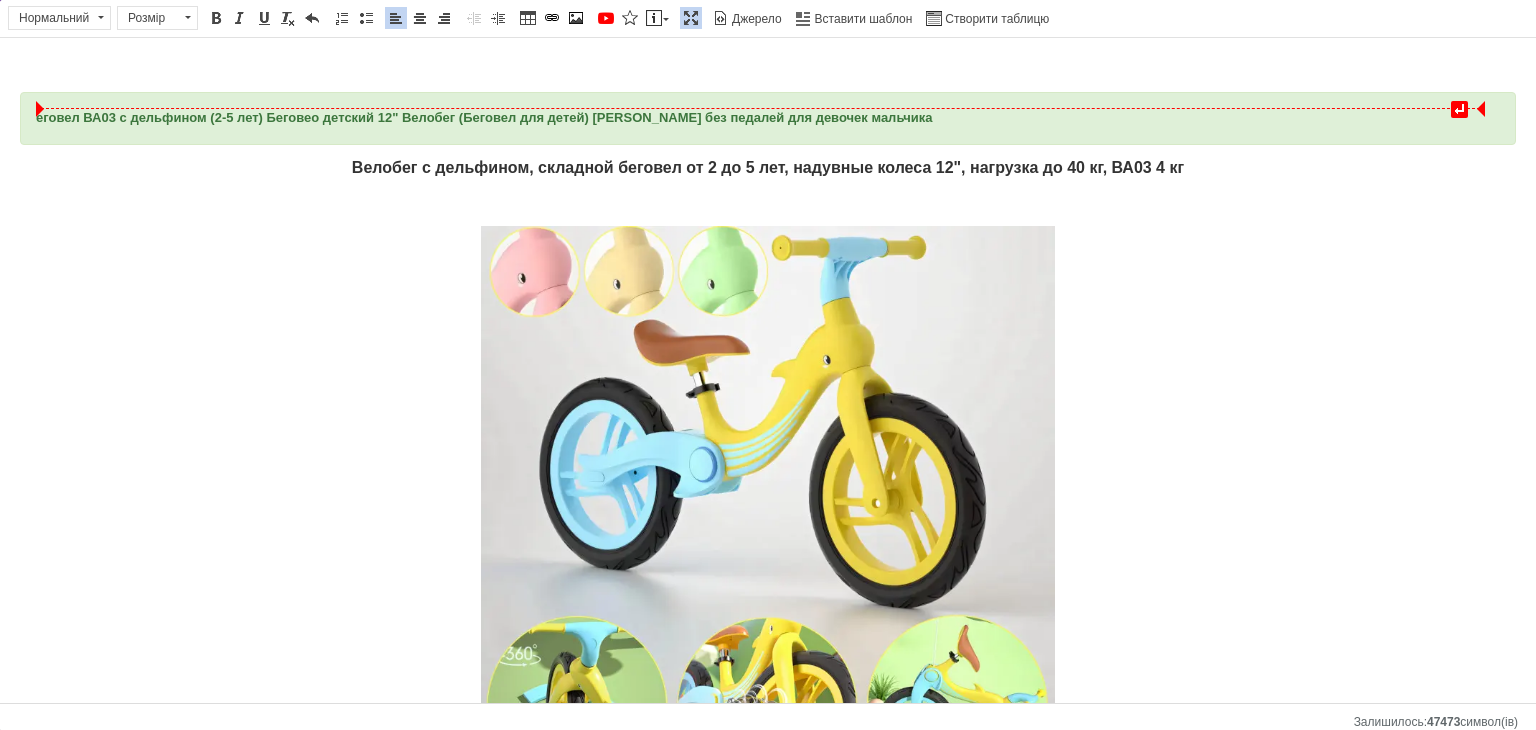 click on "еговел ВА03 с дельфином (2-5 лет) Беговео детский 12" Велобег (Беговел для детей) [PERSON_NAME] без педалей для девочек мальчика" at bounding box center (484, 117) 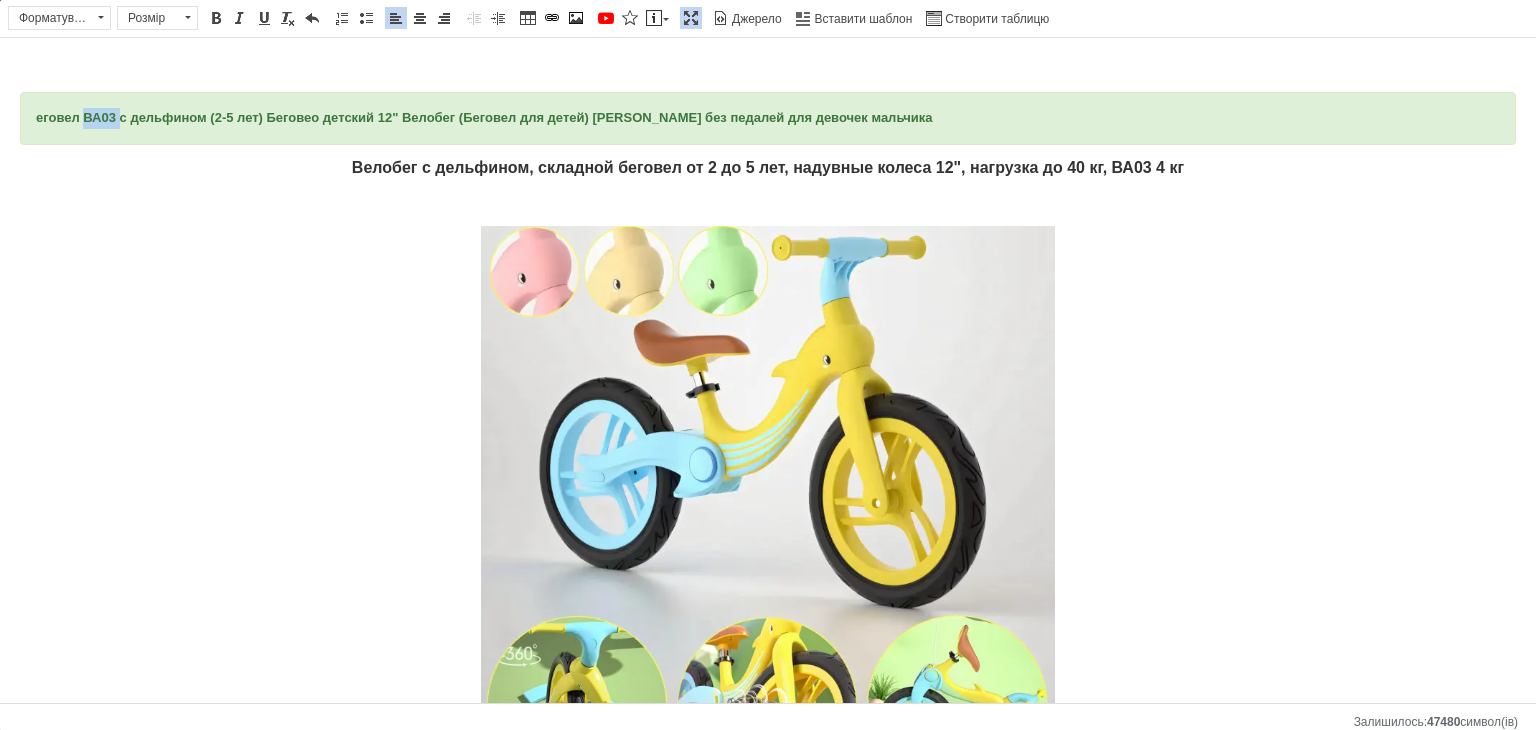 click on "еговел ВА03 с дельфином (2-5 лет) Беговео детский 12" Велобег (Беговел для детей) [PERSON_NAME] без педалей для девочек мальчика" at bounding box center [484, 117] 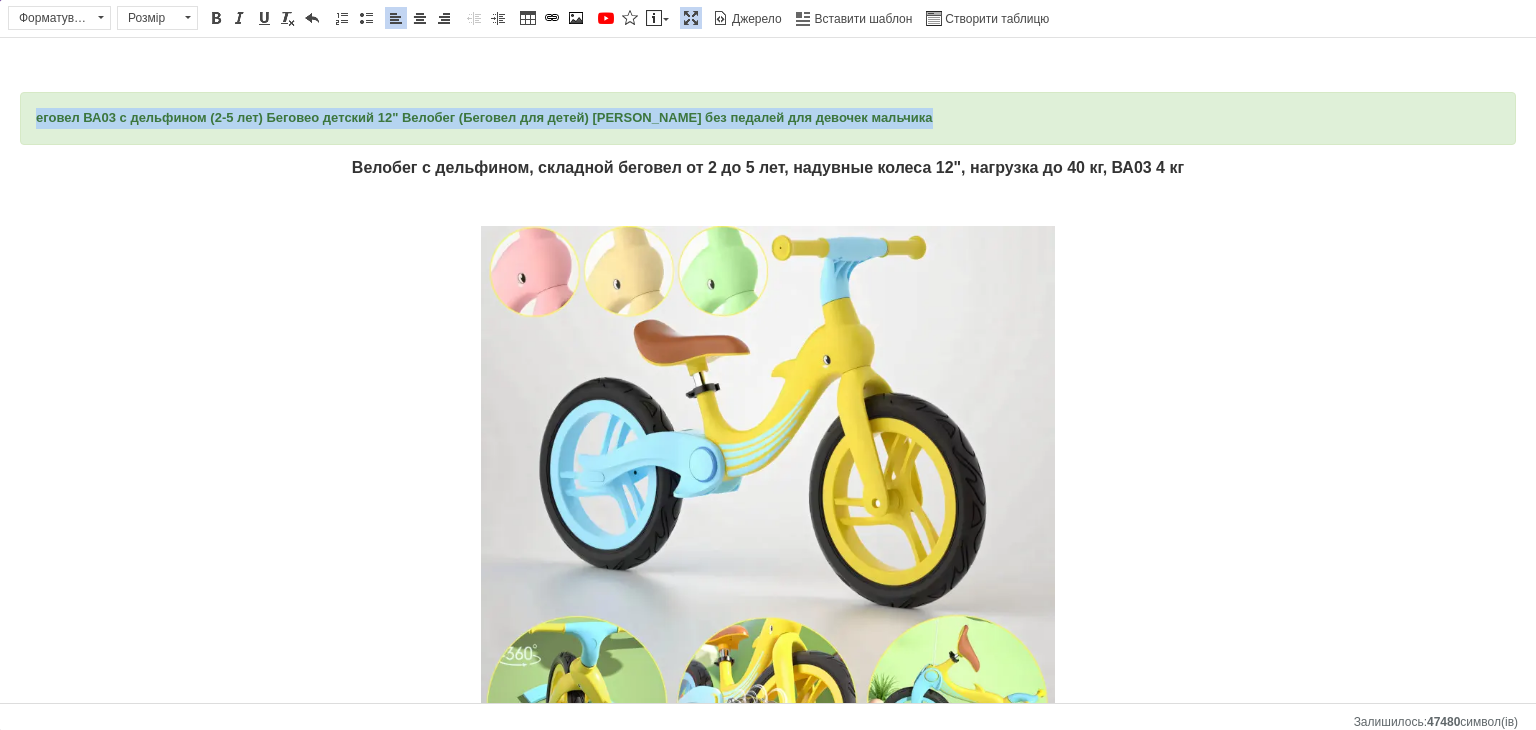 click on "еговел ВА03 с дельфином (2-5 лет) Беговео детский 12" Велобег (Беговел для детей) [PERSON_NAME] без педалей для девочек мальчика" at bounding box center (484, 117) 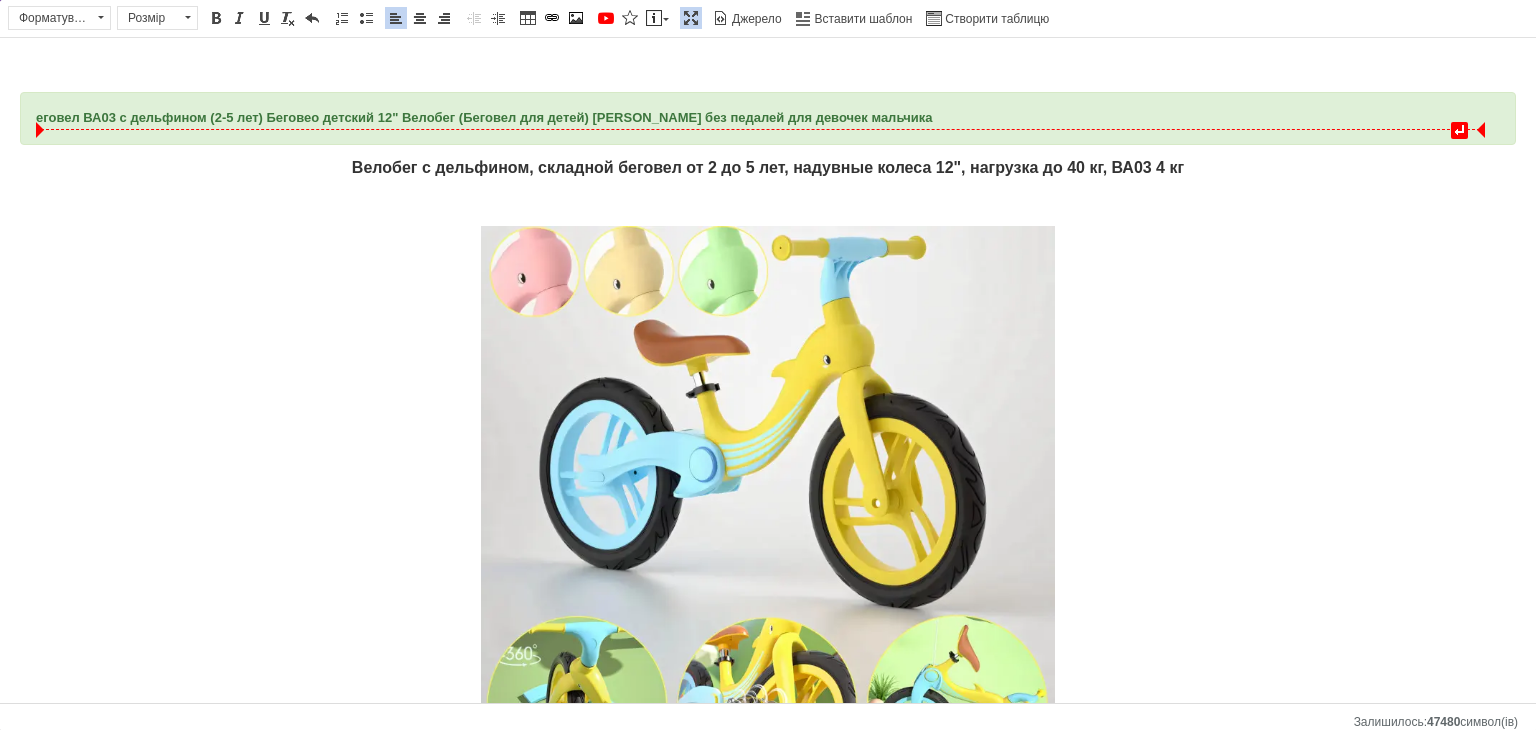 click on "еговел ВА03 с дельфином (2-5 лет) Беговео детский 12" Велобег (Беговел для детей) [PERSON_NAME] без педалей для девочек мальчика" at bounding box center (484, 117) 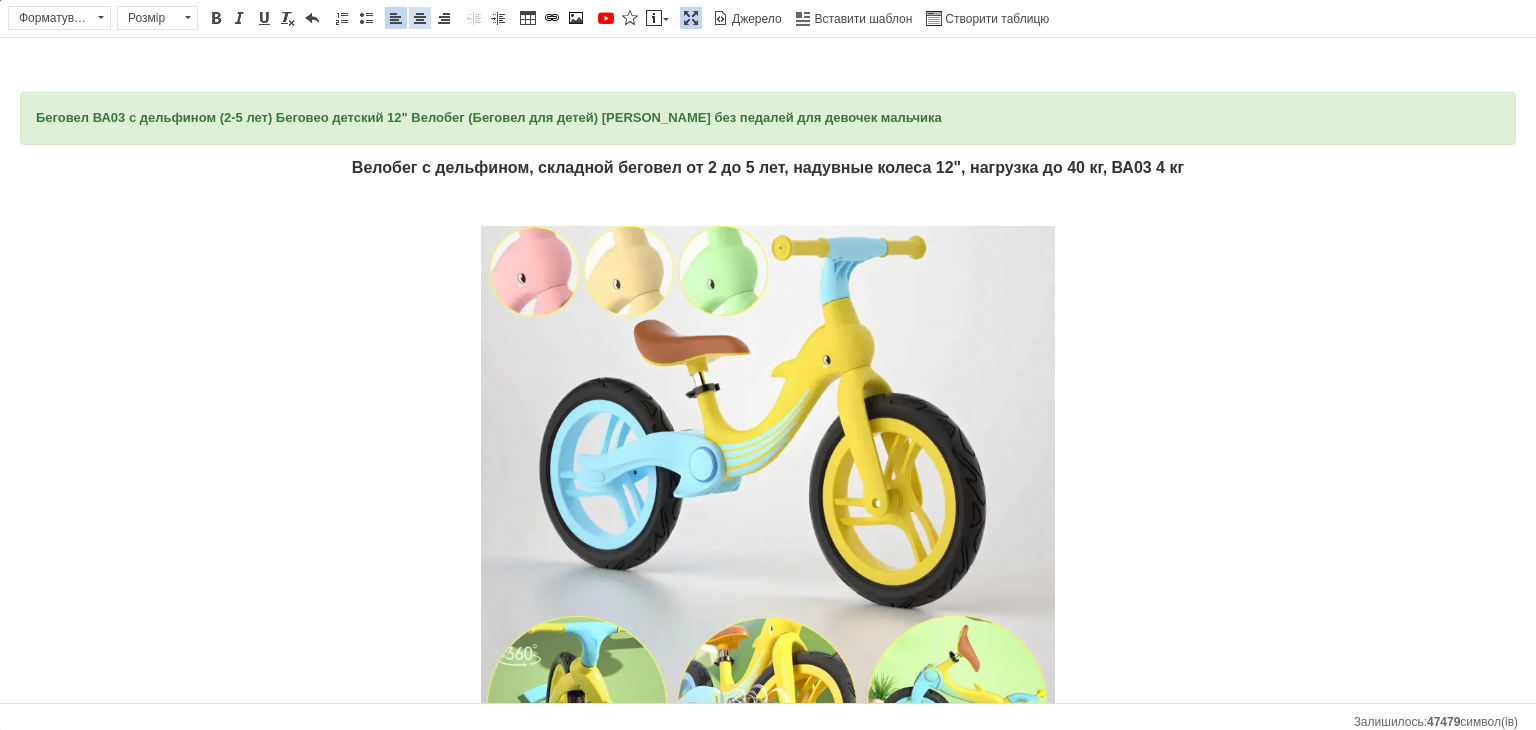 click at bounding box center (420, 18) 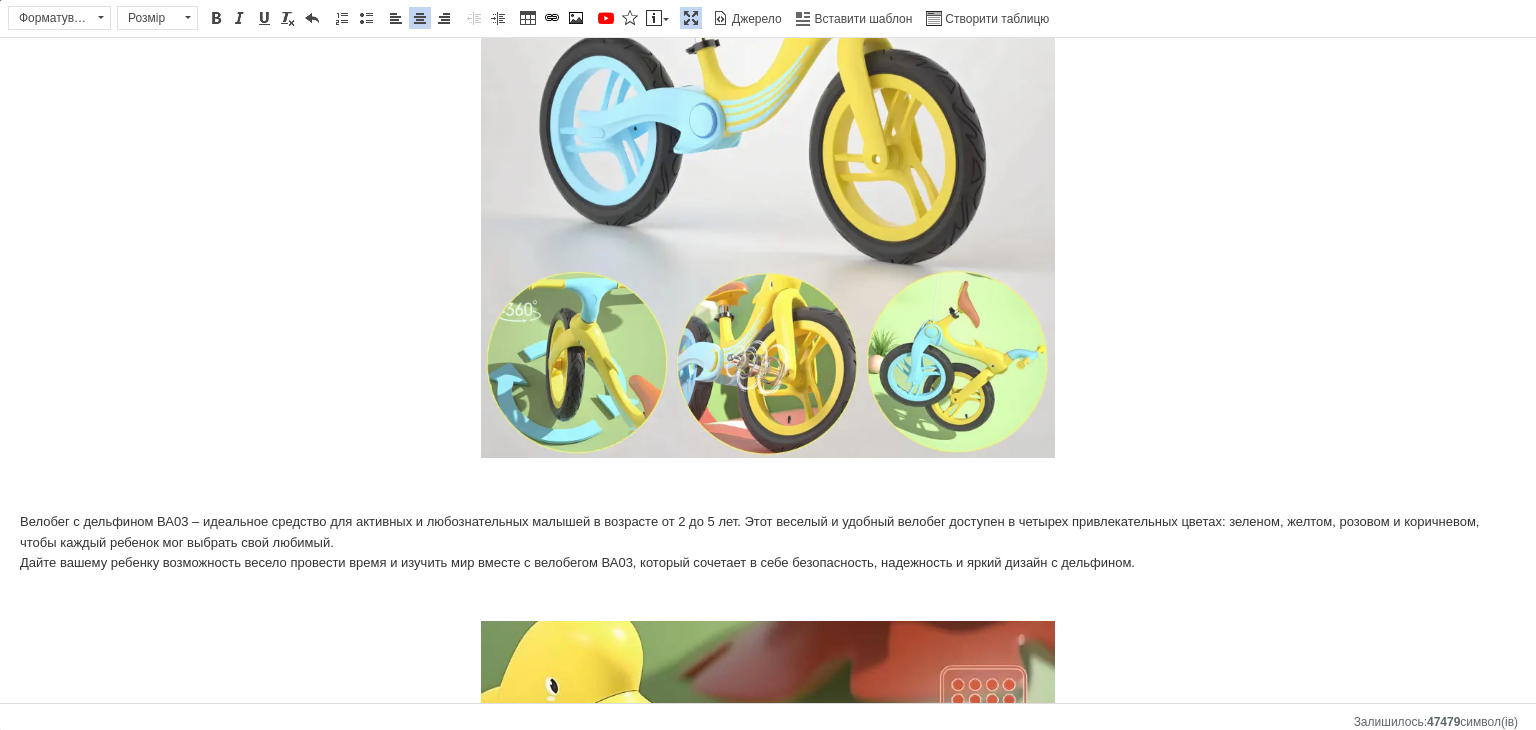 scroll, scrollTop: 0, scrollLeft: 0, axis: both 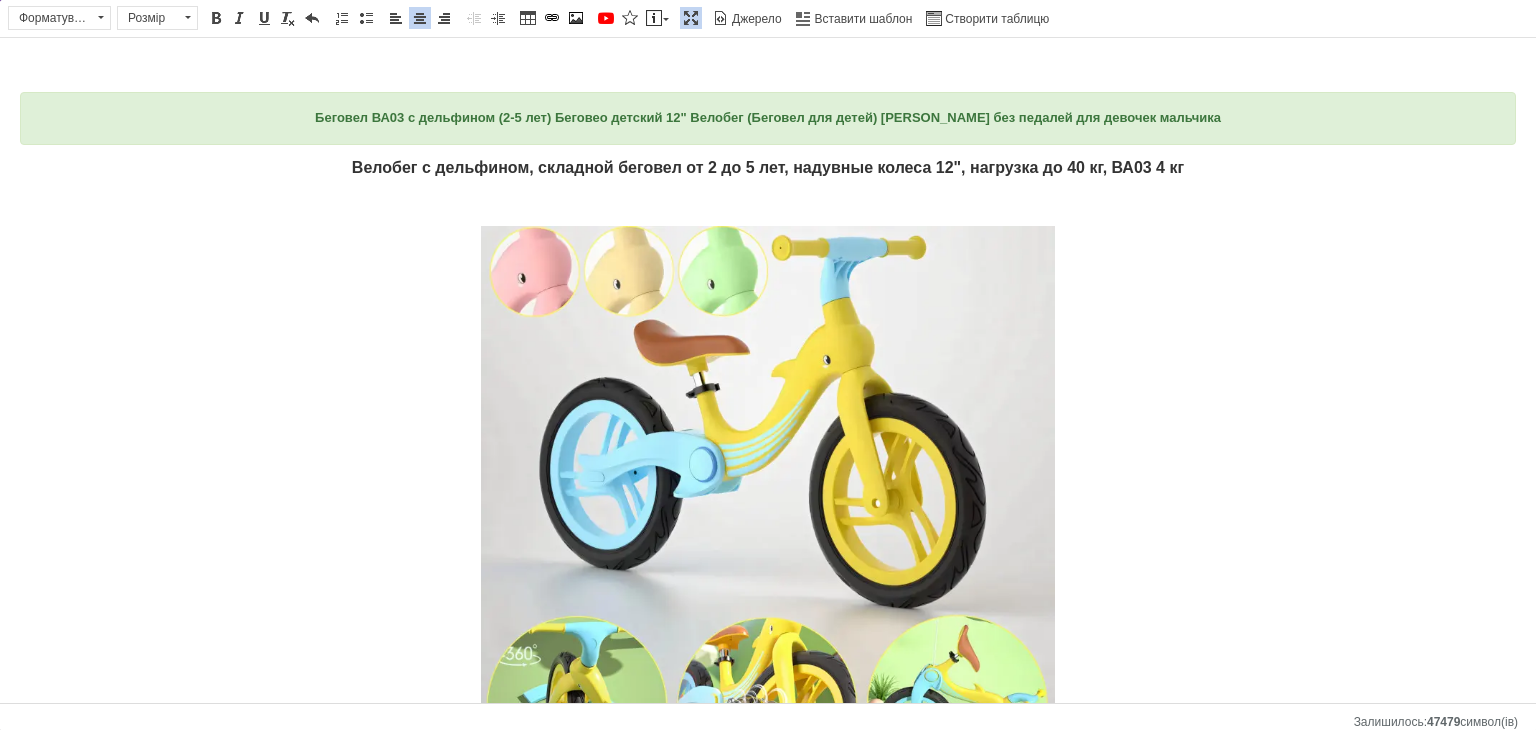 click on "Максимізувати" at bounding box center [691, 18] 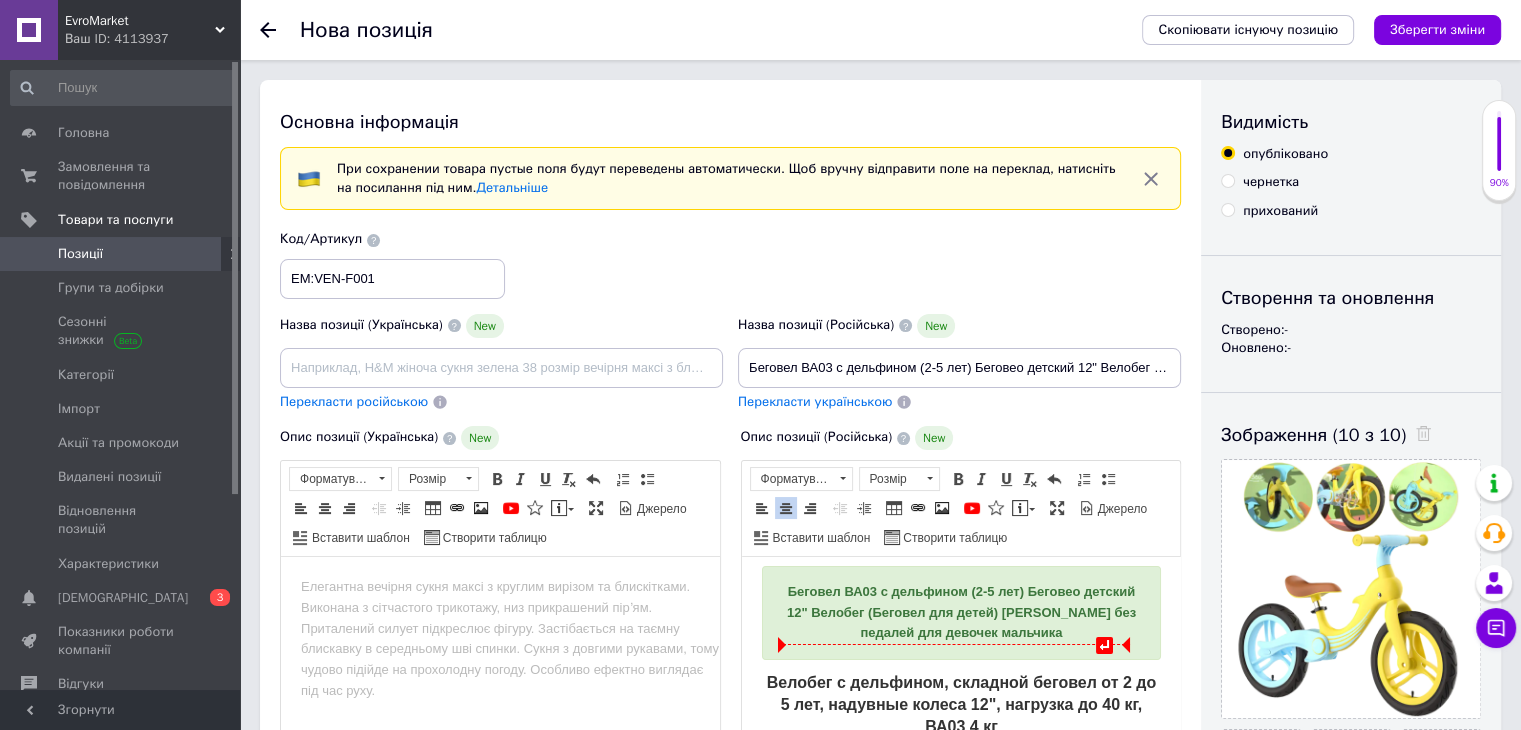 scroll, scrollTop: 0, scrollLeft: 0, axis: both 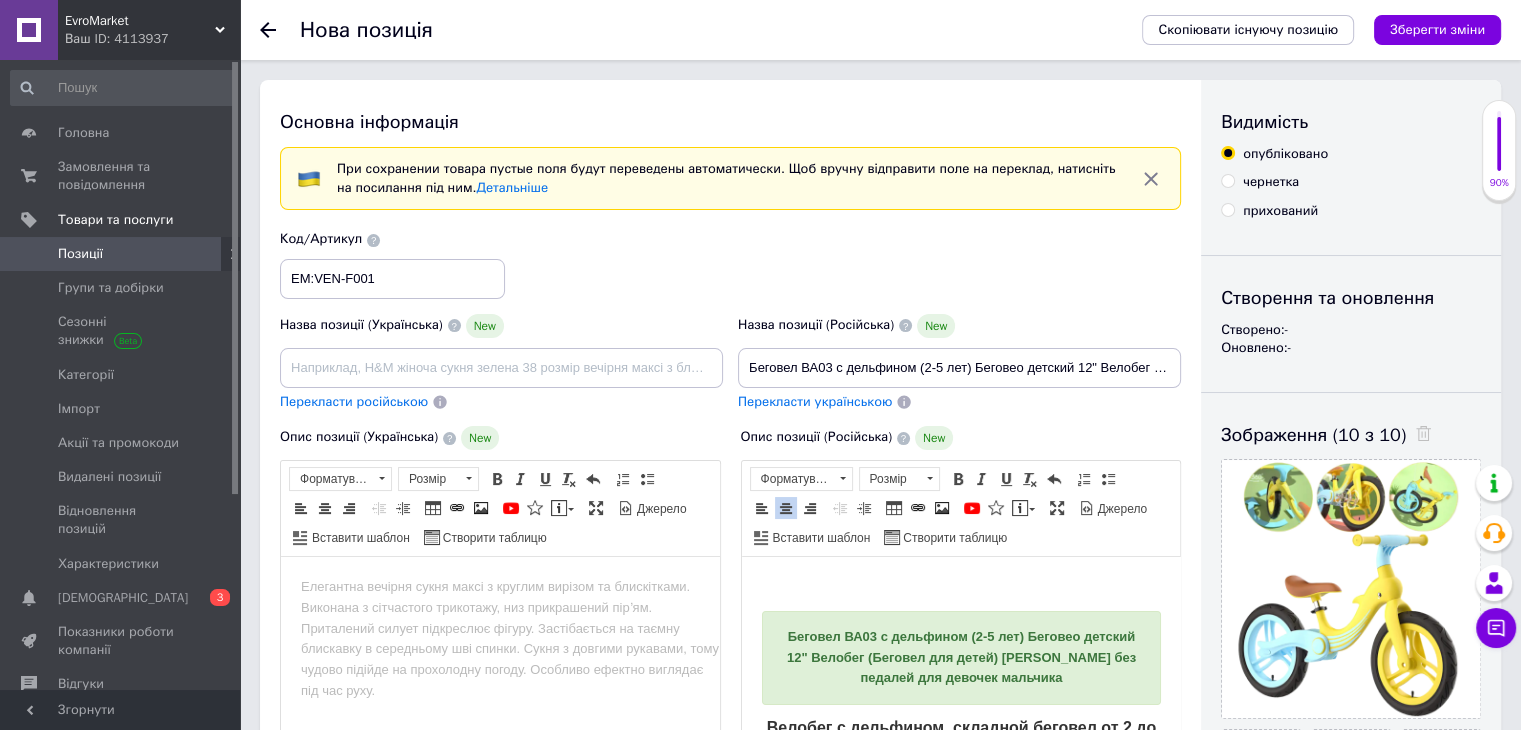 click at bounding box center [960, 587] 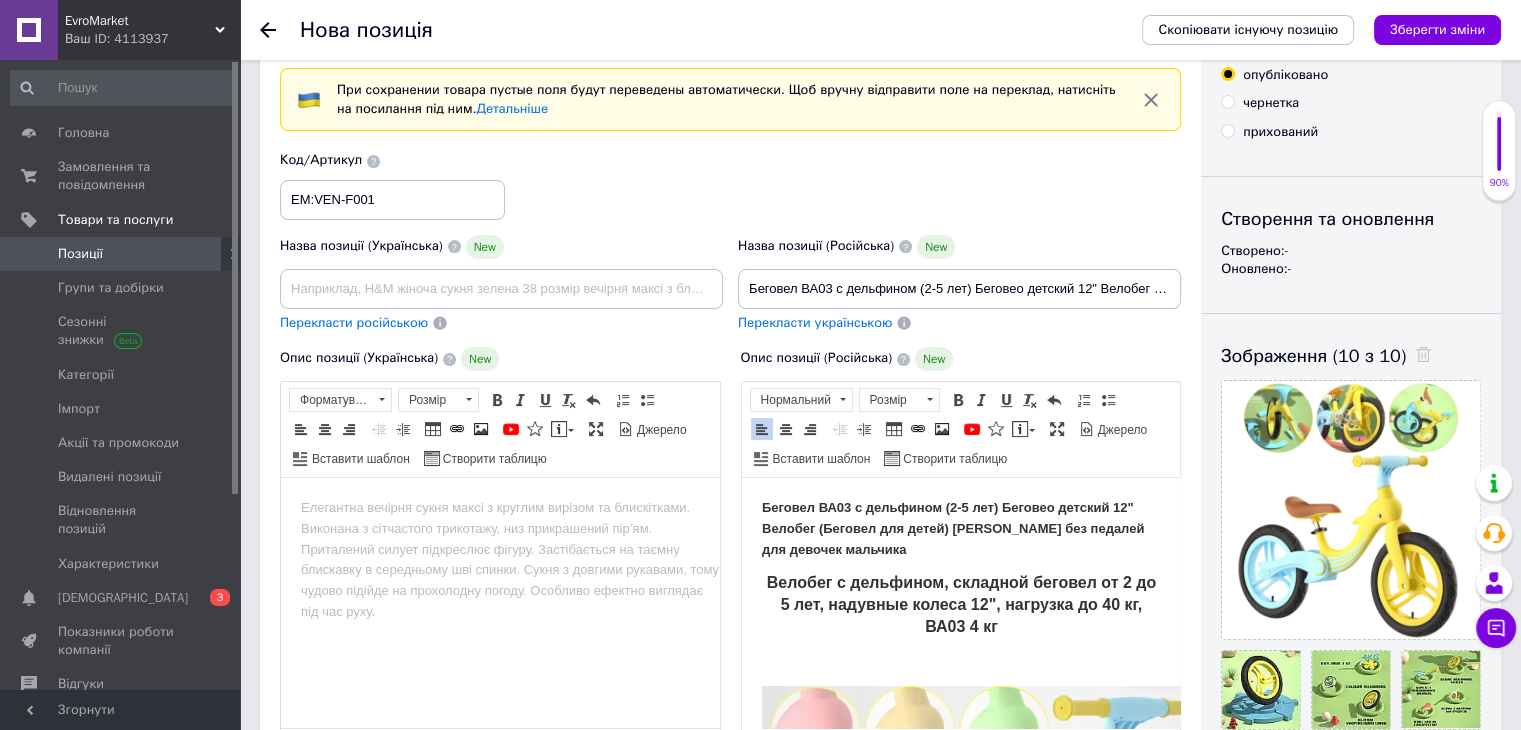 scroll, scrollTop: 300, scrollLeft: 0, axis: vertical 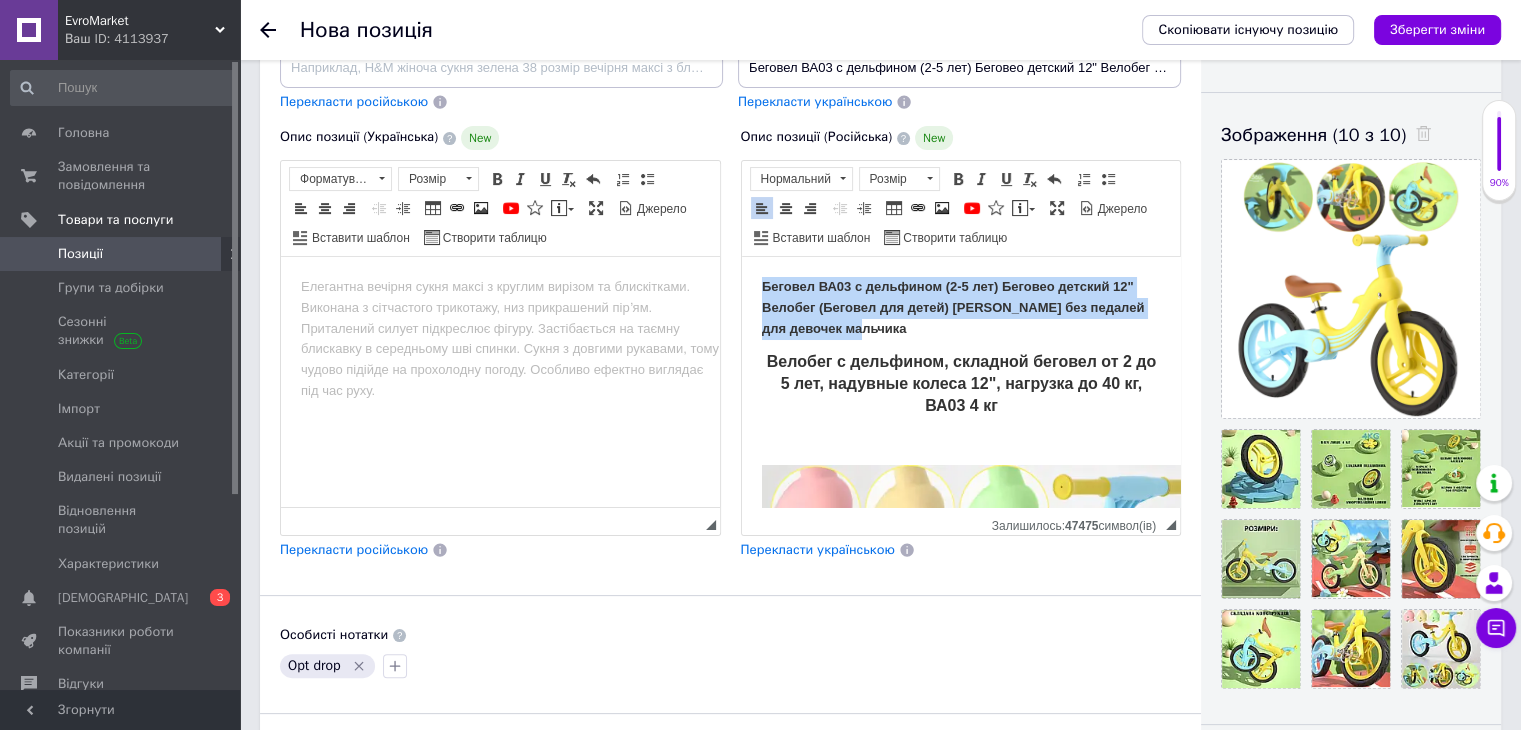drag, startPoint x: 751, startPoint y: 280, endPoint x: 912, endPoint y: 322, distance: 166.3881 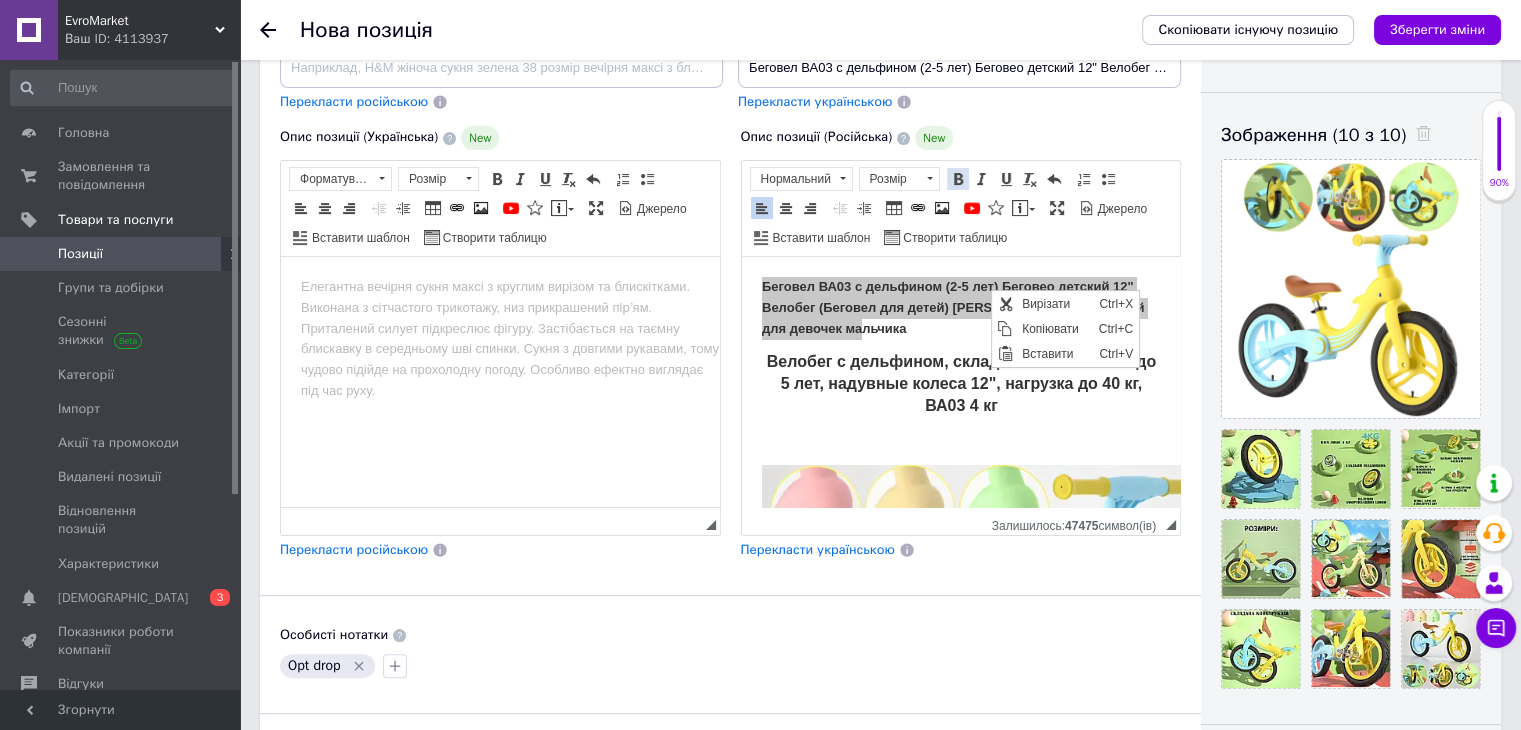 click at bounding box center [958, 179] 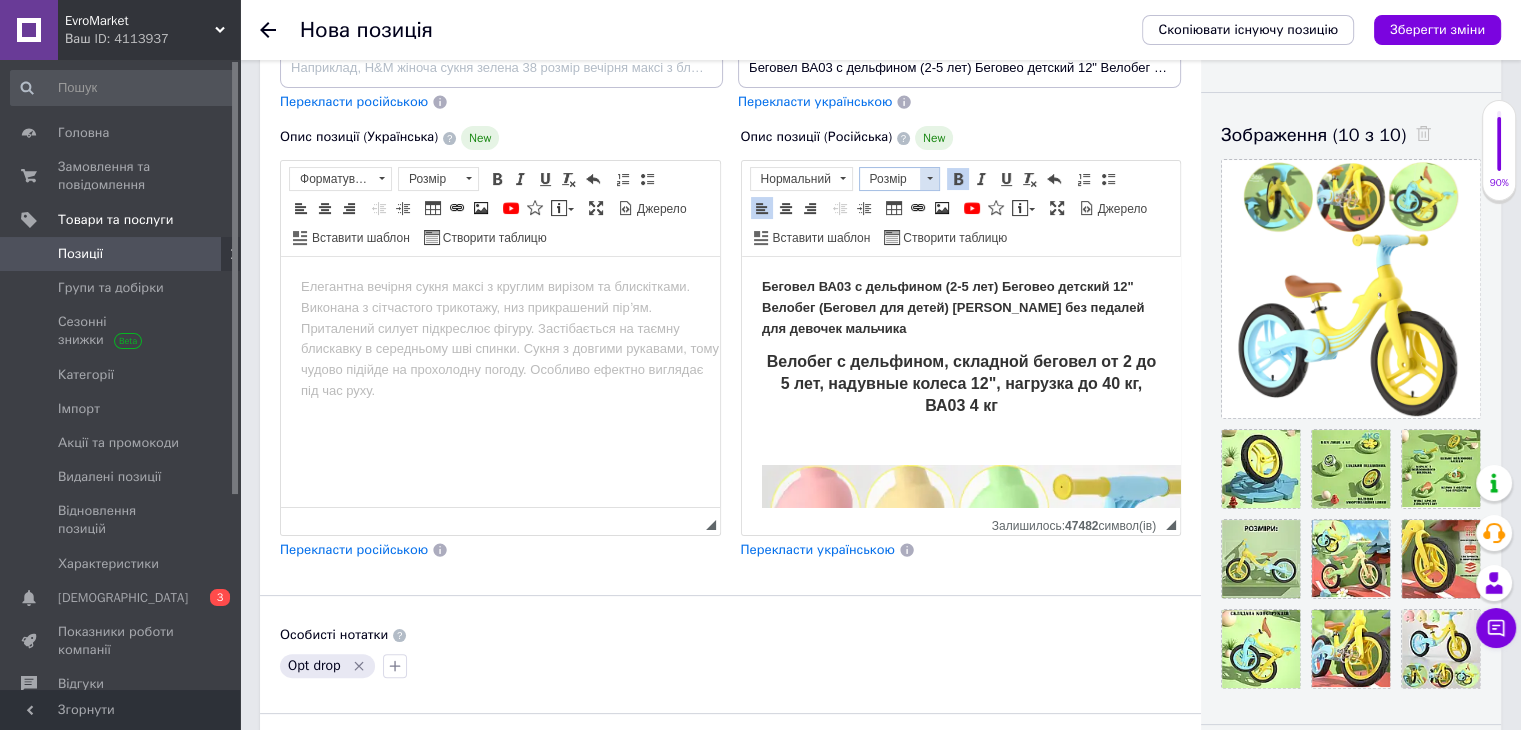 click at bounding box center [929, 179] 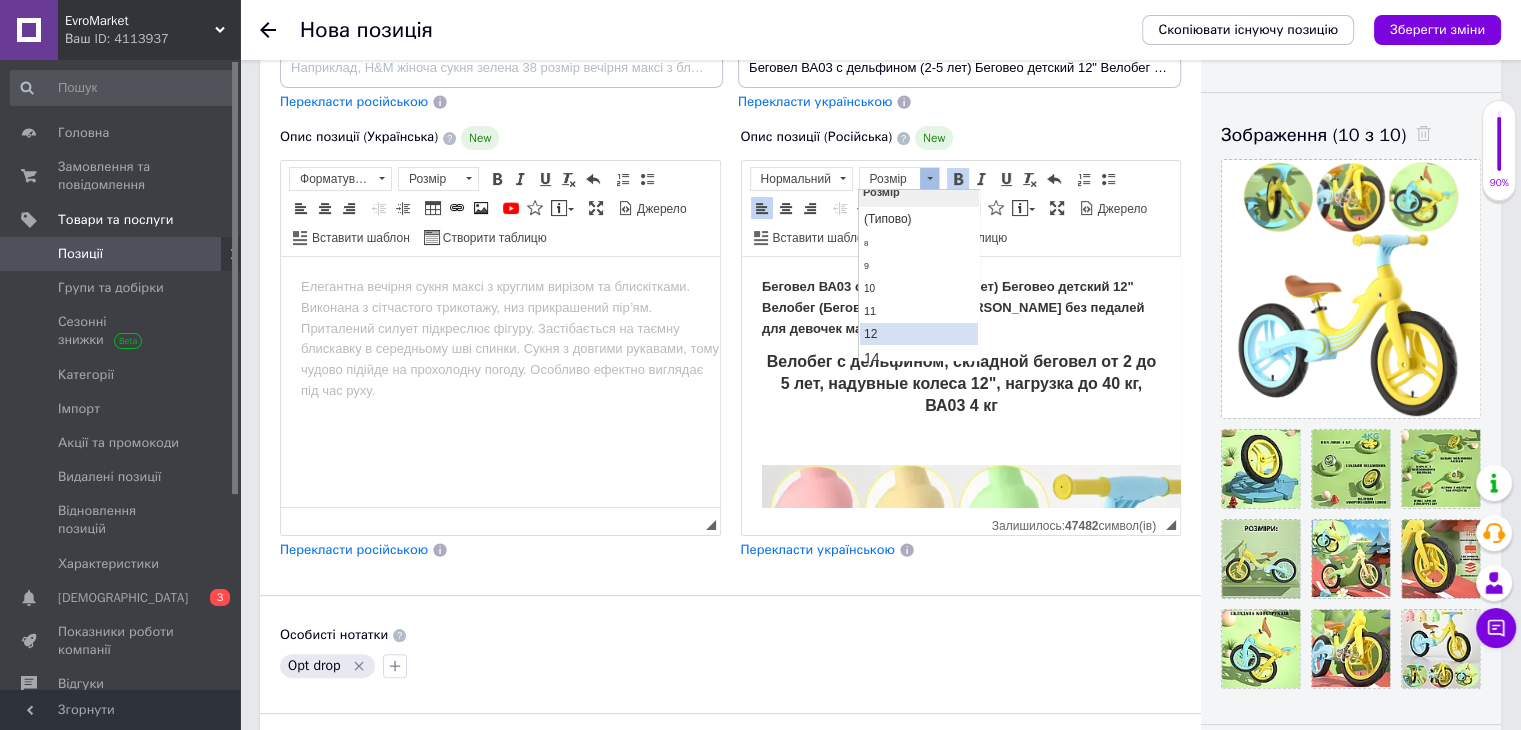 scroll, scrollTop: 100, scrollLeft: 0, axis: vertical 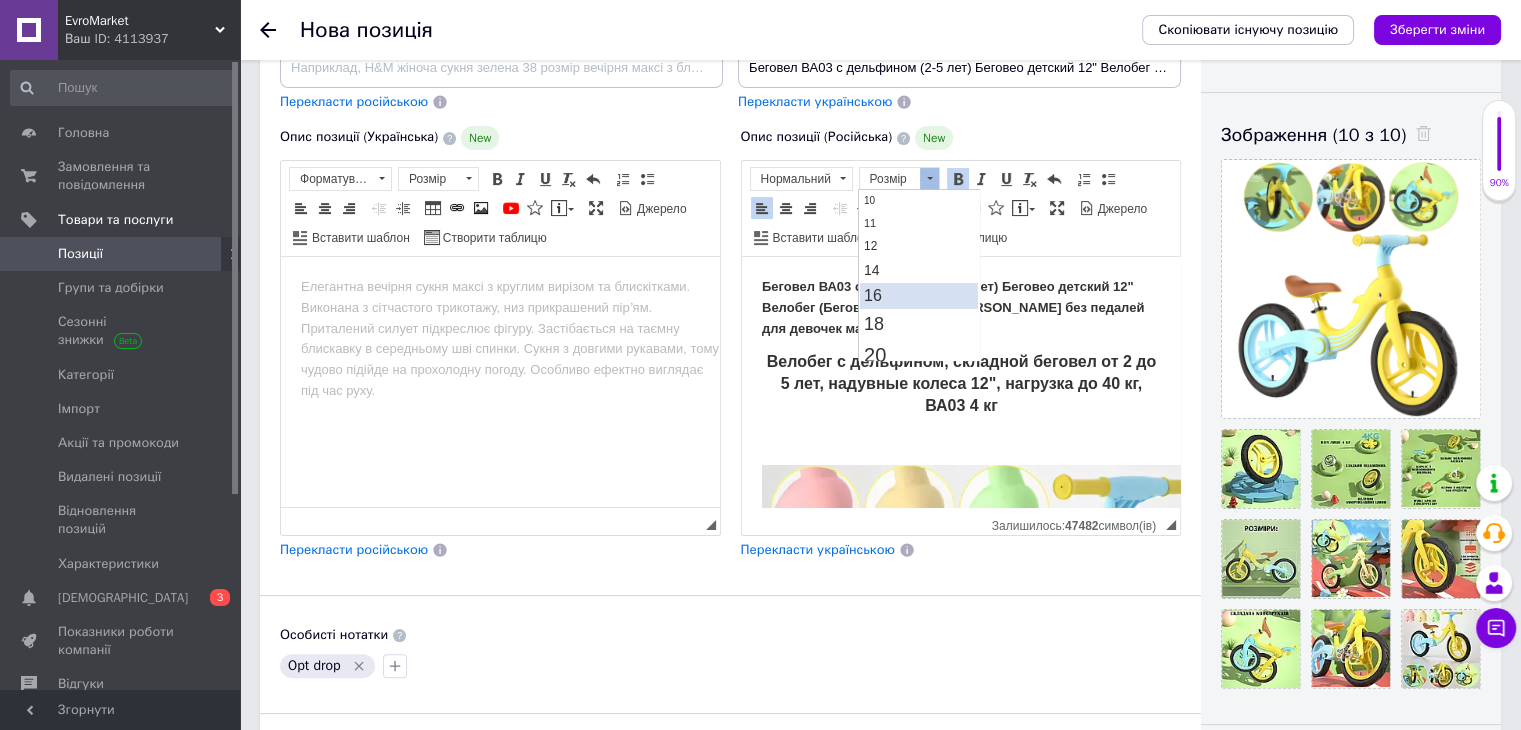 click on "16" at bounding box center [918, 295] 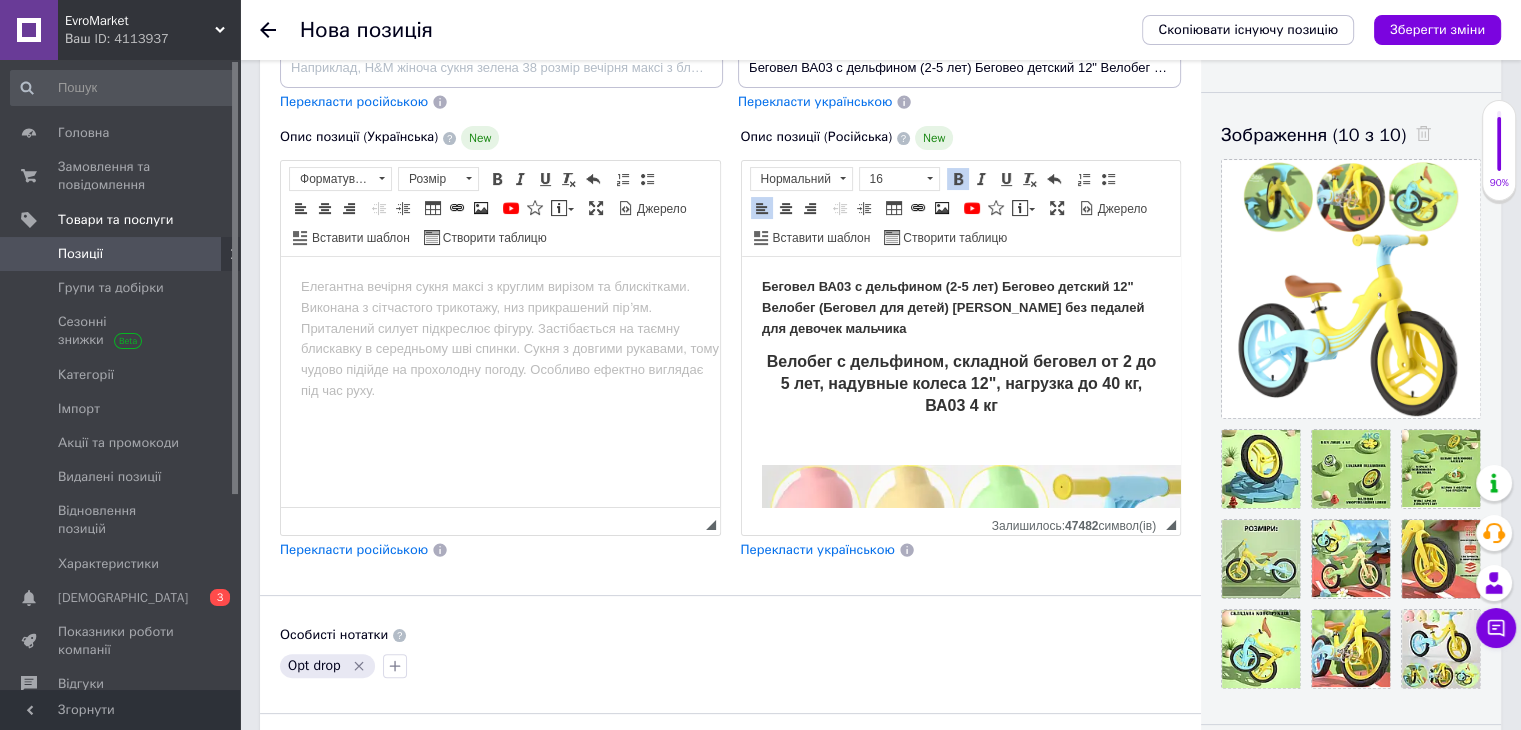 scroll, scrollTop: 0, scrollLeft: 0, axis: both 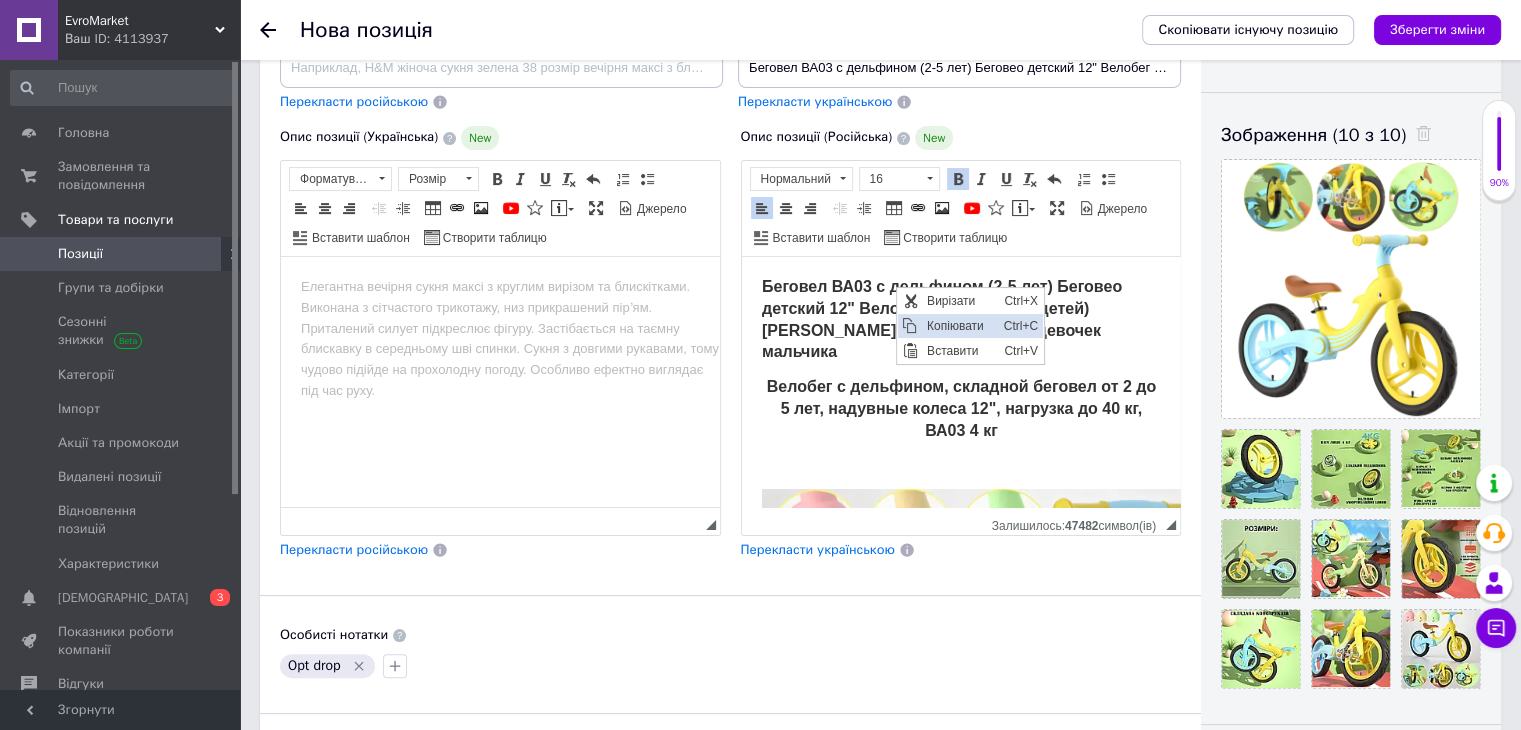click on "Копіювати" at bounding box center (960, 326) 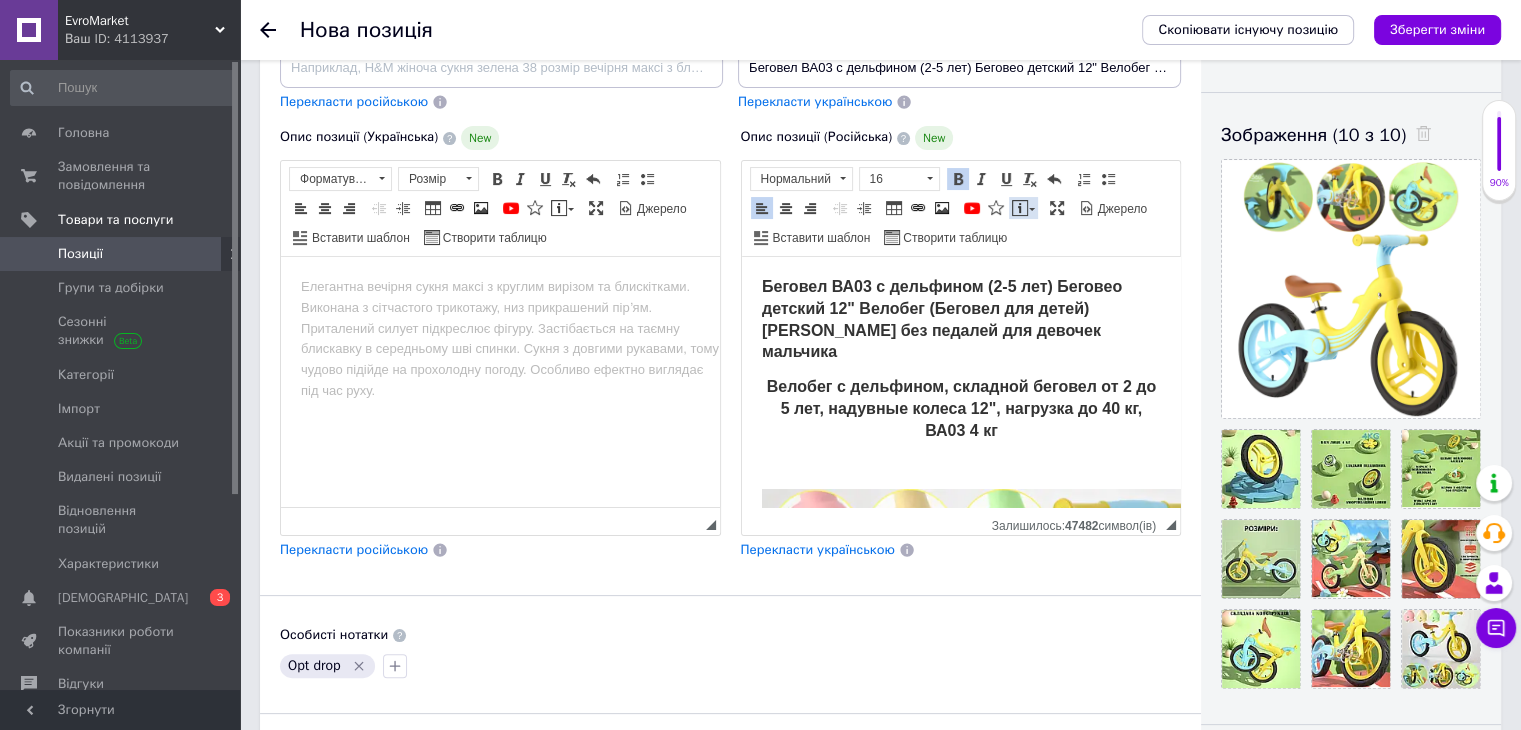 click at bounding box center (1032, 209) 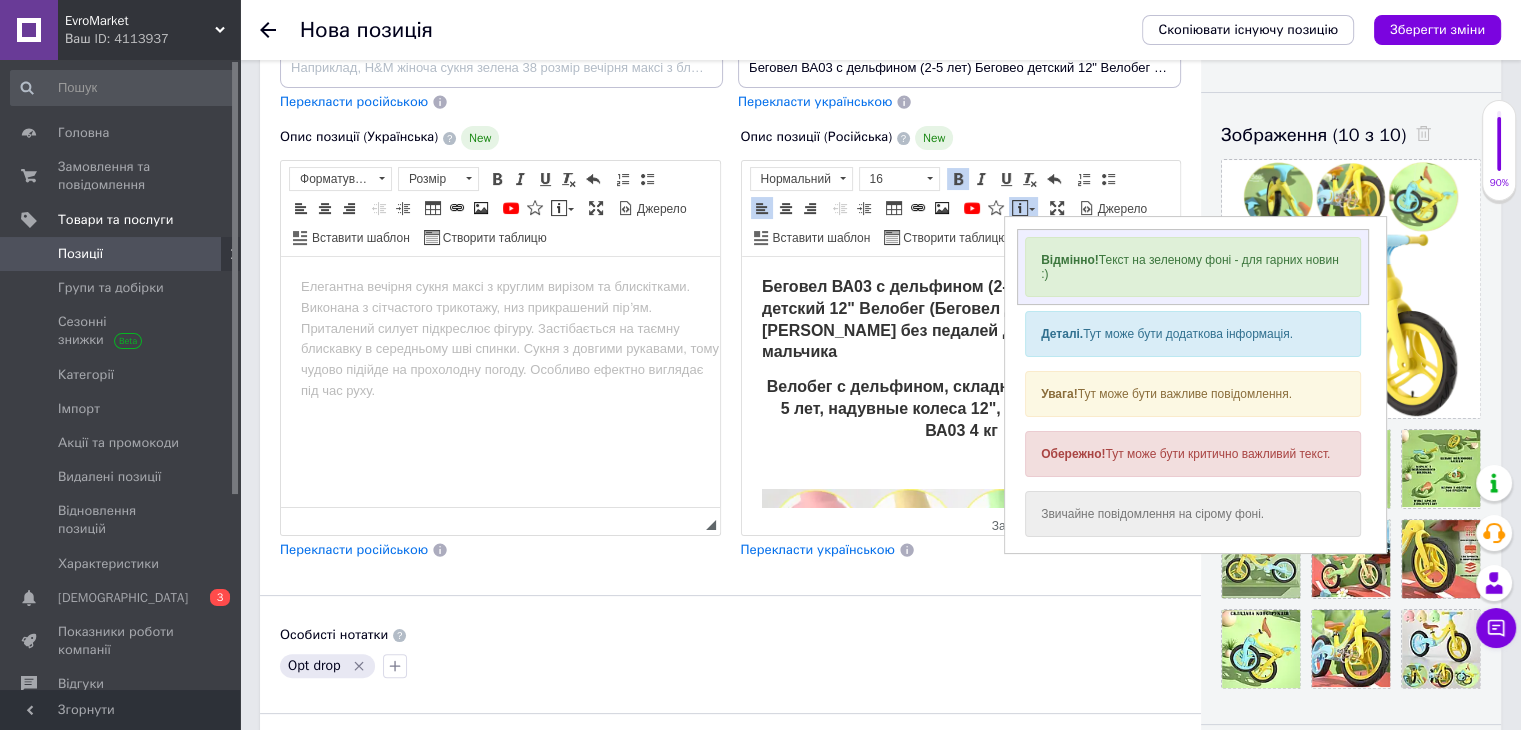 click on "Відмінно!  Текст на зеленому фоні - для гарних новин :)" at bounding box center (1193, 267) 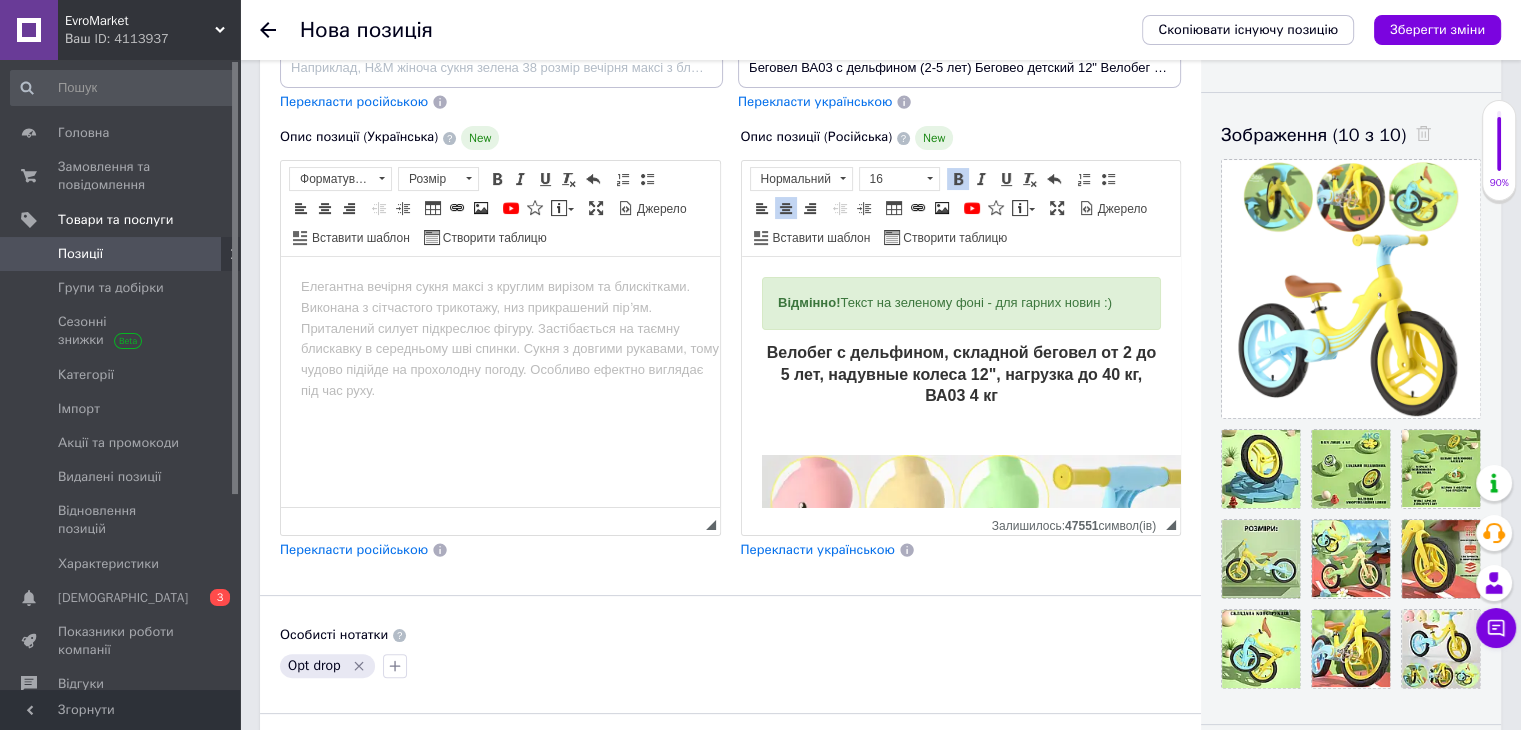 drag, startPoint x: 1123, startPoint y: 299, endPoint x: 1008, endPoint y: 298, distance: 115.00435 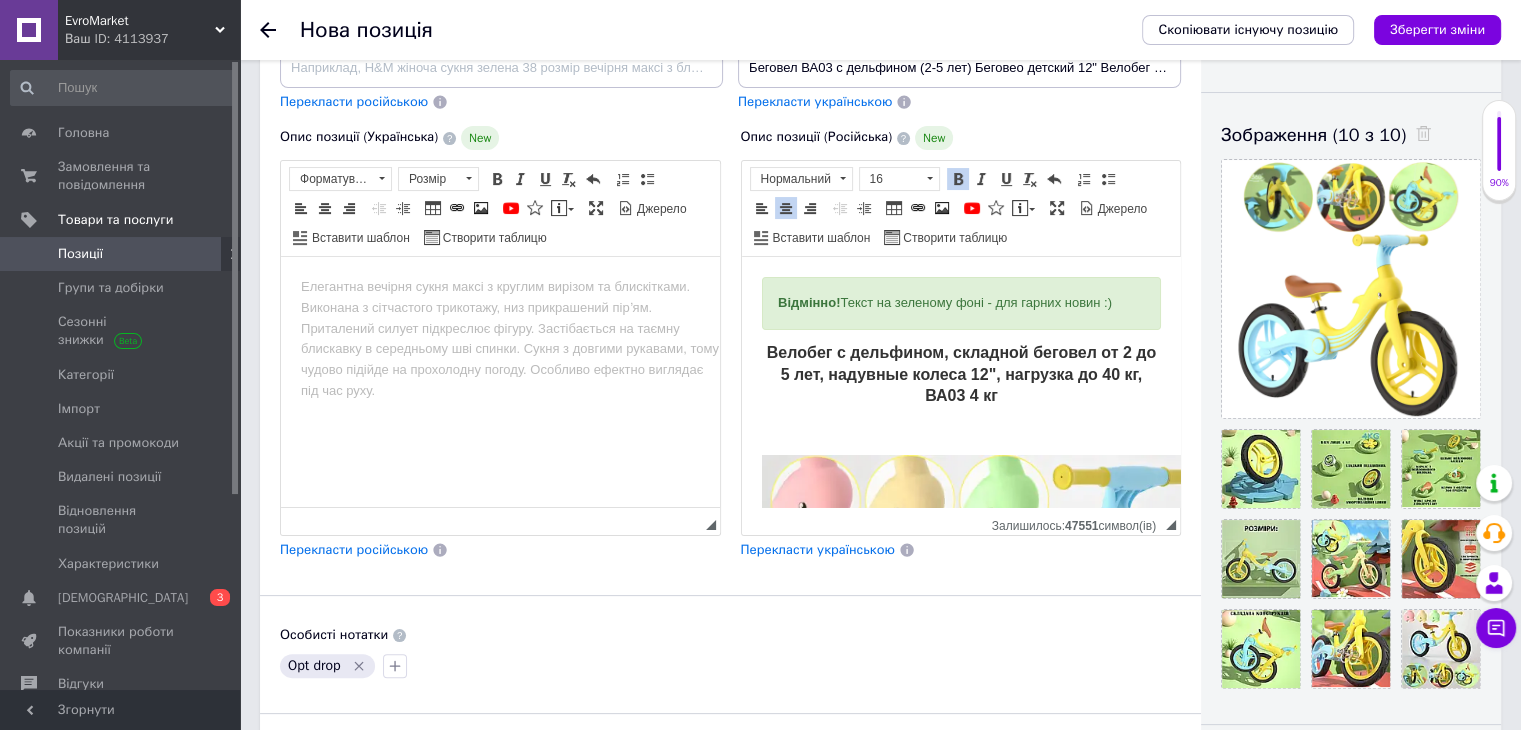 click on "Відмінно!  Текст на зеленому фоні - для гарних новин :) Велобег с дельфином, складной беговел от 2 до 5 лет, надувные колеса 12", нагрузка до 40 кг, ВА03 4 кг Велобег с дельфином ВА03 – идеальное средство для активных и любознательных малышей в возрасте от 2 до 5 лет. Этот веселый и удобный велобег доступен в четырех привлекательных цветах: зеленом, желтом, розовом и коричневом, чтобы каждый ребенок мог выбрать свой любимый. Преимущества: Характеристики: • Модель:  ВА03; • Тип: Складной велобег без педалей; • Предполагаемый возраст:  2-5 лет; • Грузоподъемность:  До 40 кг;" at bounding box center [960, 2601] 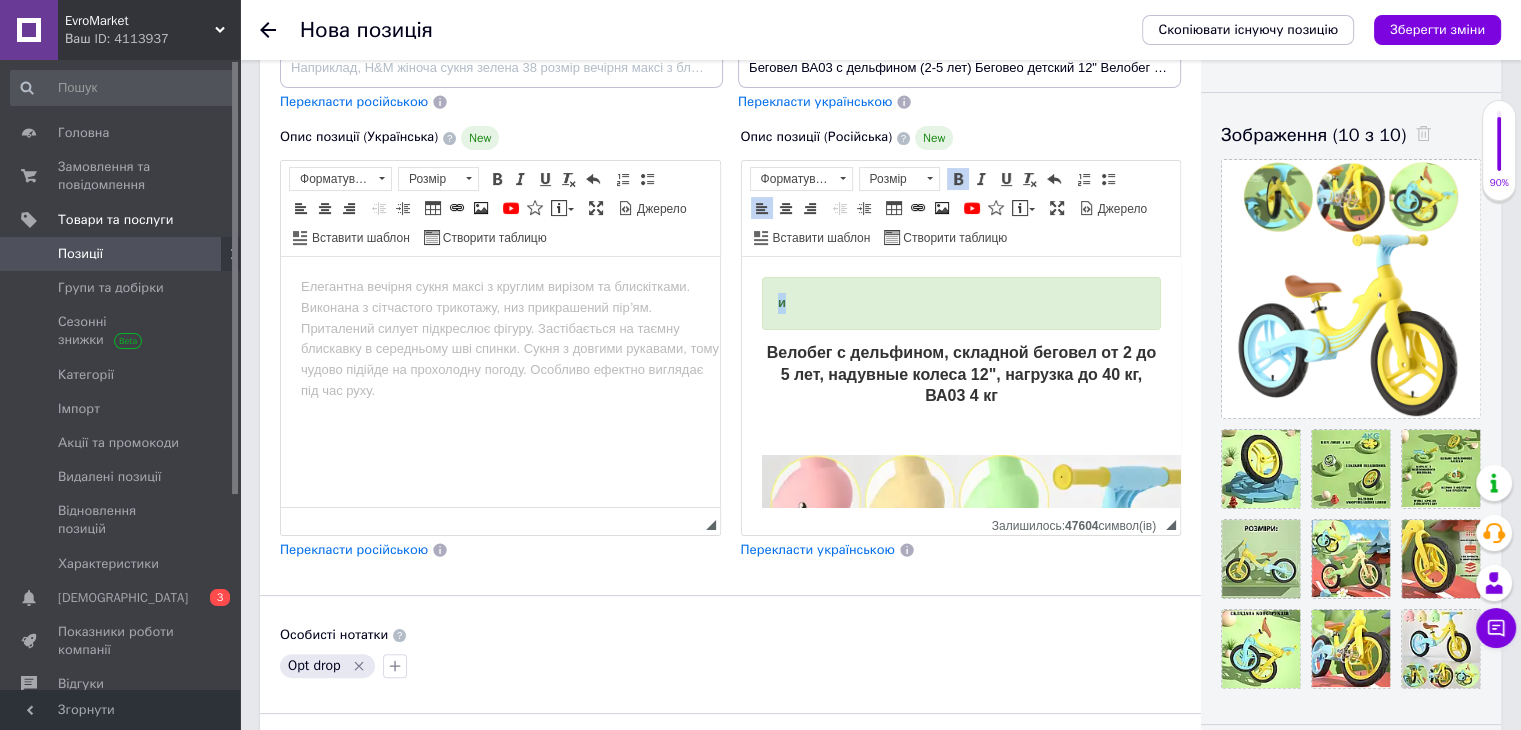 drag, startPoint x: 797, startPoint y: 307, endPoint x: 767, endPoint y: 303, distance: 30.265491 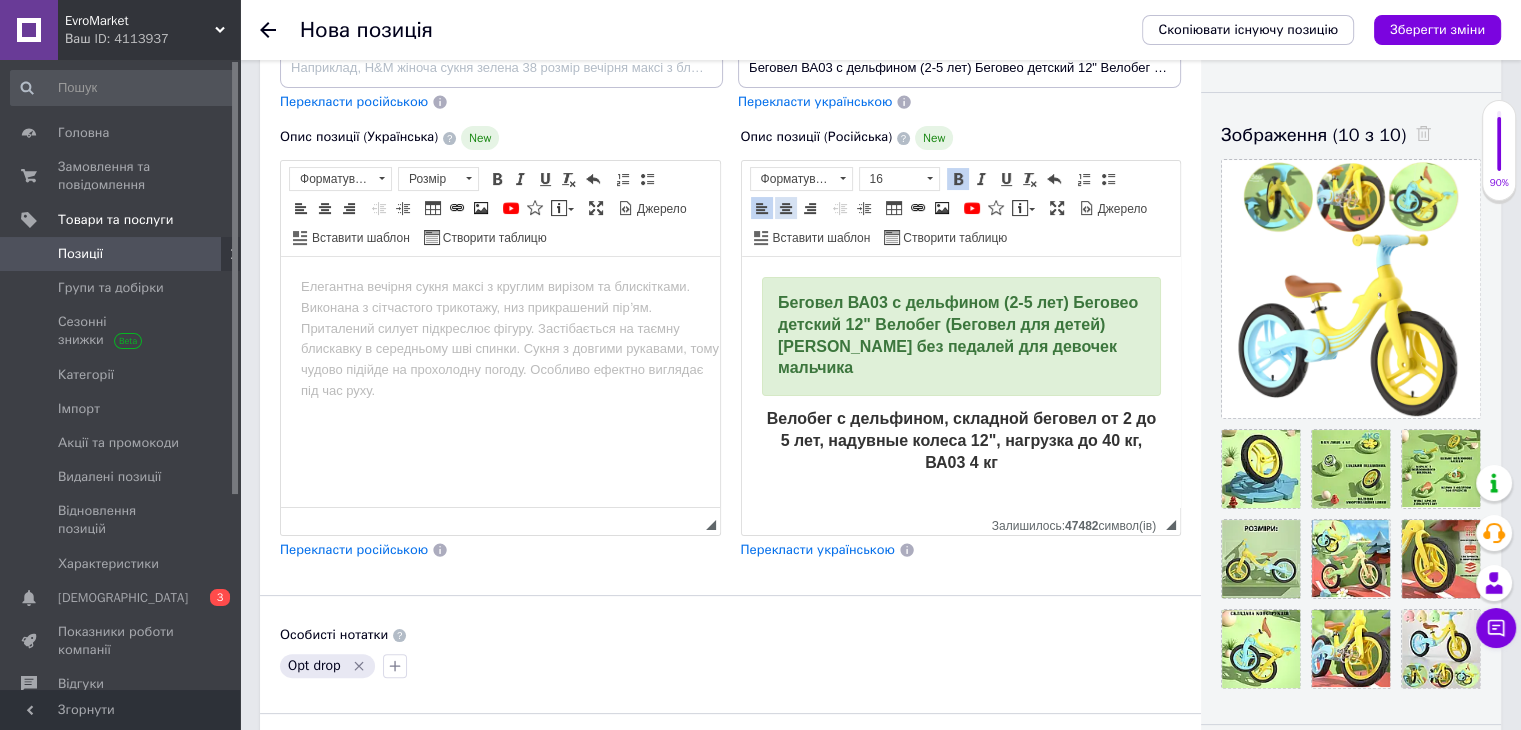 click at bounding box center (786, 208) 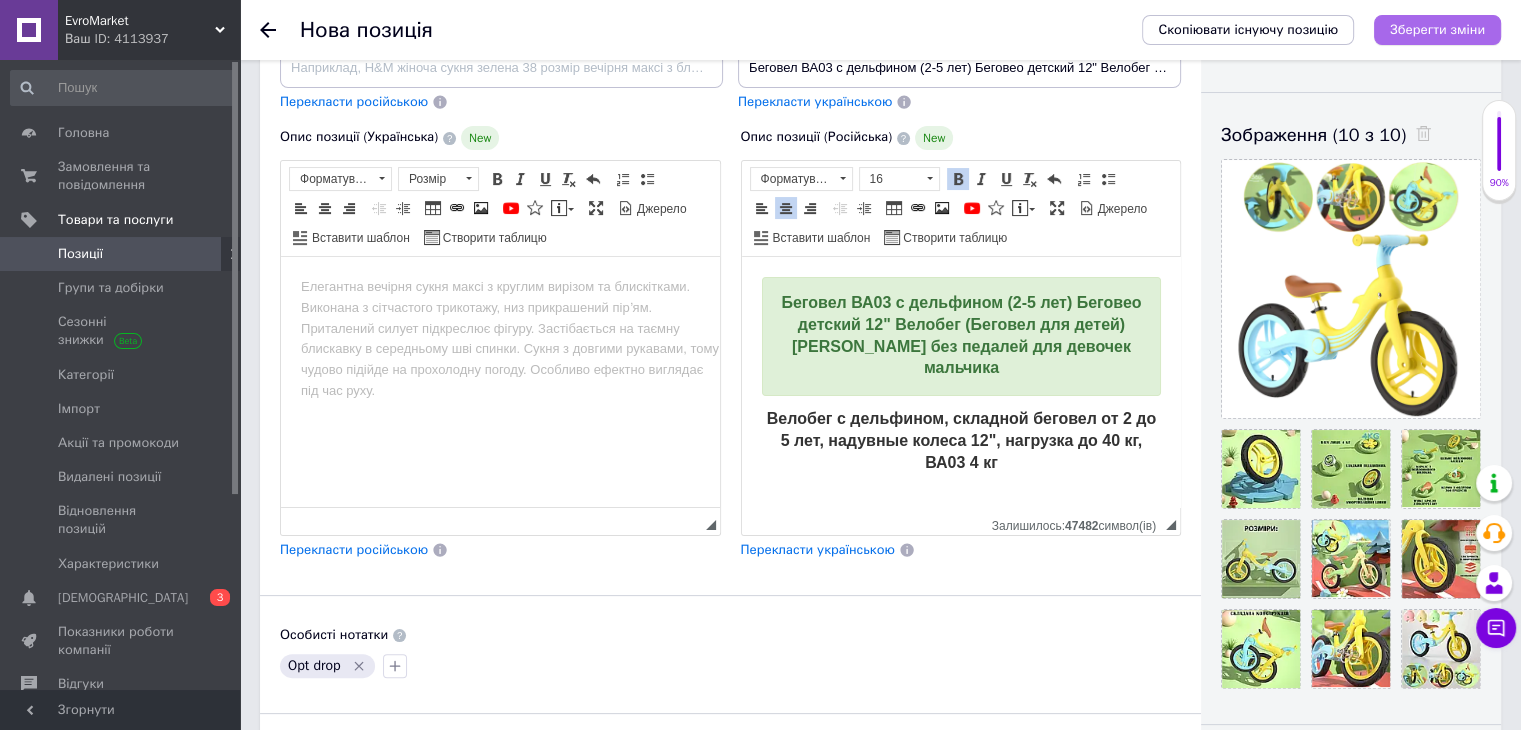 click on "Зберегти зміни" at bounding box center [1437, 29] 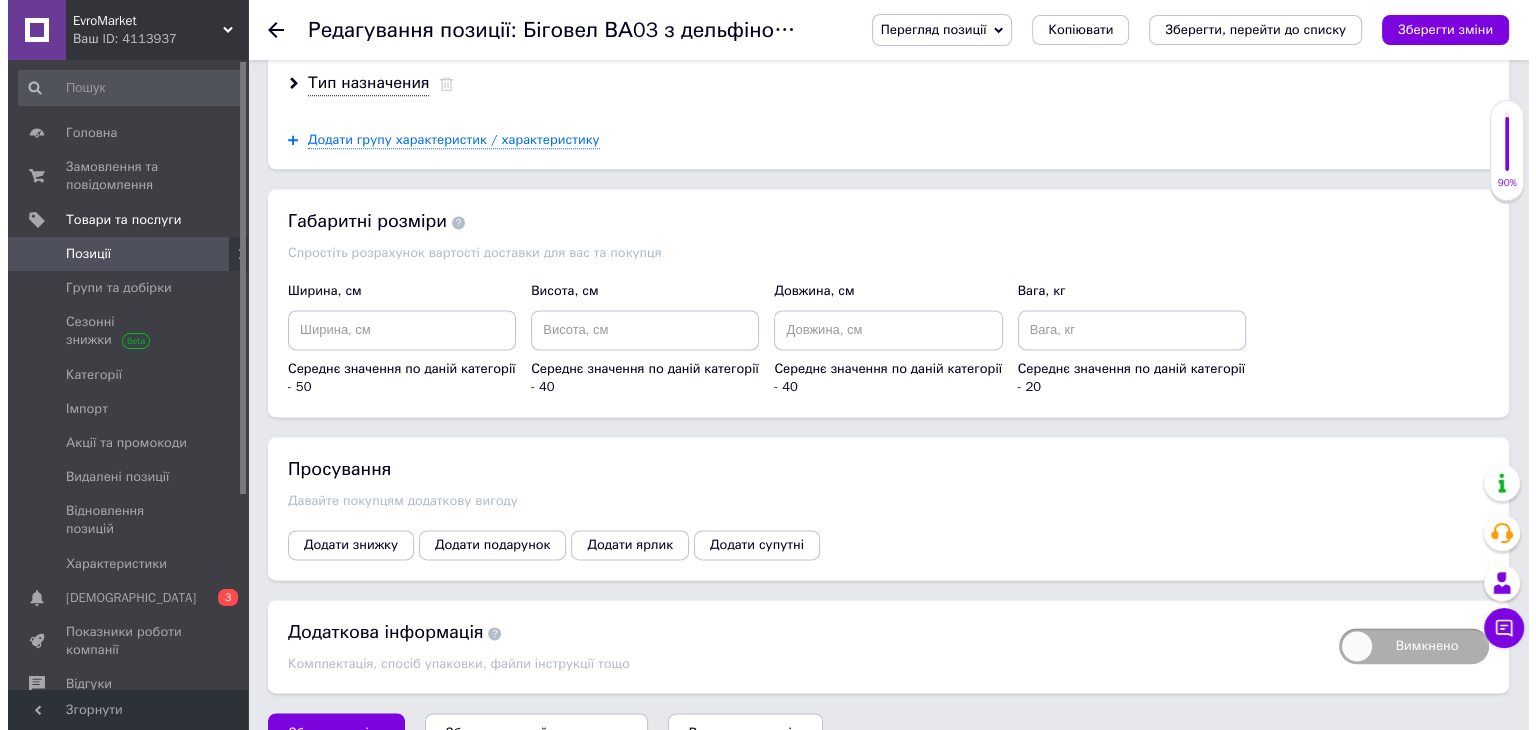 scroll, scrollTop: 2675, scrollLeft: 0, axis: vertical 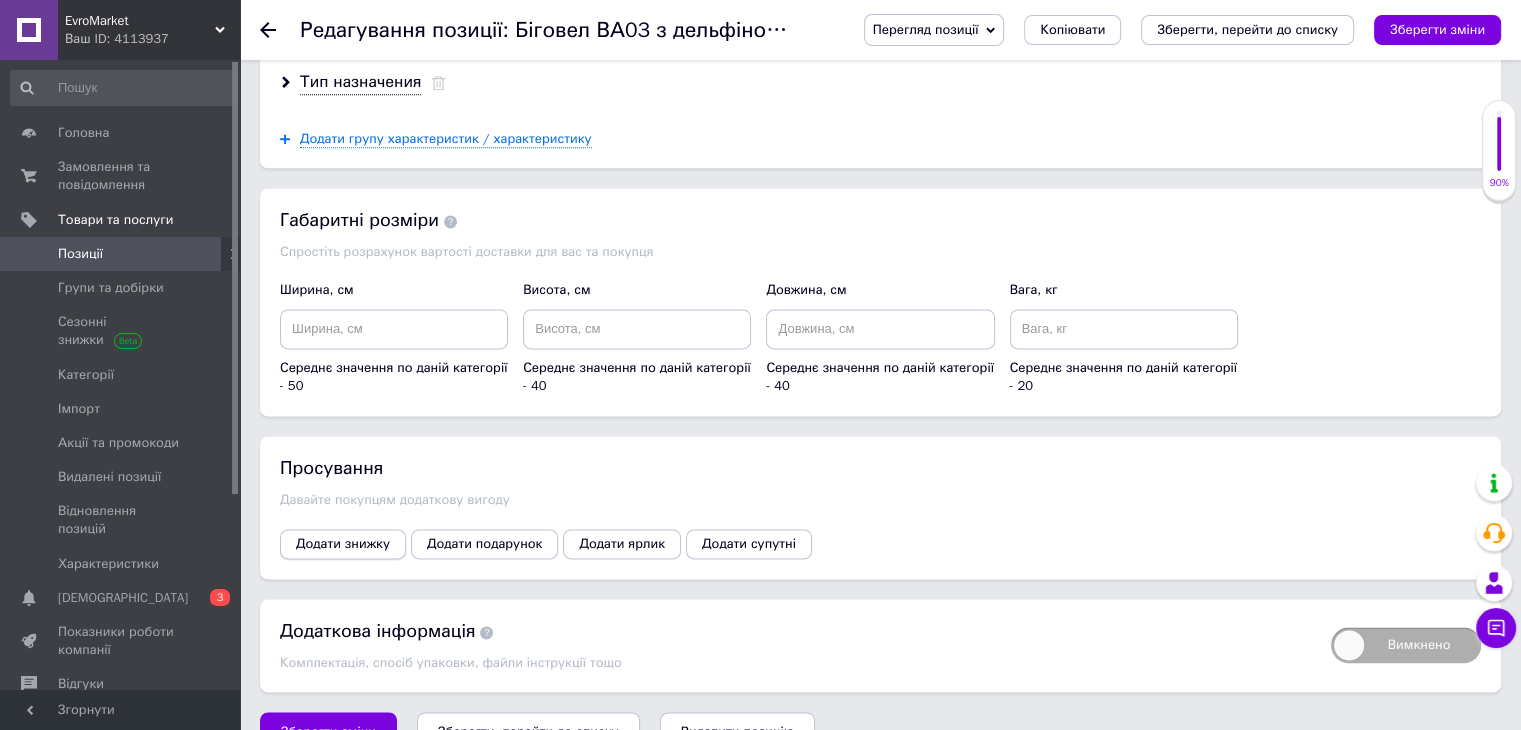 click on "Додати знижку" at bounding box center (343, 544) 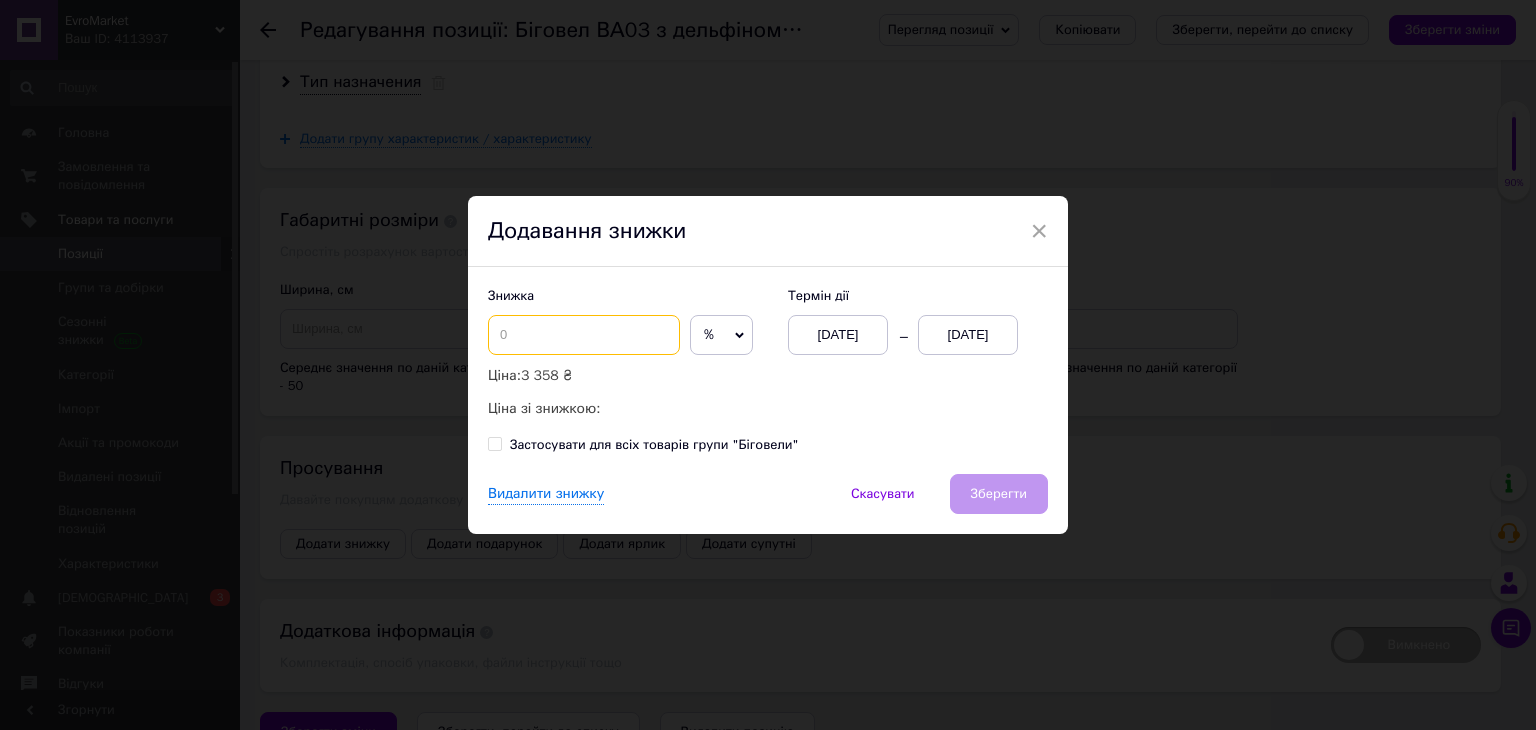 click at bounding box center (584, 335) 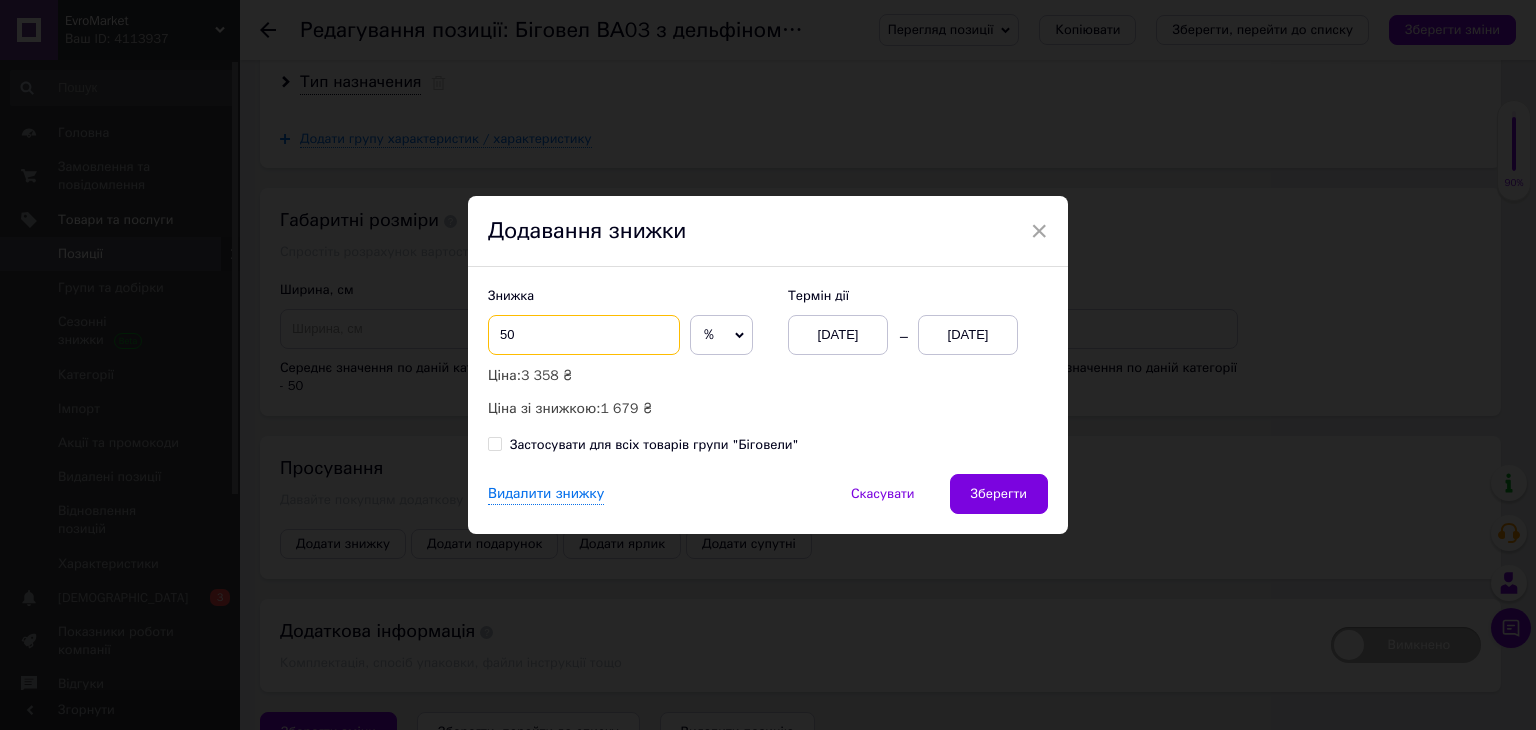 type on "50" 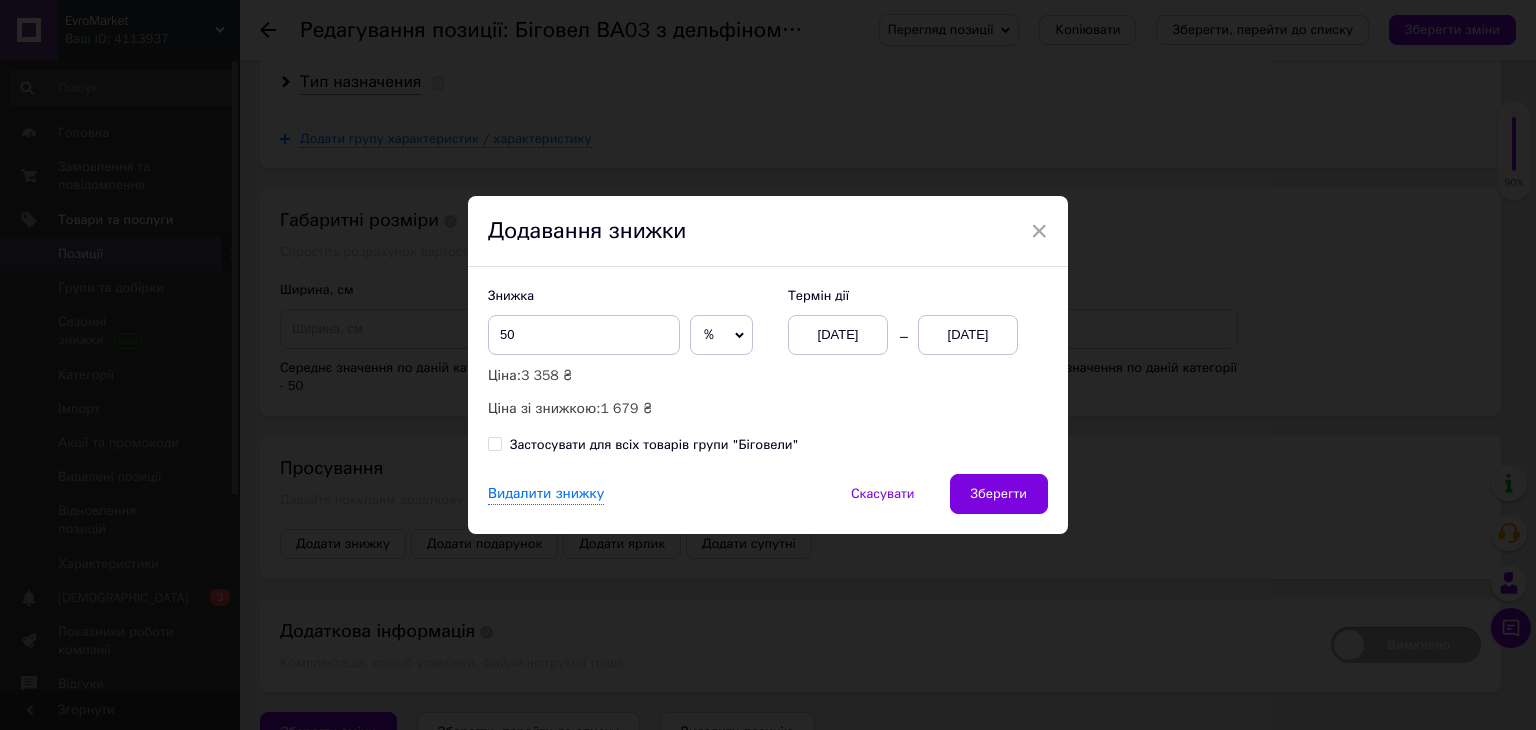 click on "[DATE]" at bounding box center [968, 335] 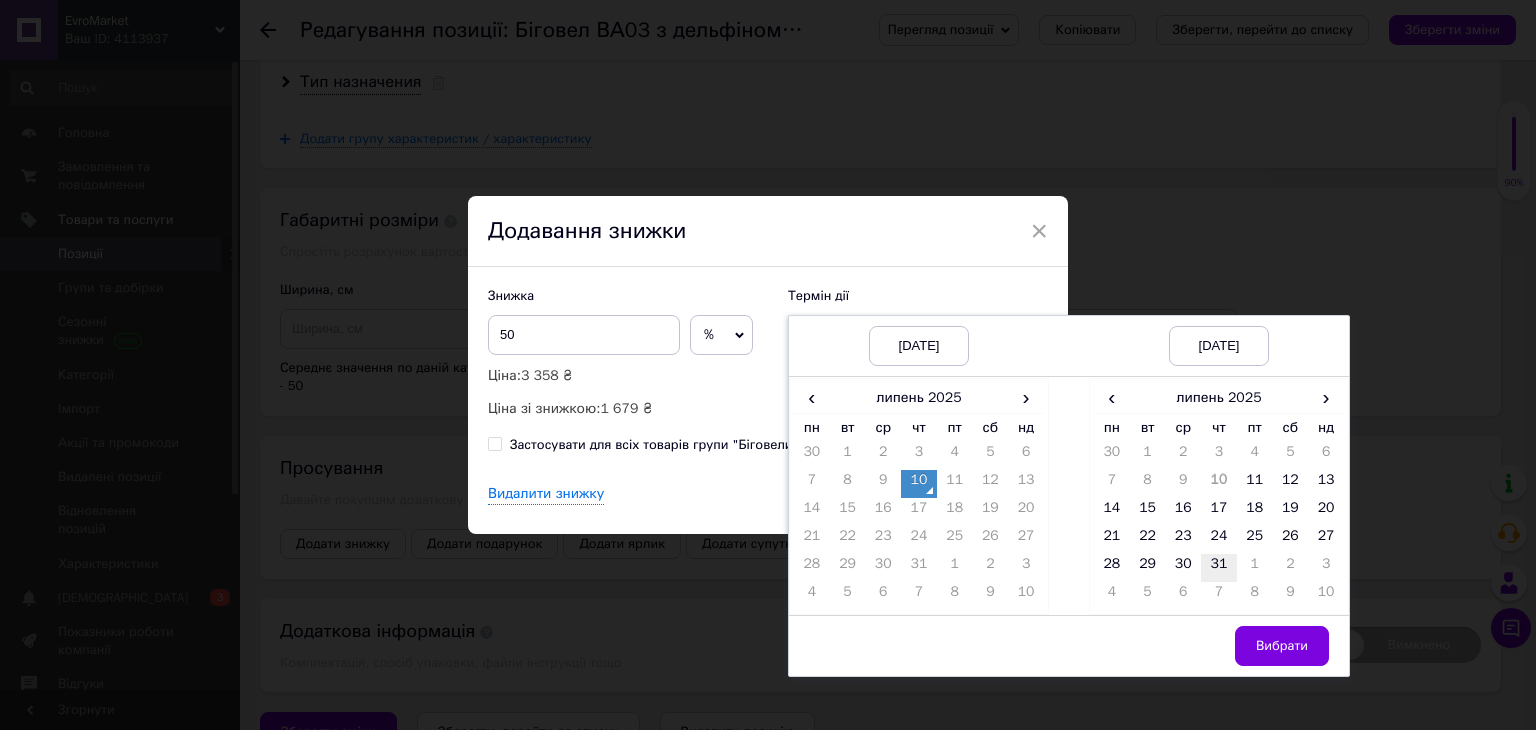 click on "31" at bounding box center [1219, 568] 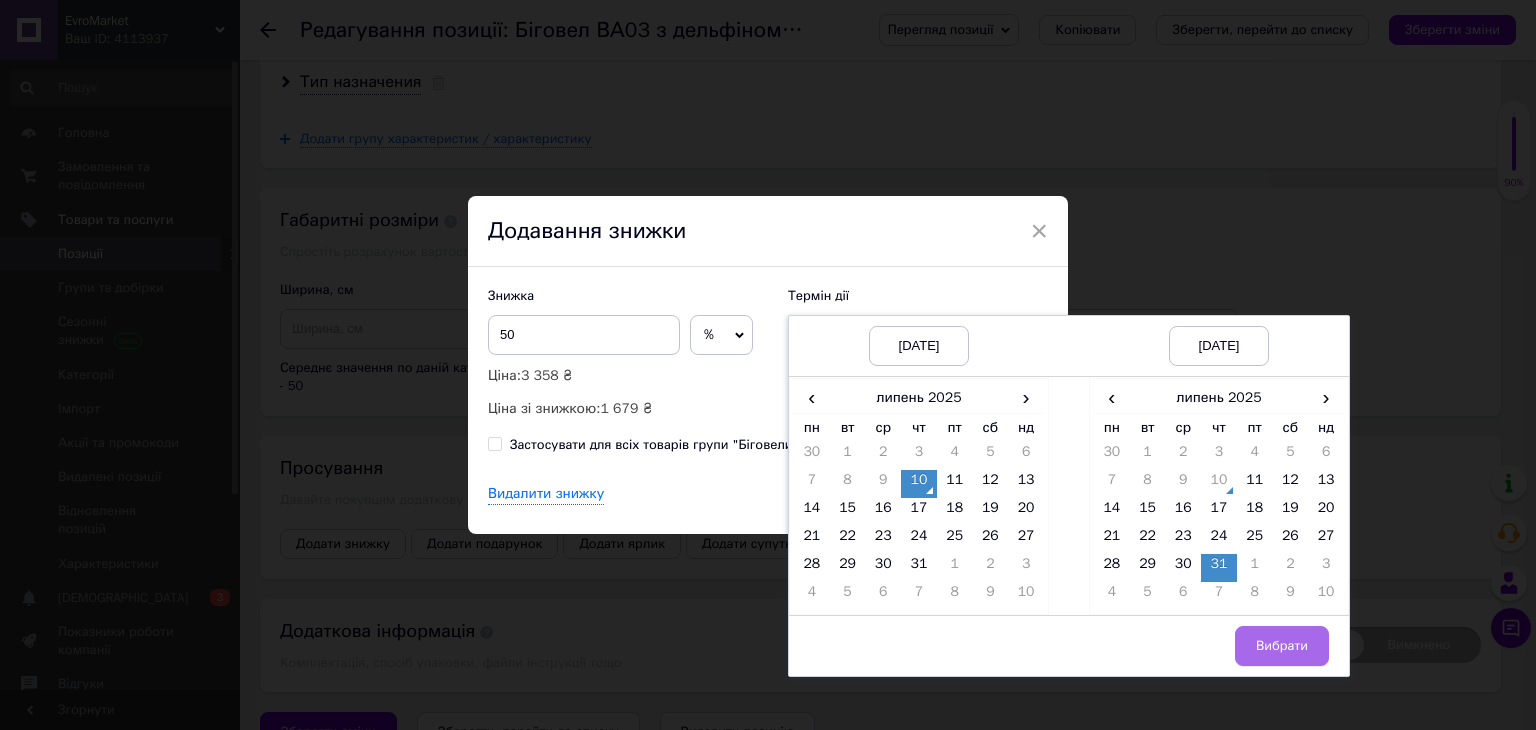 click on "Вибрати" at bounding box center (1282, 646) 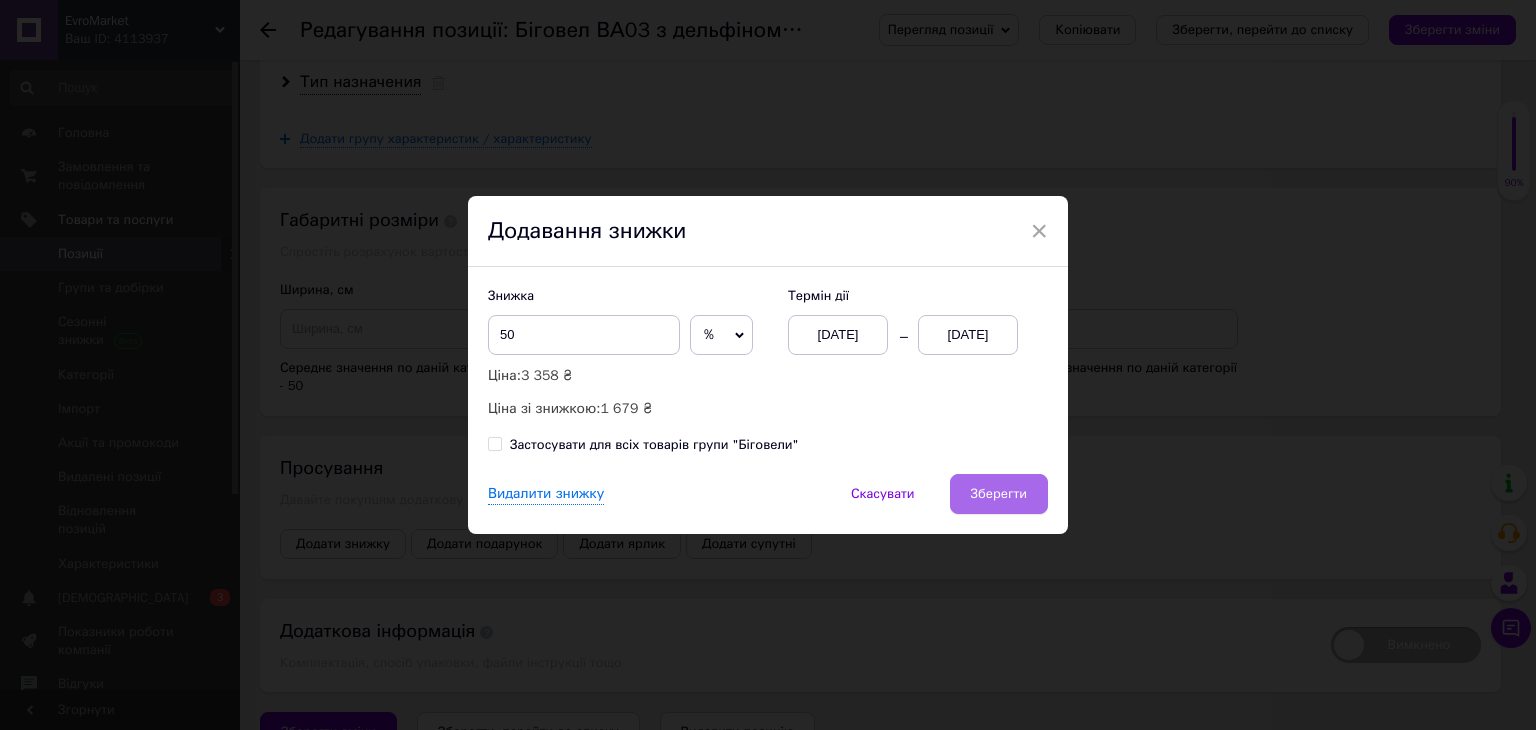 click on "Зберегти" at bounding box center [999, 494] 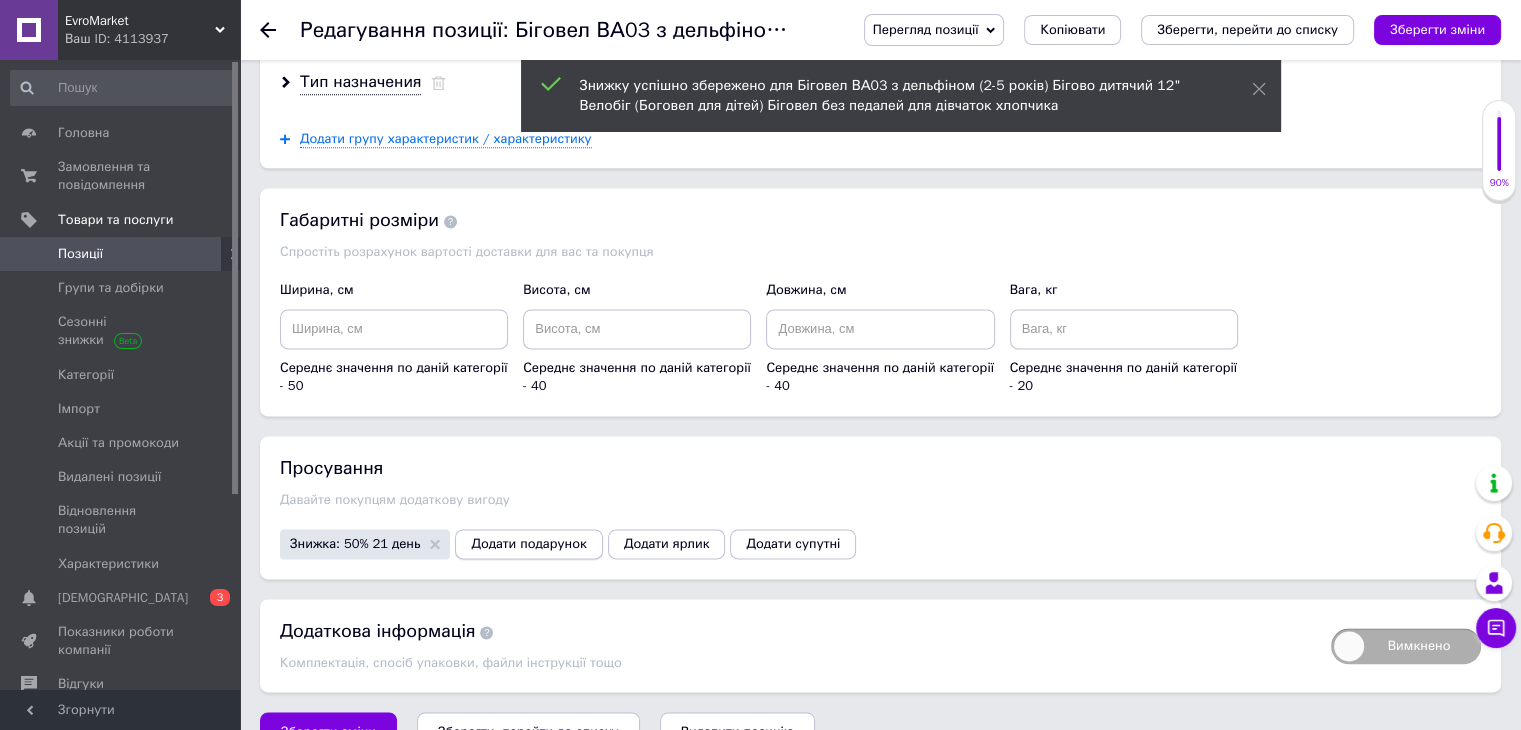 click on "Додати подарунок" at bounding box center (528, 544) 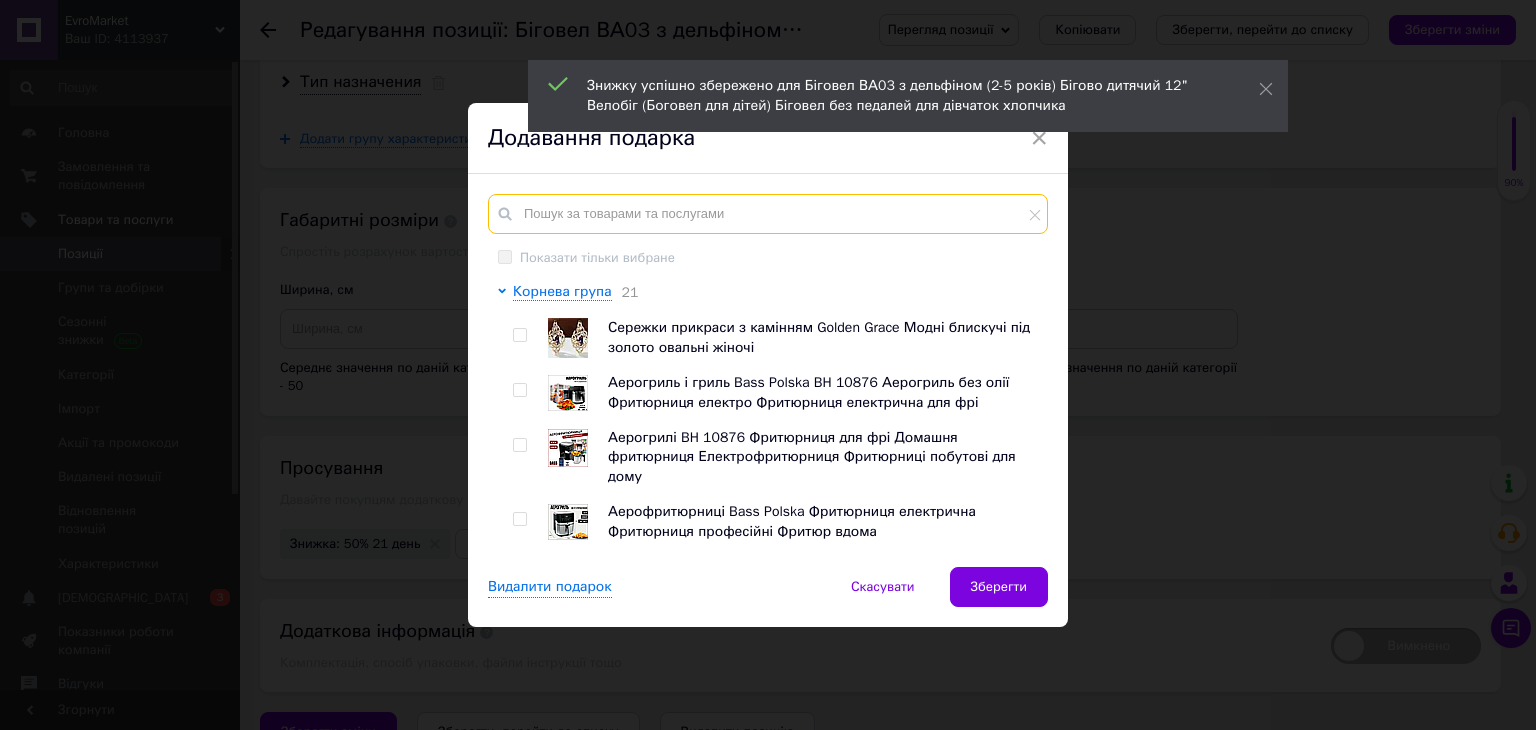 click at bounding box center (768, 214) 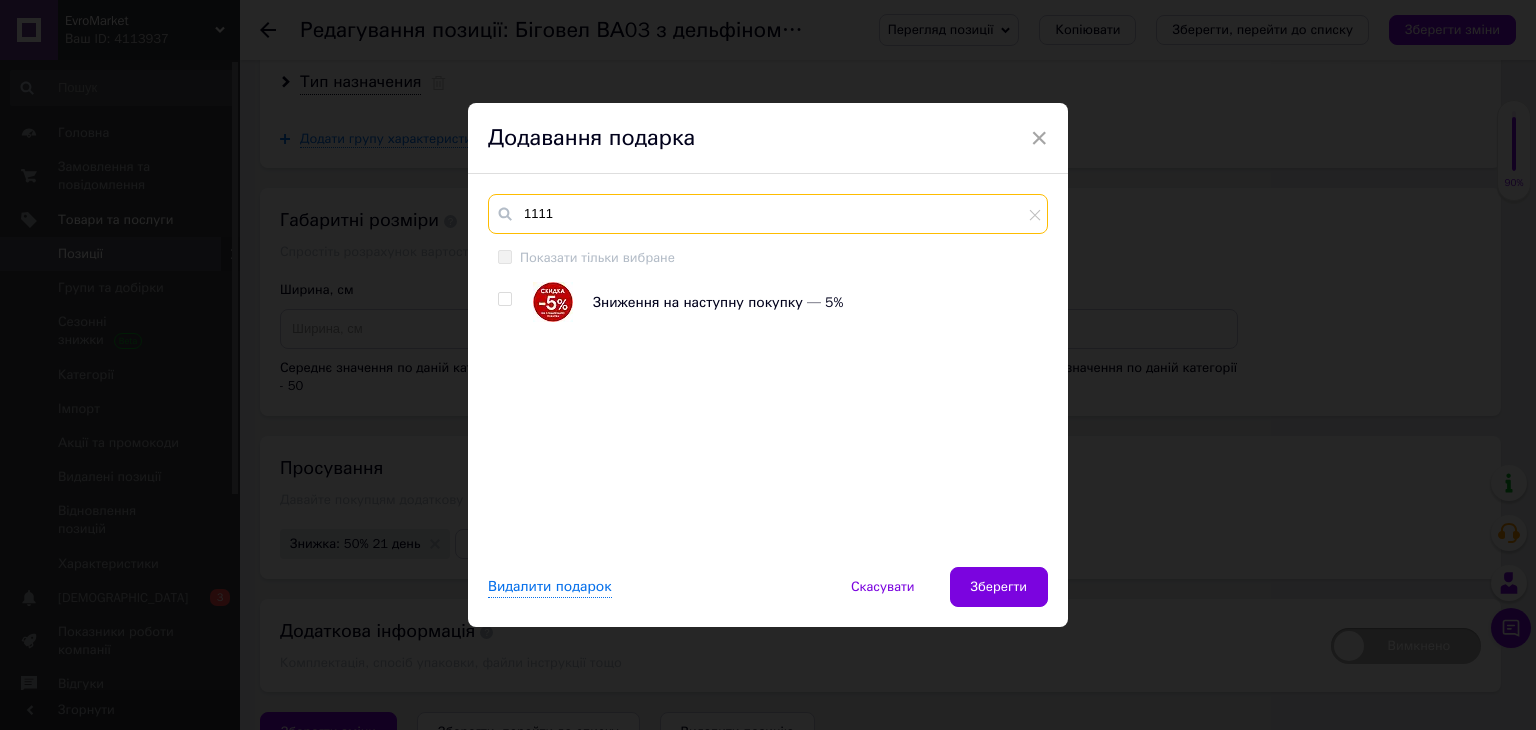 type on "1111" 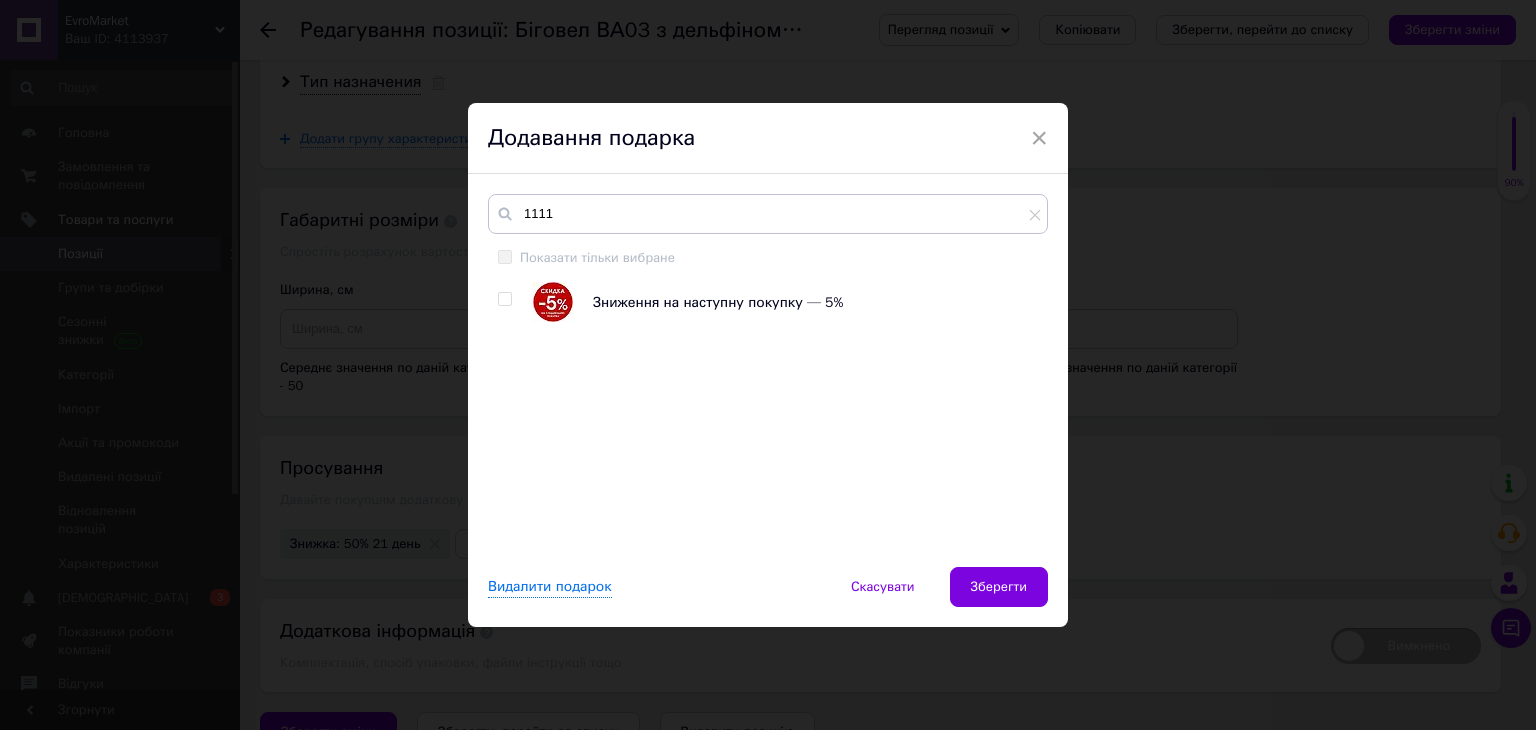 drag, startPoint x: 504, startPoint y: 297, endPoint x: 624, endPoint y: 384, distance: 148.21944 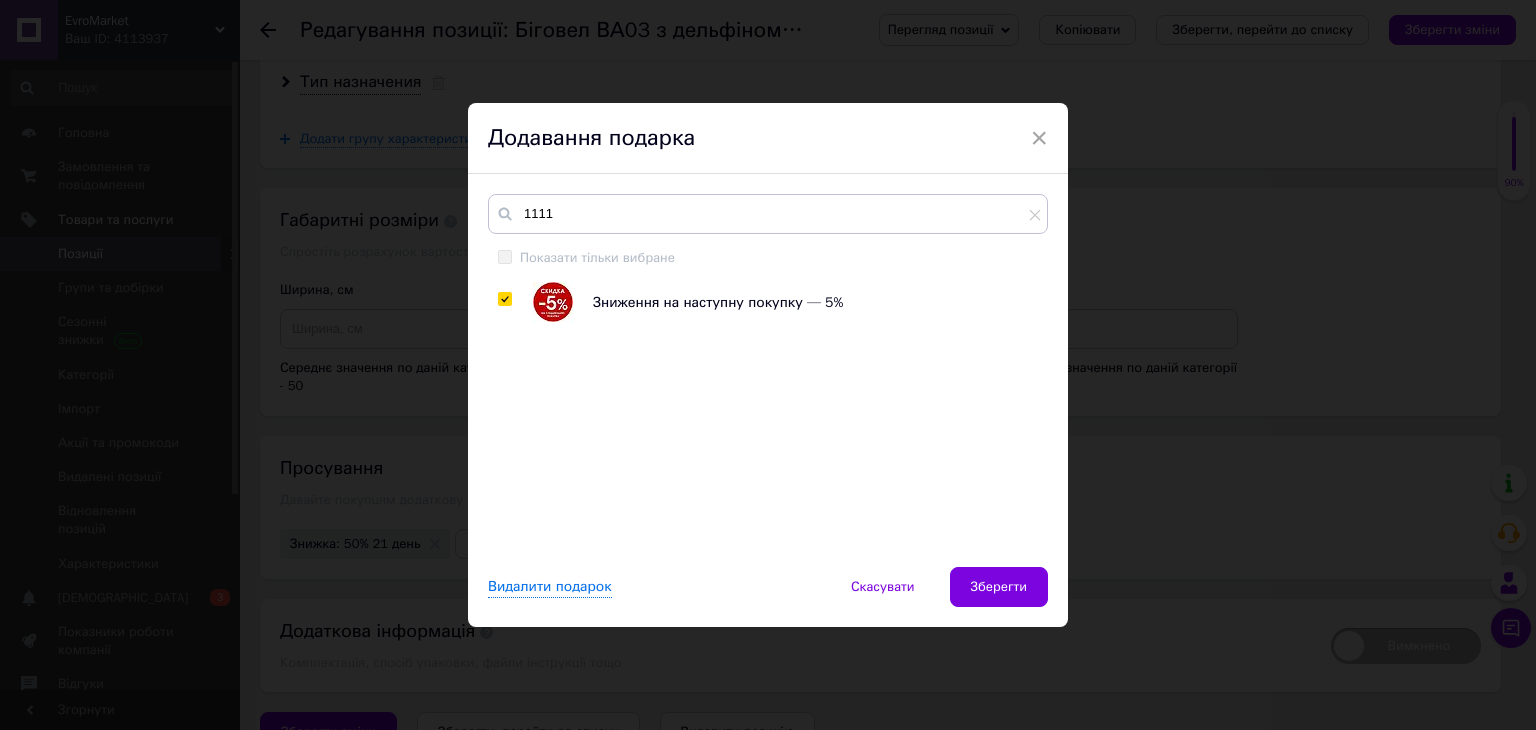 checkbox on "true" 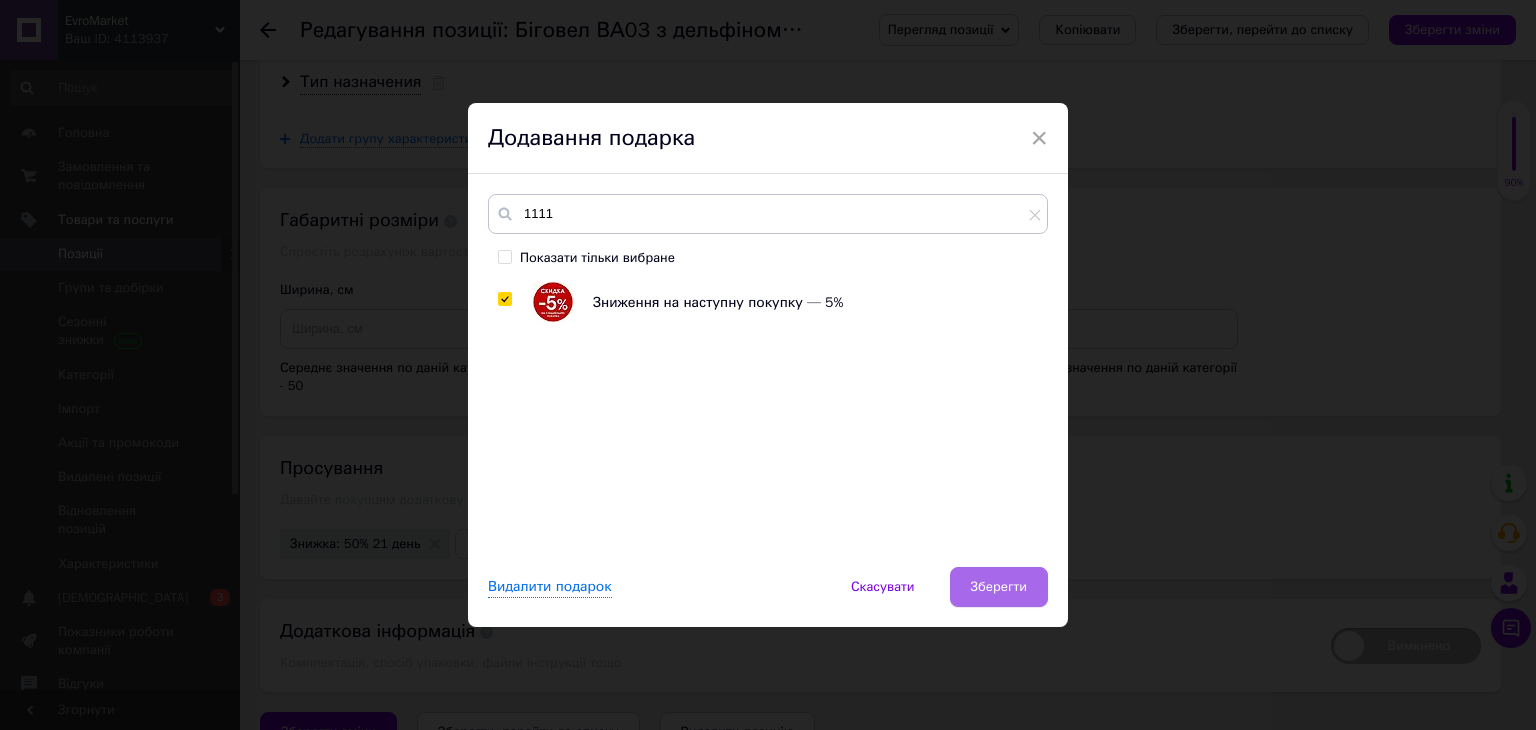 click on "Зберегти" at bounding box center (999, 587) 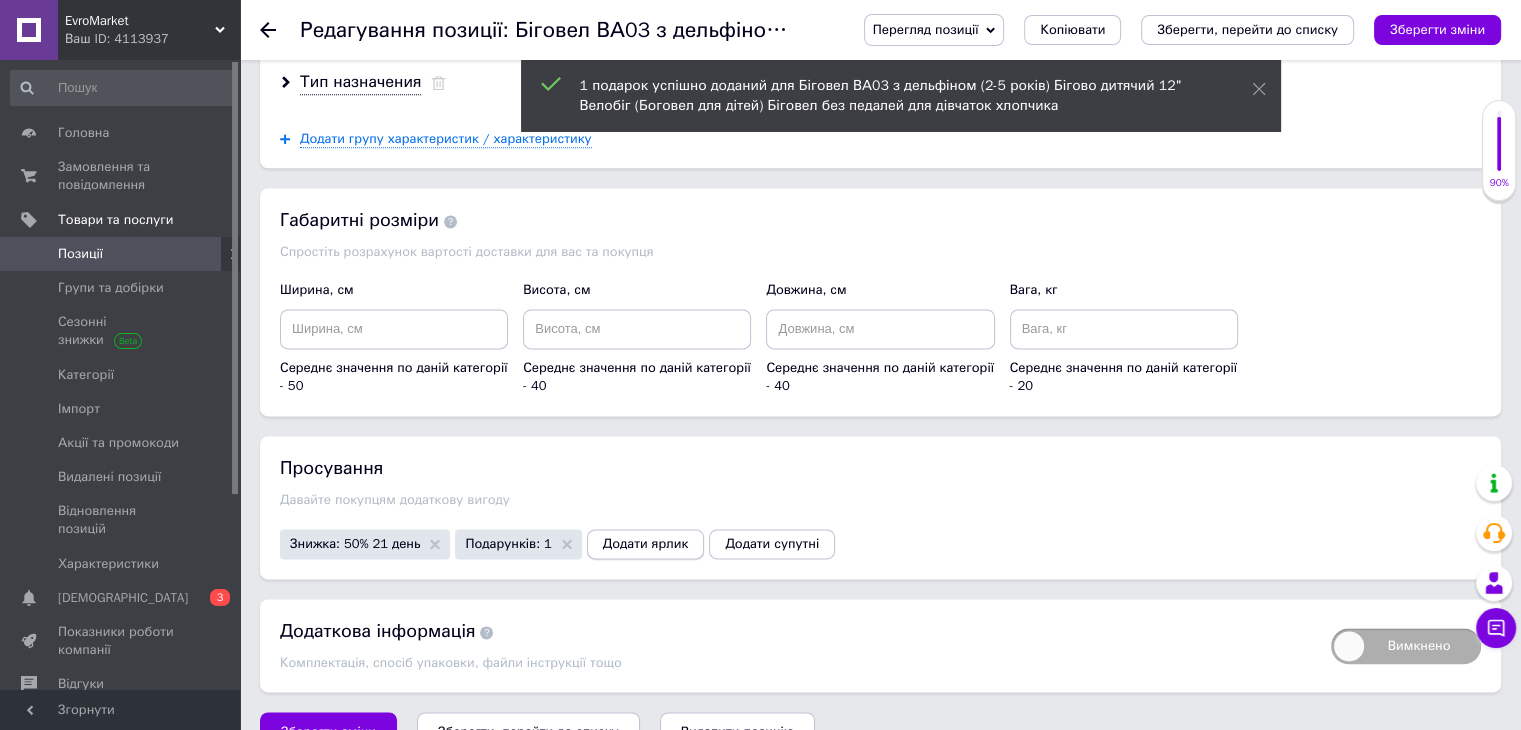 click on "Додати ярлик" at bounding box center [646, 544] 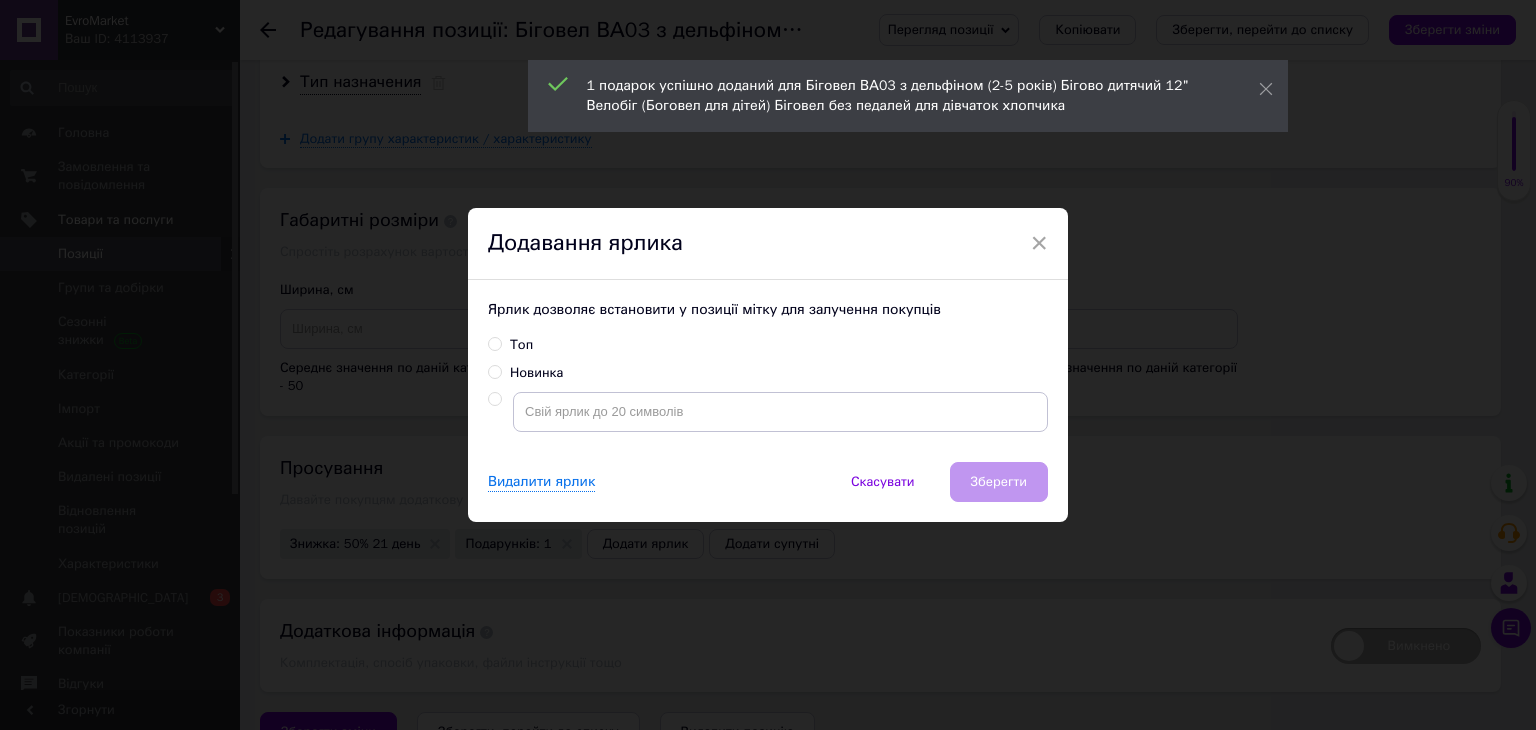 drag, startPoint x: 489, startPoint y: 337, endPoint x: 776, endPoint y: 469, distance: 315.9003 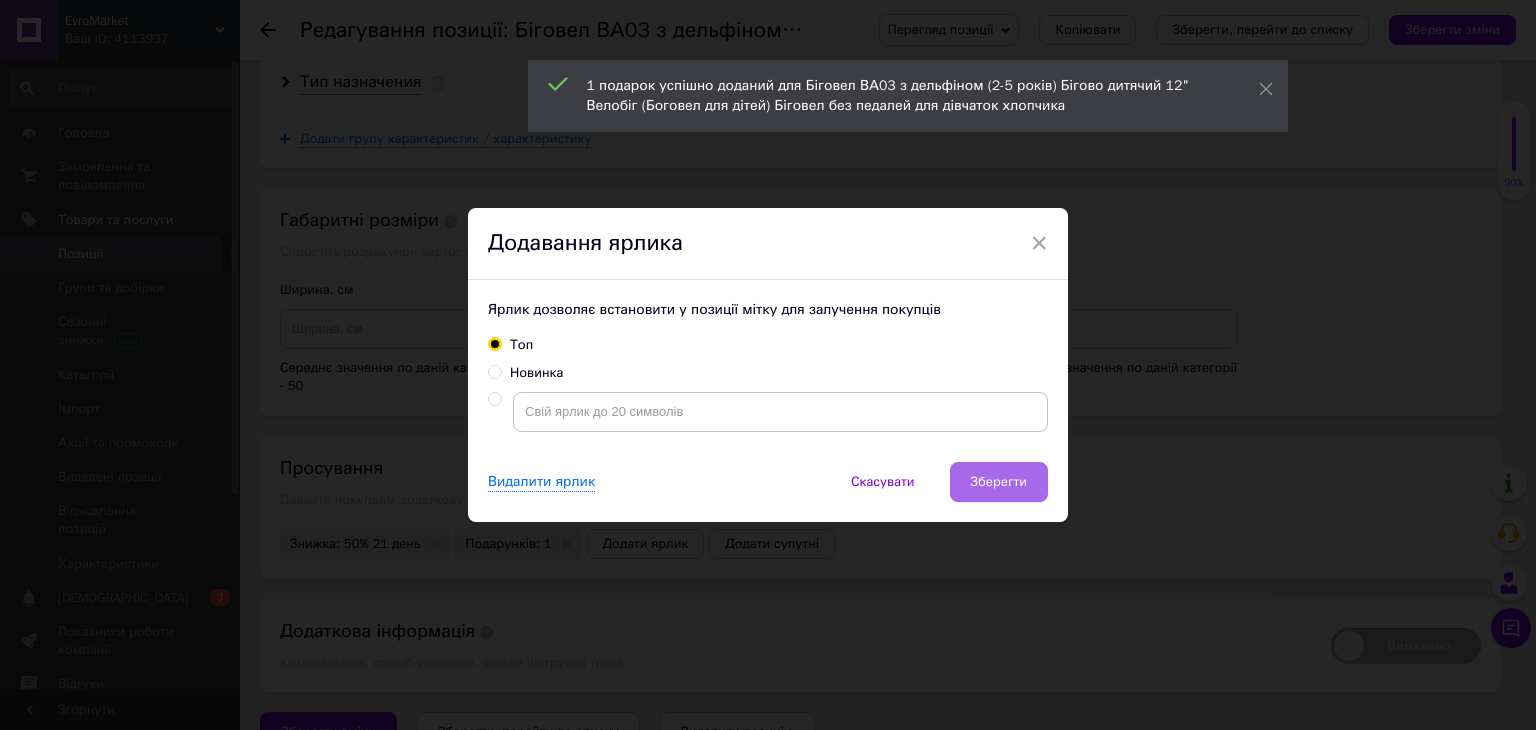click on "Зберегти" at bounding box center [999, 482] 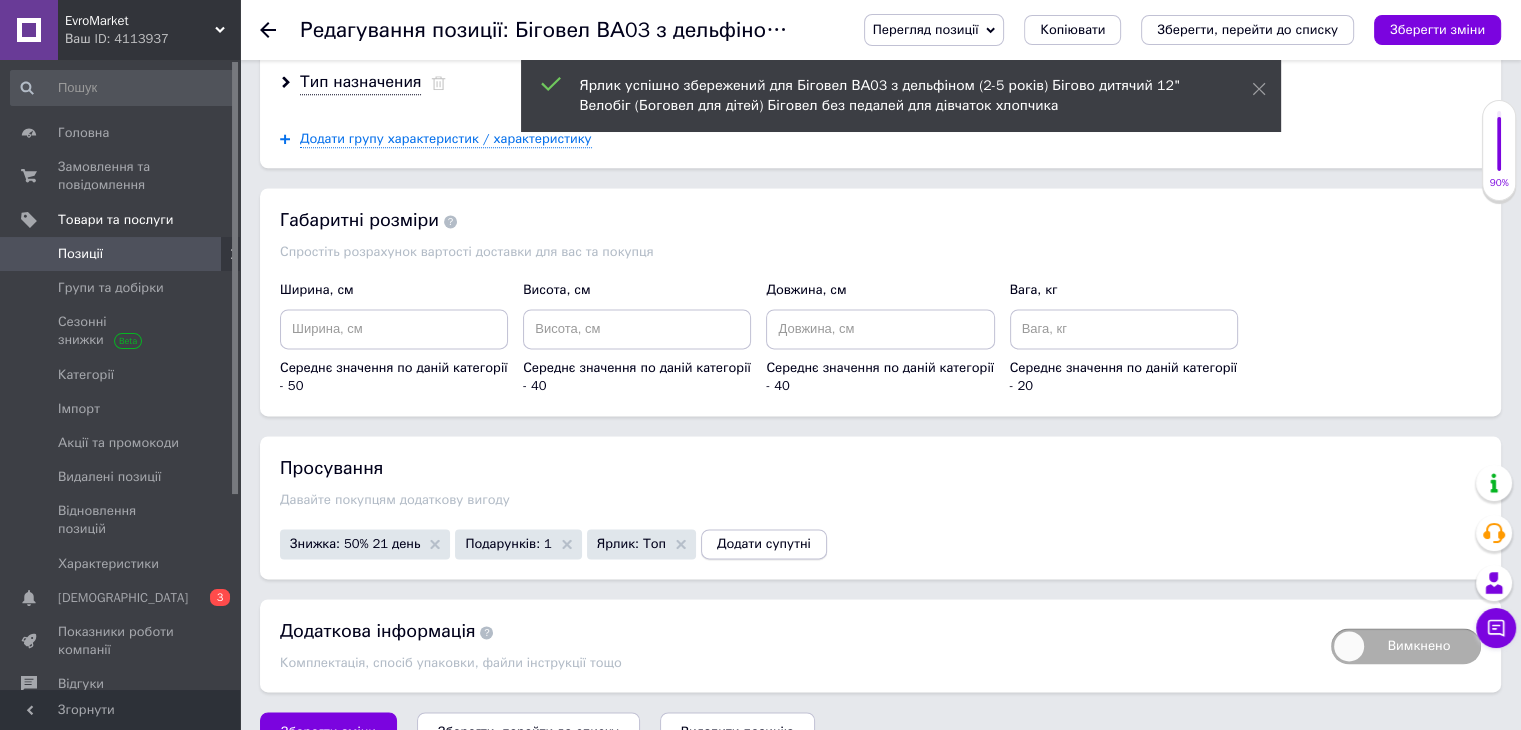click on "Додати супутні" at bounding box center [764, 544] 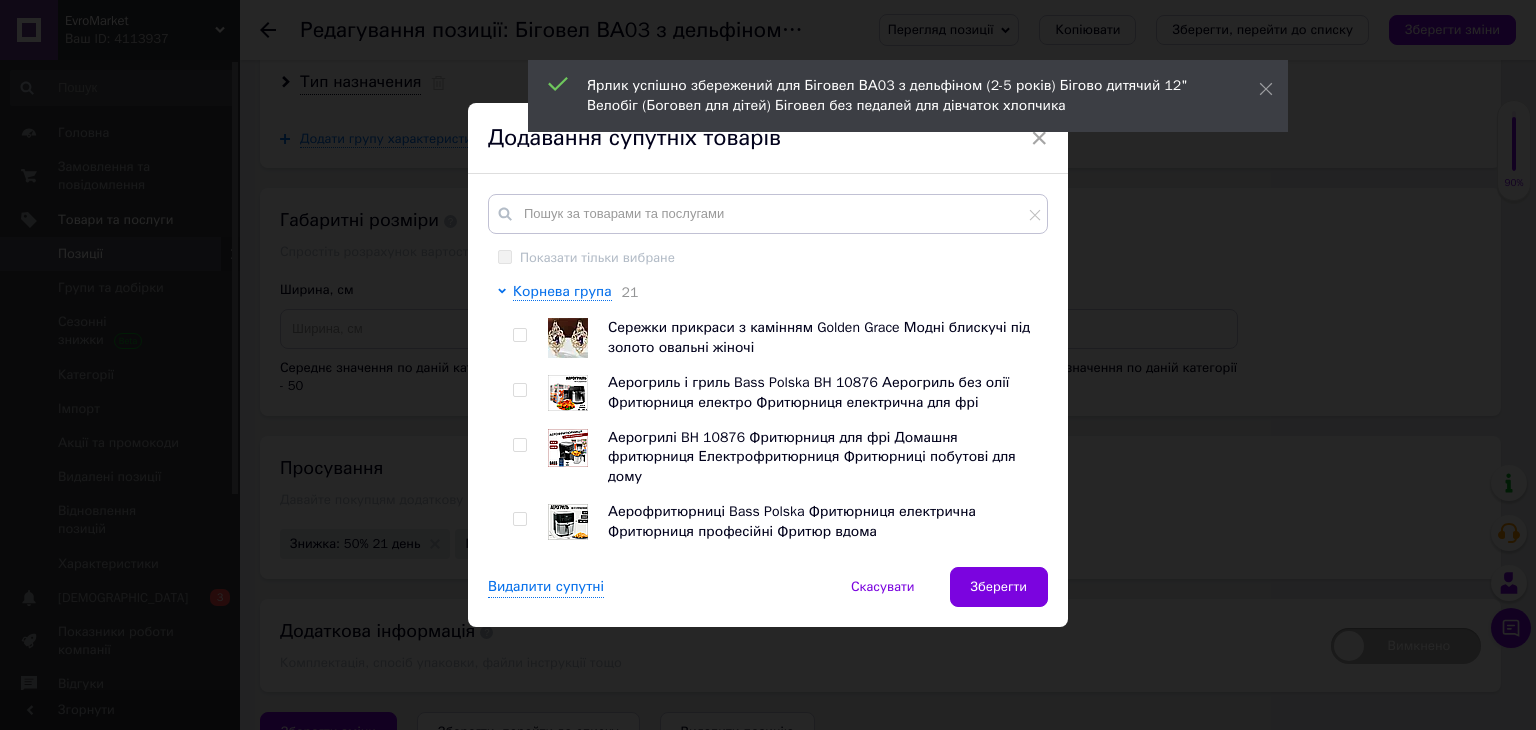 click at bounding box center (519, 335) 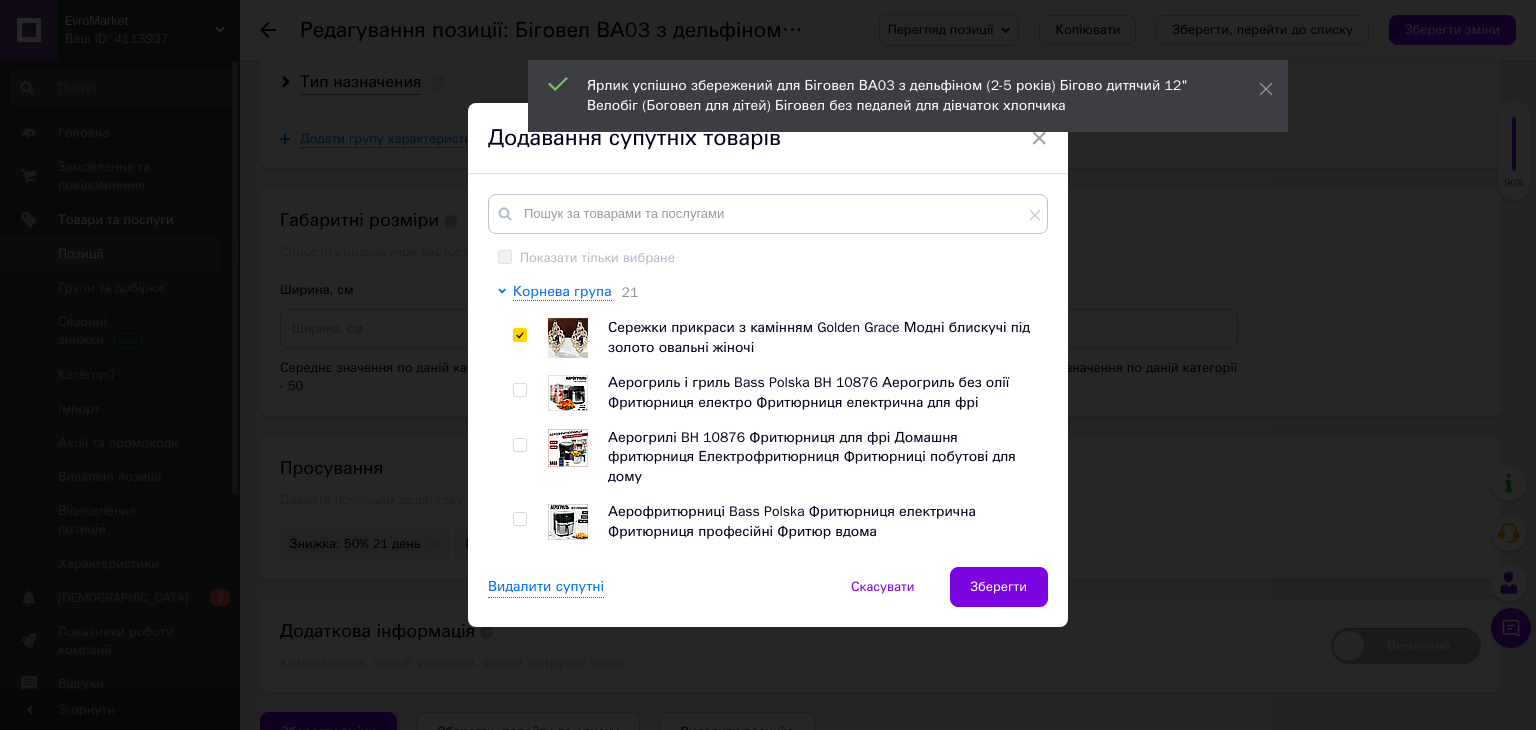 checkbox on "true" 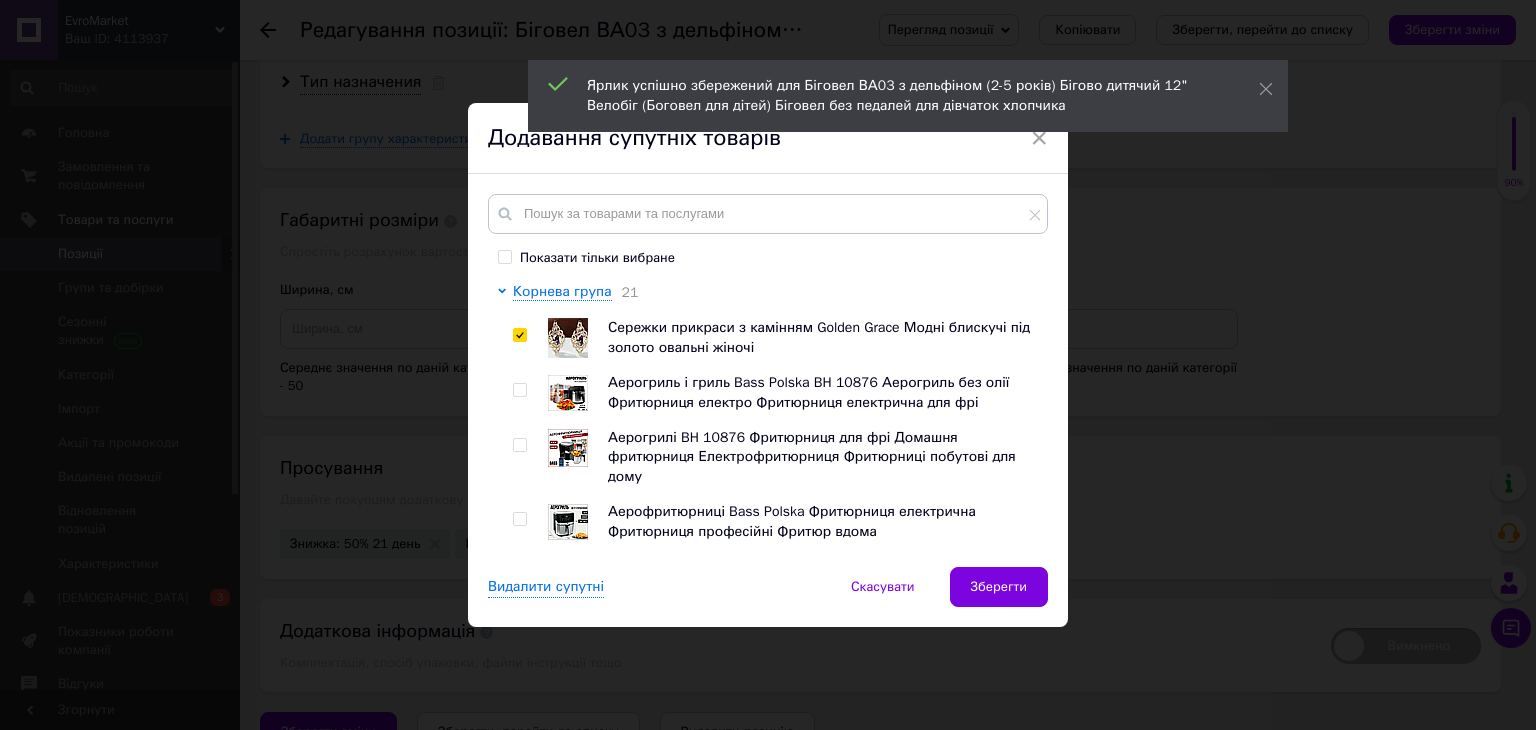click at bounding box center [519, 390] 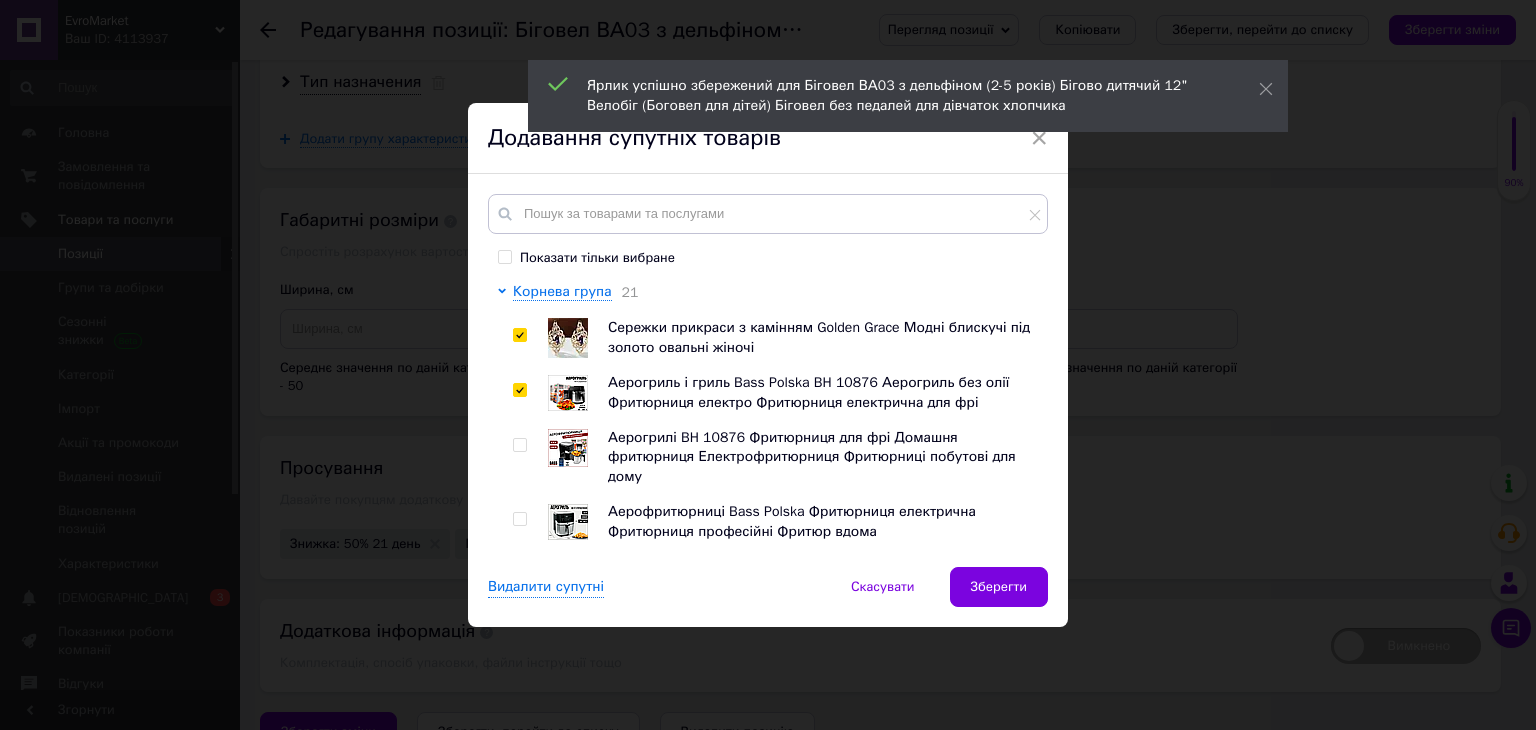 checkbox on "true" 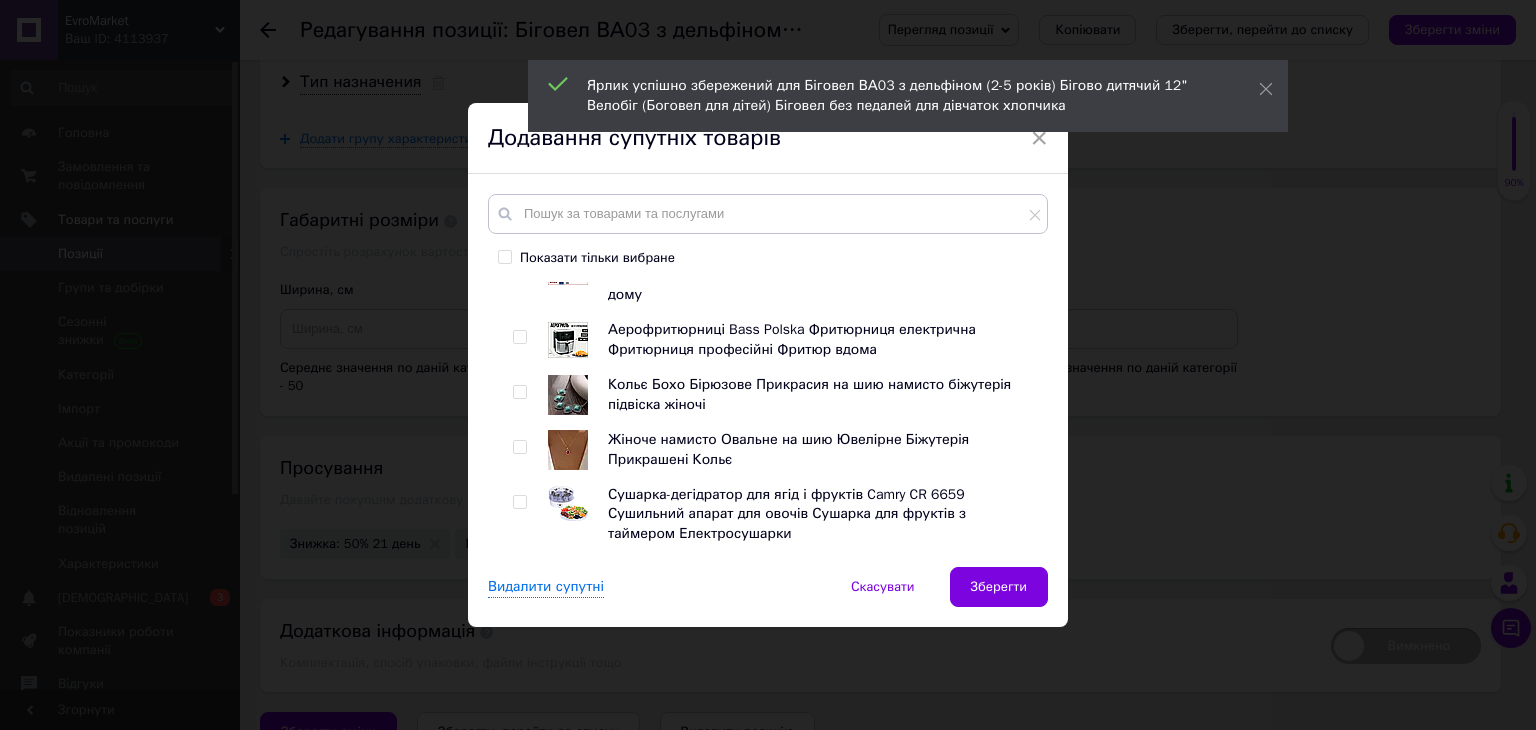 scroll, scrollTop: 200, scrollLeft: 0, axis: vertical 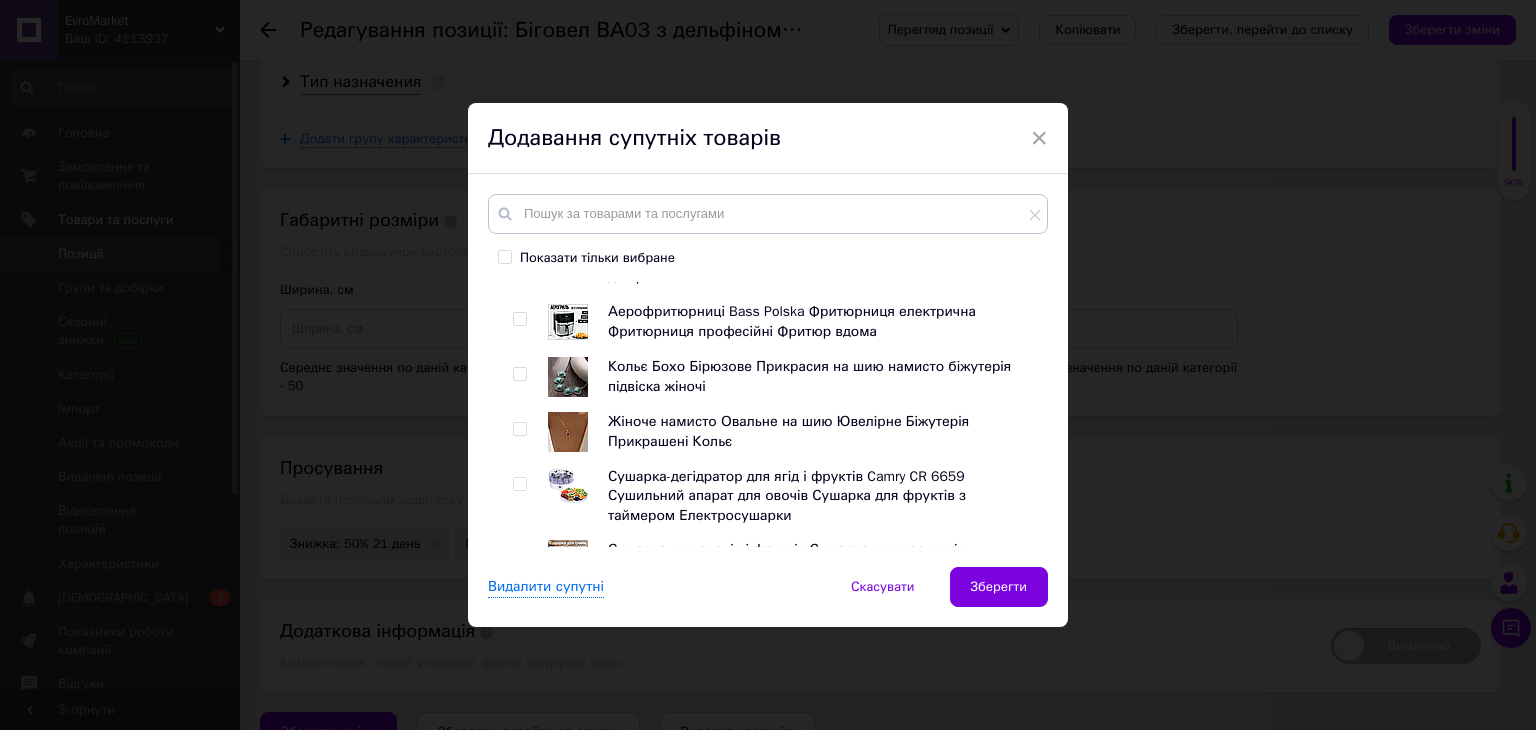 drag, startPoint x: 513, startPoint y: 356, endPoint x: 520, endPoint y: 426, distance: 70.34913 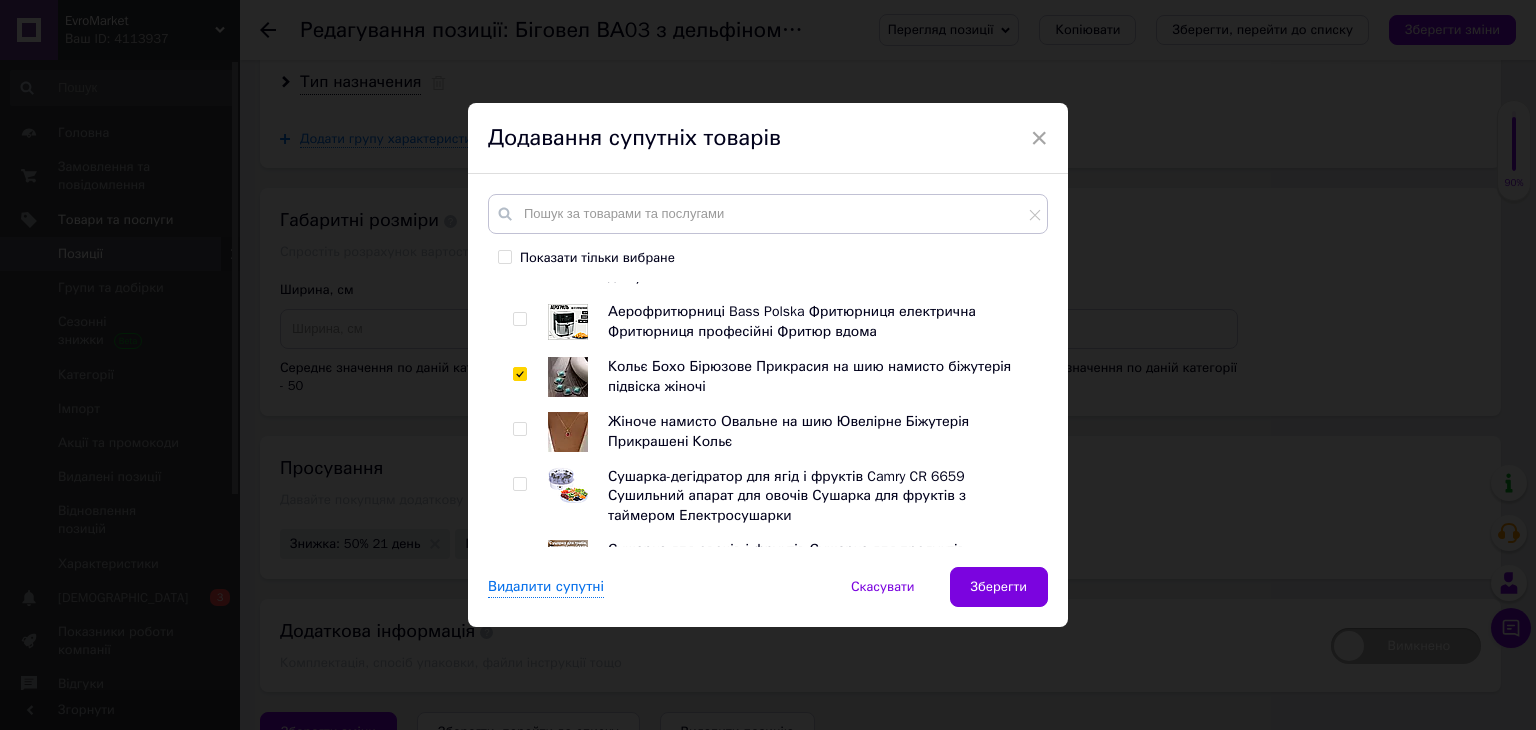 checkbox on "true" 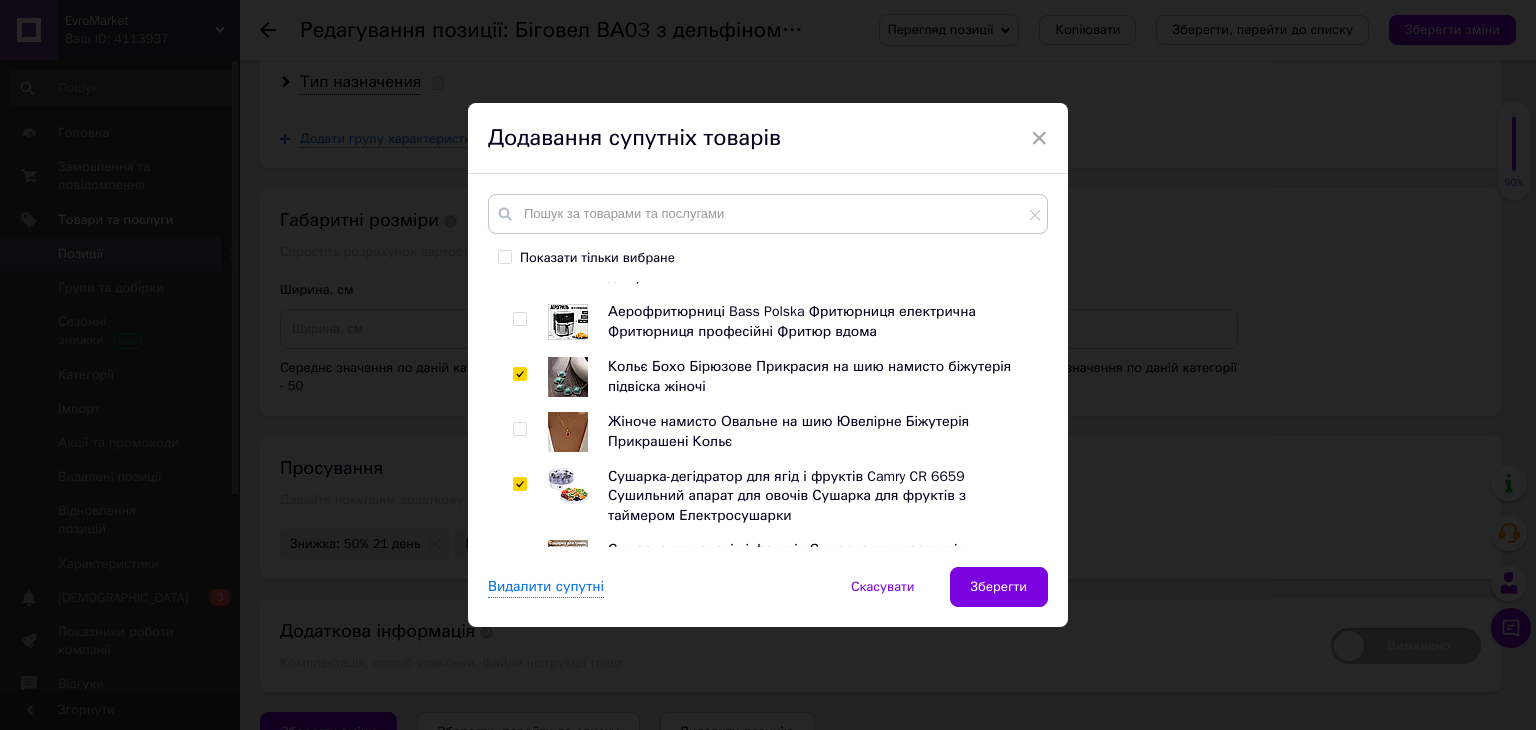 checkbox on "true" 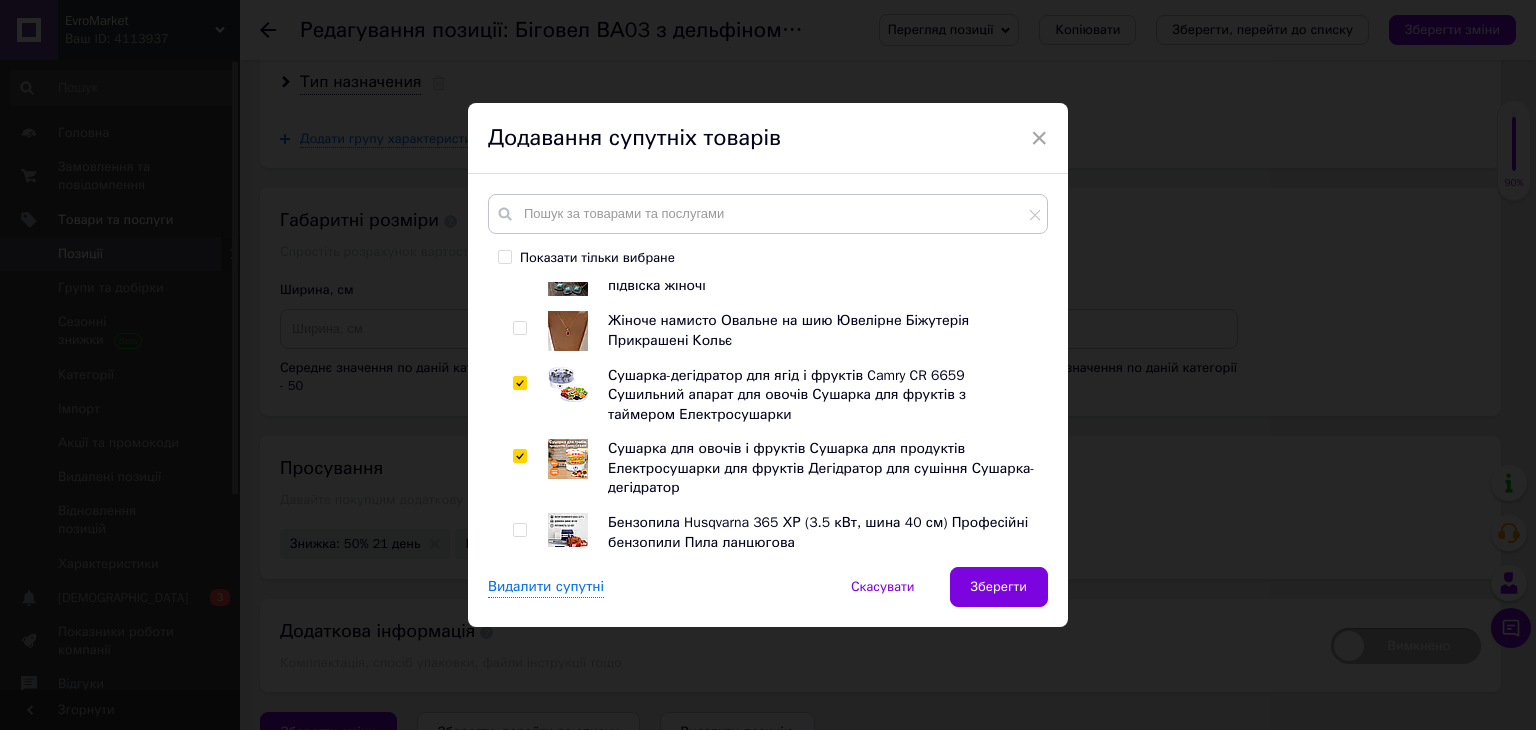 scroll, scrollTop: 400, scrollLeft: 0, axis: vertical 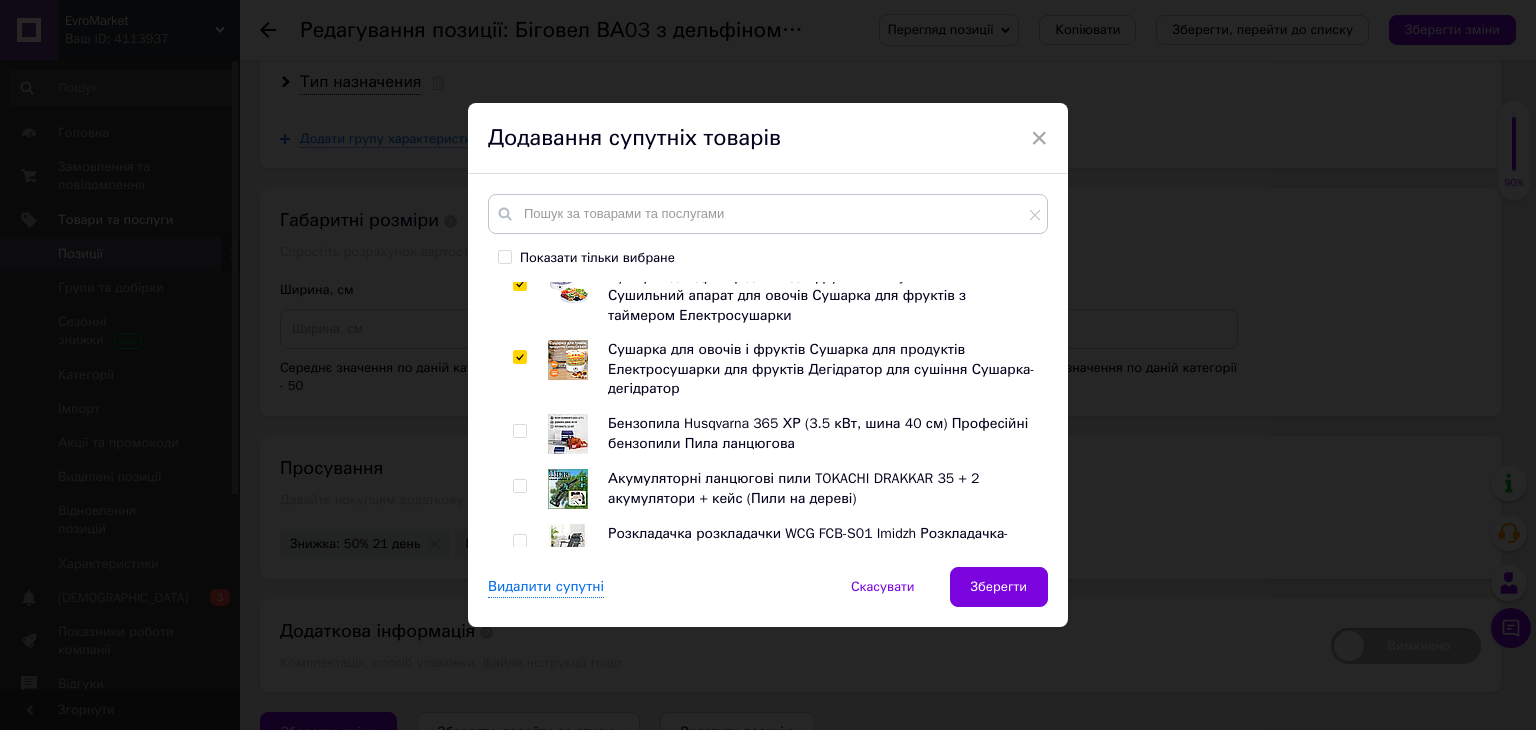 click at bounding box center (519, 431) 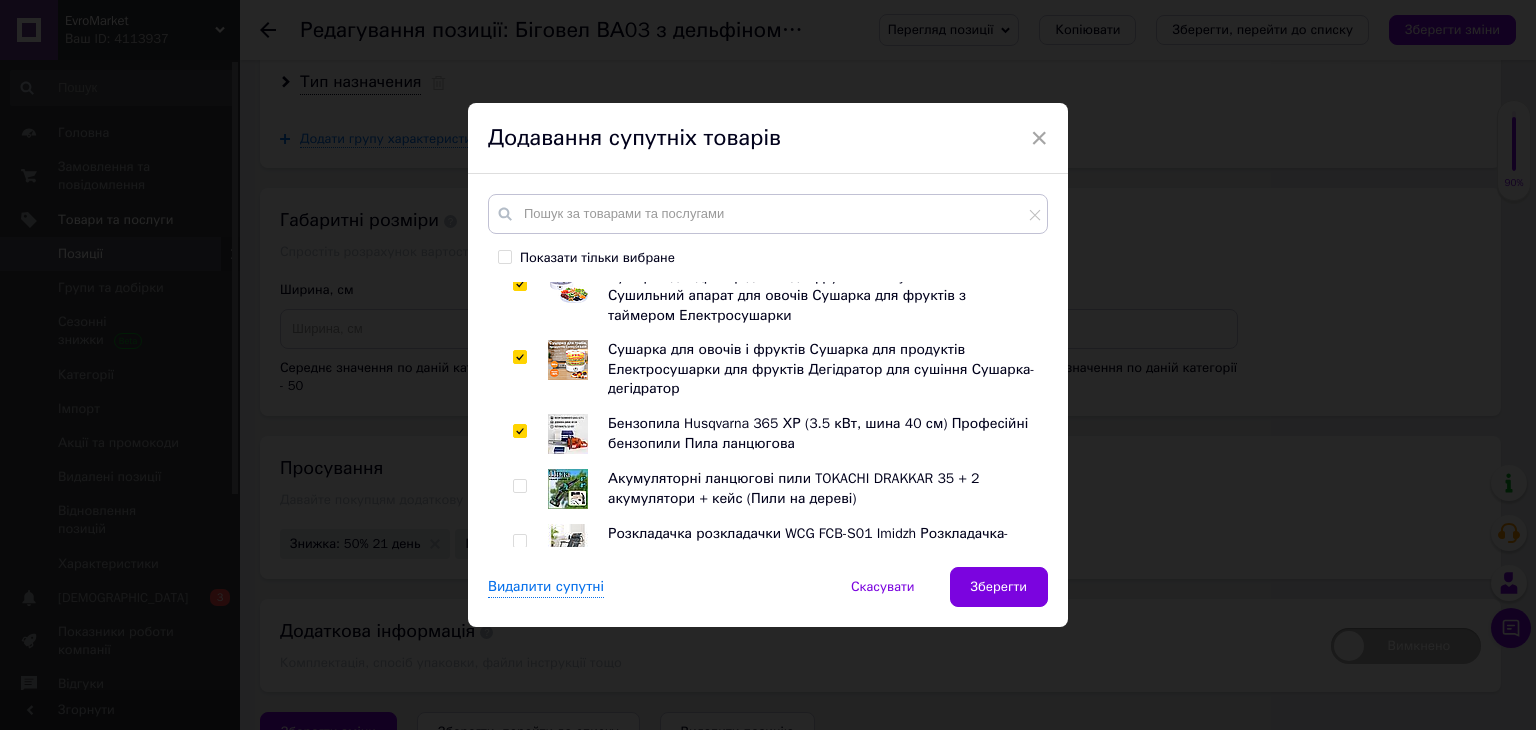 checkbox on "true" 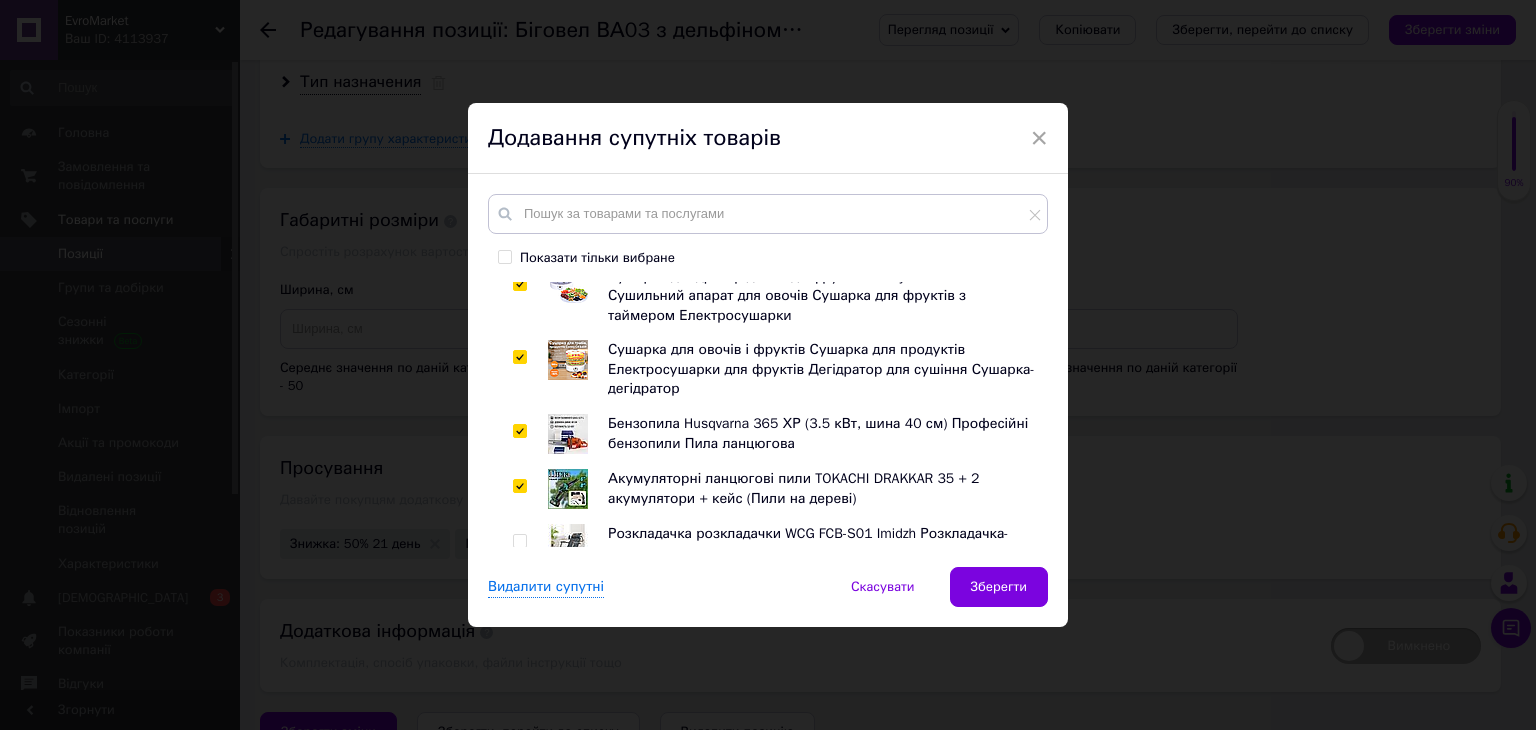 checkbox on "true" 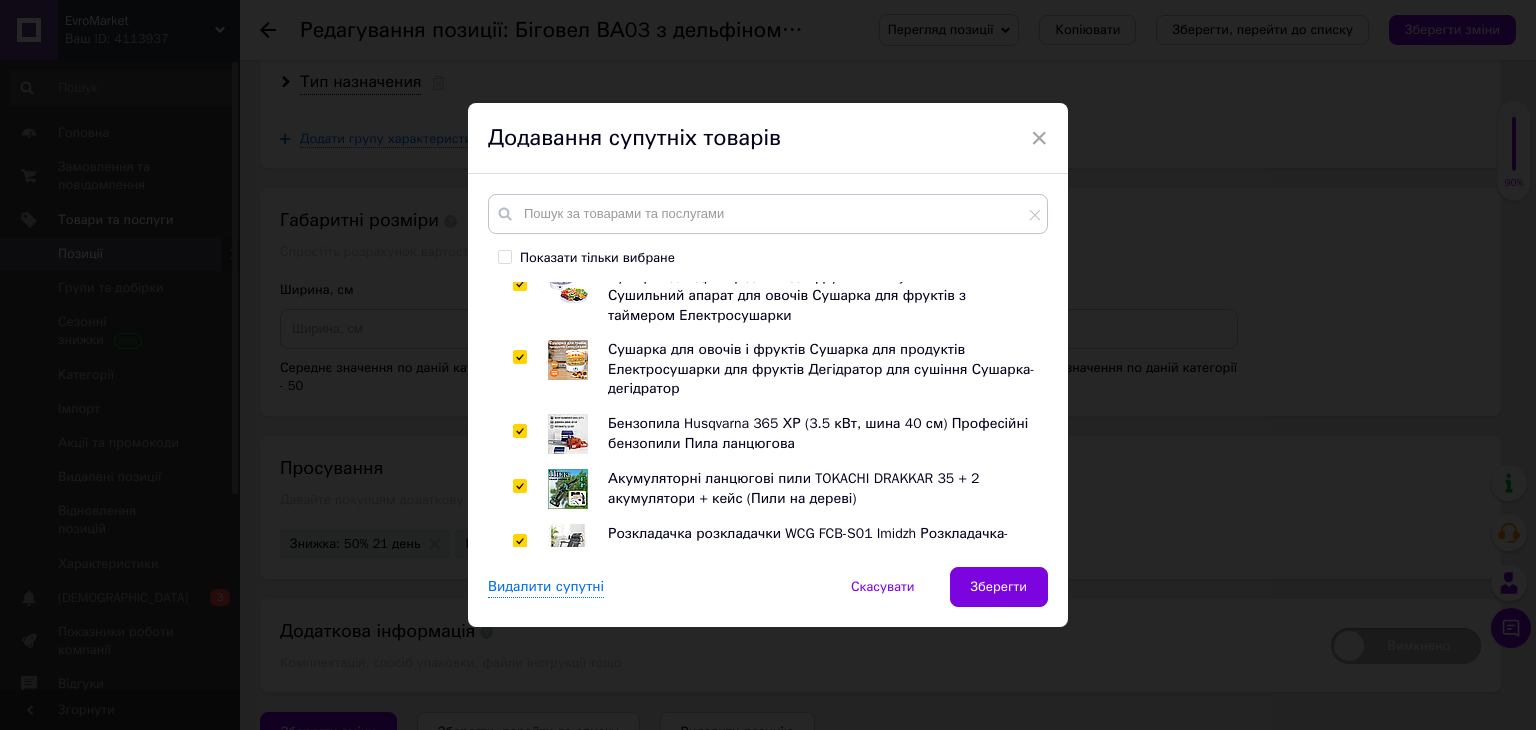 checkbox on "true" 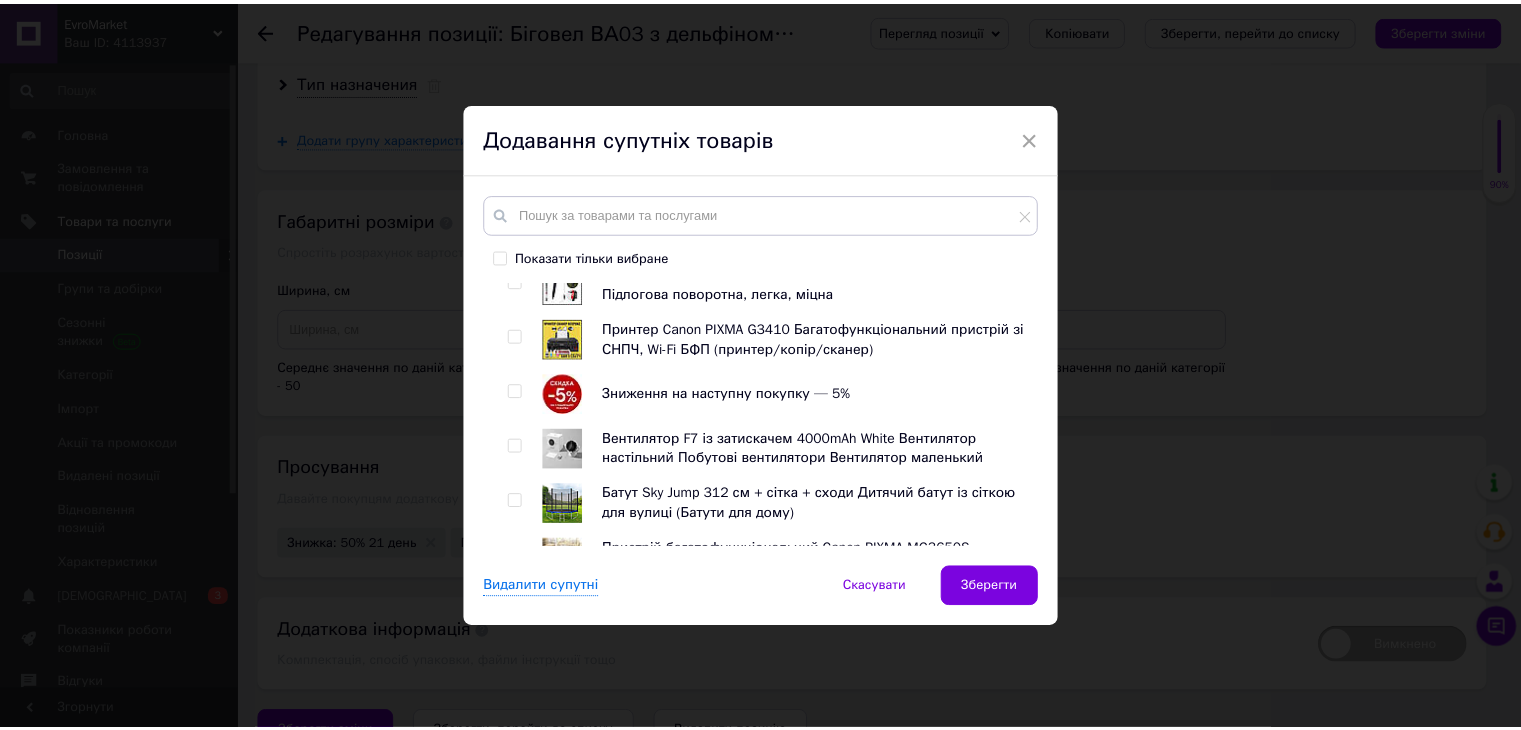 scroll, scrollTop: 900, scrollLeft: 0, axis: vertical 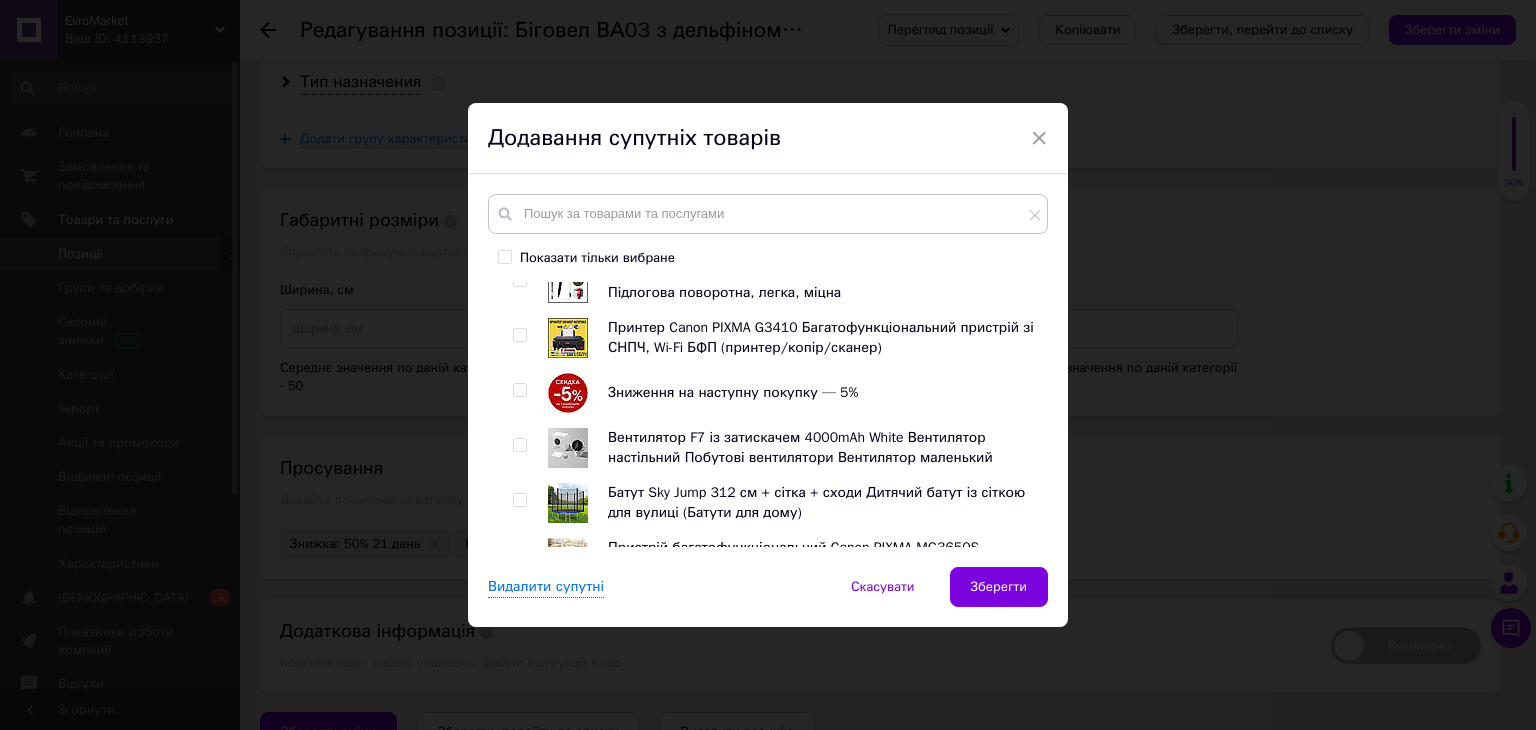 click at bounding box center (519, 335) 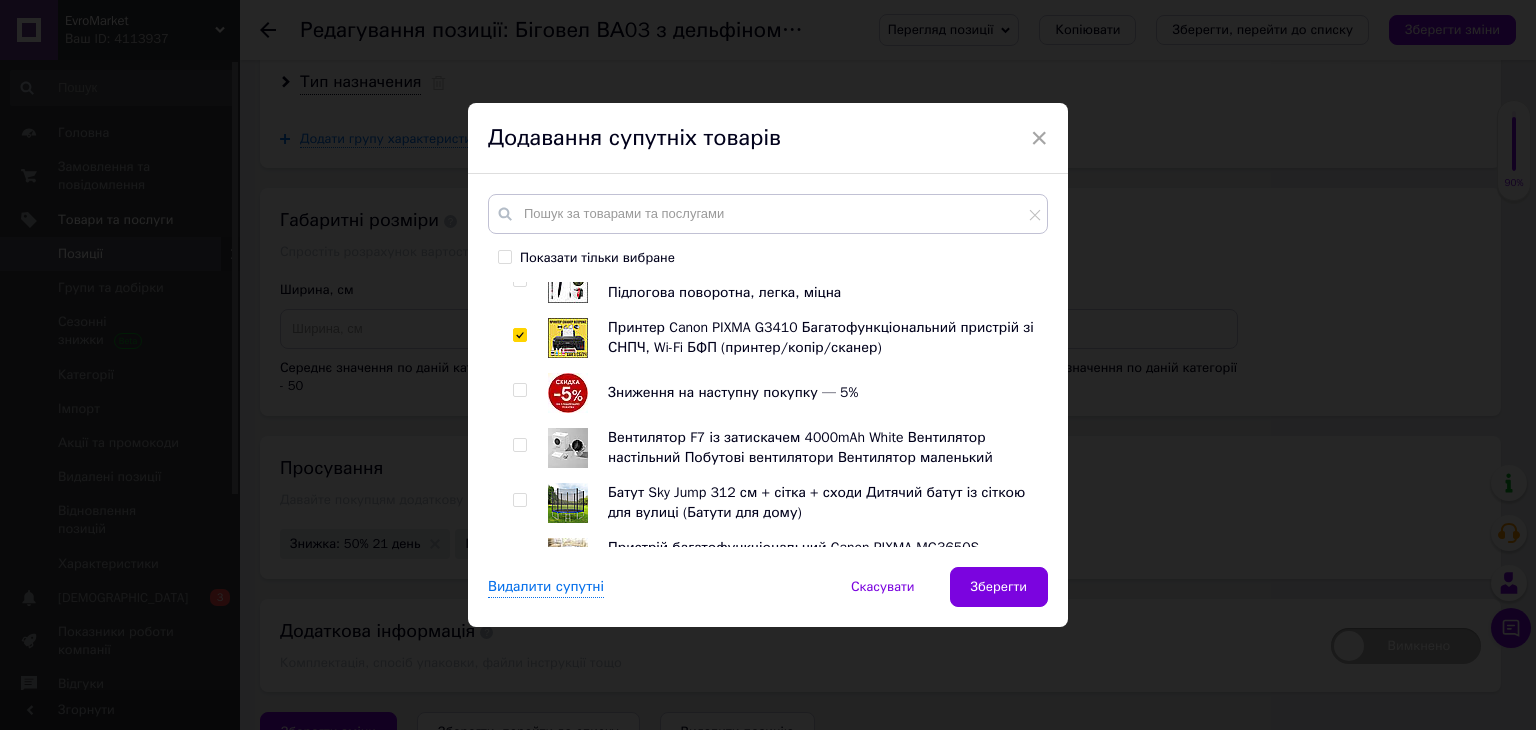 checkbox on "true" 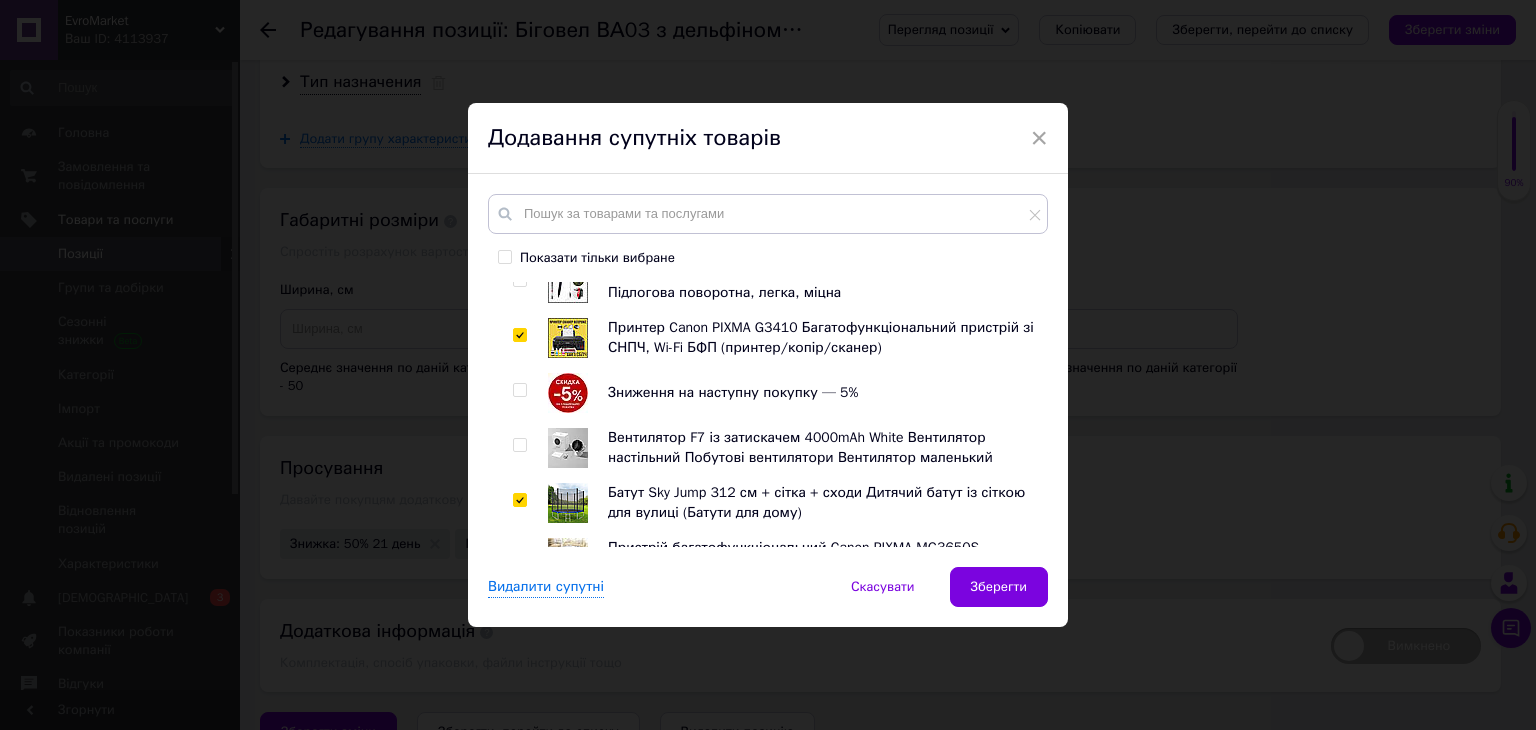 checkbox on "true" 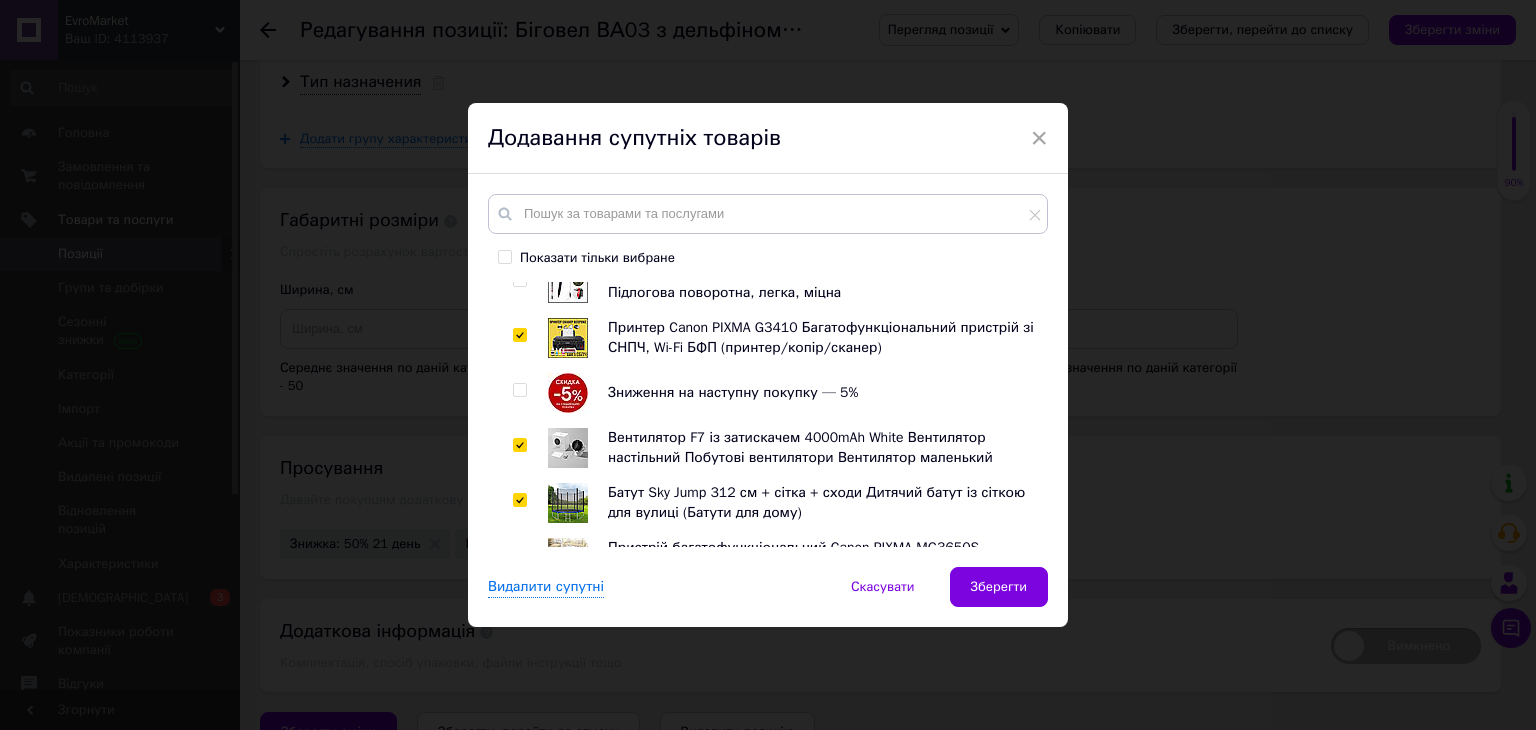 checkbox on "true" 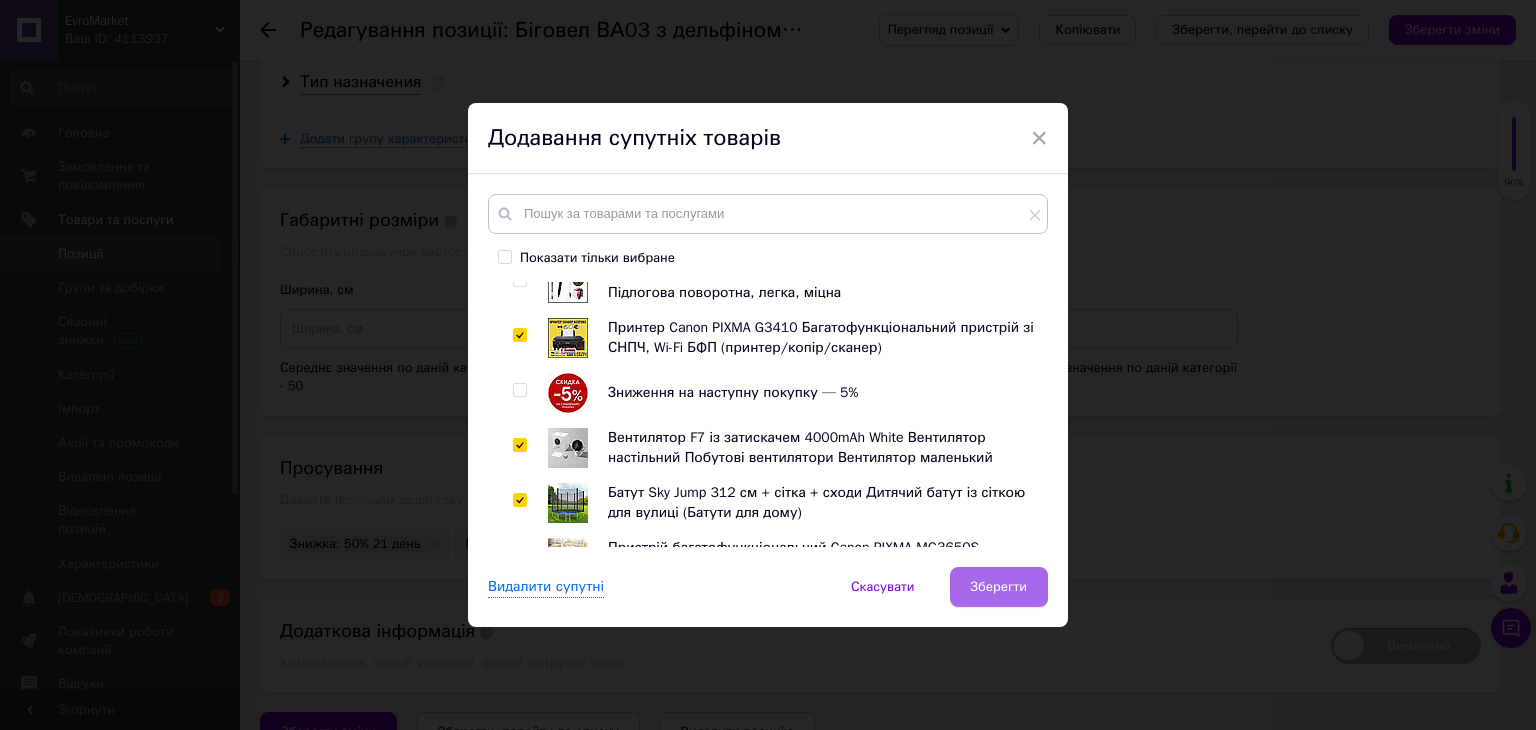 click on "Зберегти" at bounding box center [999, 587] 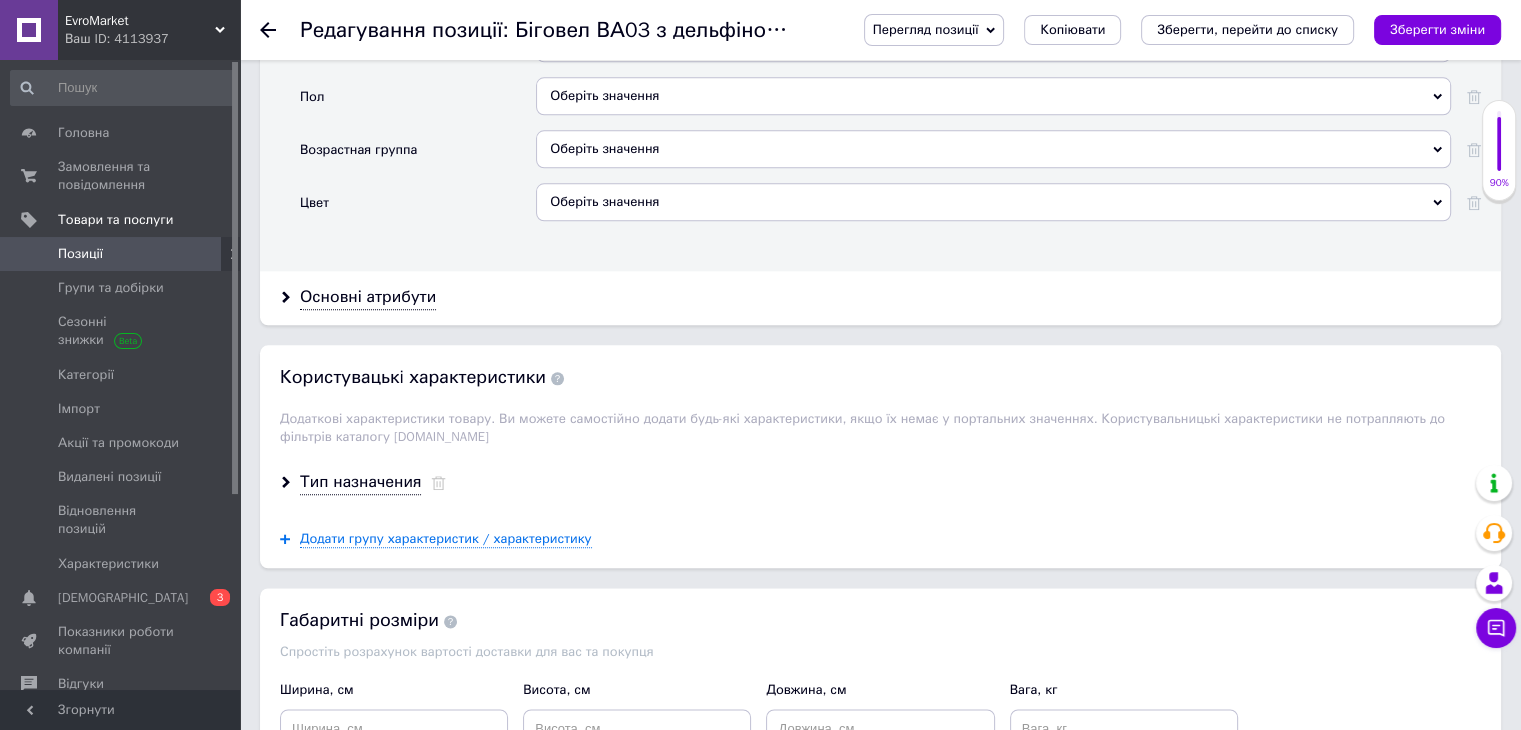 scroll, scrollTop: 2075, scrollLeft: 0, axis: vertical 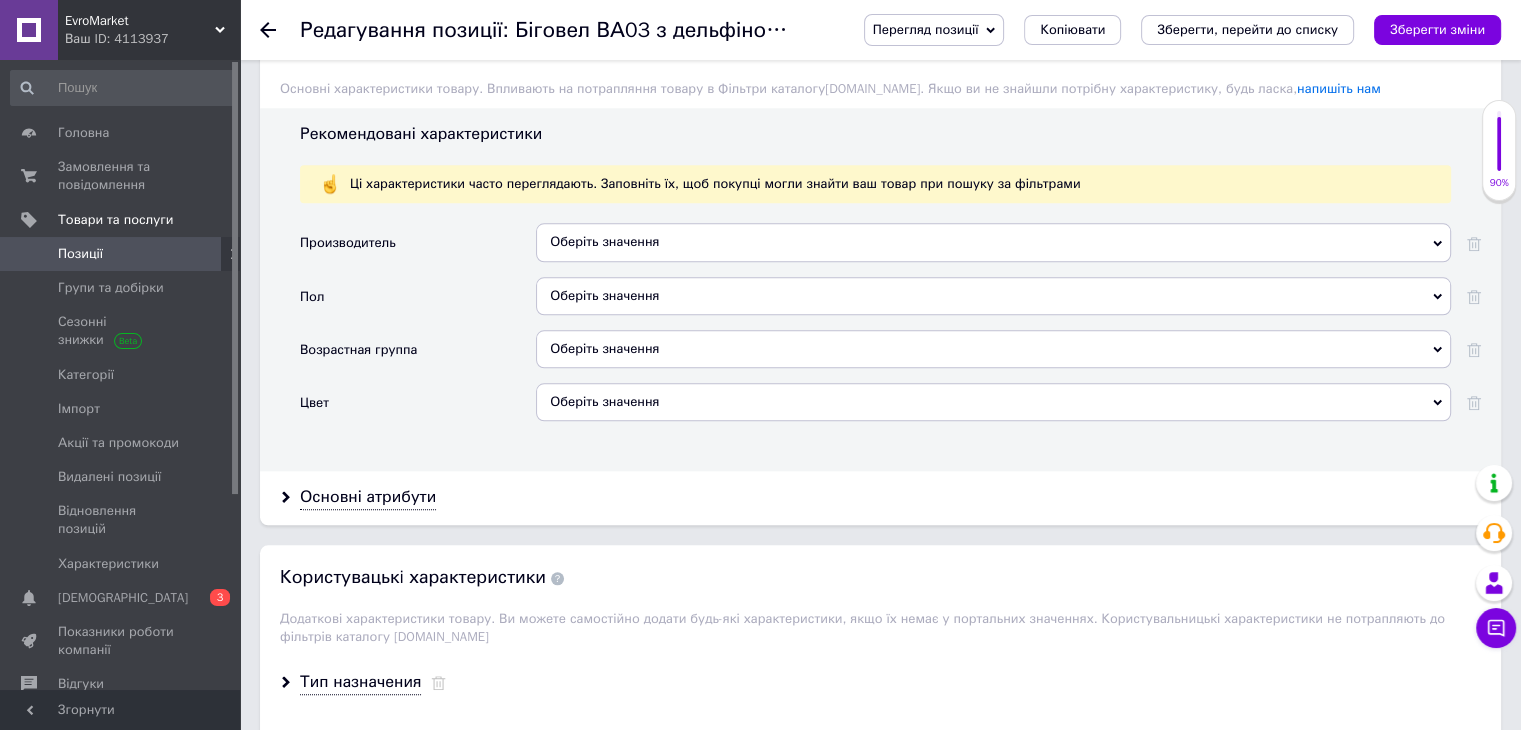 click on "Оберіть значення" at bounding box center (993, 242) 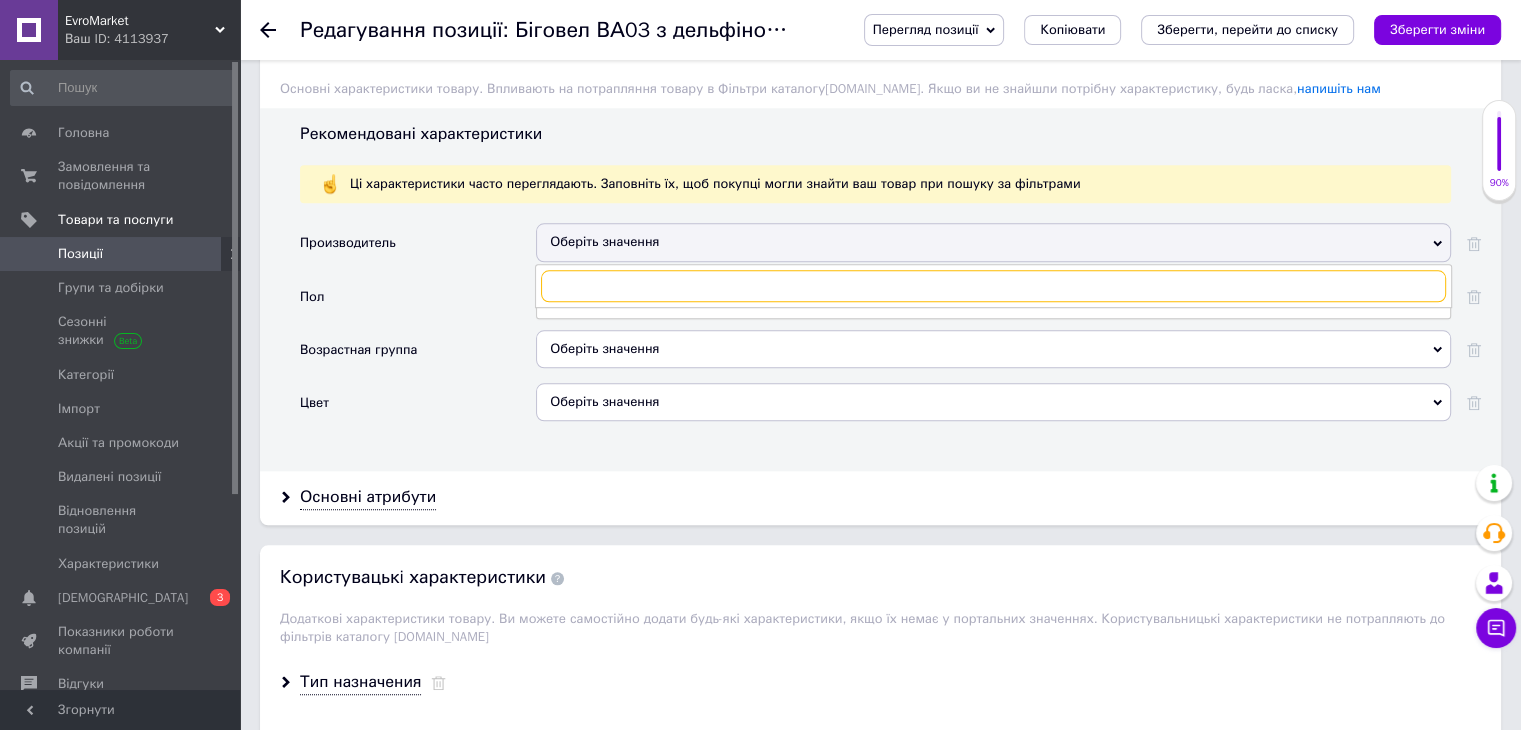 paste on "ВА03" 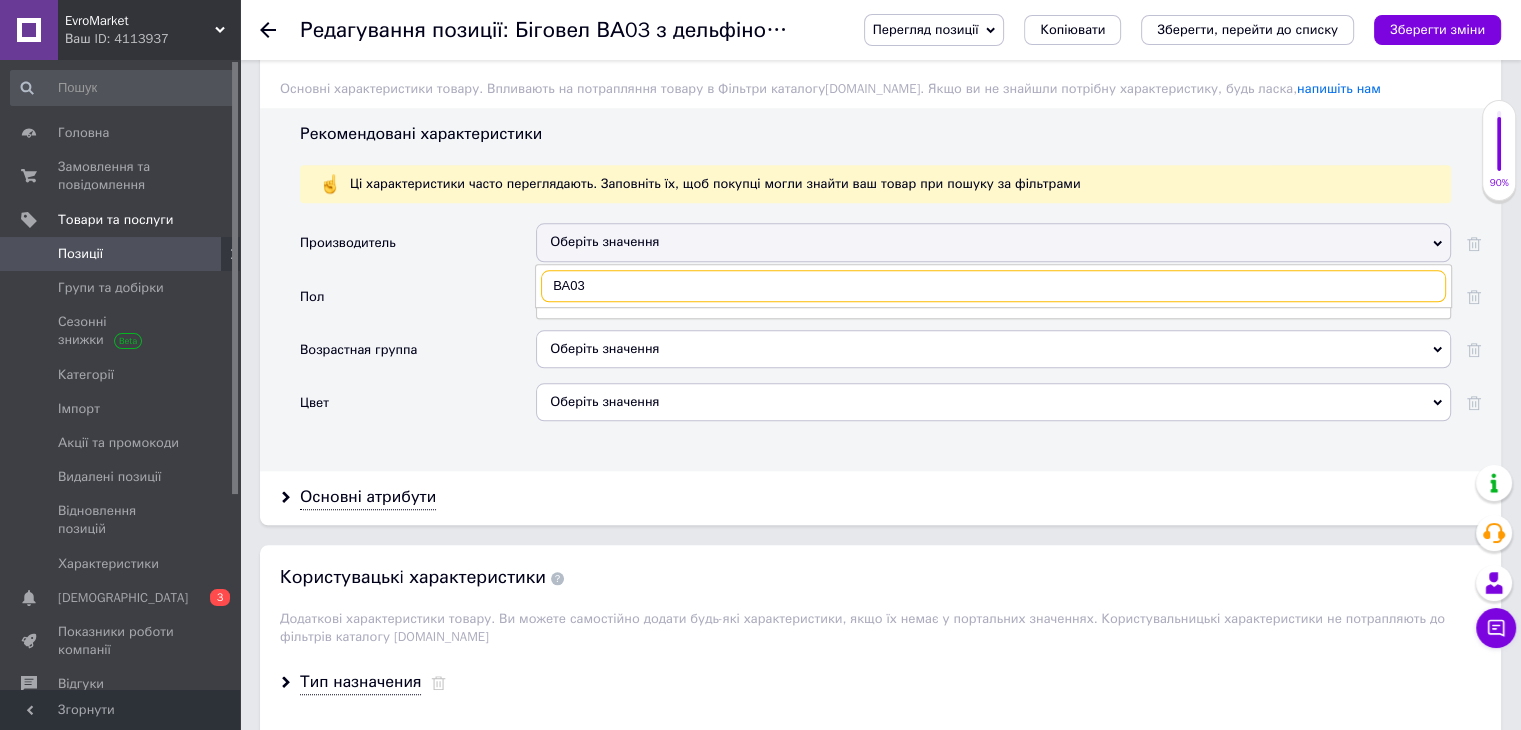 click on "ВА03" at bounding box center (993, 286) 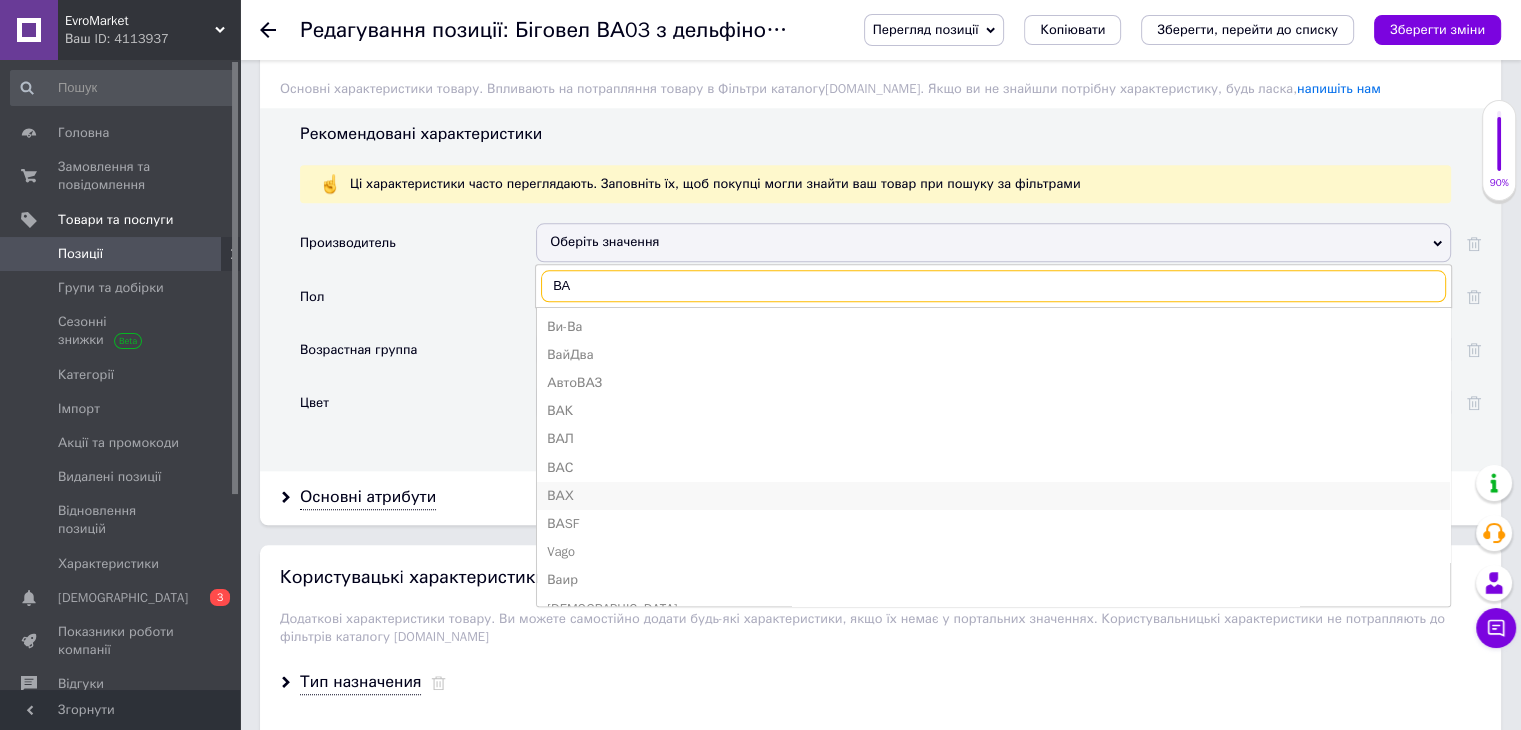 type on "В" 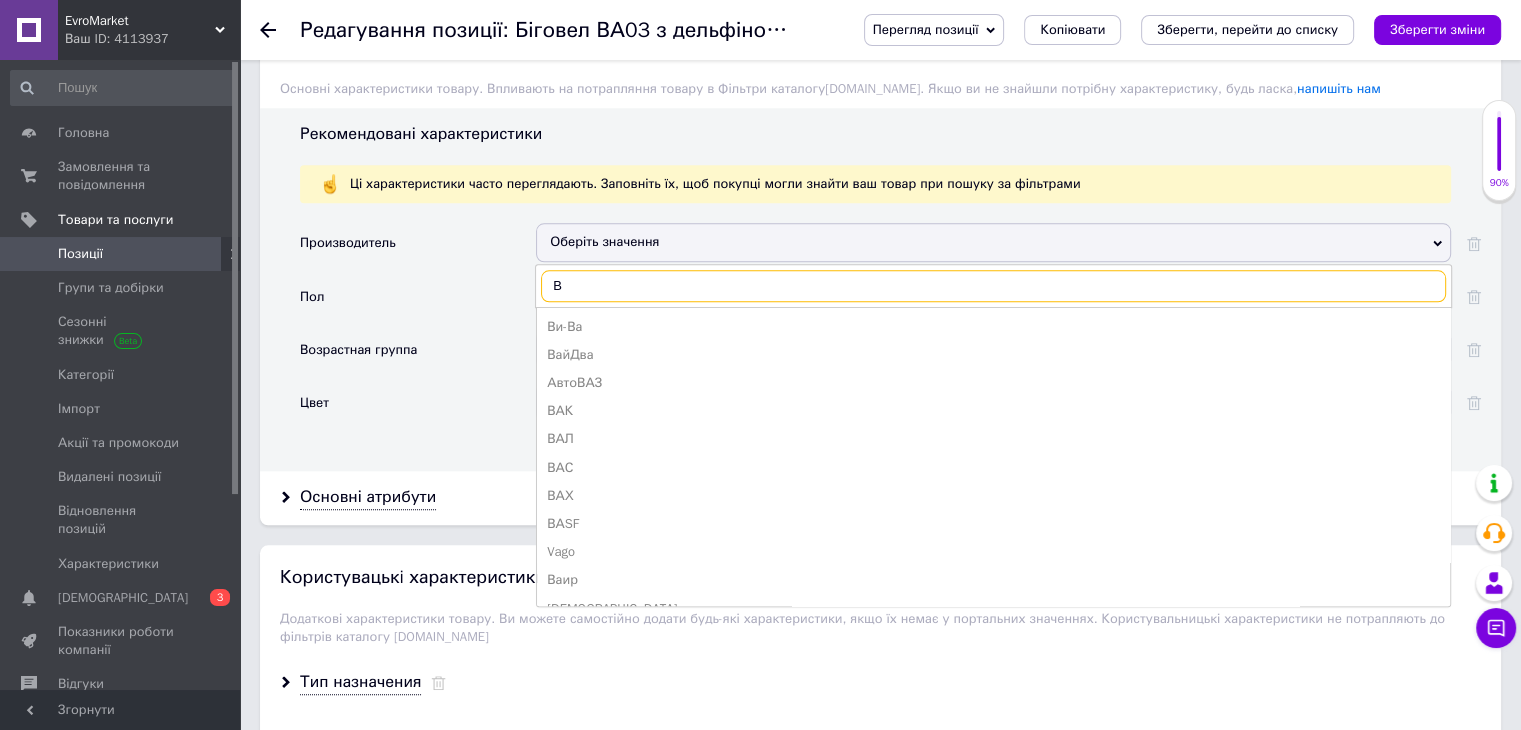 type 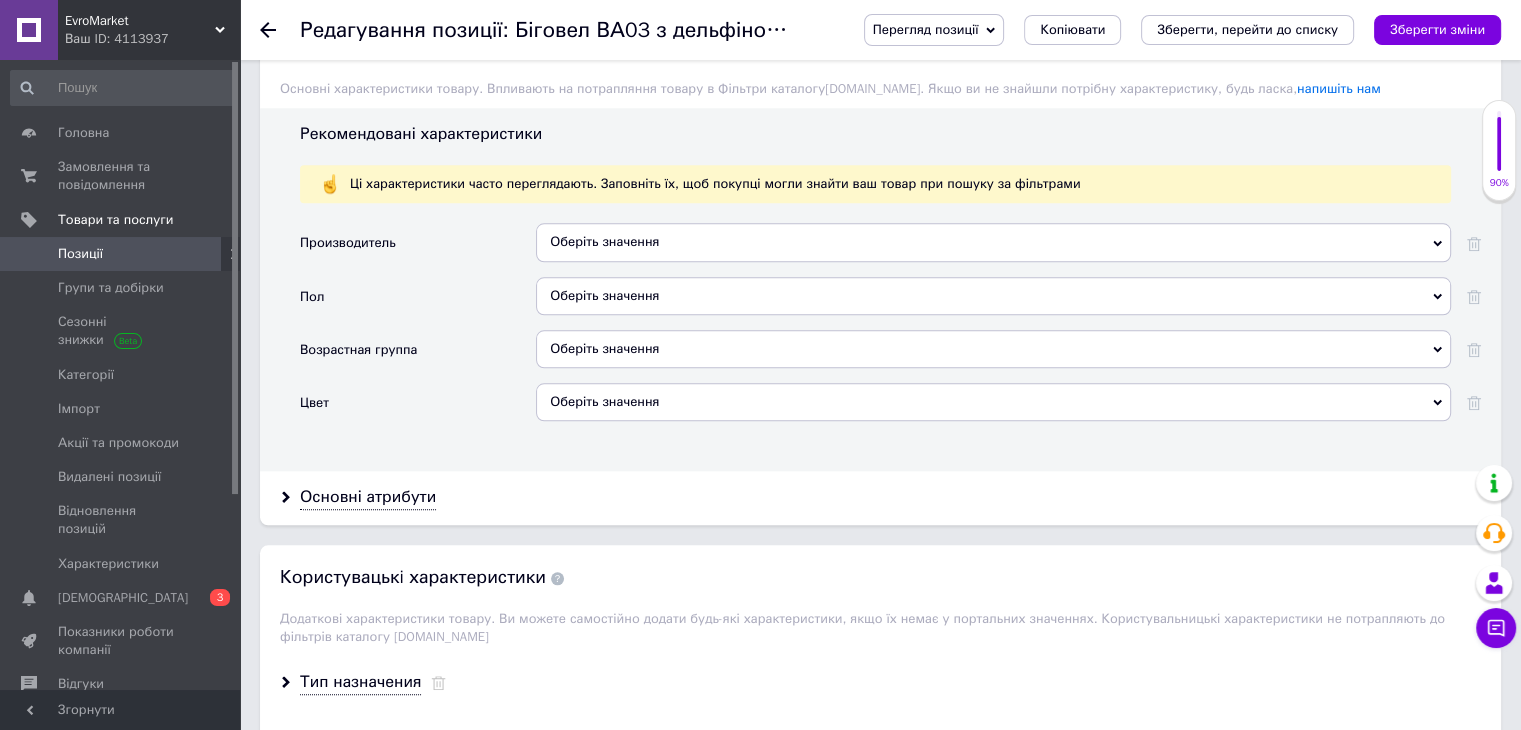 click on "Цвет" at bounding box center (418, 409) 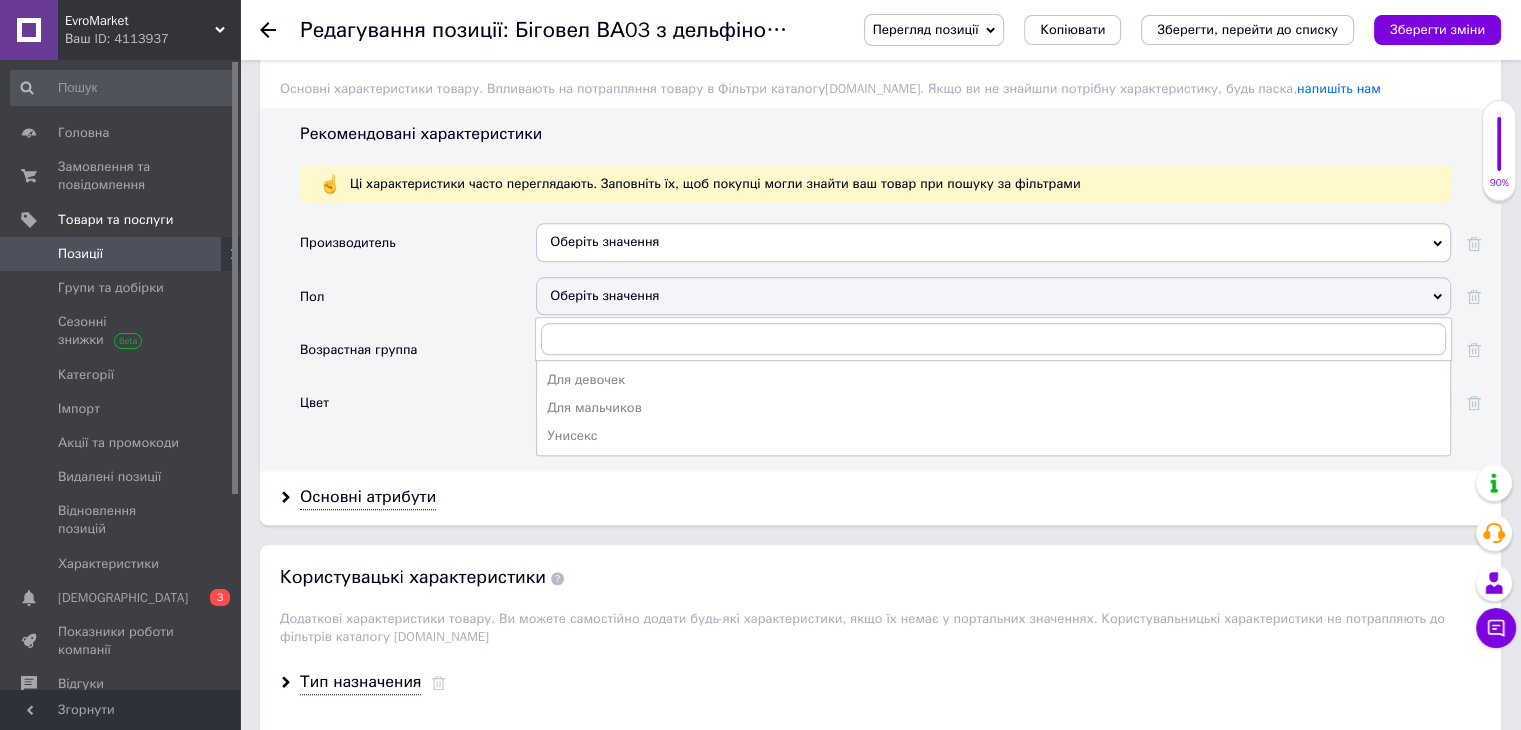 drag, startPoint x: 607, startPoint y: 394, endPoint x: 576, endPoint y: 396, distance: 31.06445 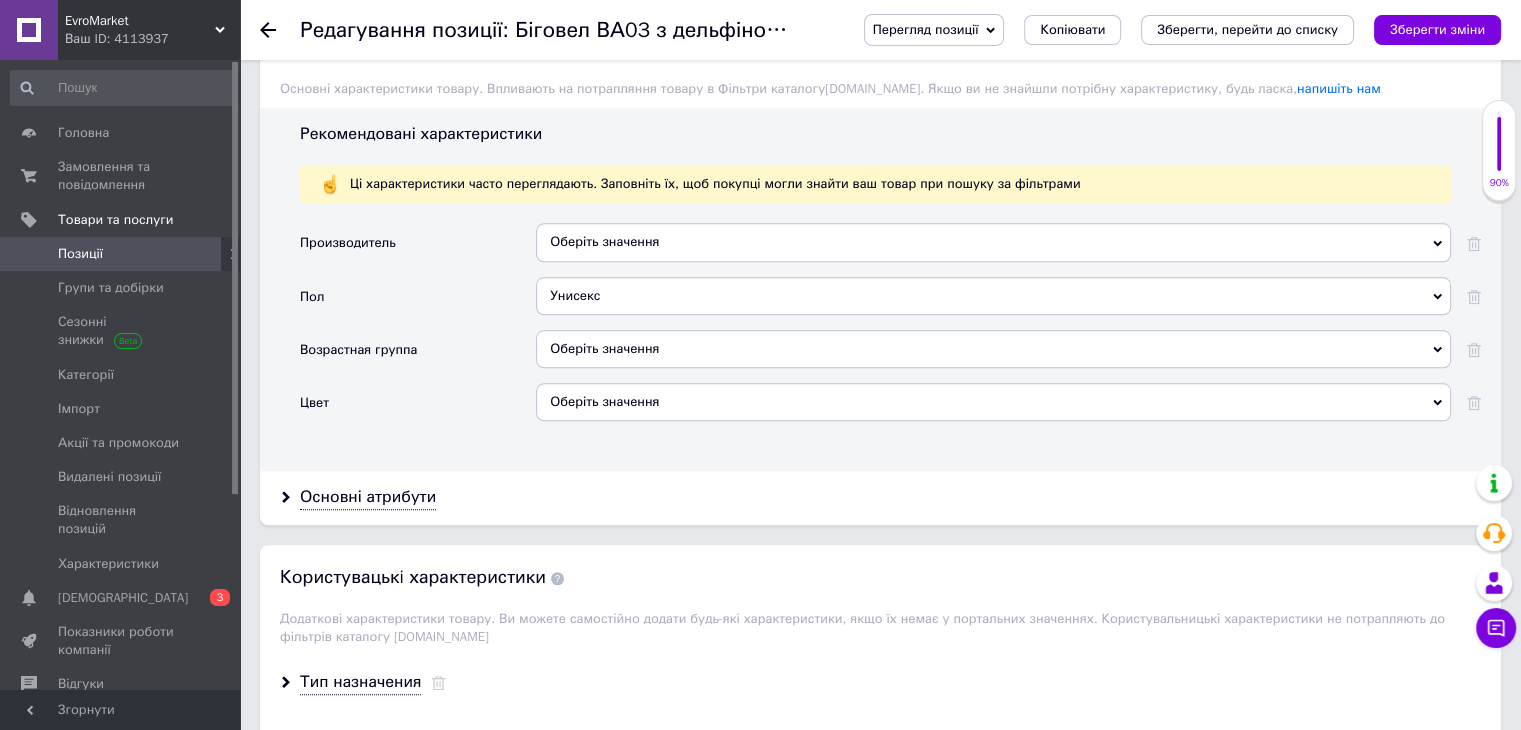 click on "Оберіть значення" at bounding box center [993, 349] 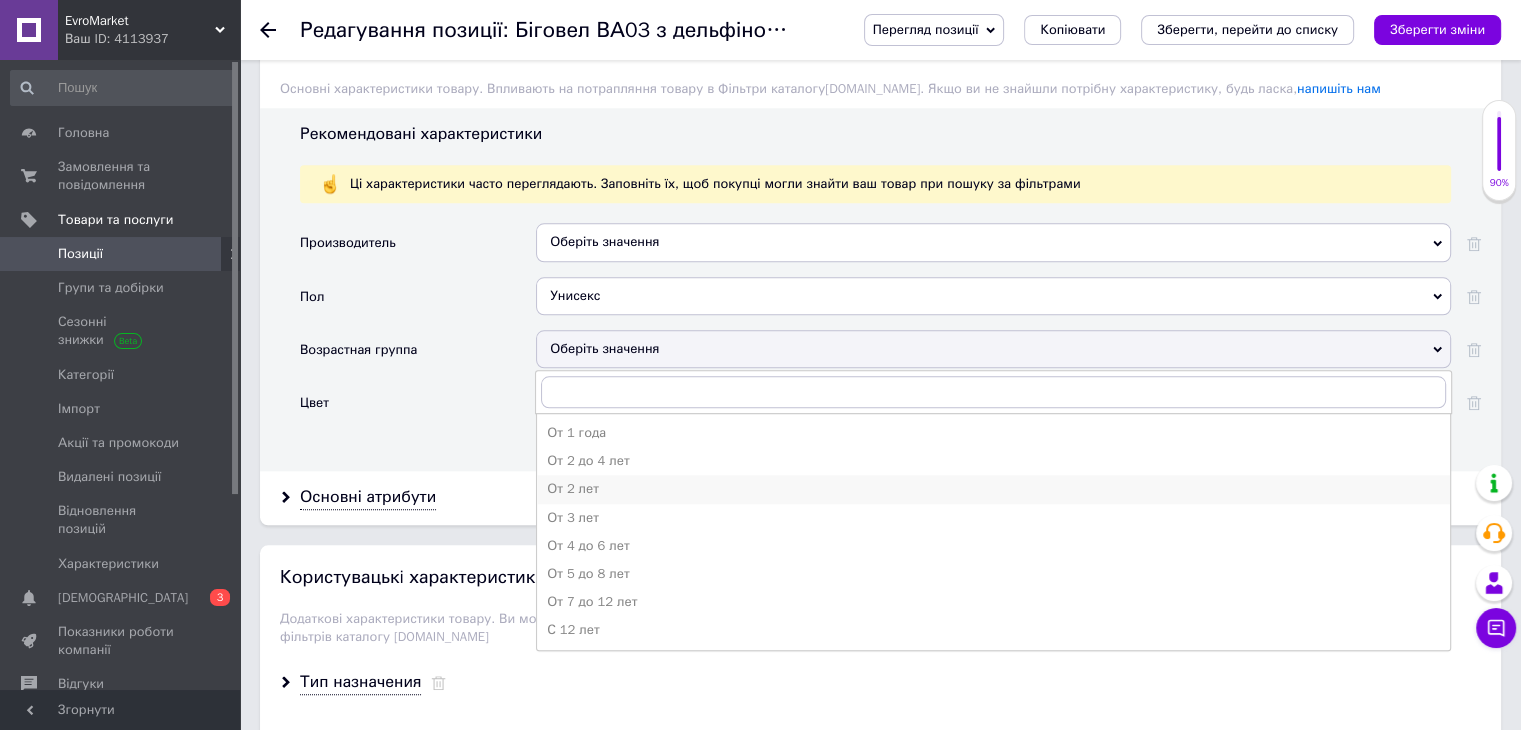 click on "От 2 лет" at bounding box center [993, 489] 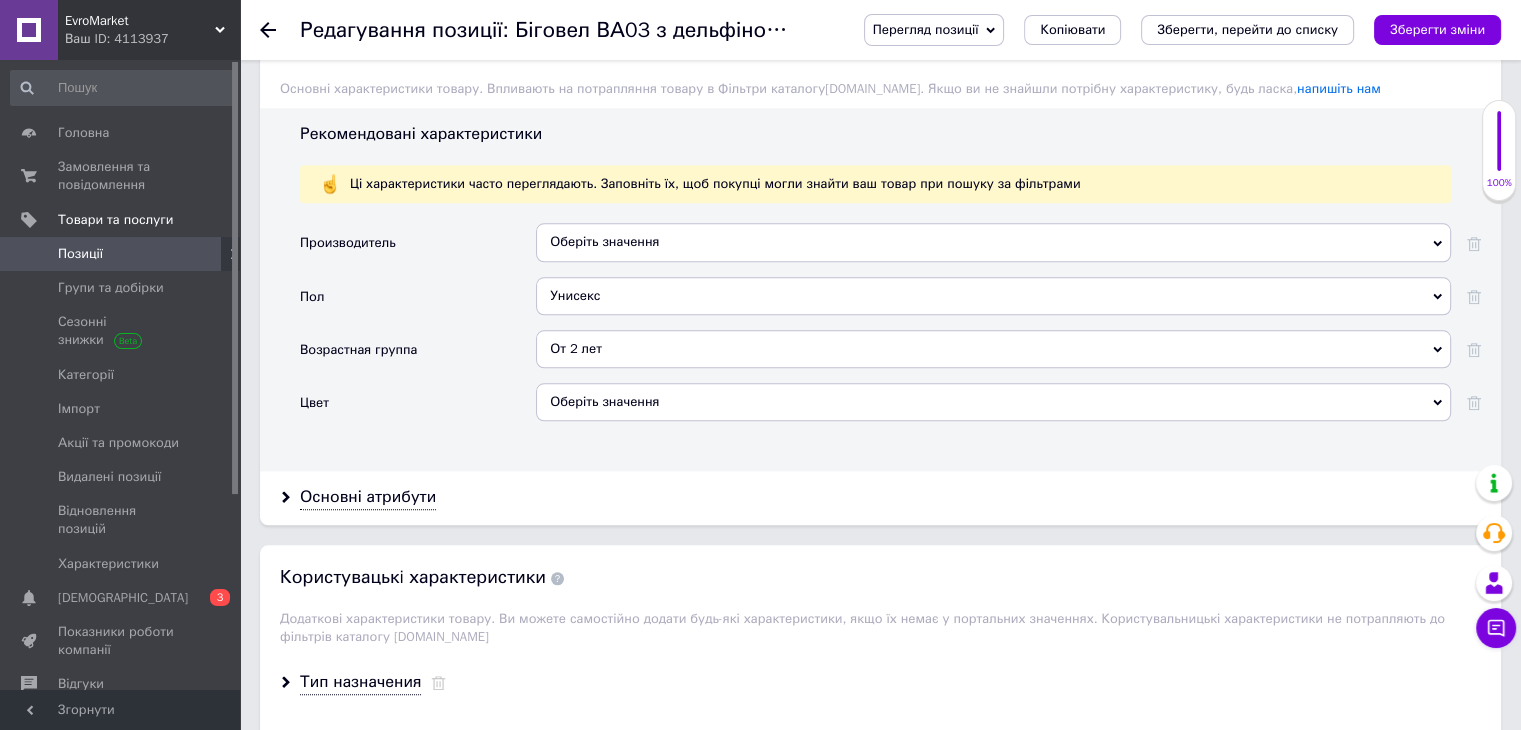 click on "Оберіть значення" at bounding box center (993, 402) 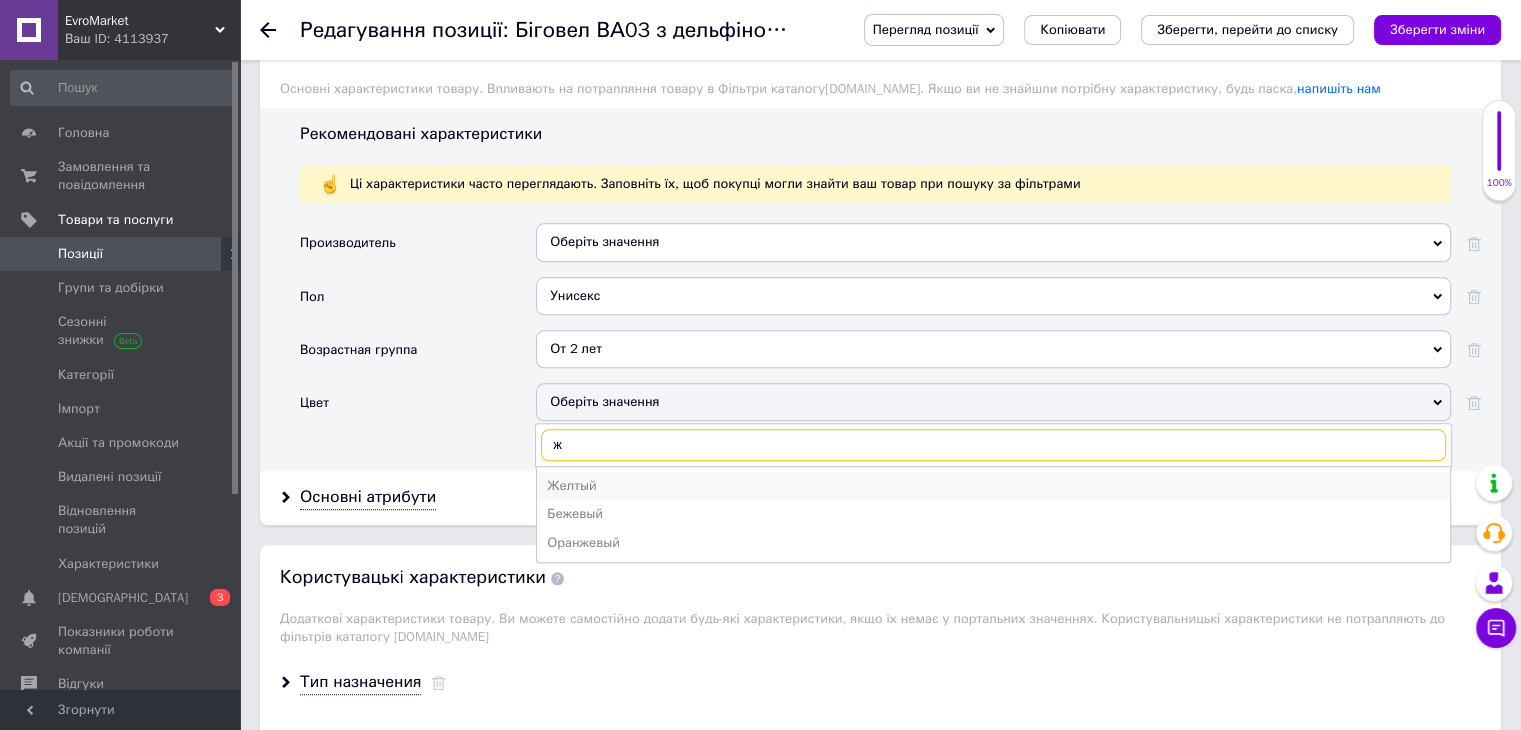 type on "ж" 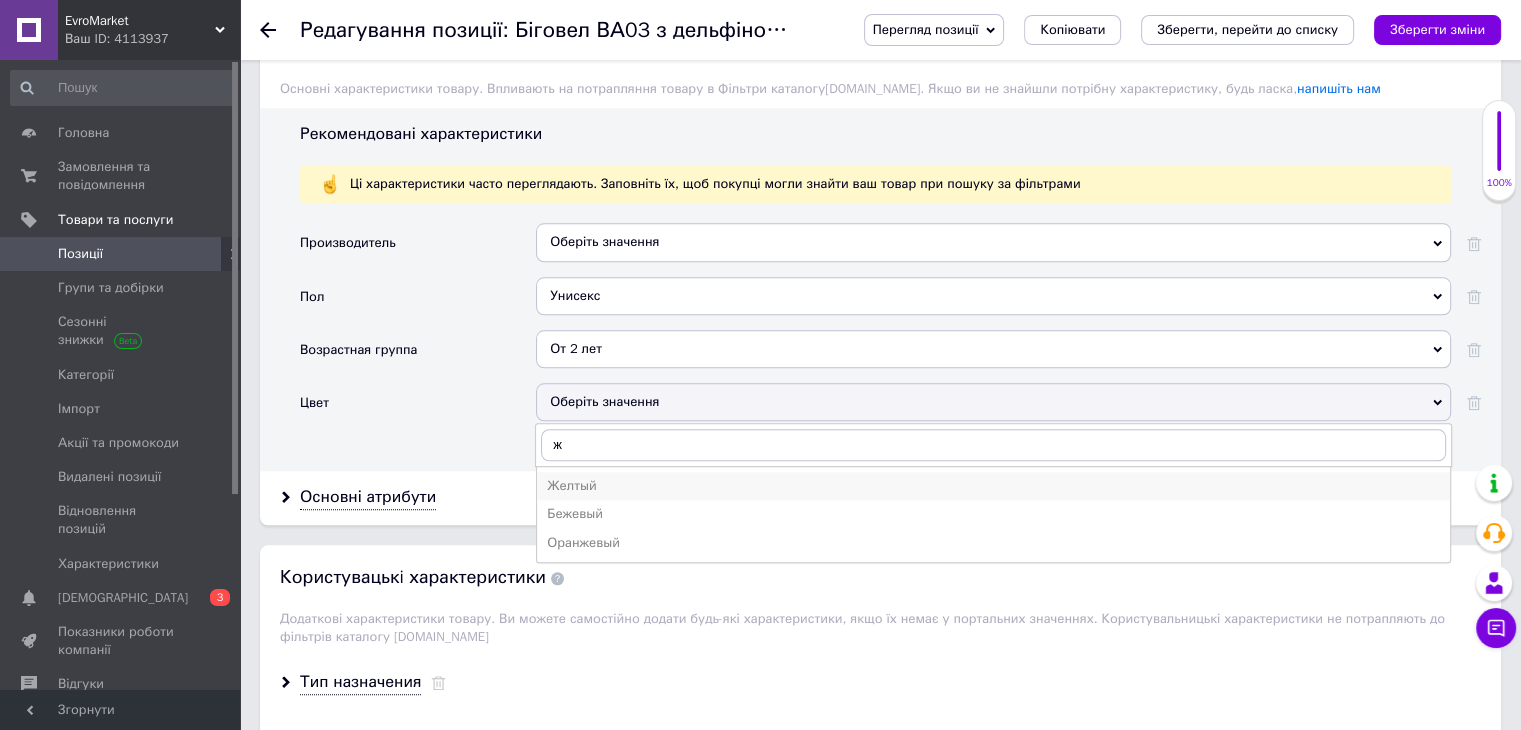 click on "Желтый" at bounding box center [993, 486] 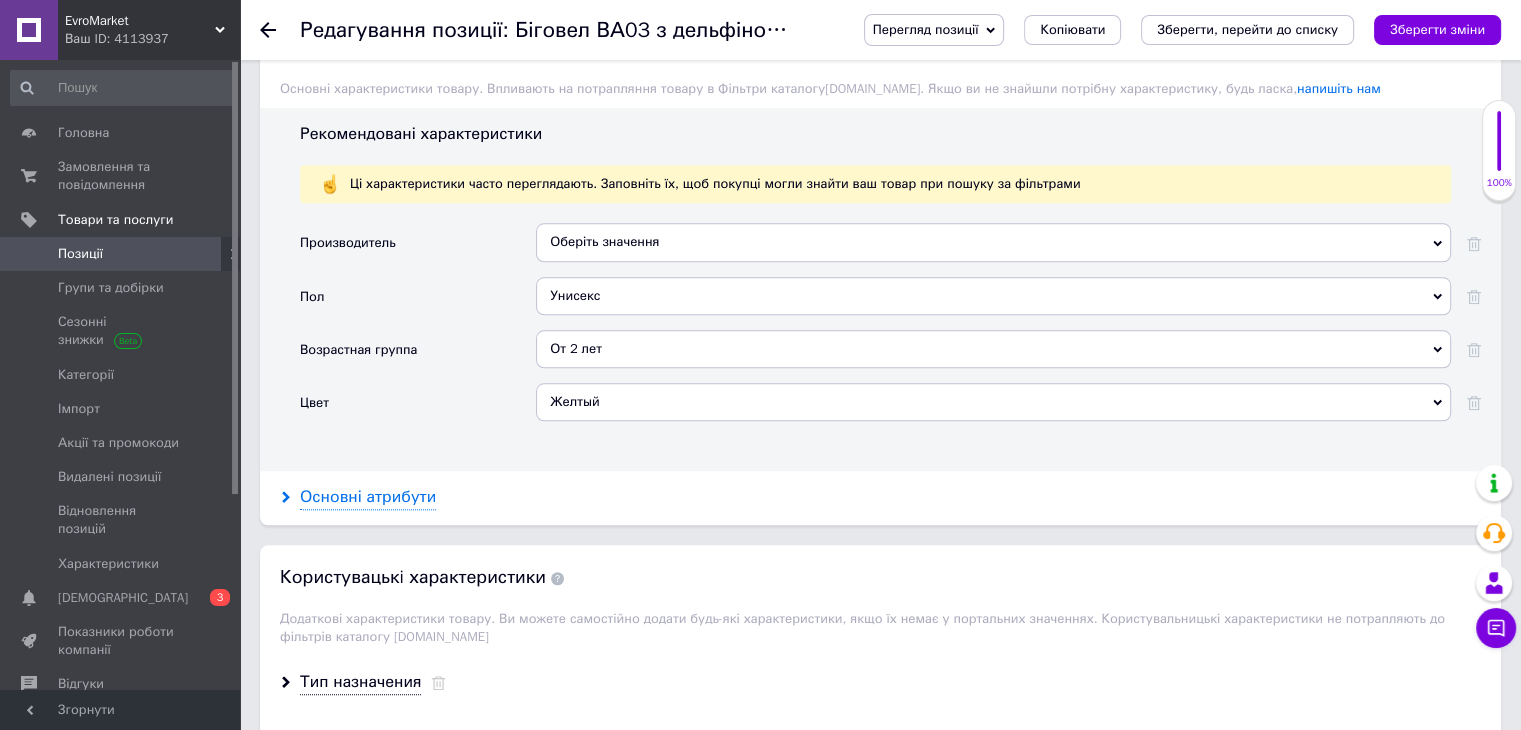 click on "Основні атрибути" at bounding box center [368, 497] 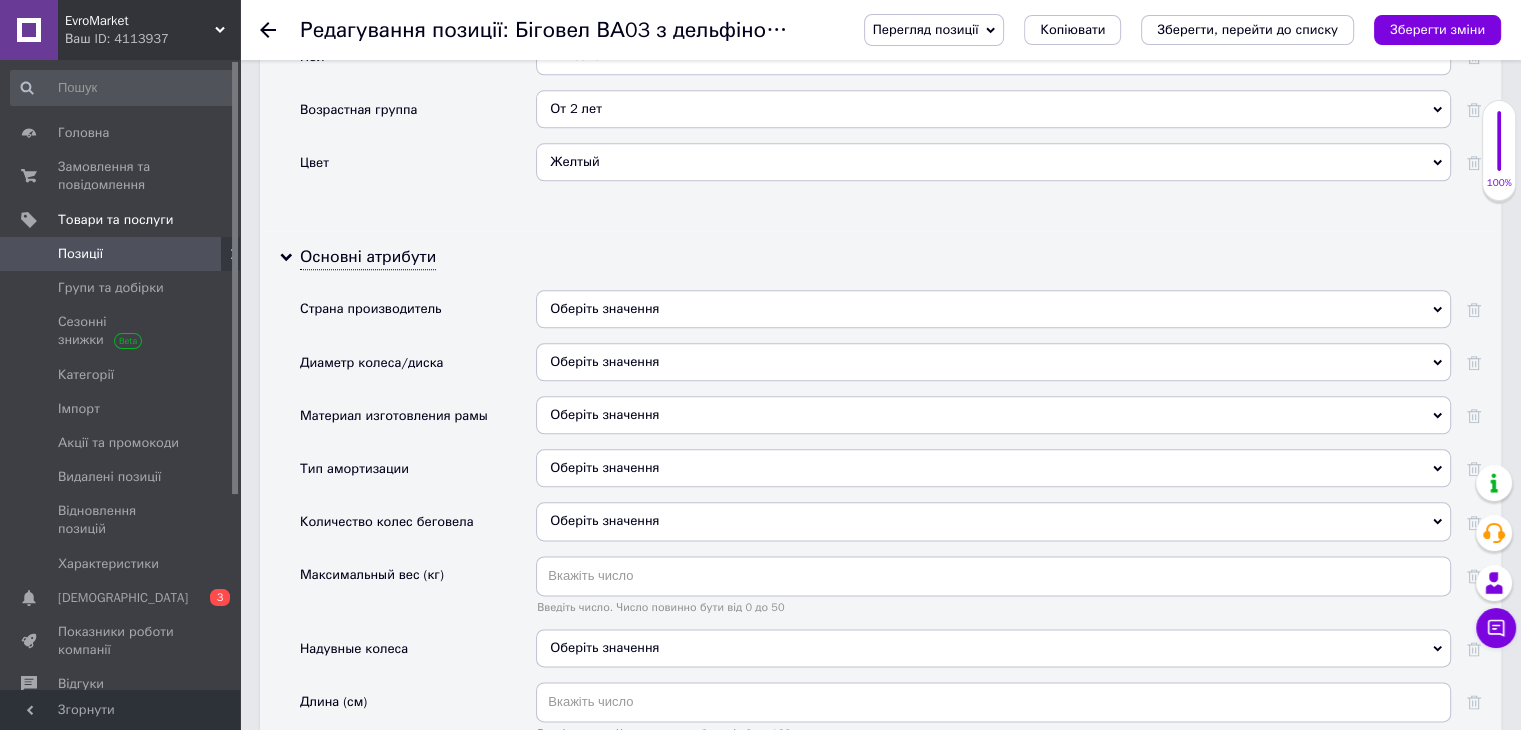 scroll, scrollTop: 2375, scrollLeft: 0, axis: vertical 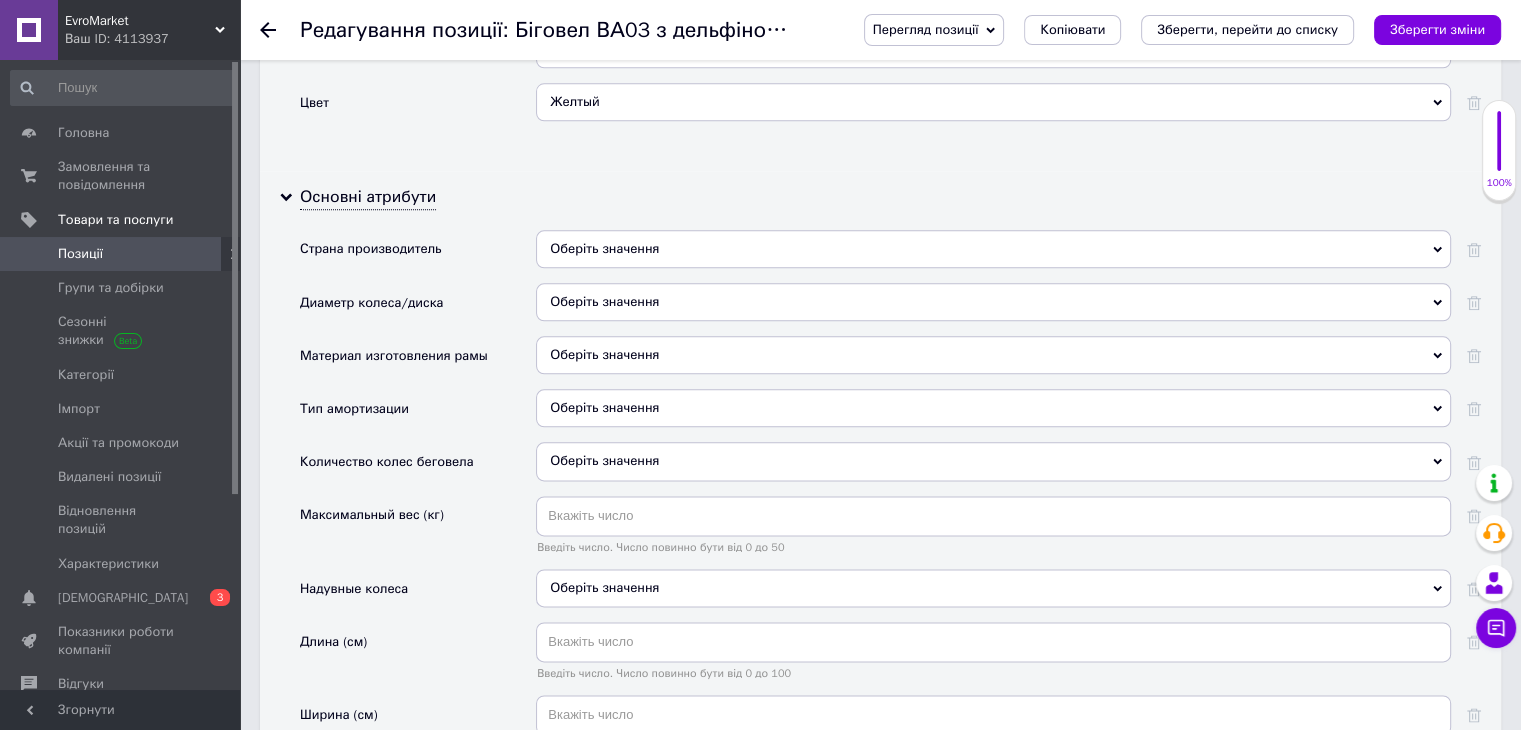 click on "Оберіть значення" at bounding box center (993, 302) 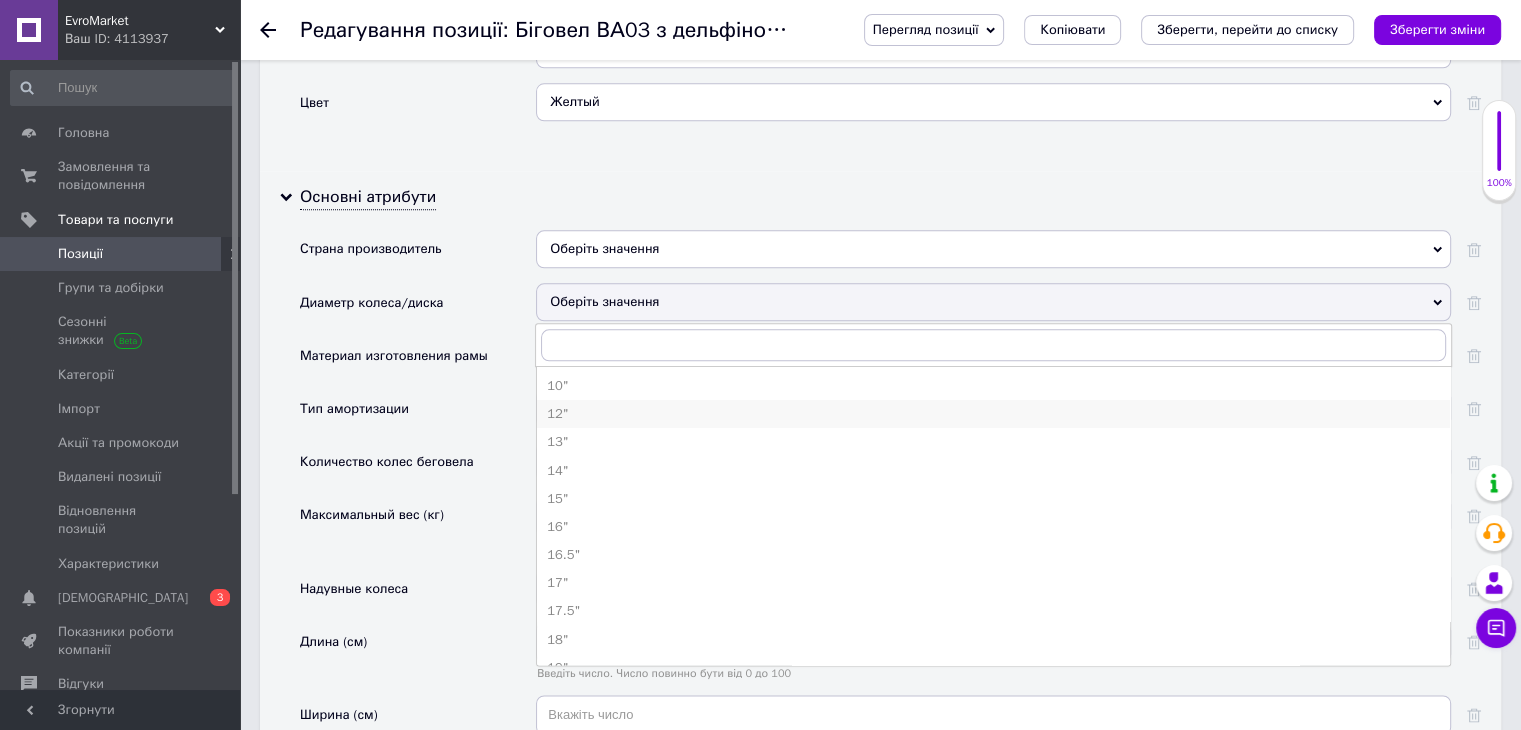 click on "12"" at bounding box center (993, 414) 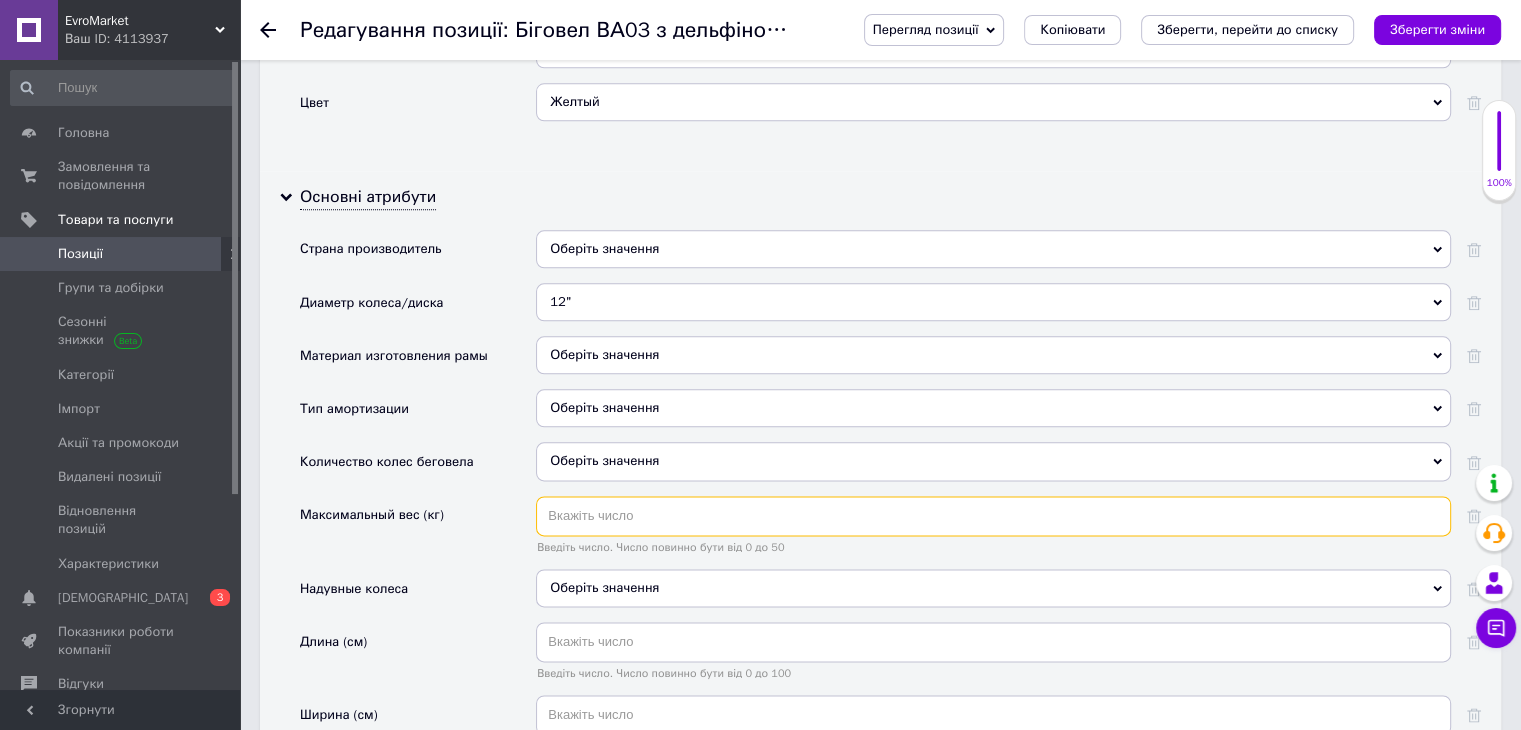 click at bounding box center (993, 516) 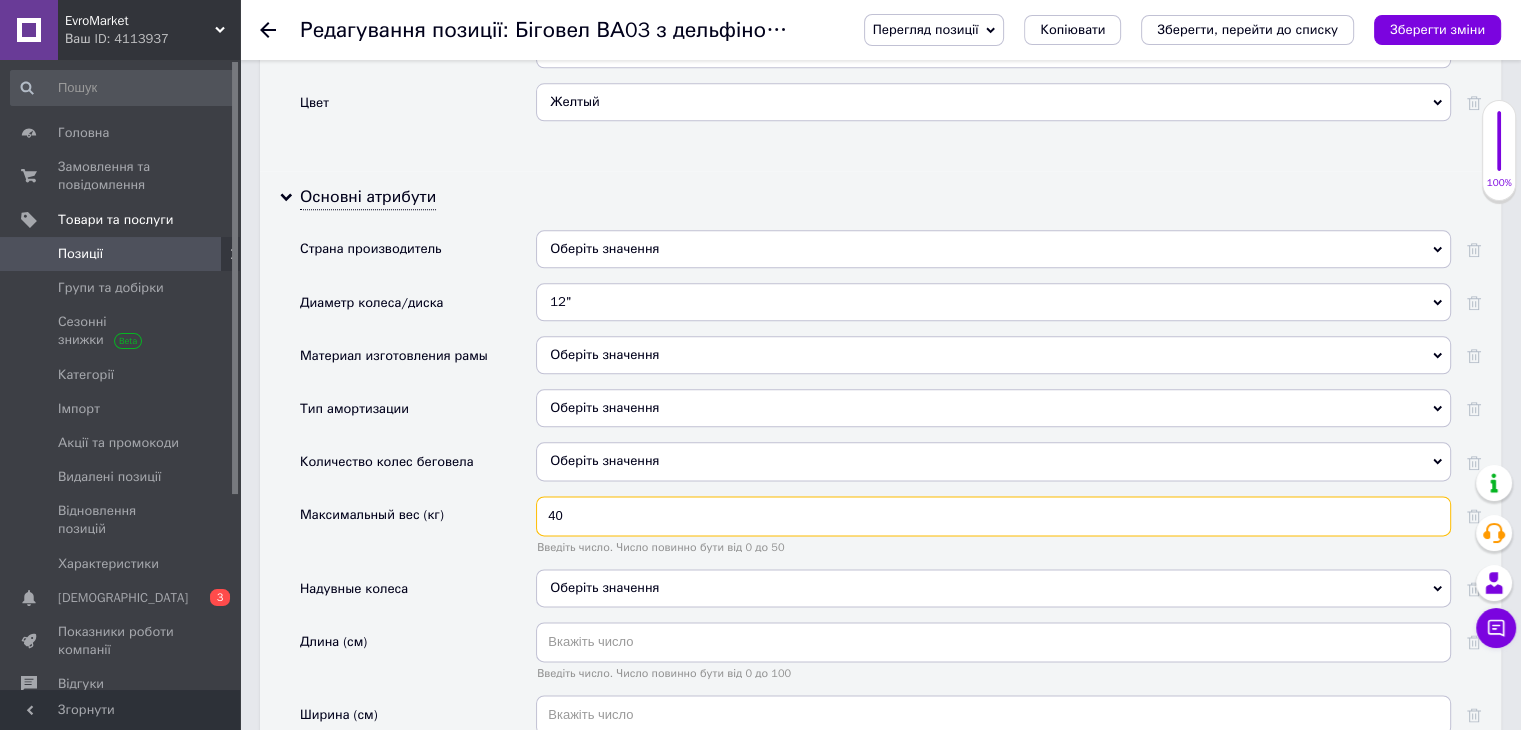 type on "40" 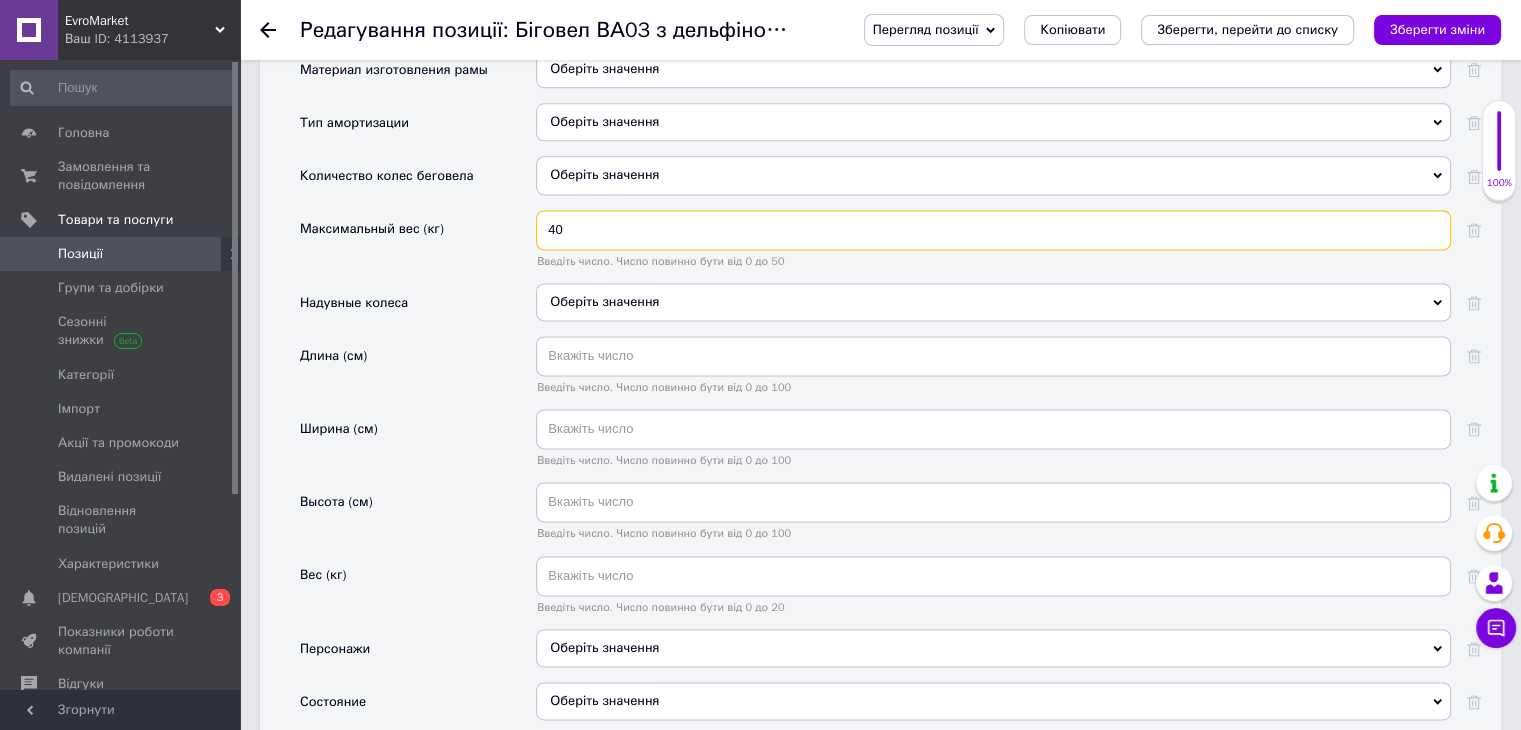 scroll, scrollTop: 2675, scrollLeft: 0, axis: vertical 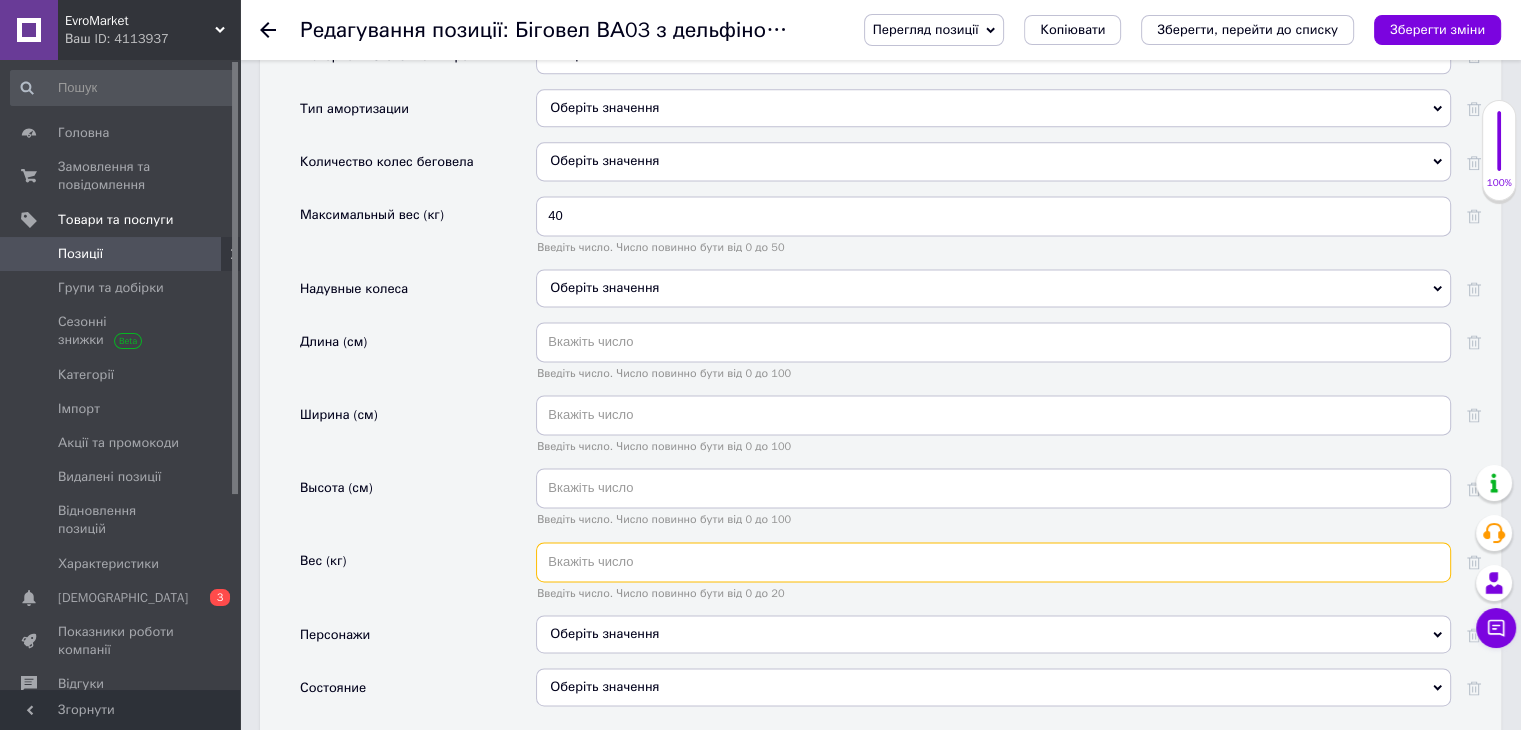 click at bounding box center (993, 562) 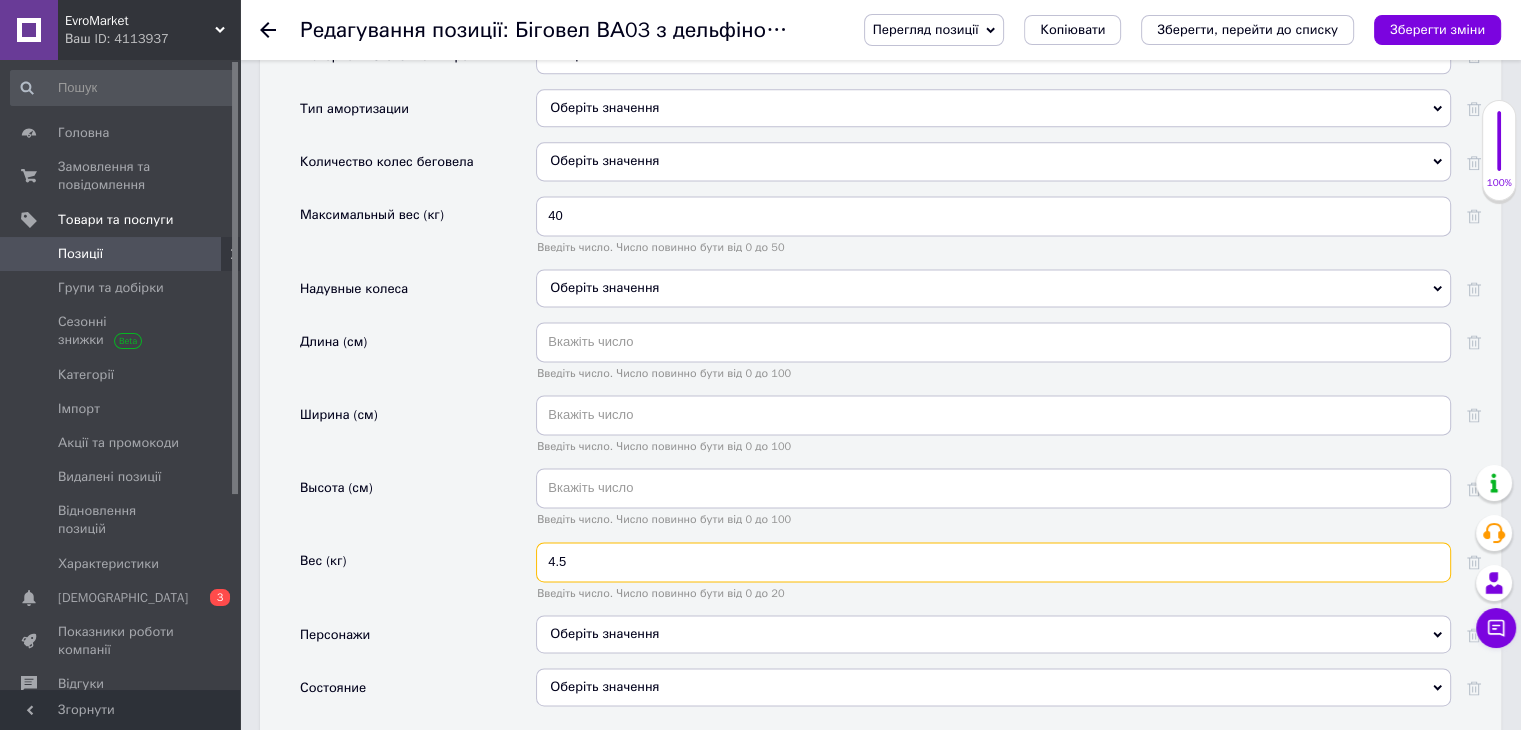 type on "4.5" 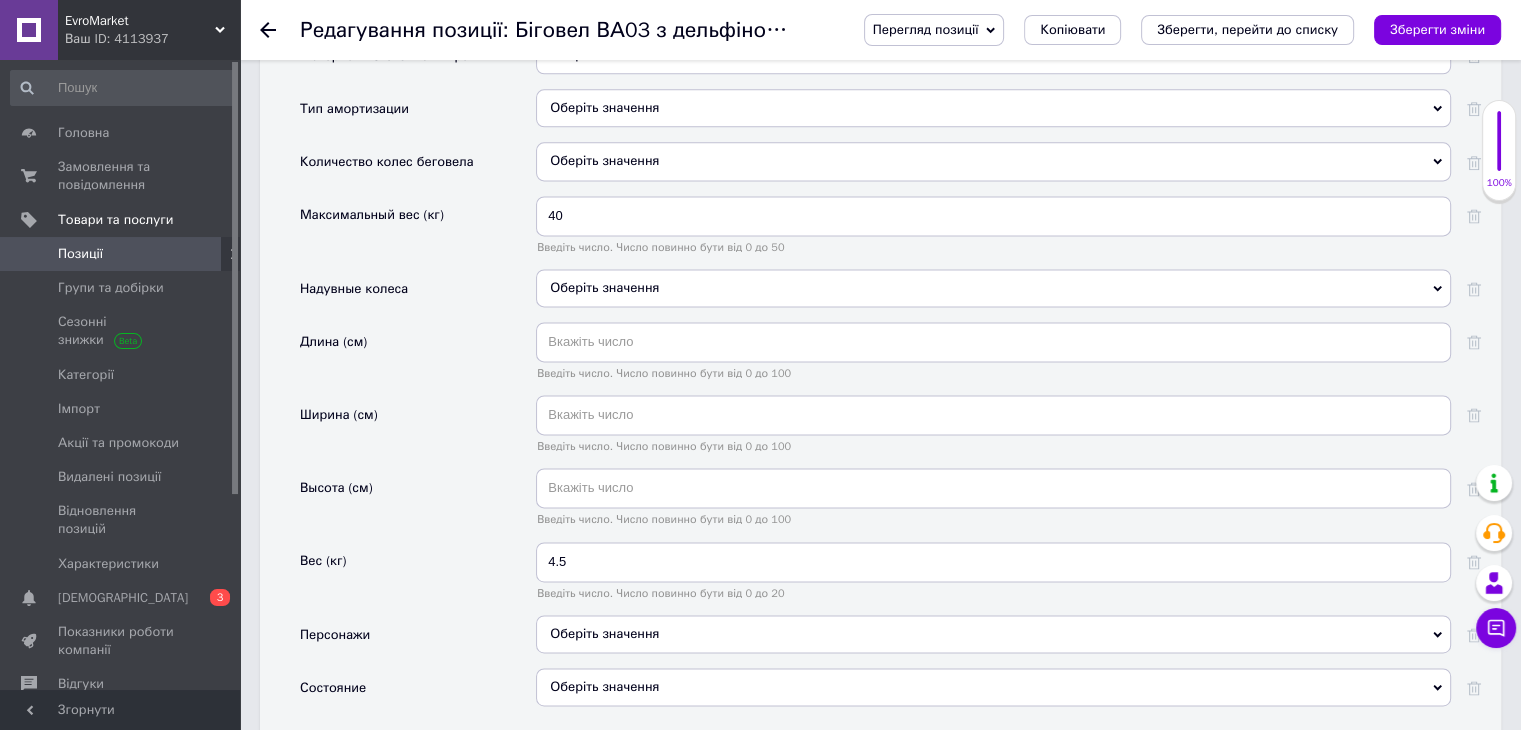 click on "Оберіть значення" at bounding box center (993, 687) 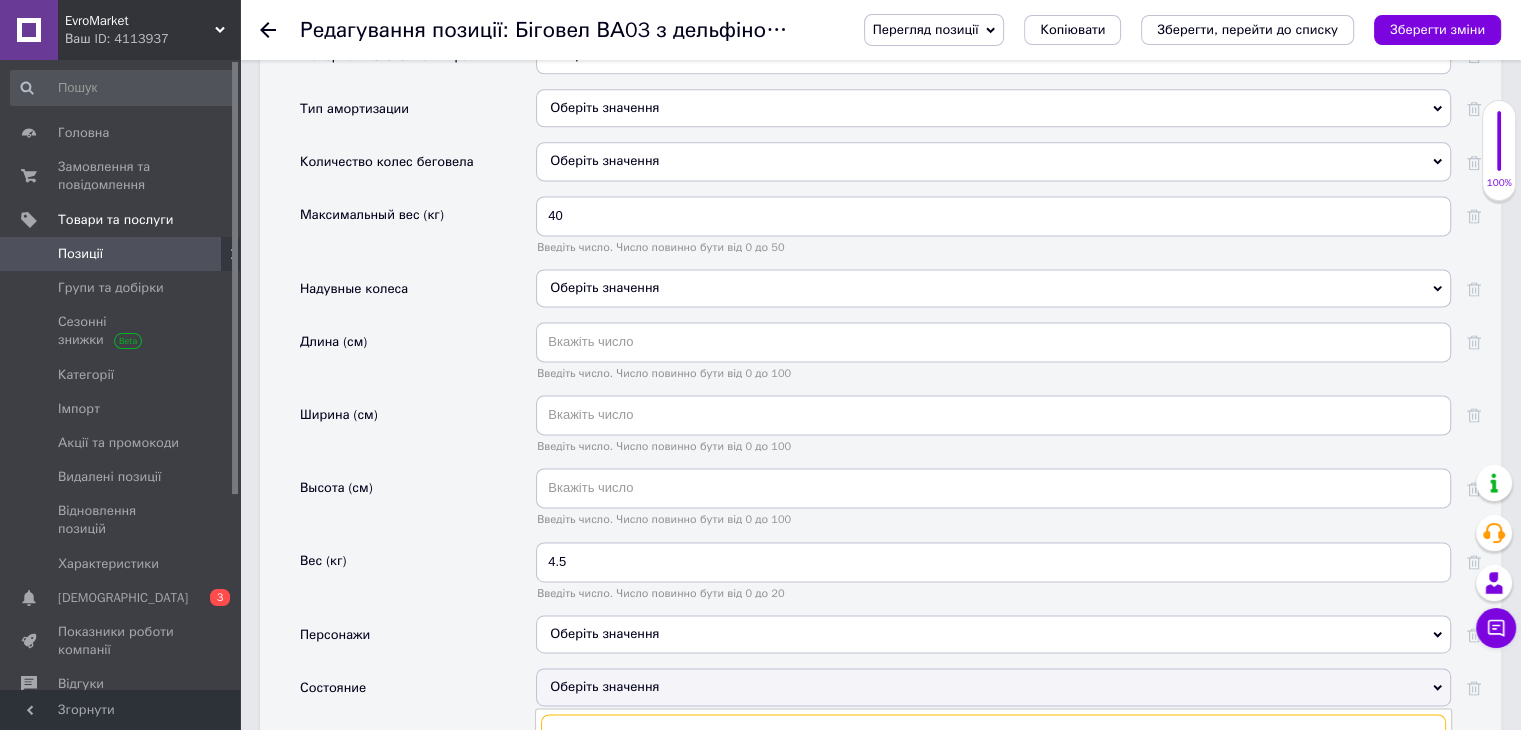 scroll, scrollTop: 2875, scrollLeft: 0, axis: vertical 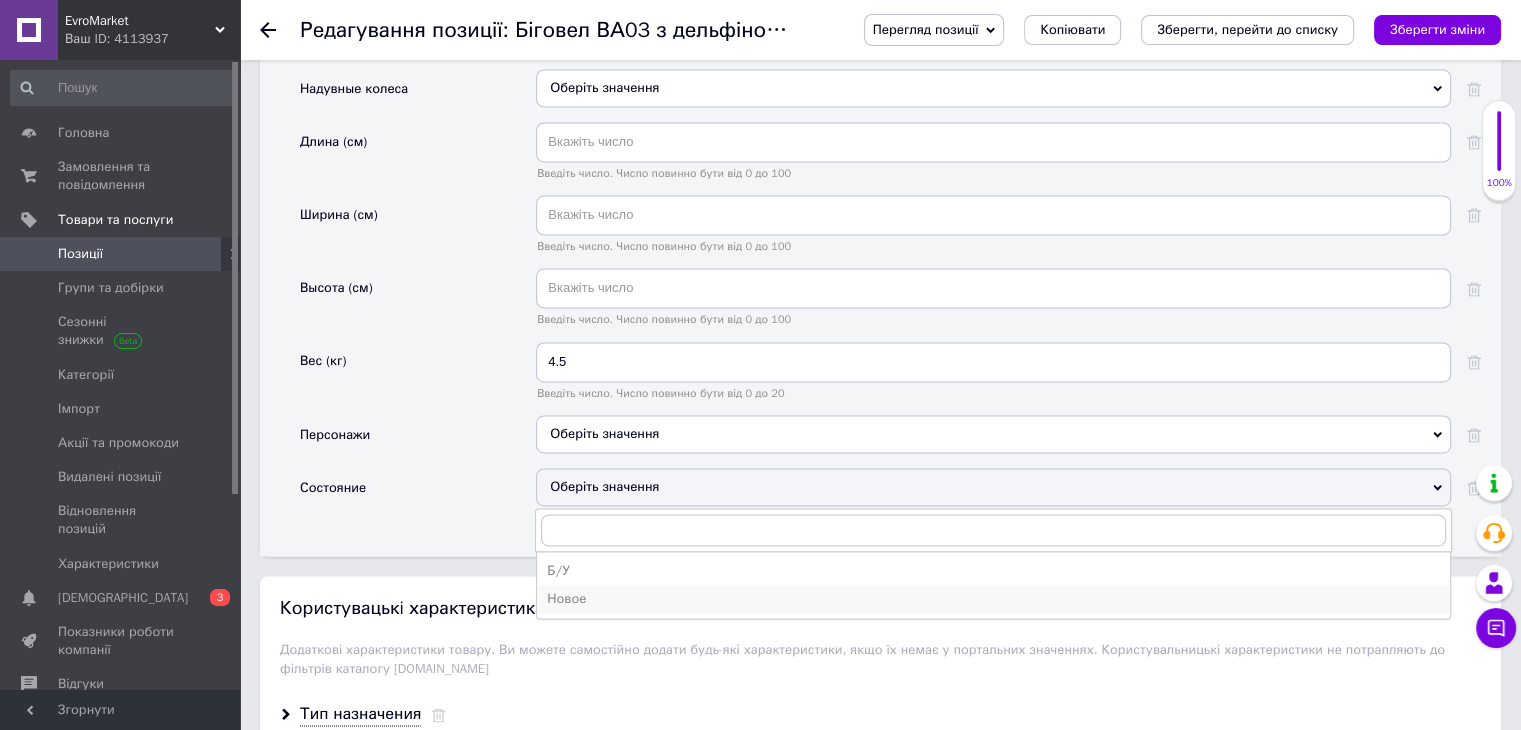 click on "Новое" at bounding box center [993, 599] 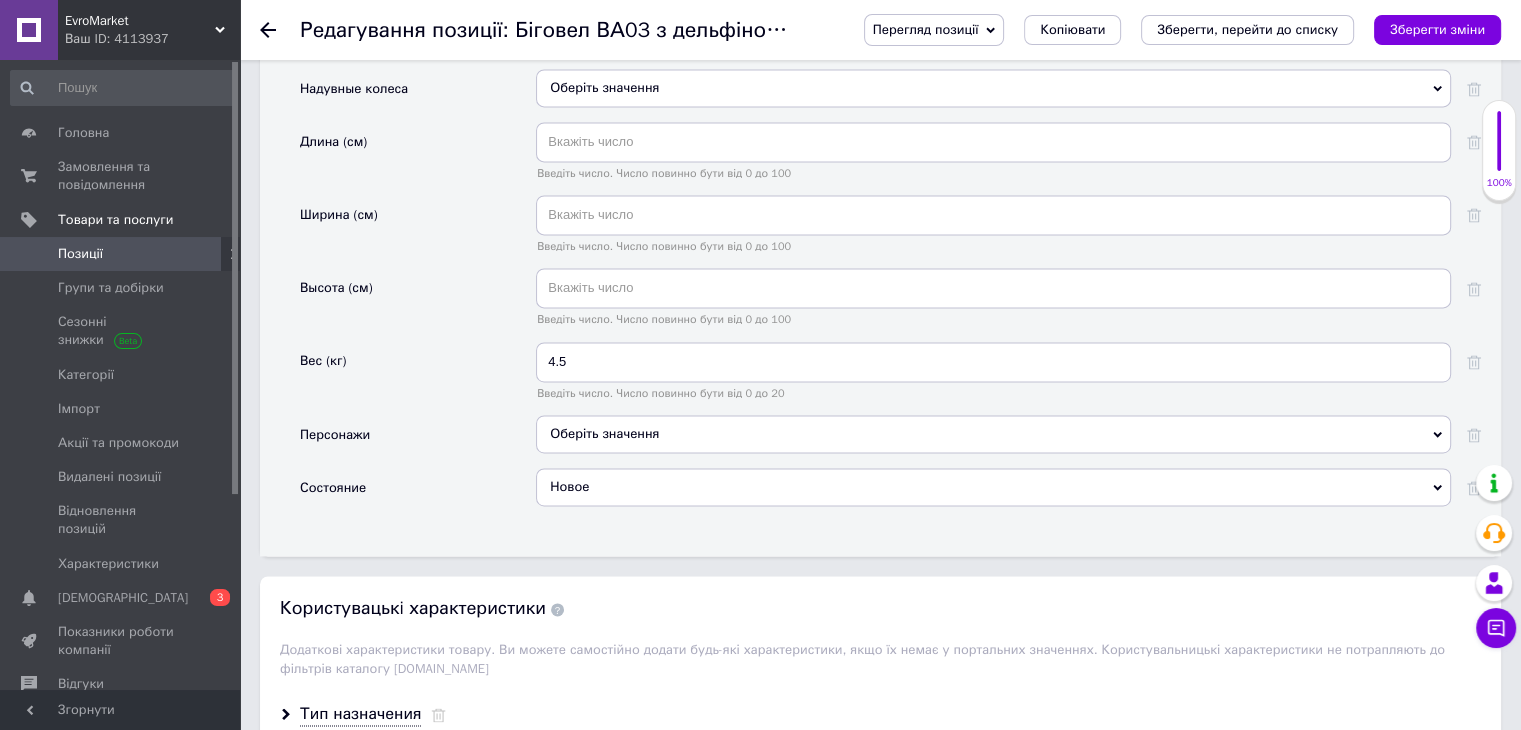 click on "Оберіть значення" at bounding box center [993, 434] 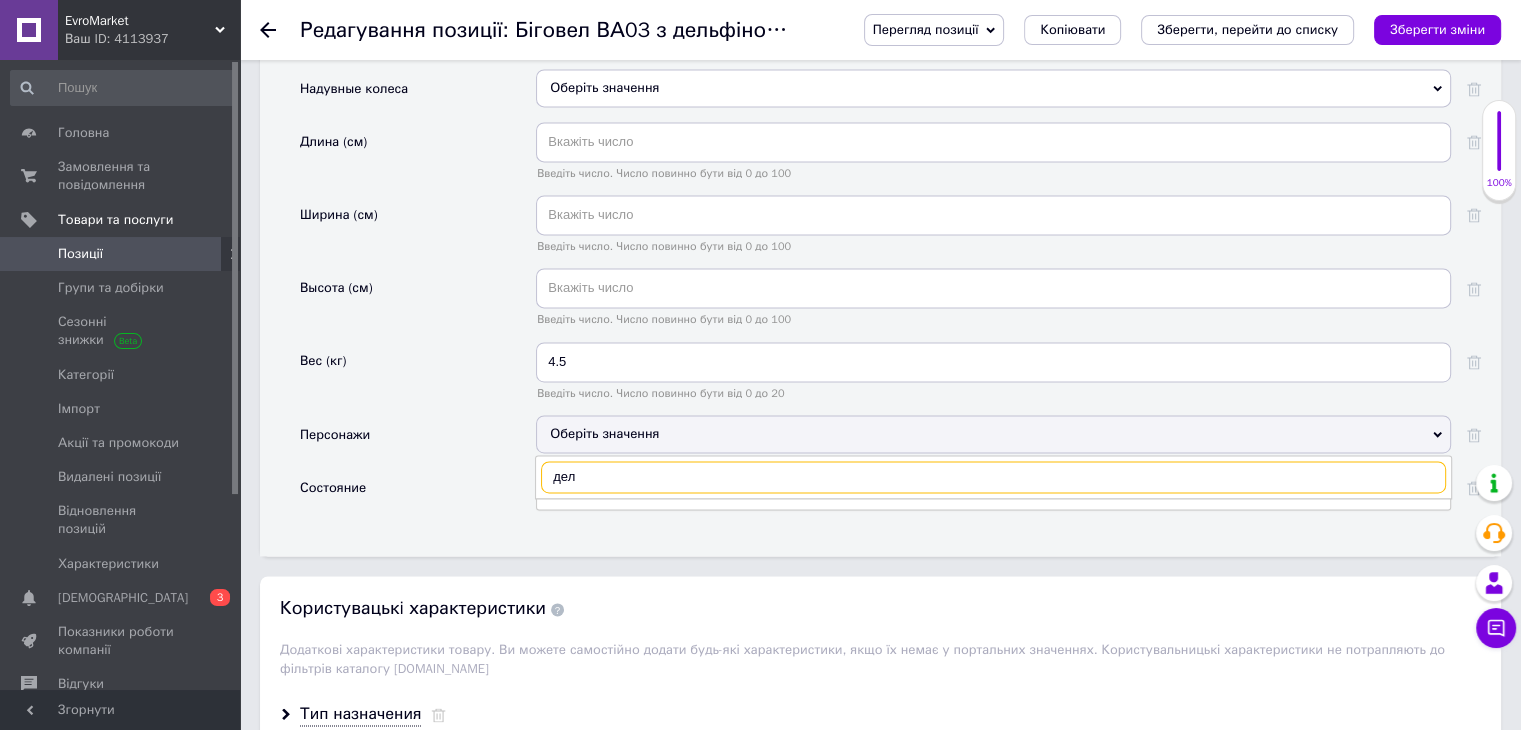 type on "де" 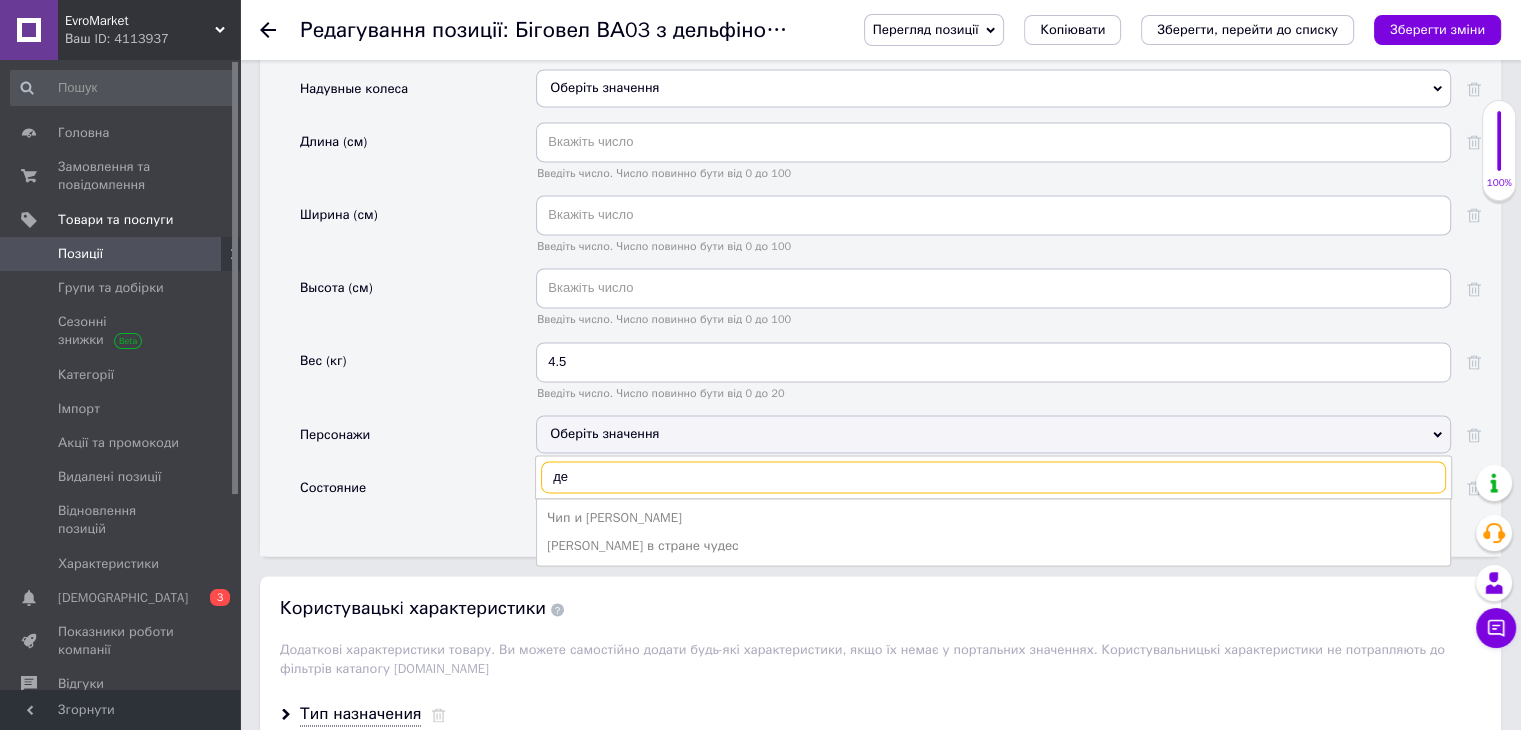 drag, startPoint x: 622, startPoint y: 430, endPoint x: 509, endPoint y: 430, distance: 113 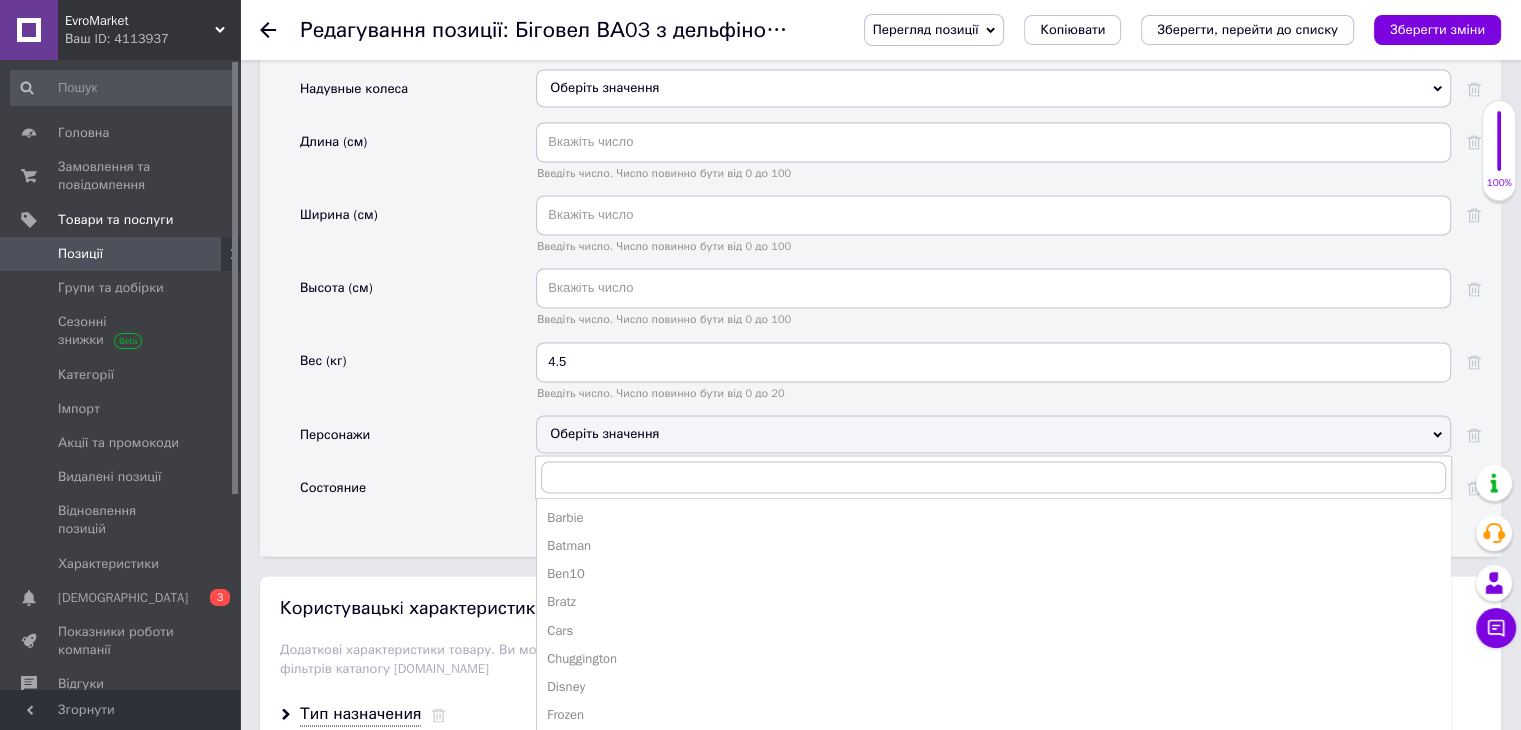 click on "Персонажи" at bounding box center (418, 441) 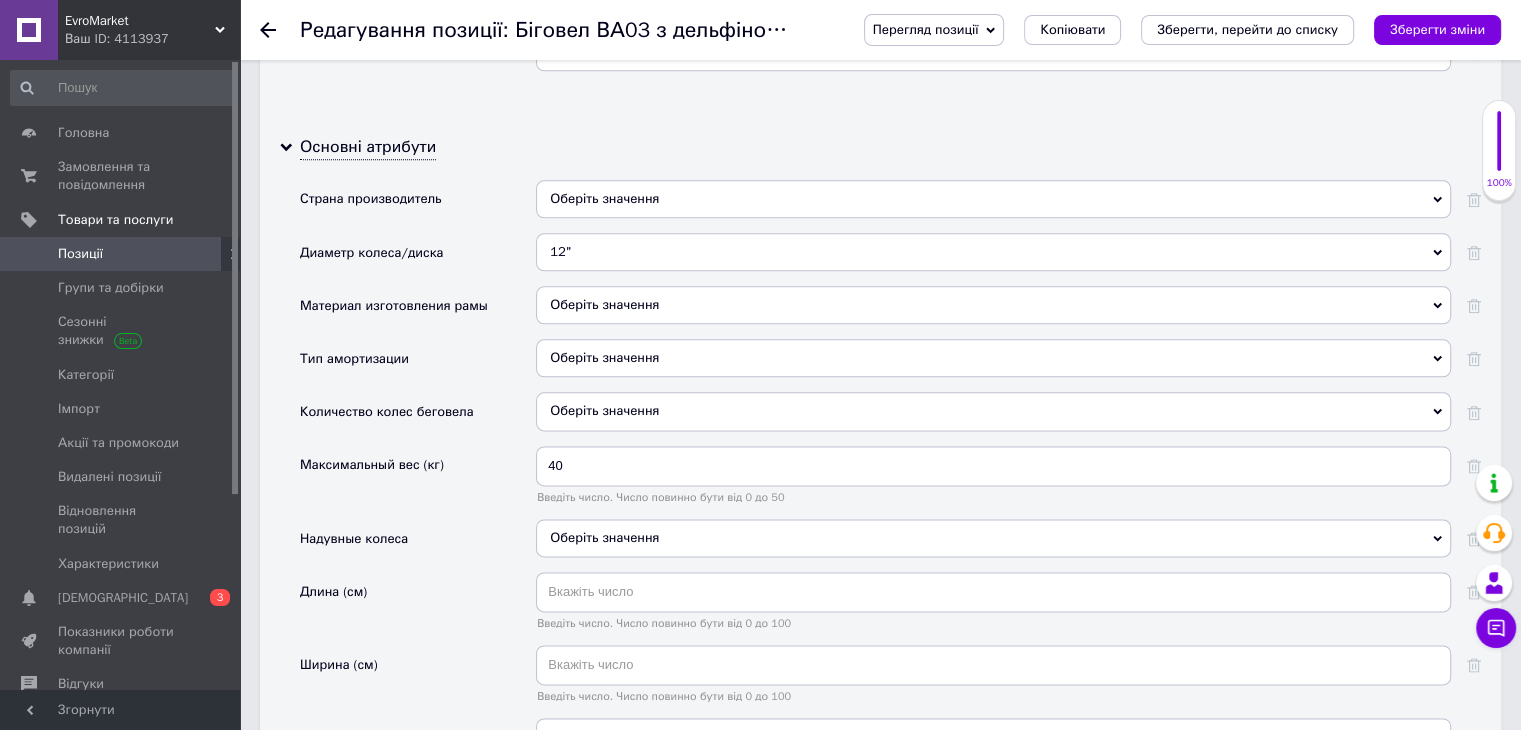 scroll, scrollTop: 2575, scrollLeft: 0, axis: vertical 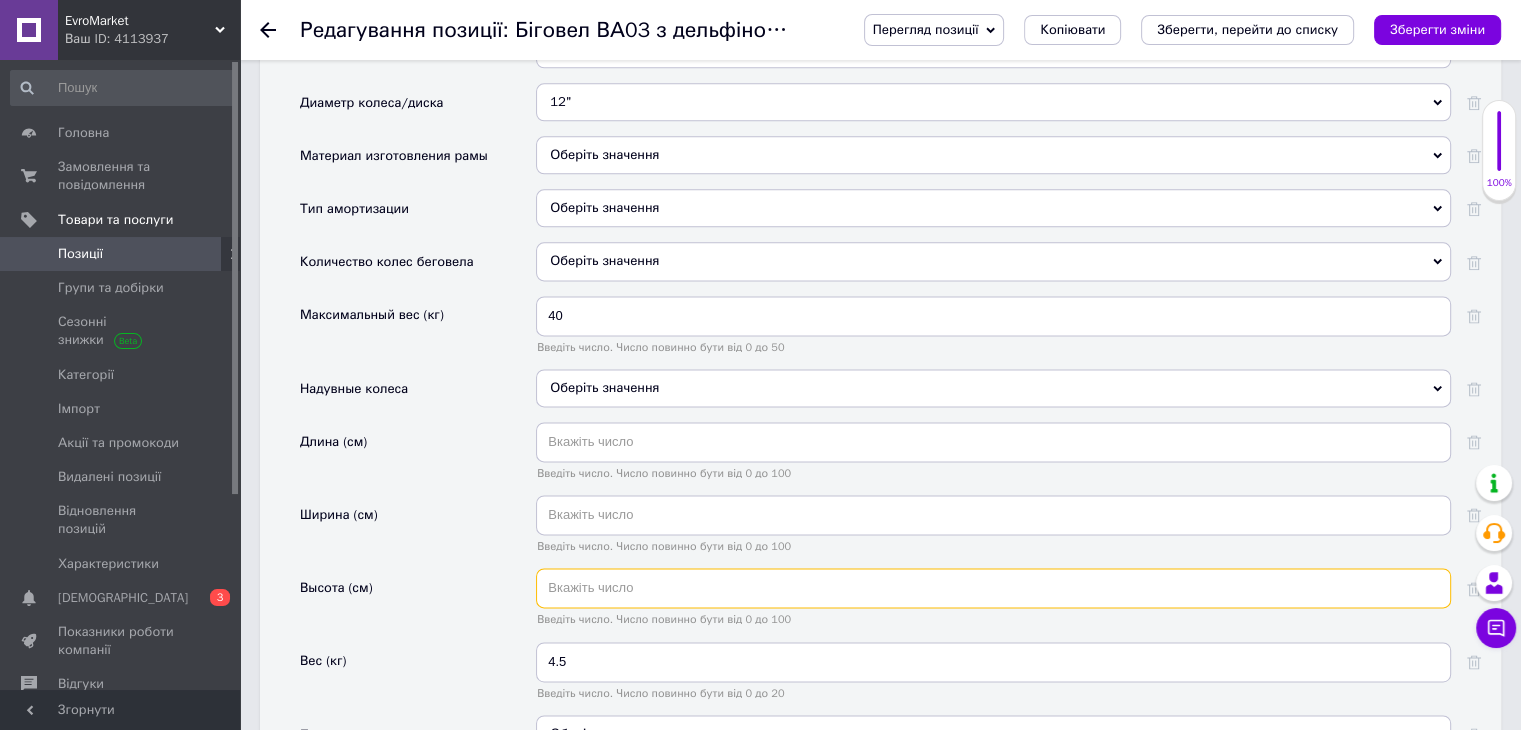click at bounding box center [993, 588] 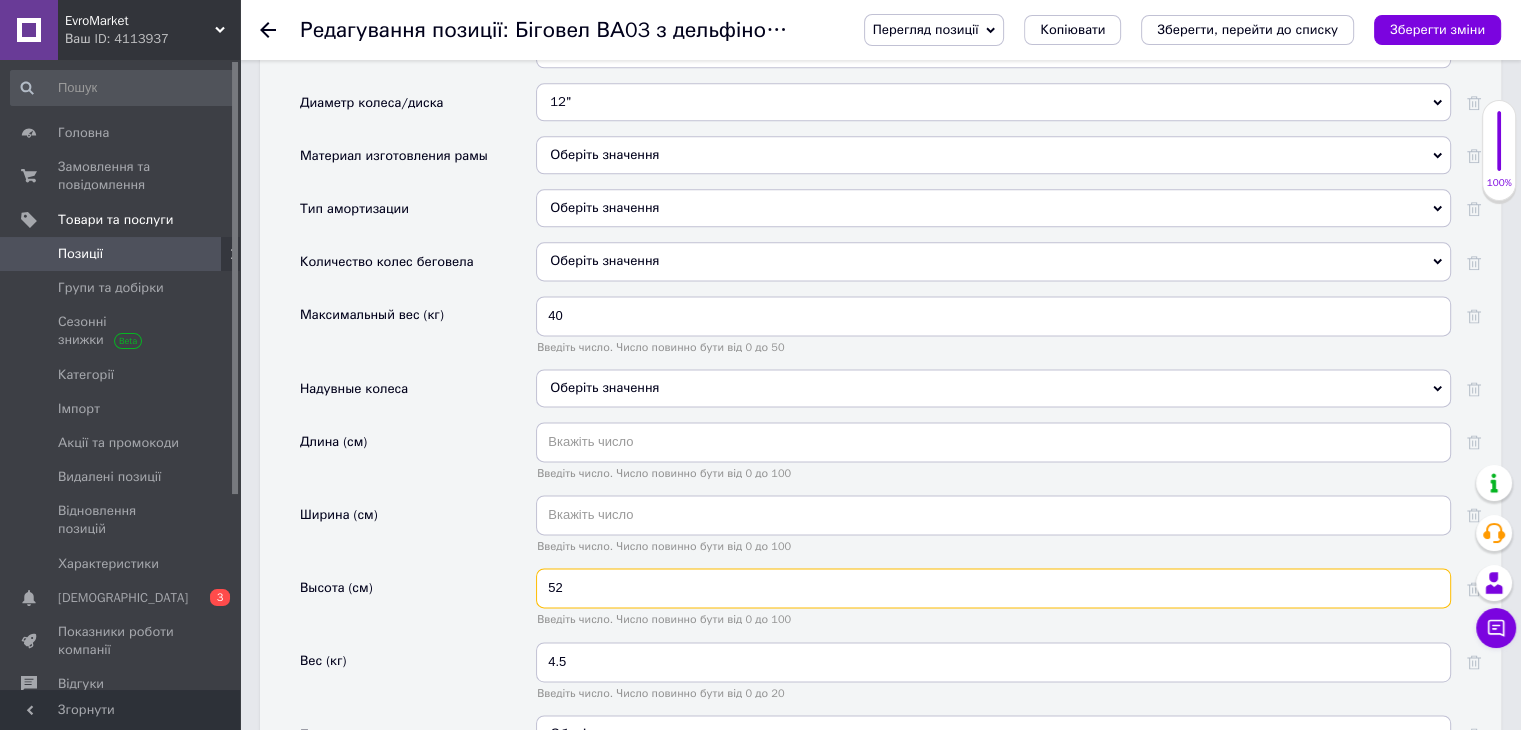 type on "52" 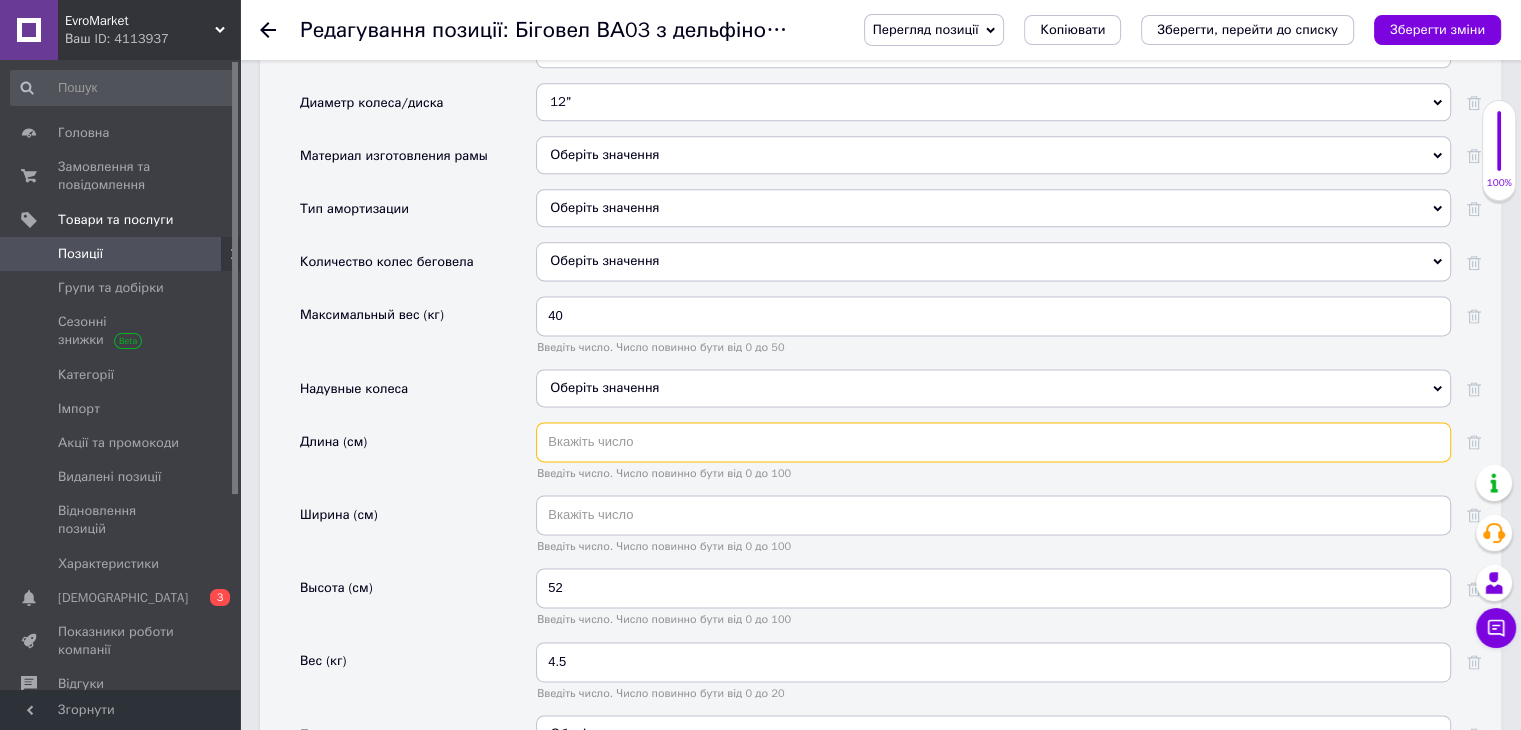 click at bounding box center [993, 442] 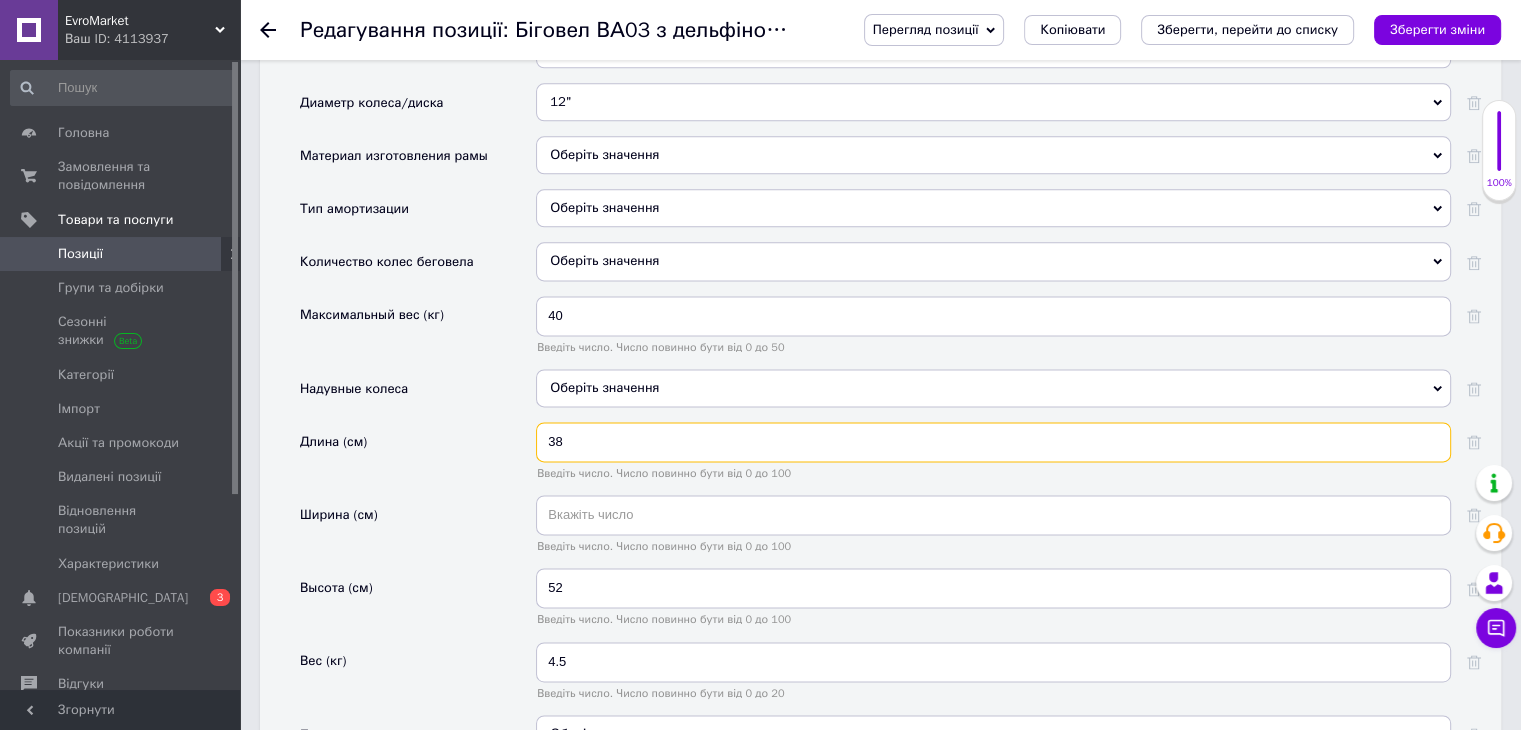 type on "38" 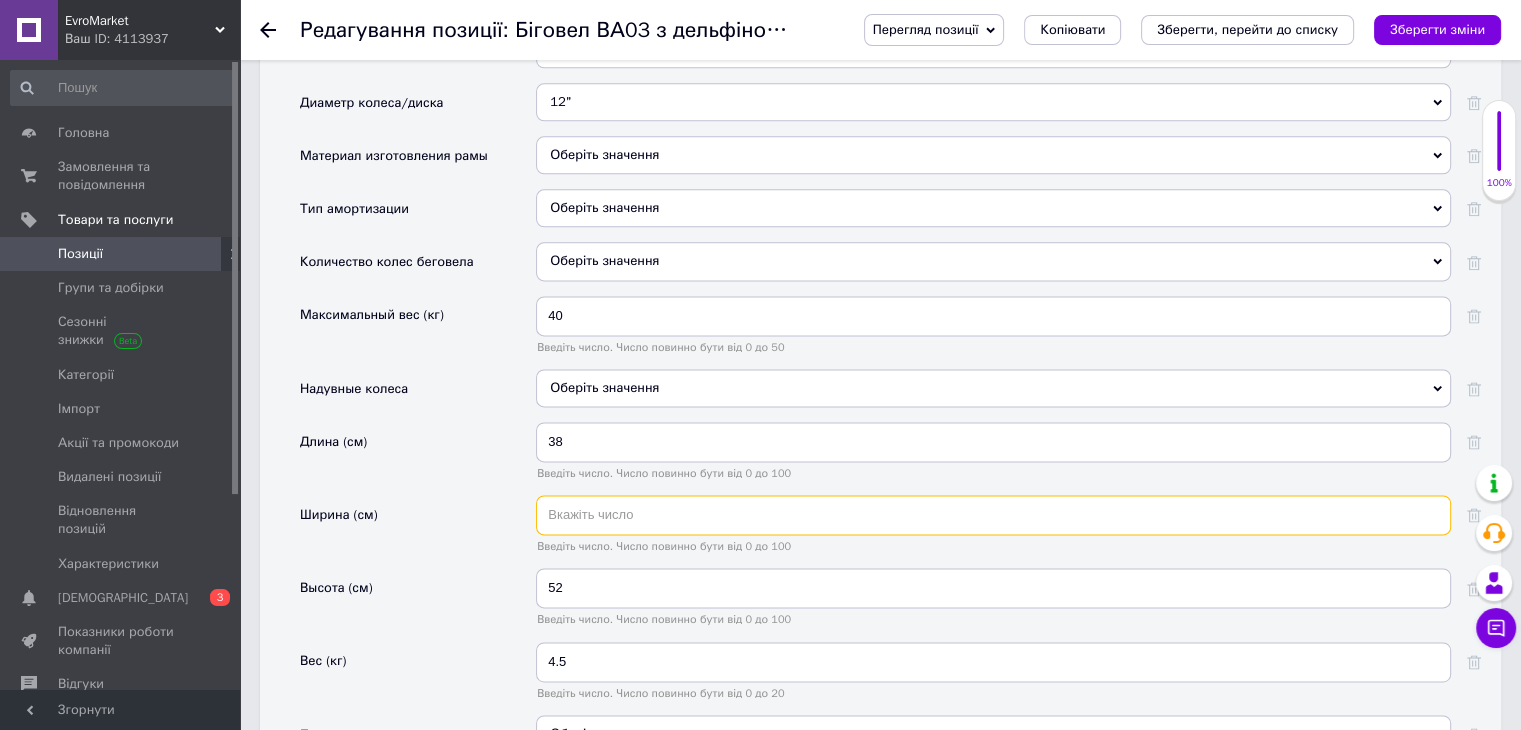 click at bounding box center (993, 515) 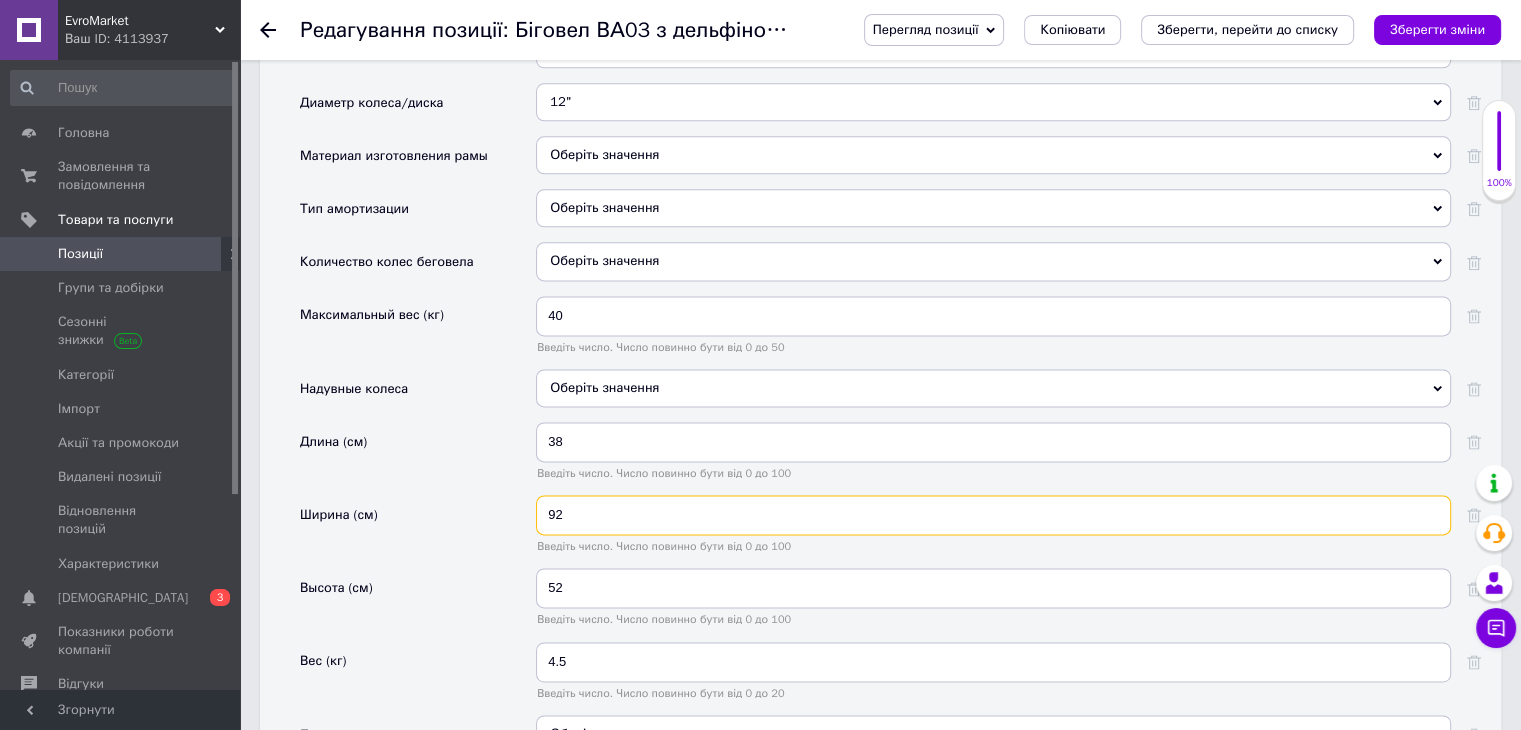 type on "92" 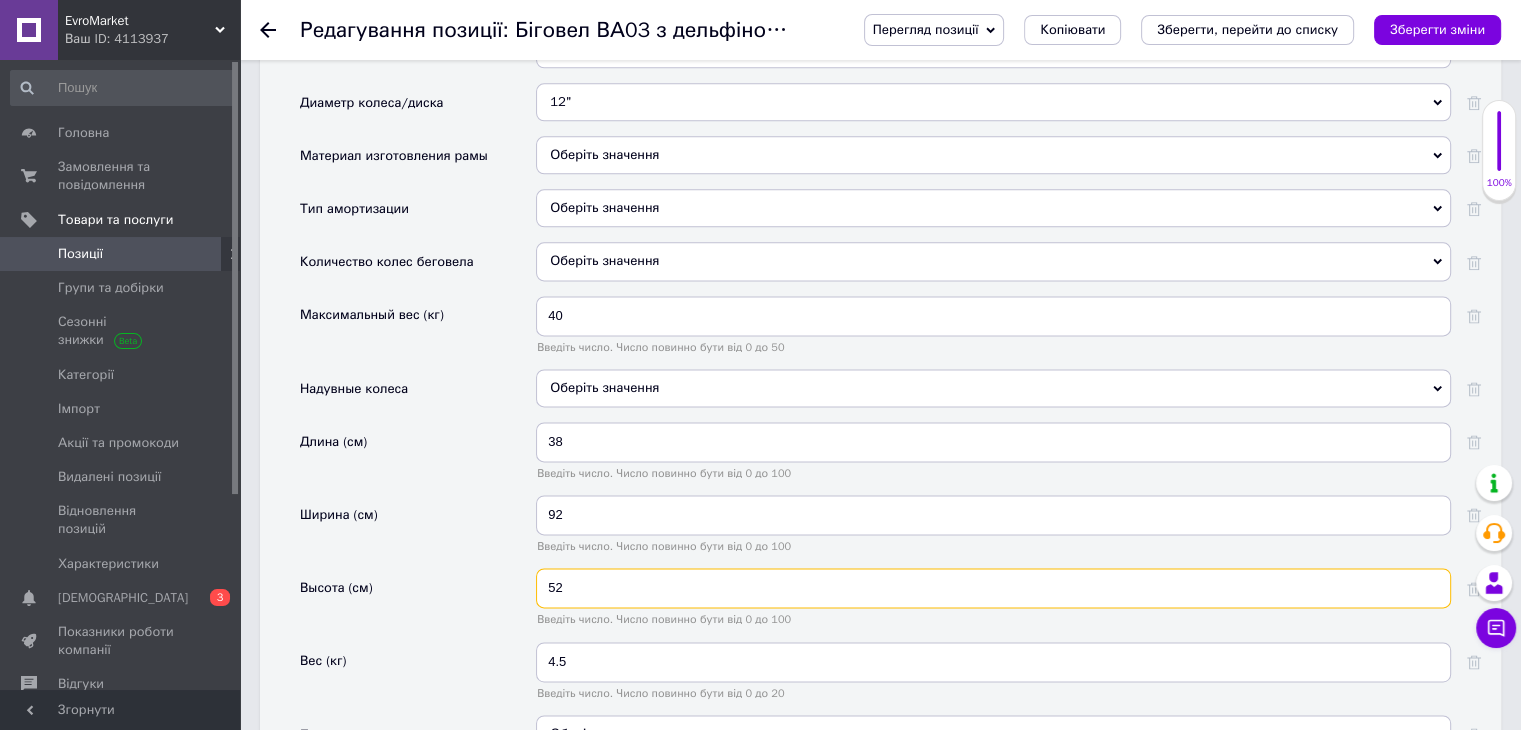 drag, startPoint x: 573, startPoint y: 542, endPoint x: 532, endPoint y: 541, distance: 41.01219 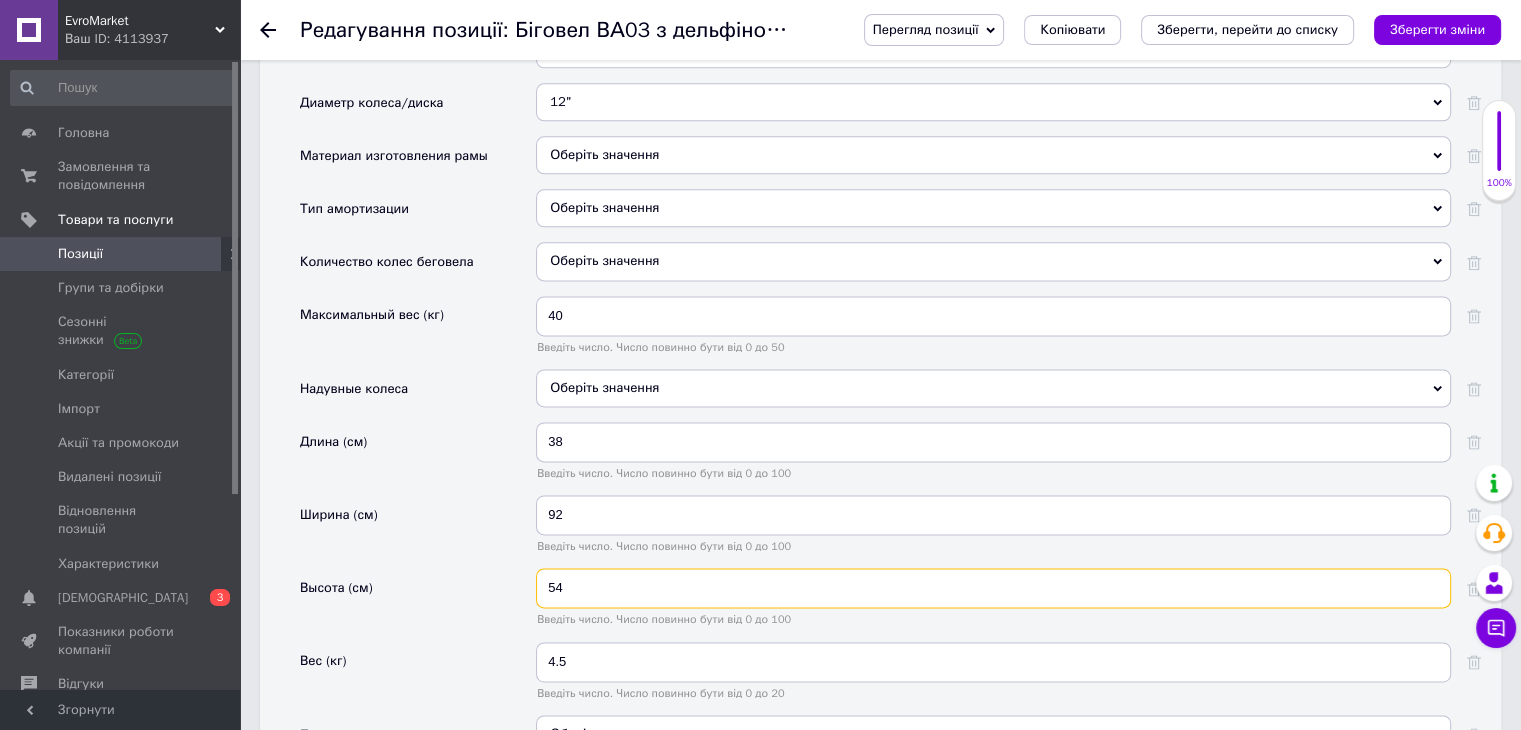 type on "54" 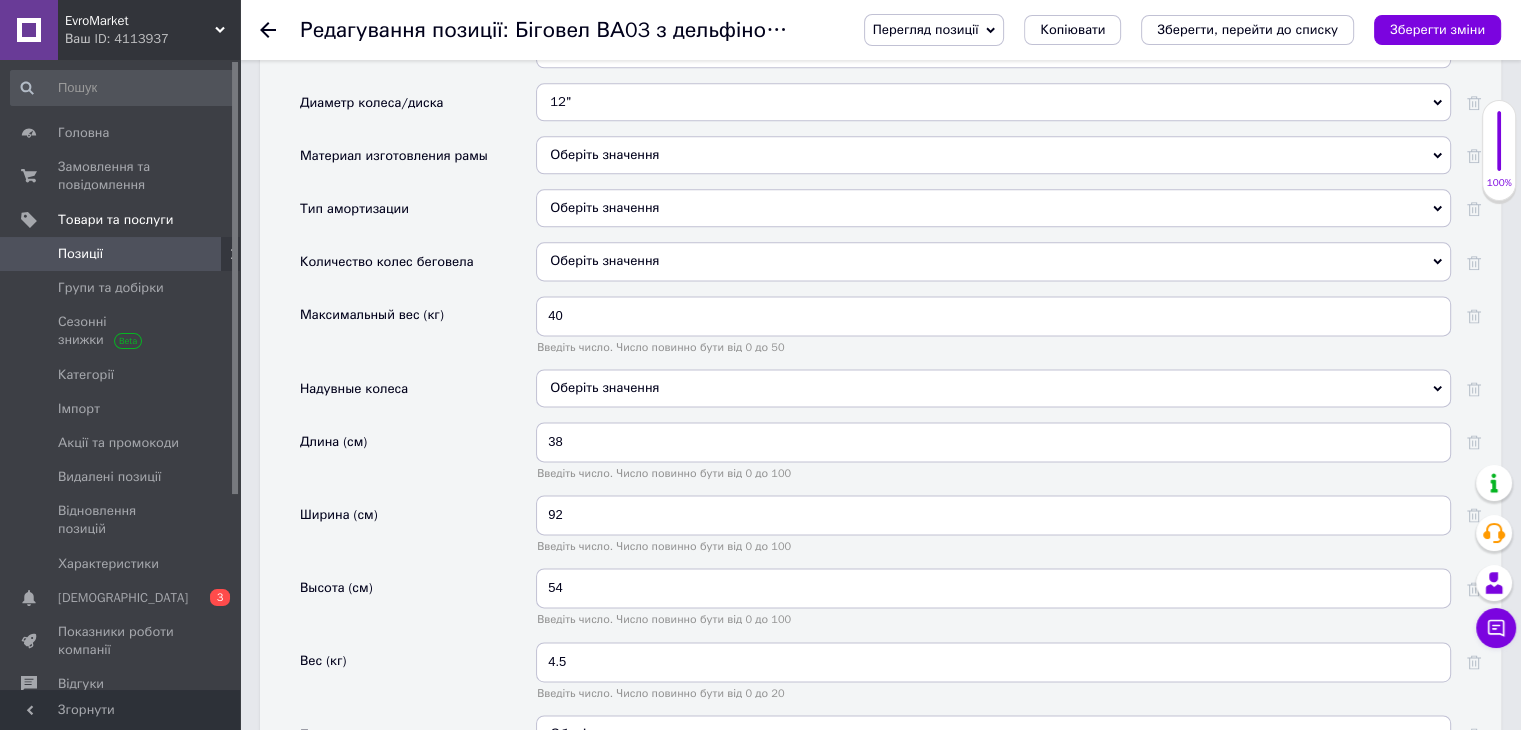 click on "Оберіть значення" at bounding box center [604, 387] 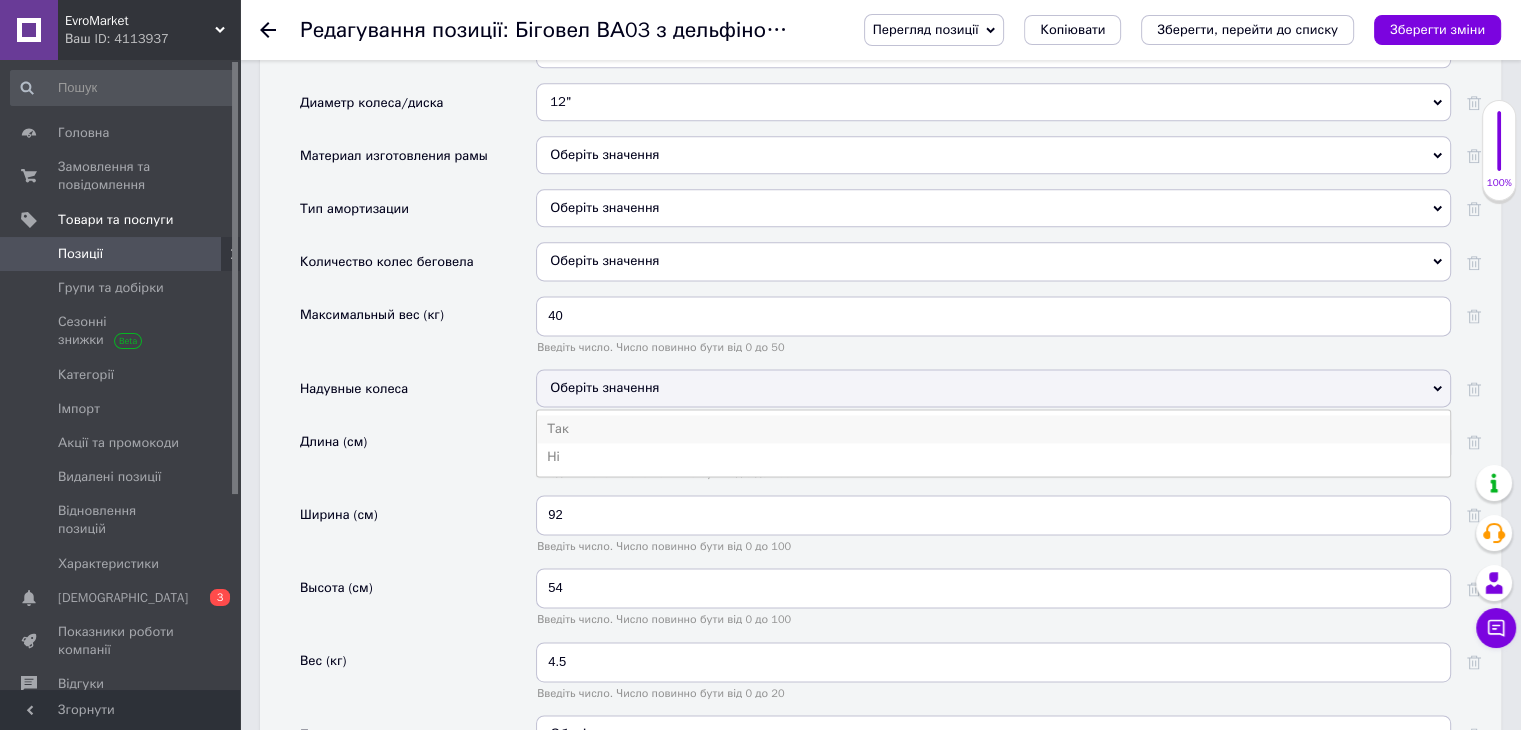click on "Так" at bounding box center [993, 429] 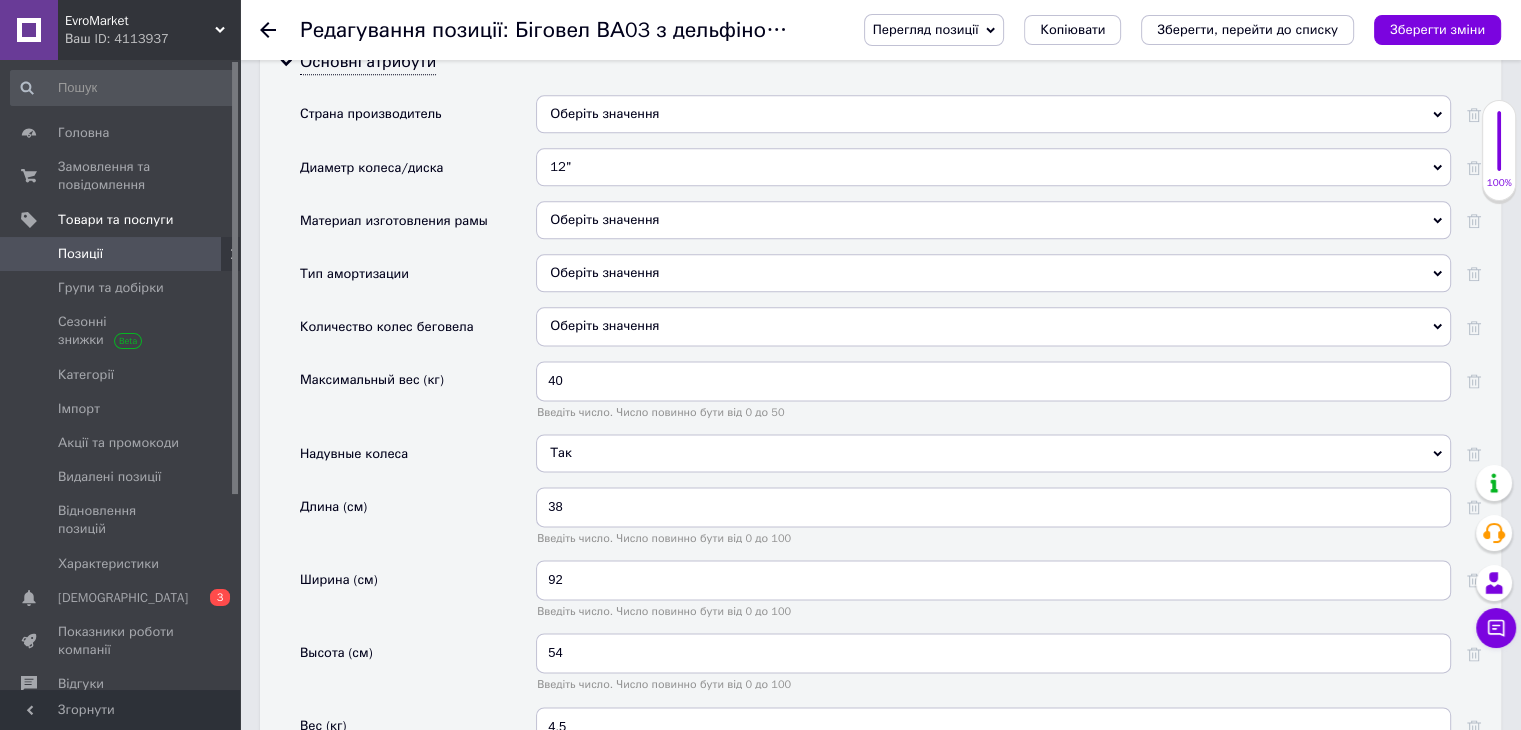 scroll, scrollTop: 2475, scrollLeft: 0, axis: vertical 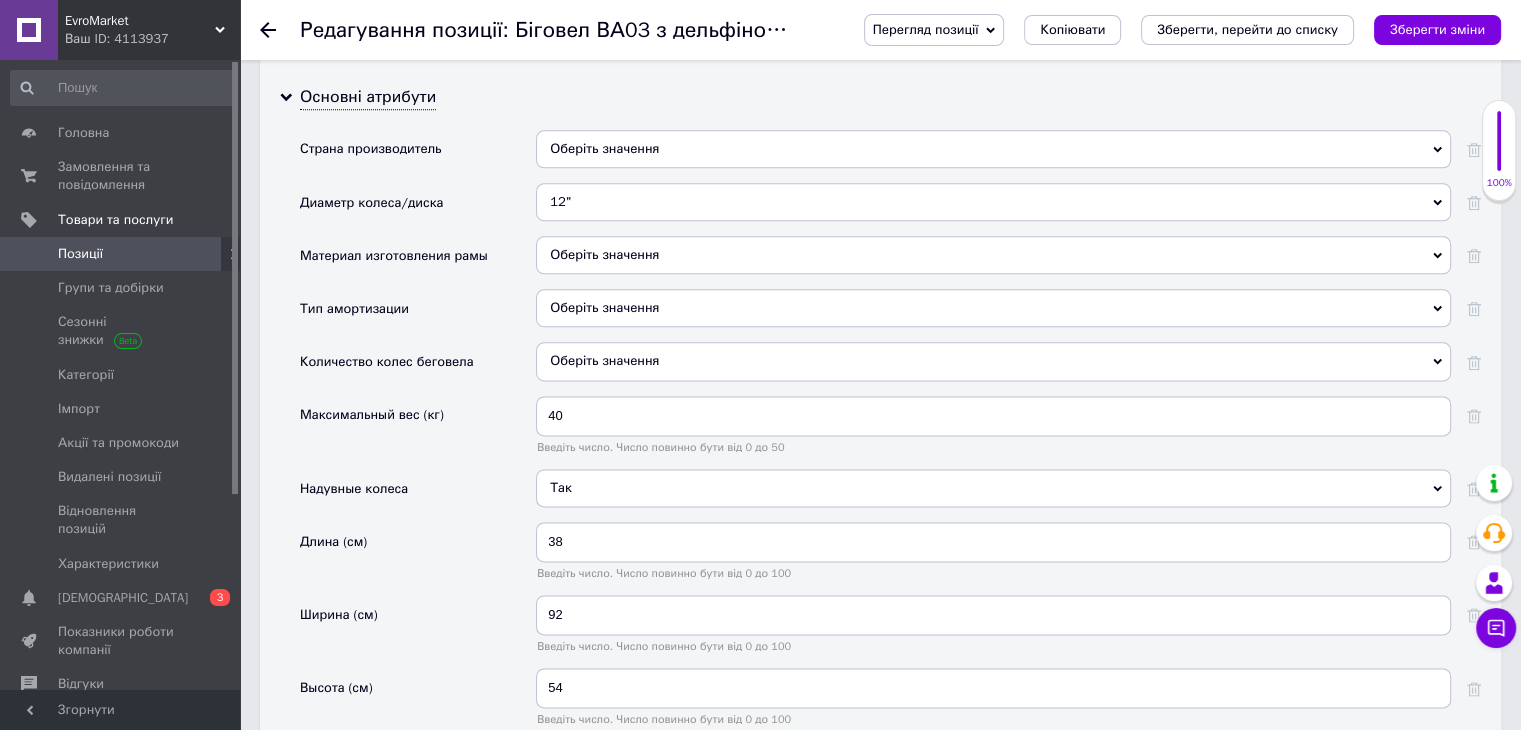 click on "Оберіть значення" at bounding box center [993, 361] 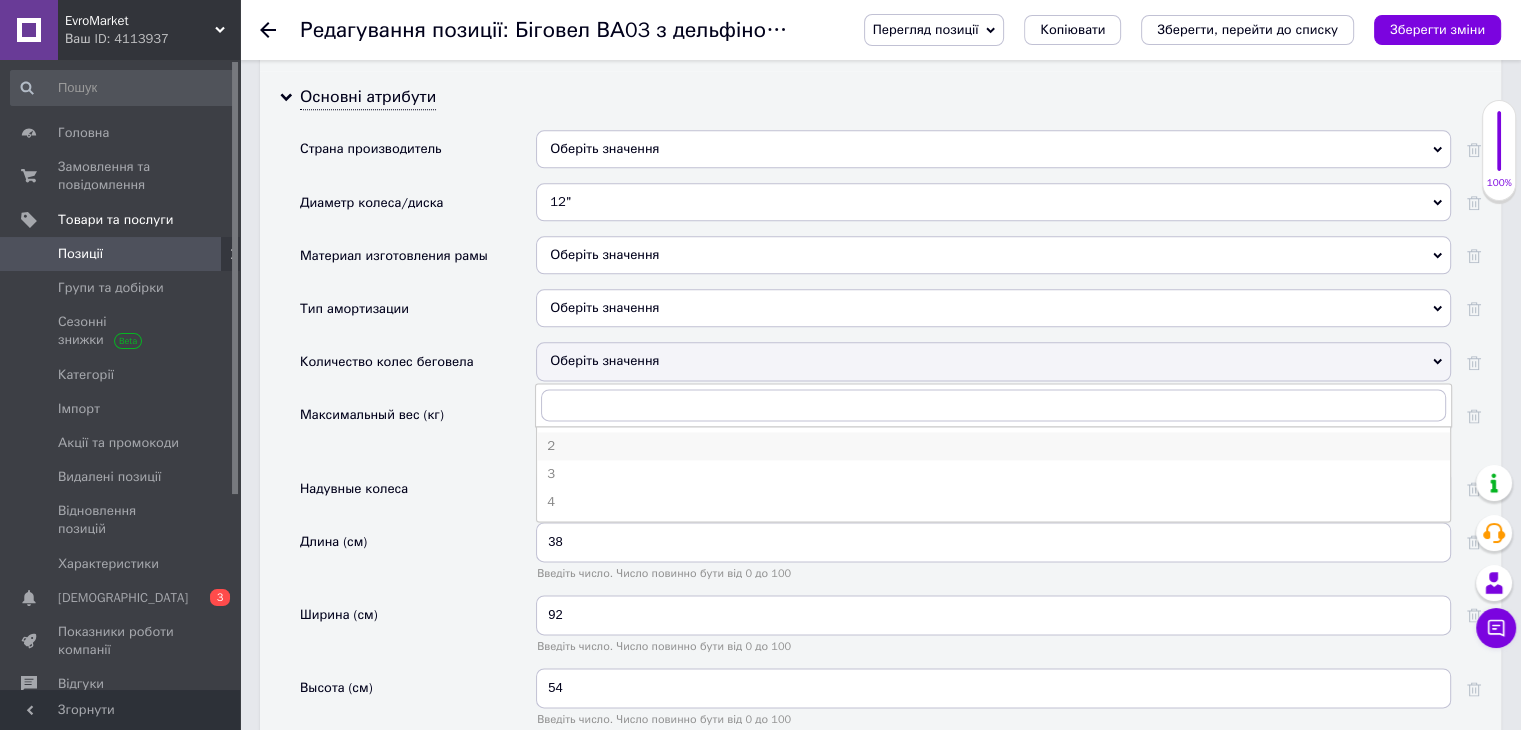 click on "2" at bounding box center [993, 446] 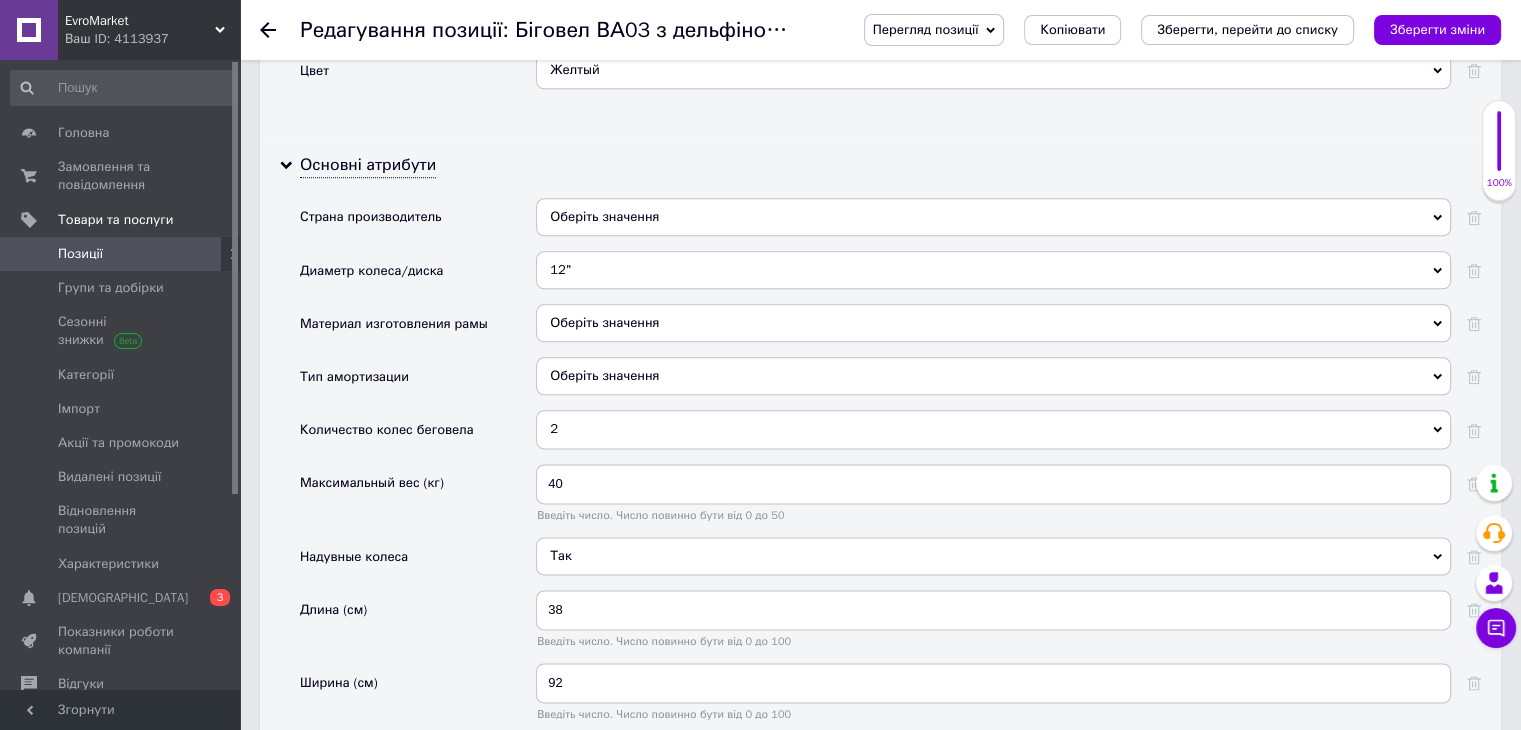 scroll, scrollTop: 2375, scrollLeft: 0, axis: vertical 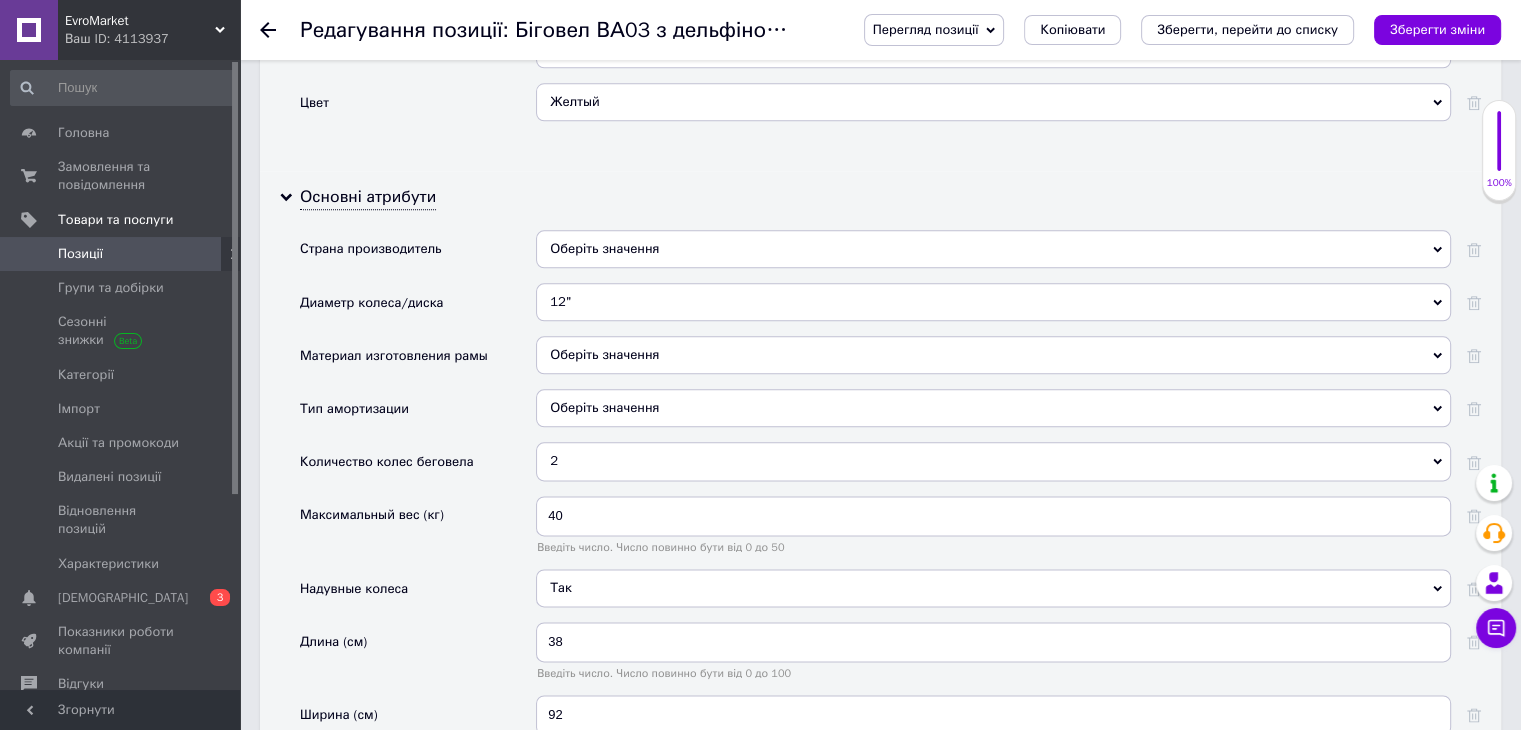 click on "Оберіть значення" at bounding box center (993, 355) 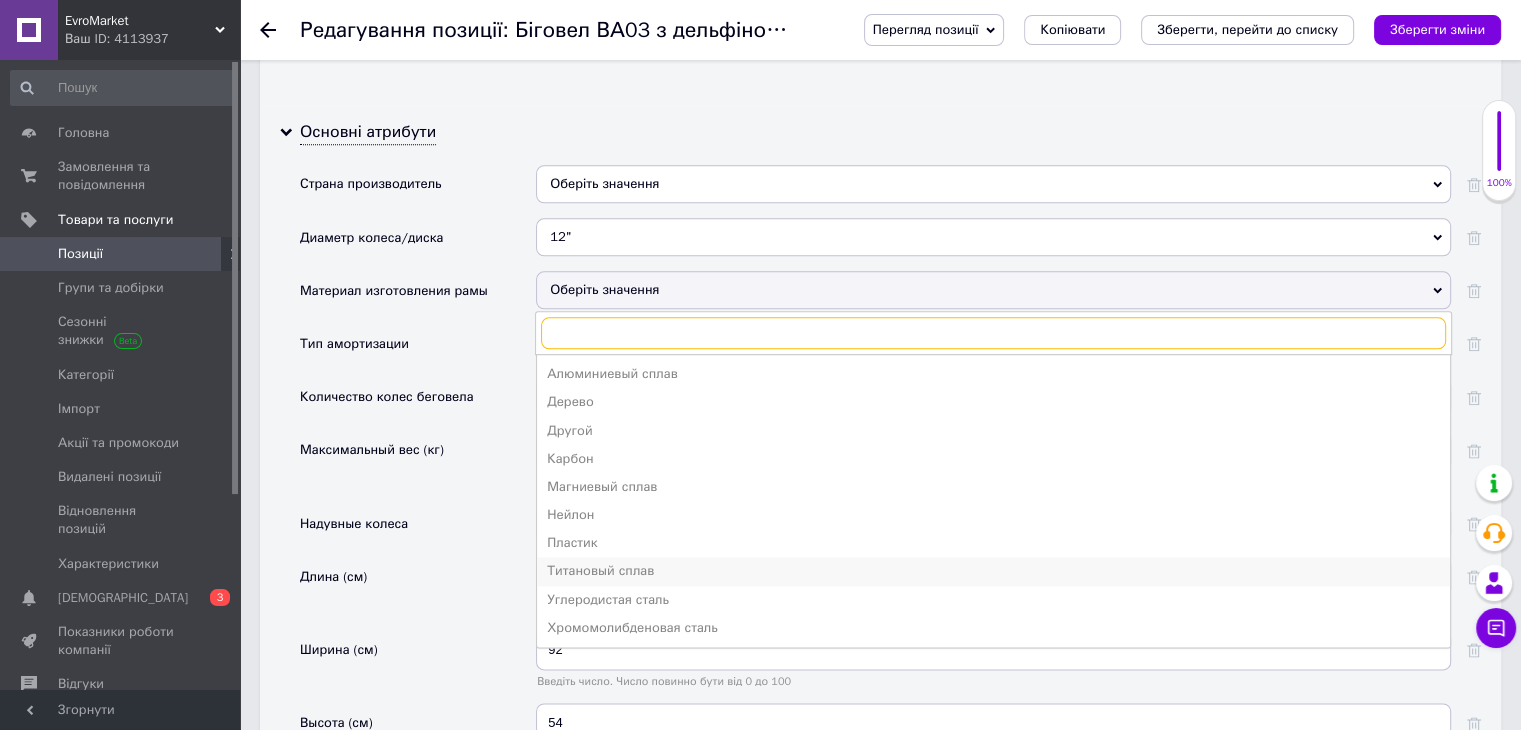 scroll, scrollTop: 2475, scrollLeft: 0, axis: vertical 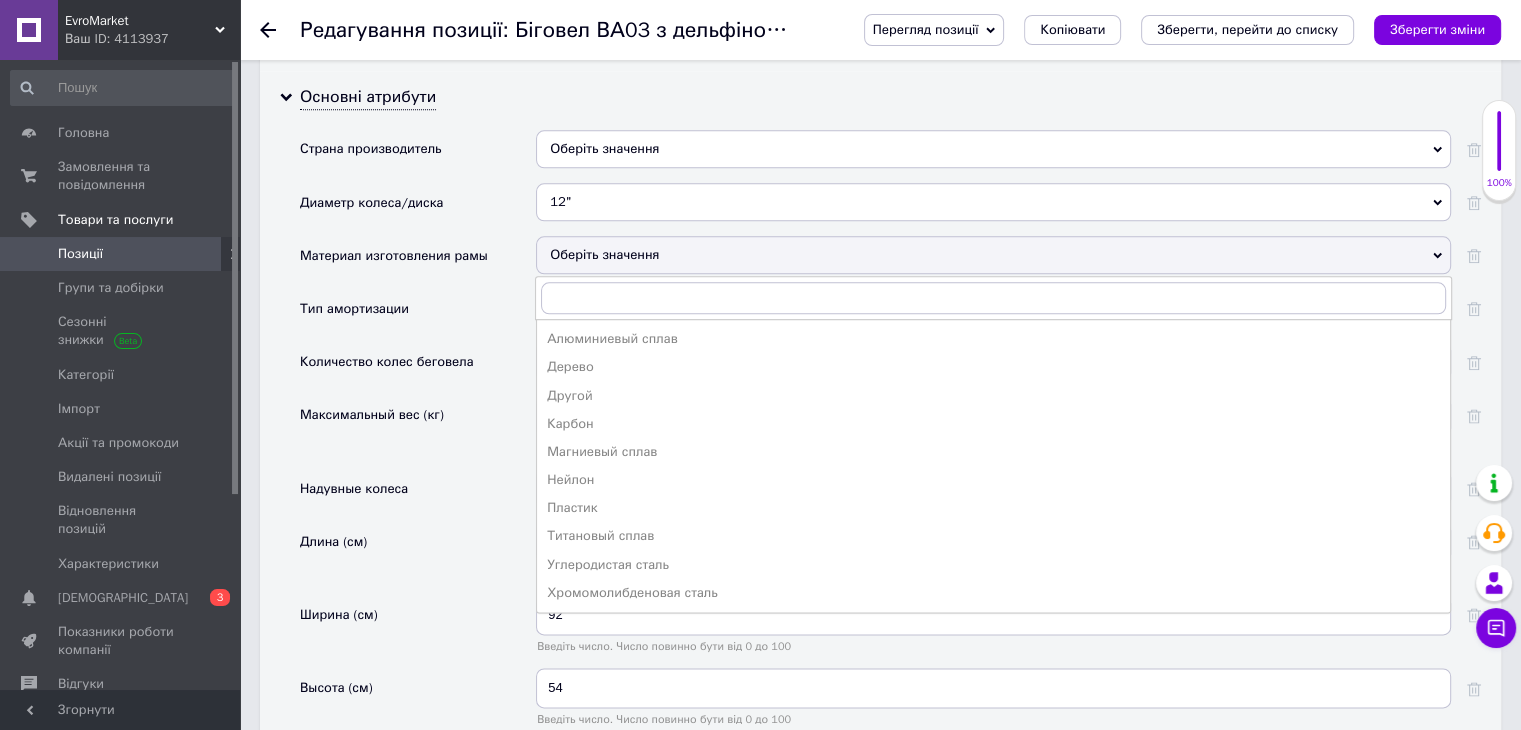 click on "Ширина (см)" at bounding box center (418, 631) 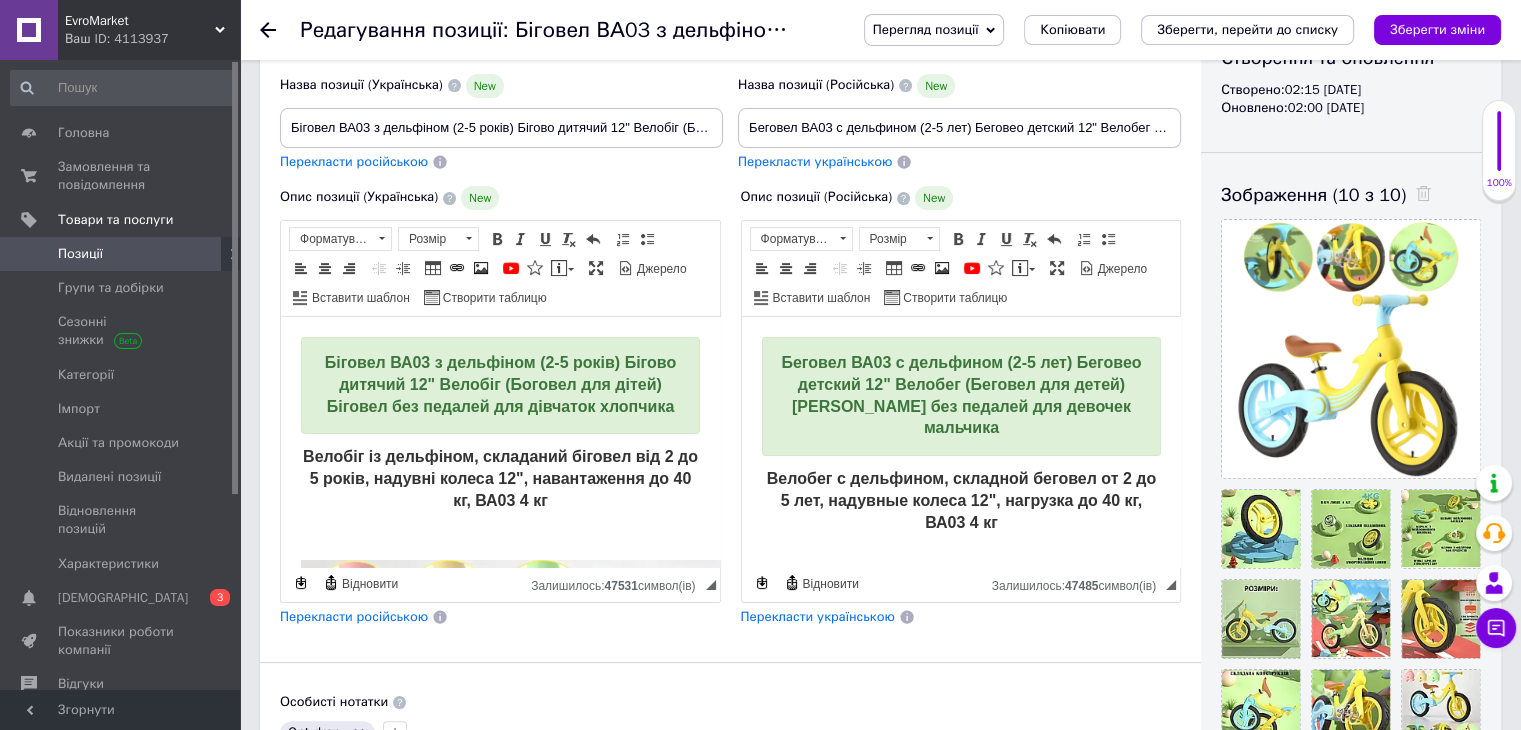 scroll, scrollTop: 175, scrollLeft: 0, axis: vertical 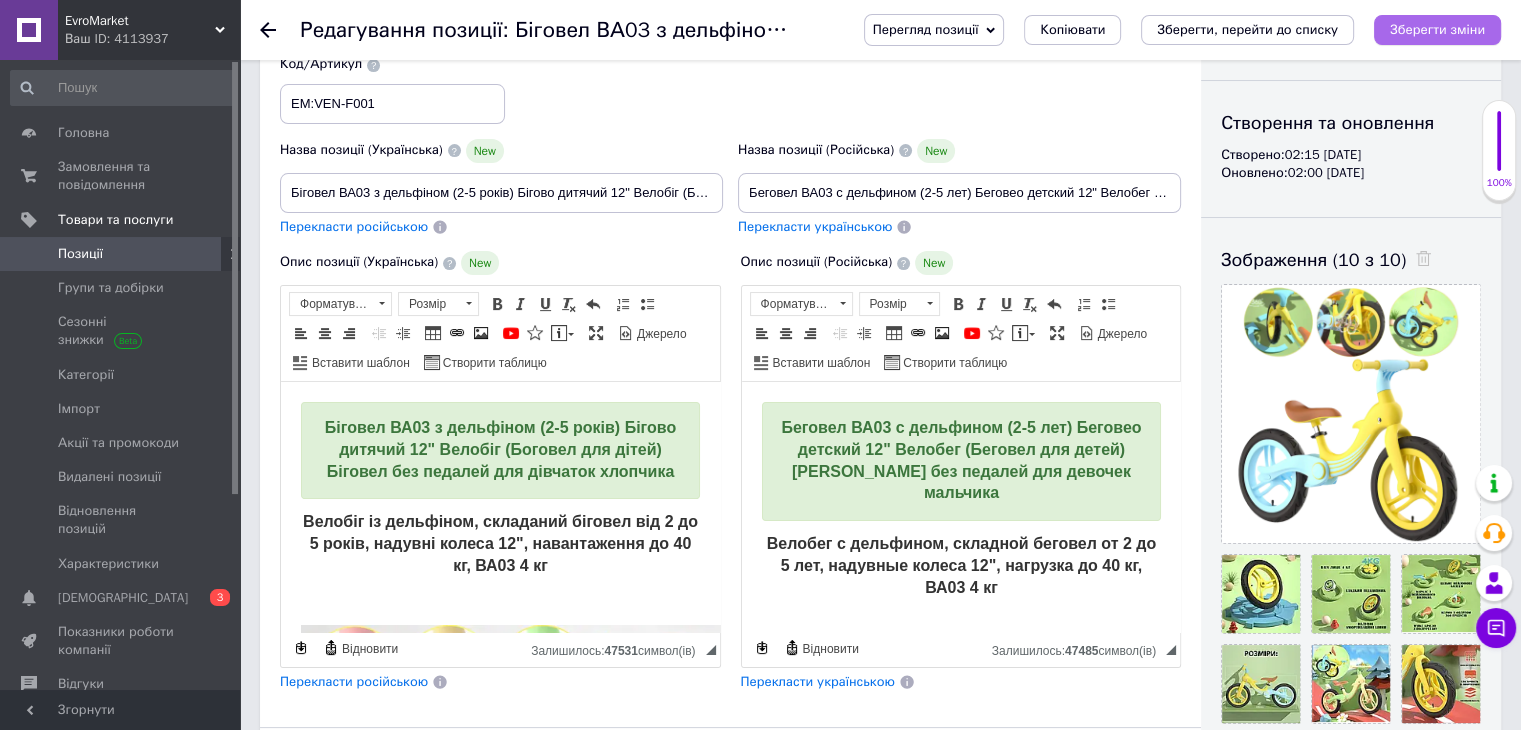 click on "Зберегти зміни" at bounding box center (1437, 29) 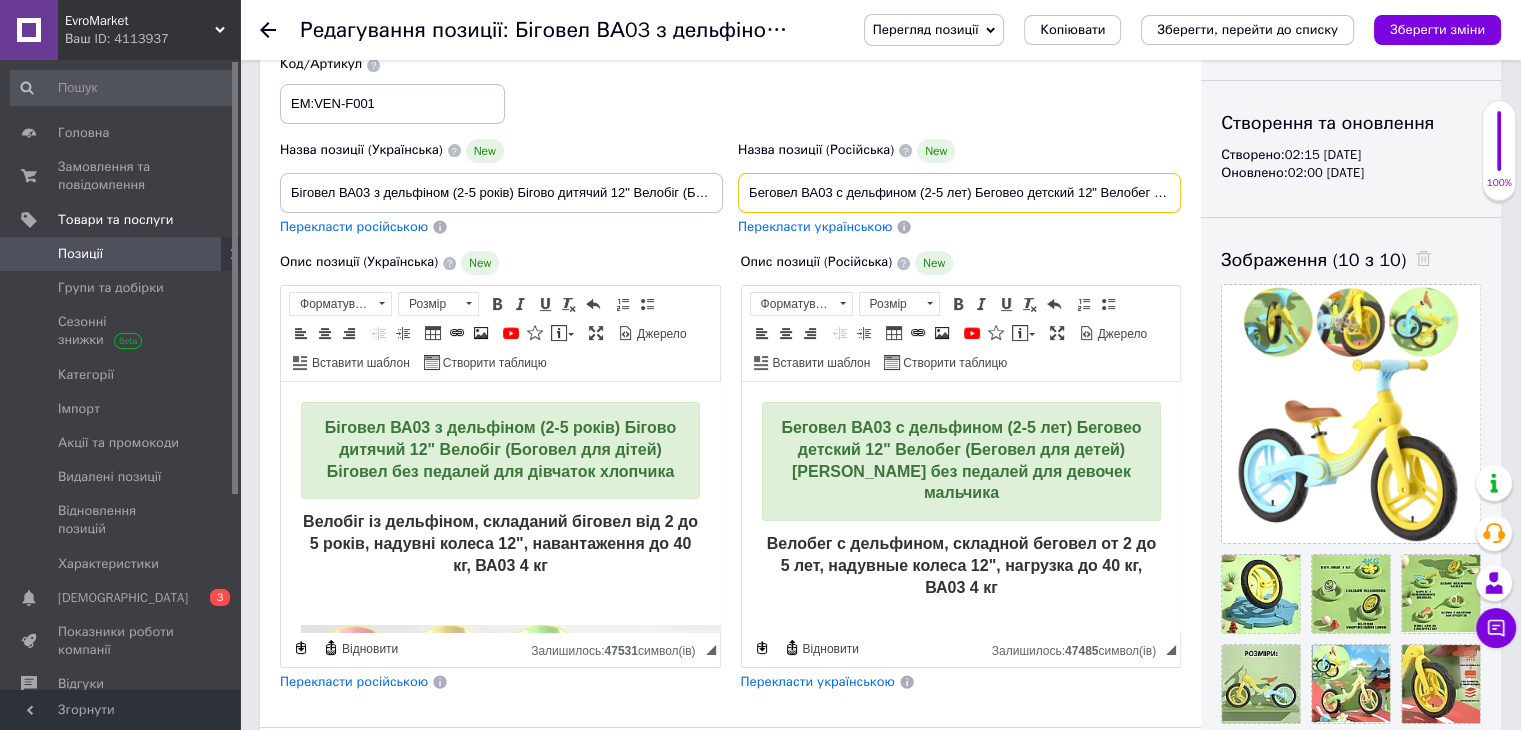 drag, startPoint x: 1022, startPoint y: 186, endPoint x: 1012, endPoint y: 195, distance: 13.453624 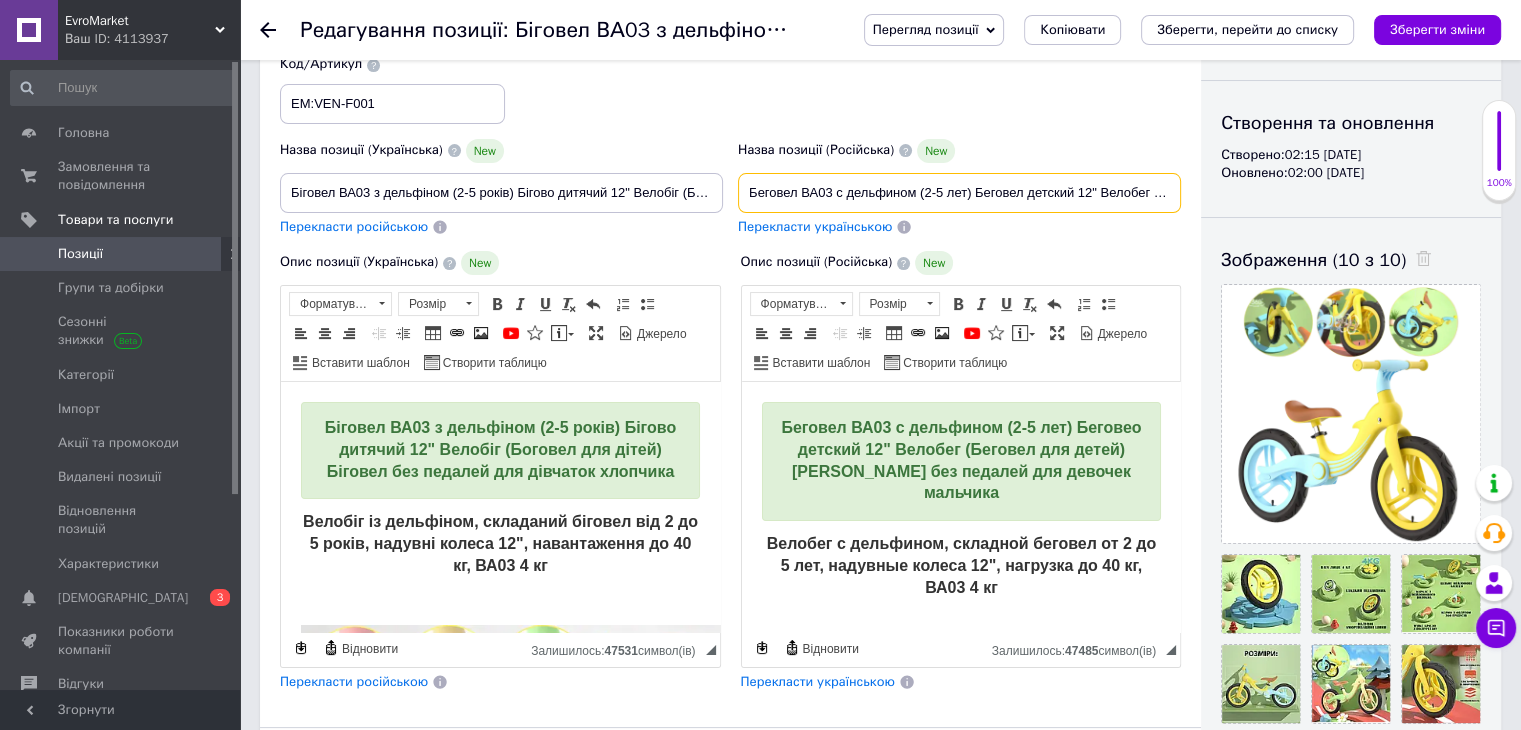 type on "Беговел ВА03 с дельфином (2-5 лет) Беговел детский 12" Велобег (Беговел для детей) [PERSON_NAME] без педалей для девочек мальчика" 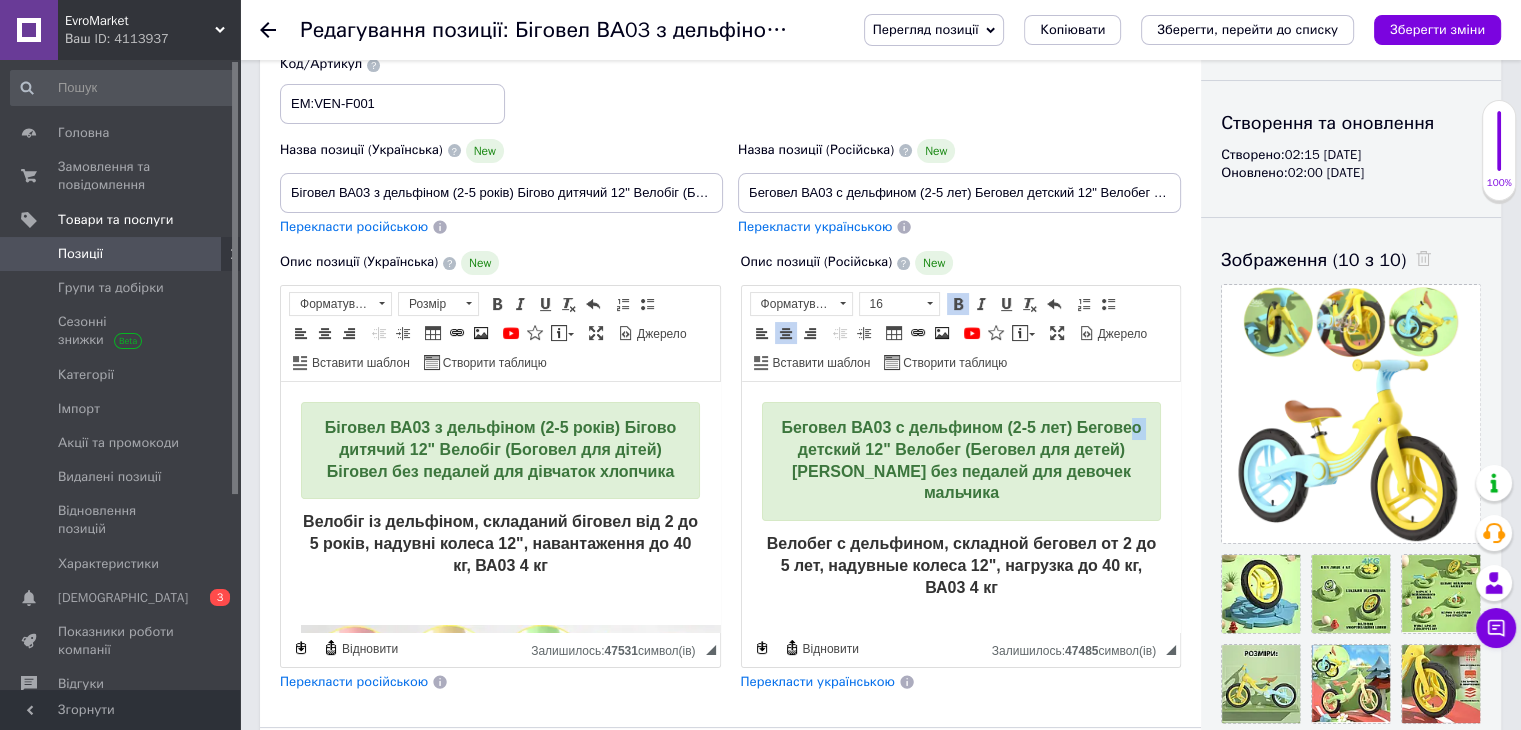 click on "Беговел ВА03 с дельфином (2-5 лет) Беговео детский 12" Велобег (Беговел для детей) [PERSON_NAME] без педалей для девочек мальчика" at bounding box center (960, 460) 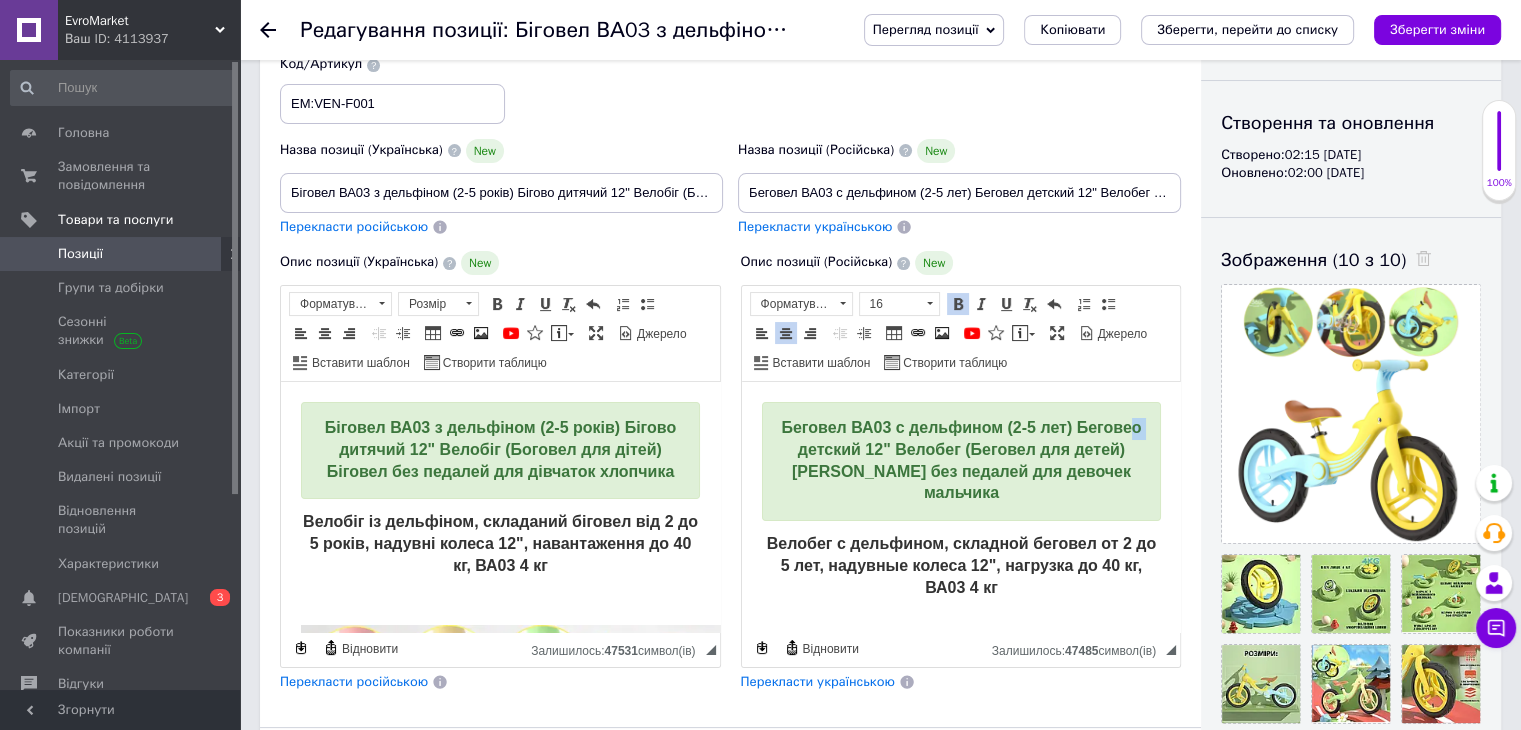 type 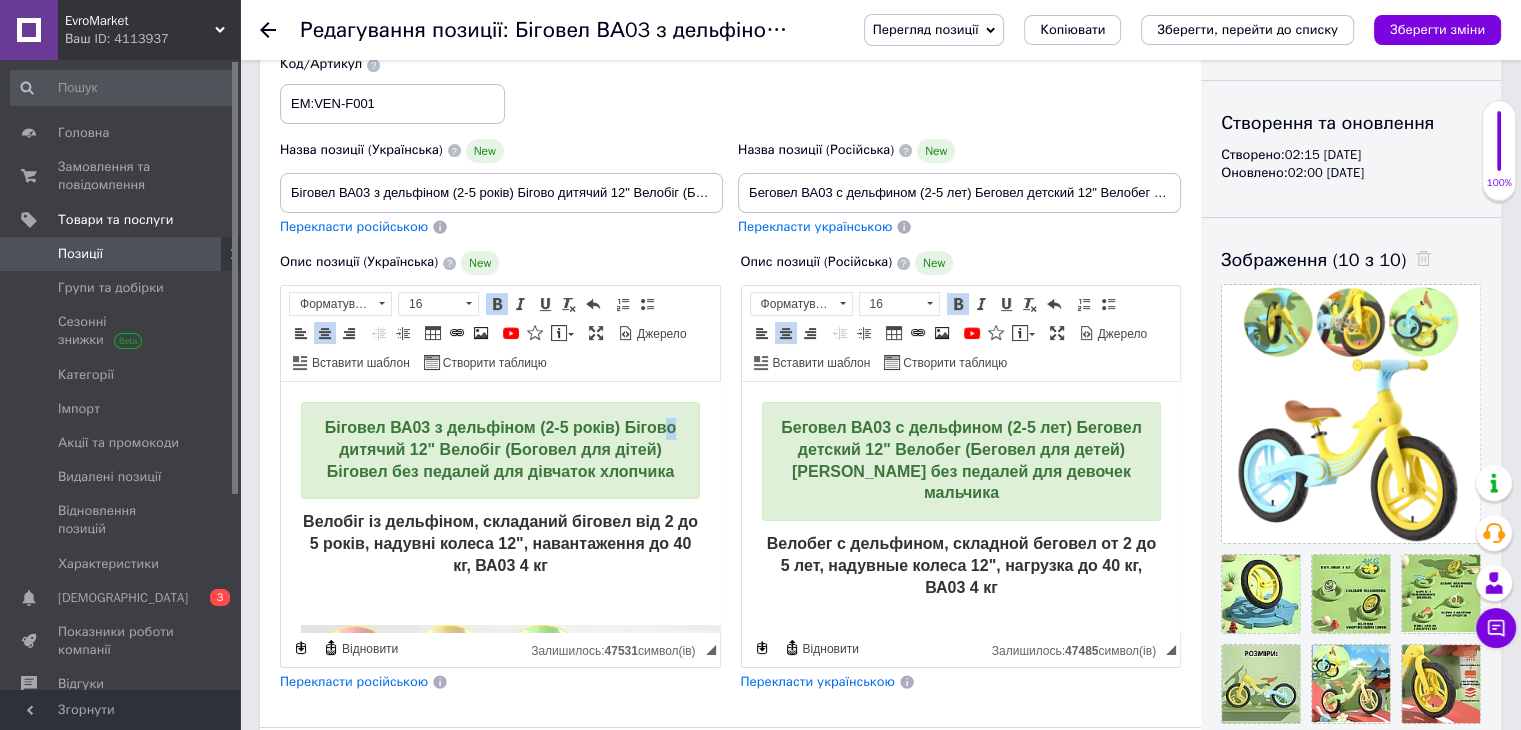 drag, startPoint x: 672, startPoint y: 433, endPoint x: 661, endPoint y: 431, distance: 11.18034 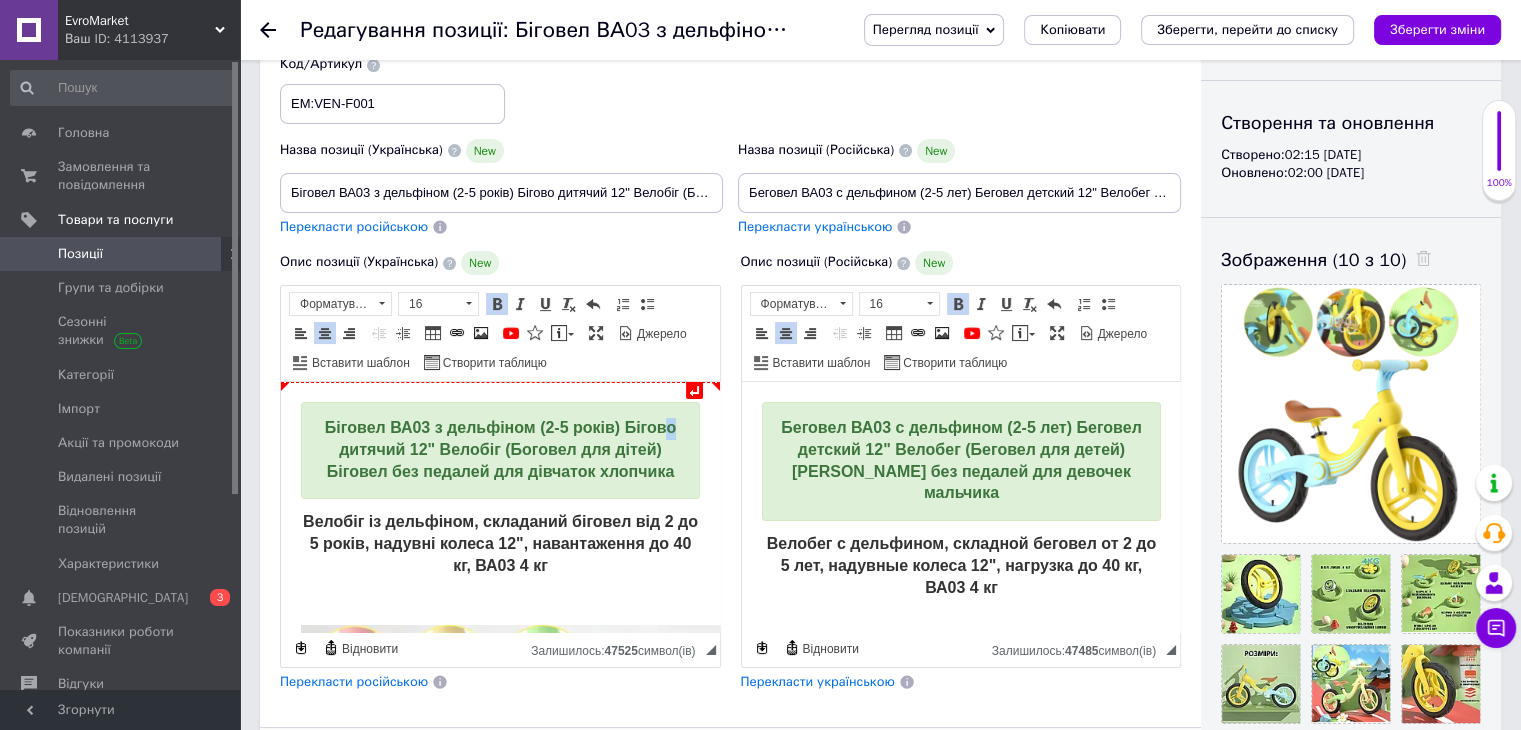 type 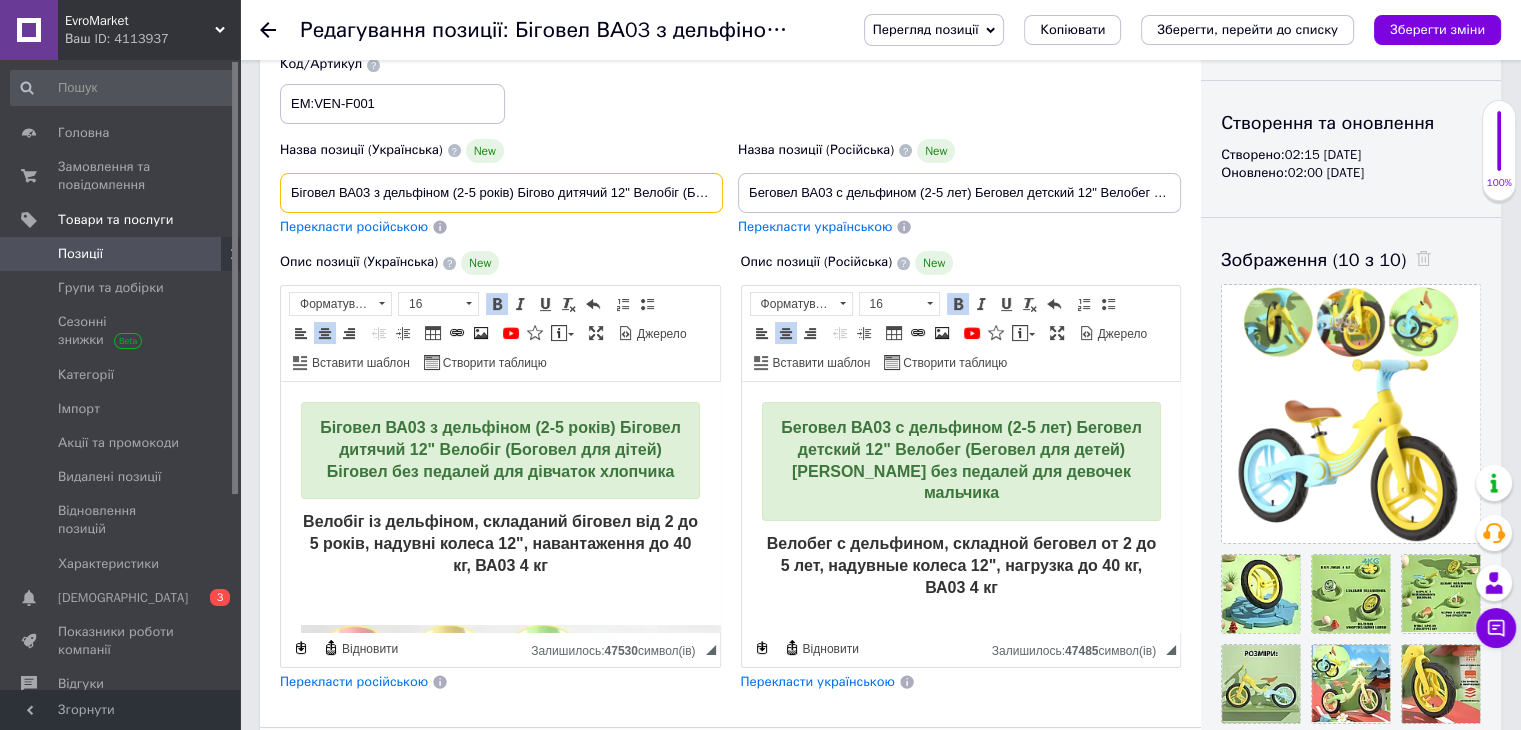 click on "Біговел ВА03 з дельфіном (2-5 років) Бігово дитячий 12" Велобіг (Боговел для дітей) Біговел без педалей для дівчаток хлопчика" at bounding box center (501, 193) 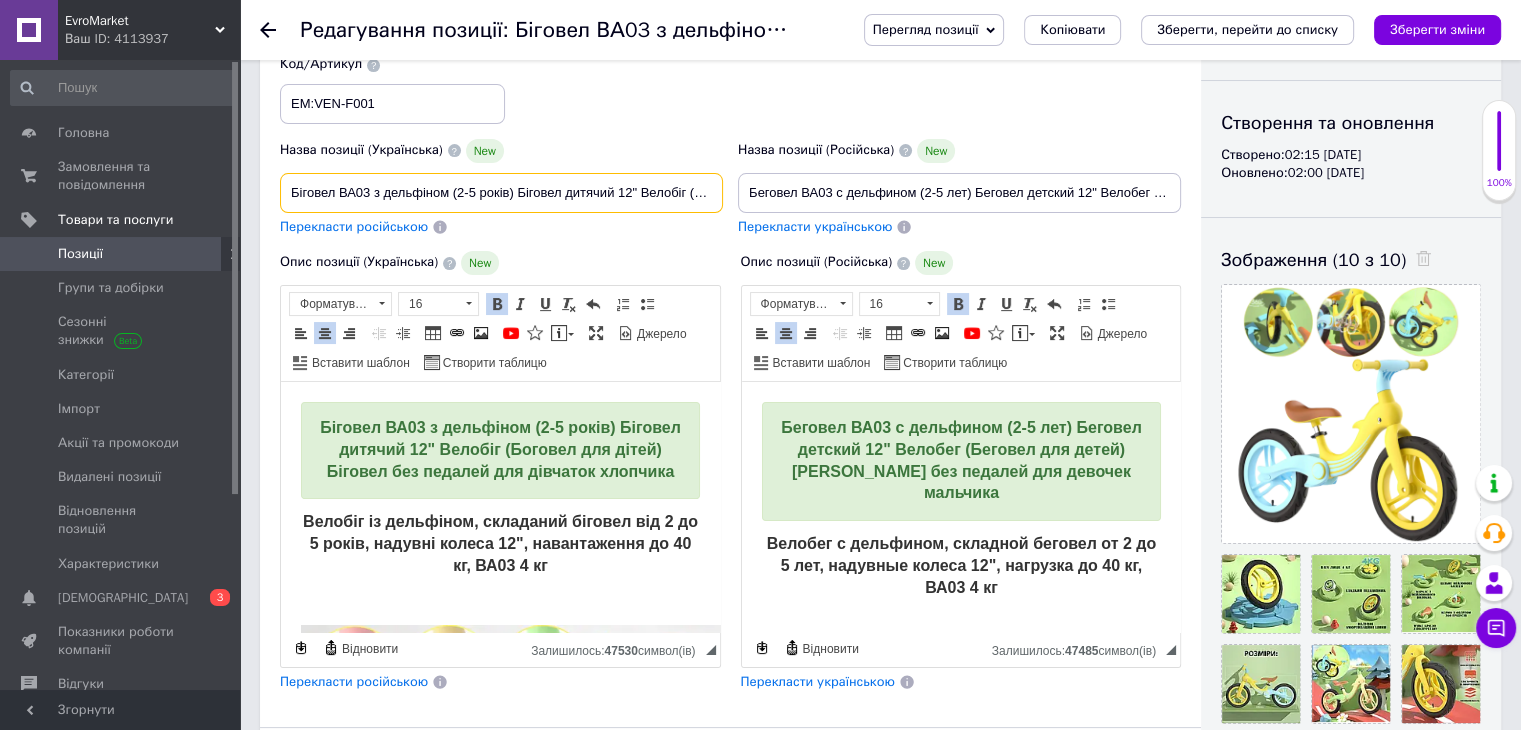 type on "Біговел ВА03 з дельфіном (2-5 років) Біговел дитячий 12" Велобіг (Боговел для дітей) Біговел без педалей для дівчаток хлопчика" 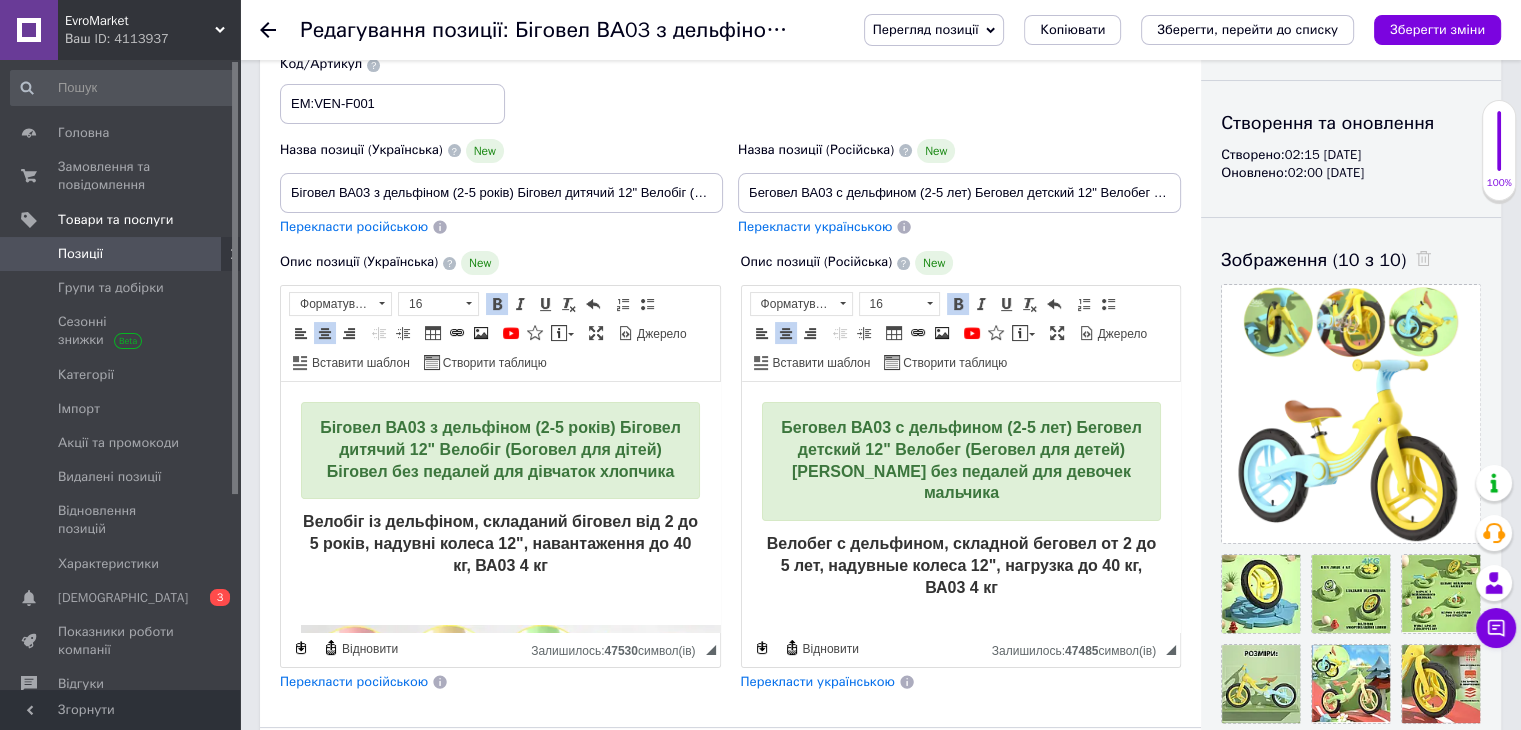 click on "Перегляд позиції Зберегти та переглянути на сайті Зберегти та переглянути на маркетплейсі Копіювати Зберегти, перейти до списку Зберегти зміни" at bounding box center (1162, 30) 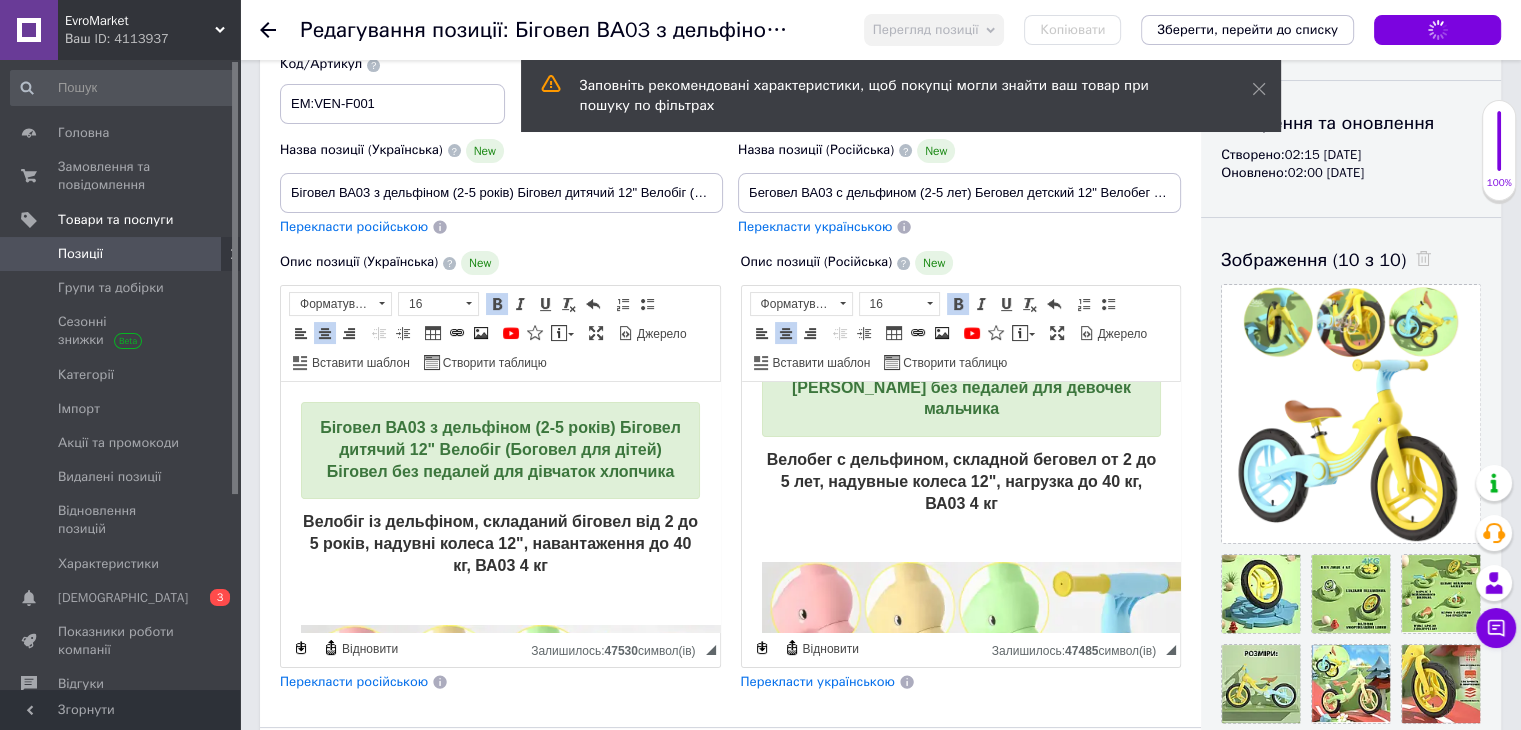 scroll, scrollTop: 600, scrollLeft: 0, axis: vertical 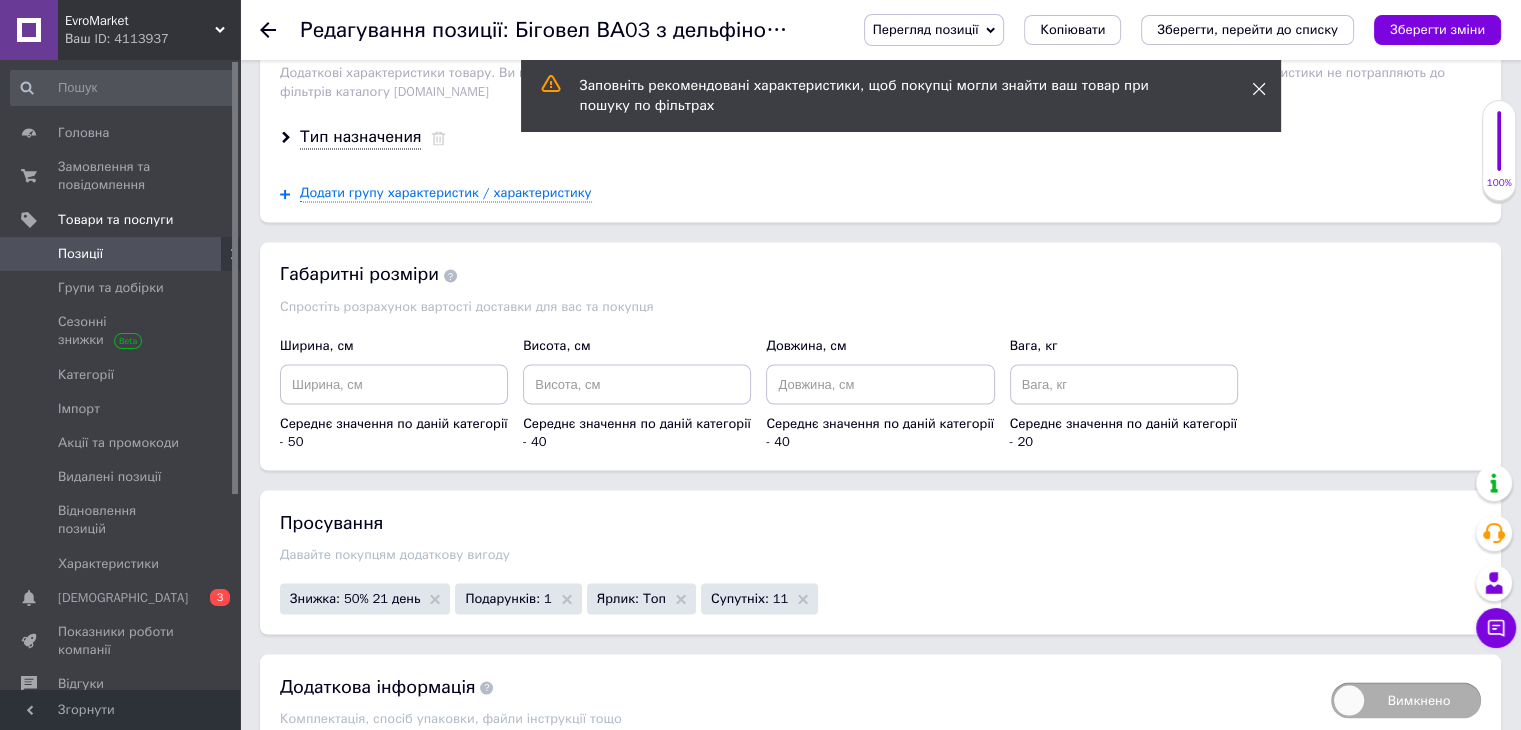 click 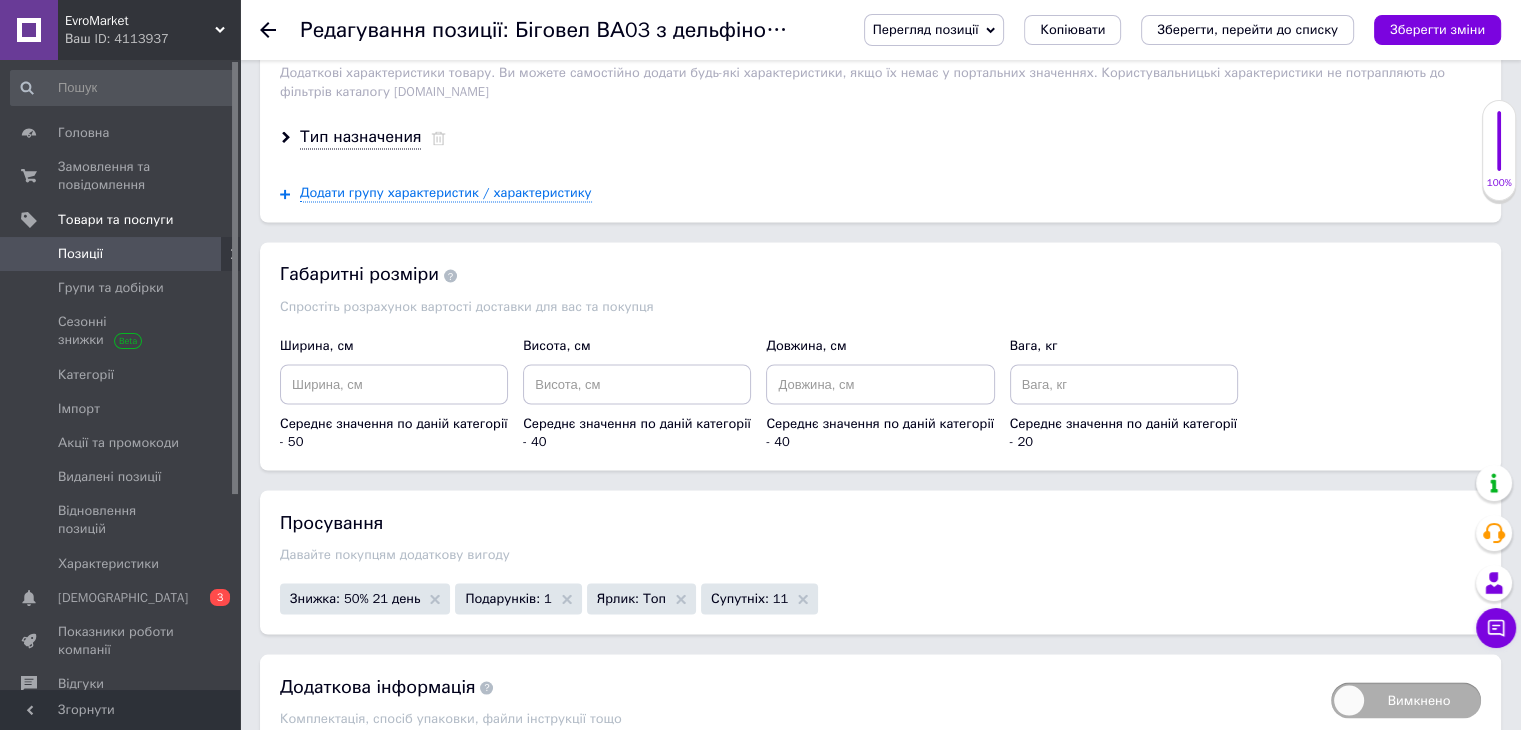 click on "Перегляд позиції" at bounding box center [926, 29] 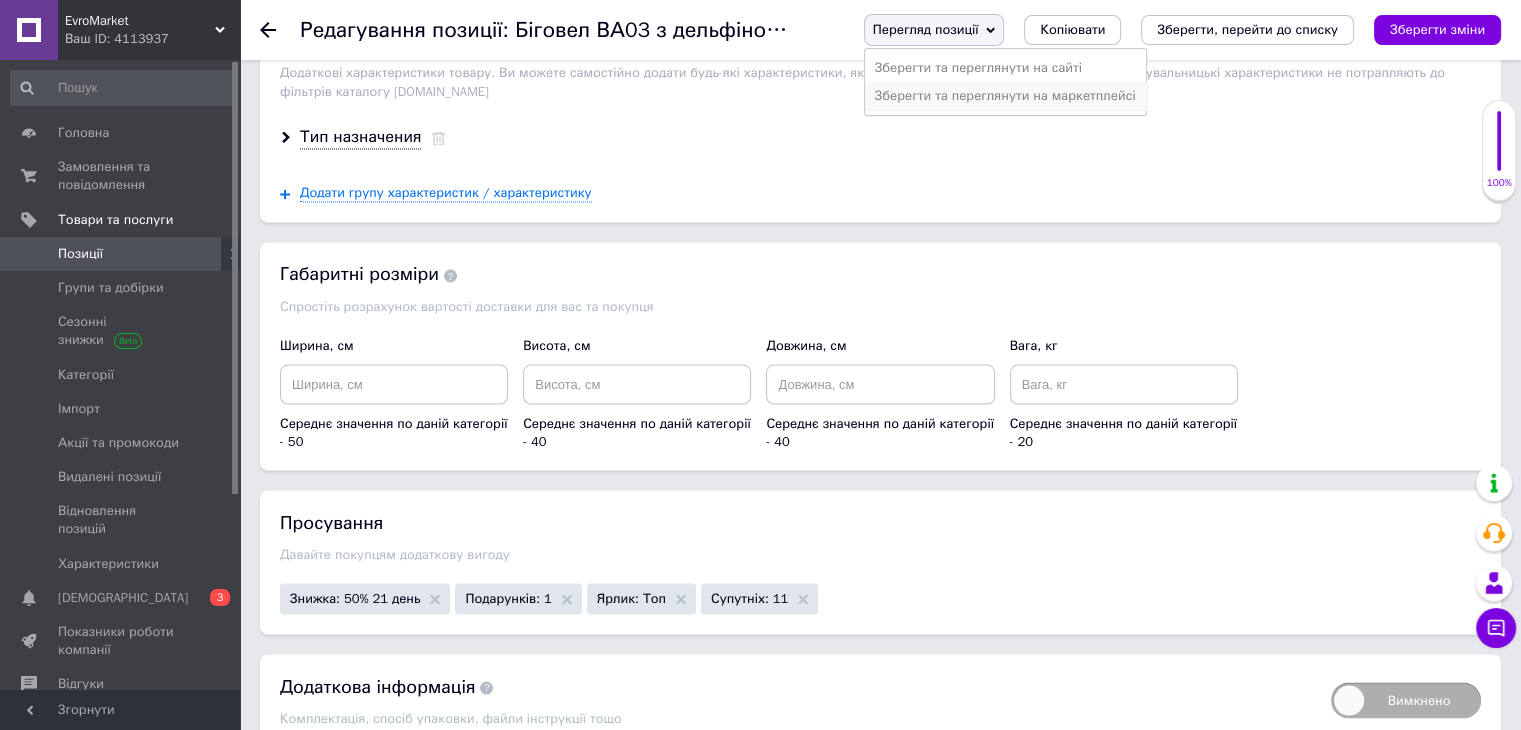 click on "Зберегти та переглянути на маркетплейсі" at bounding box center [1005, 96] 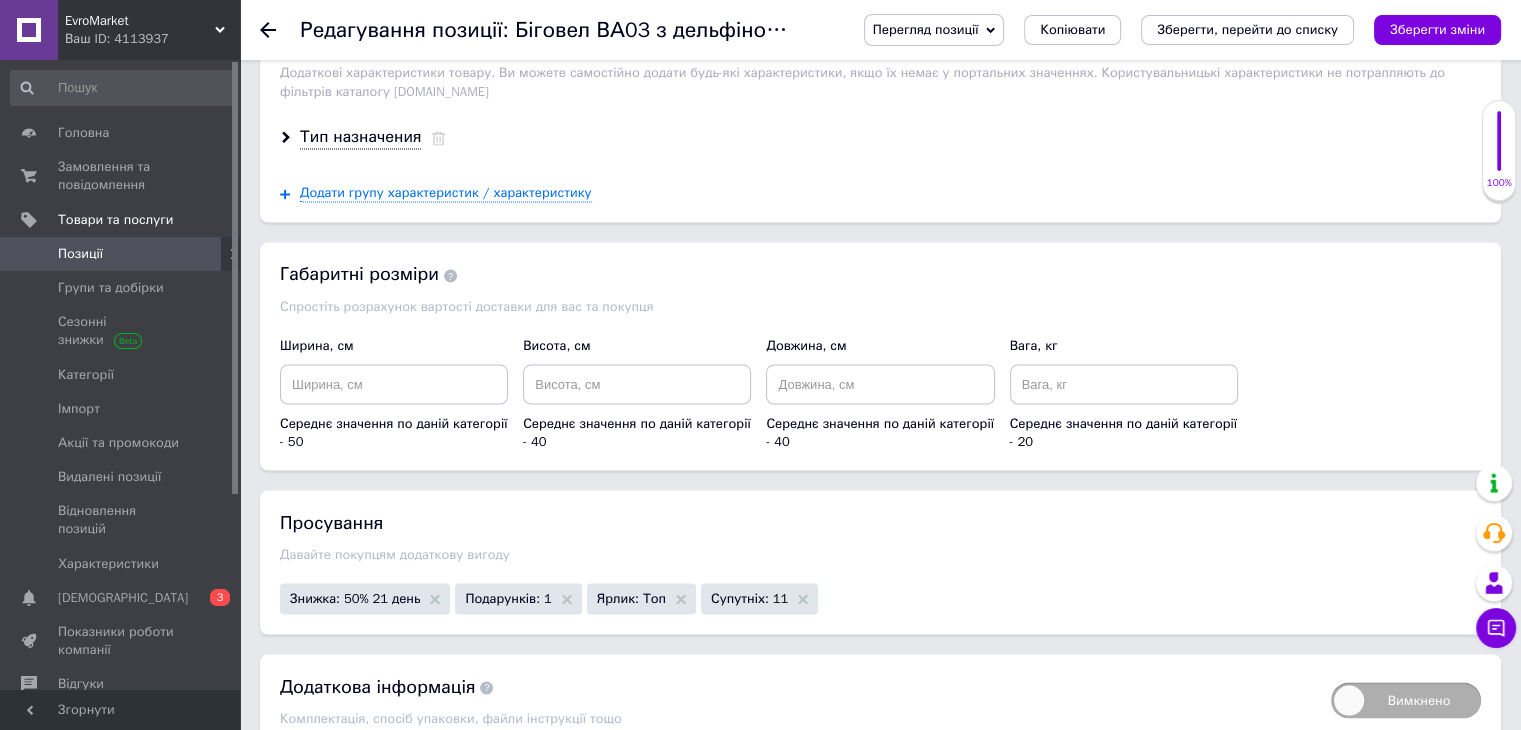 scroll, scrollTop: 600, scrollLeft: 0, axis: vertical 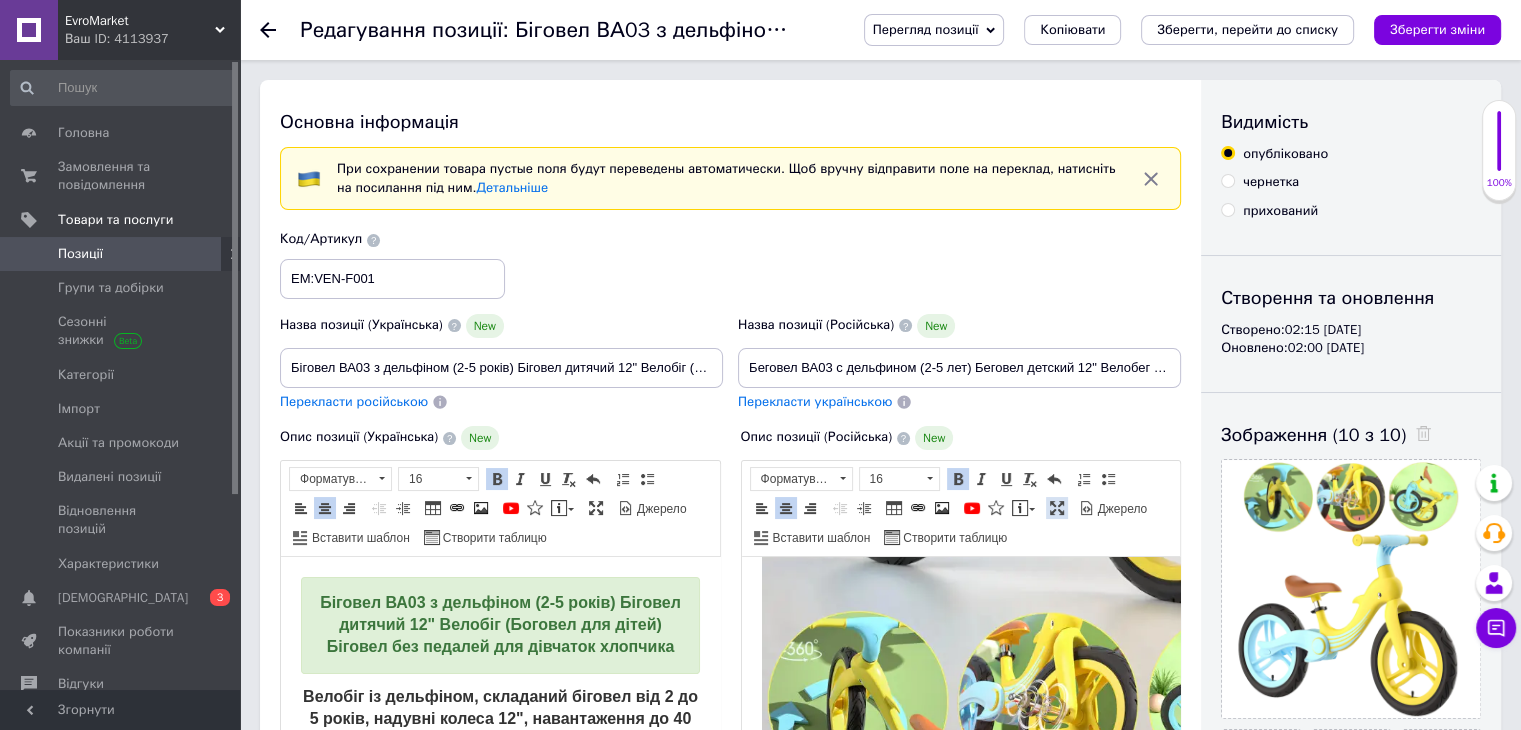 click at bounding box center (1057, 508) 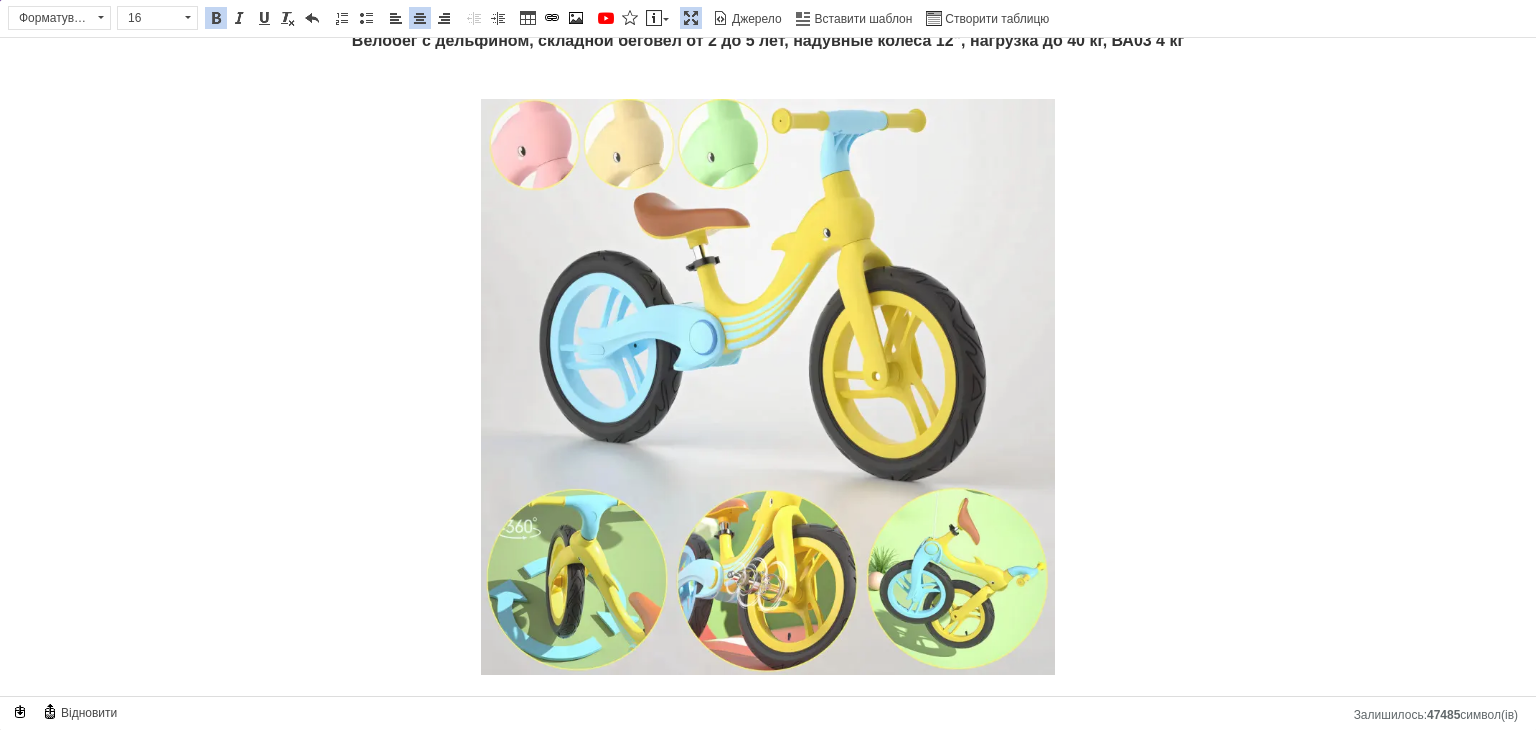 scroll, scrollTop: 300, scrollLeft: 0, axis: vertical 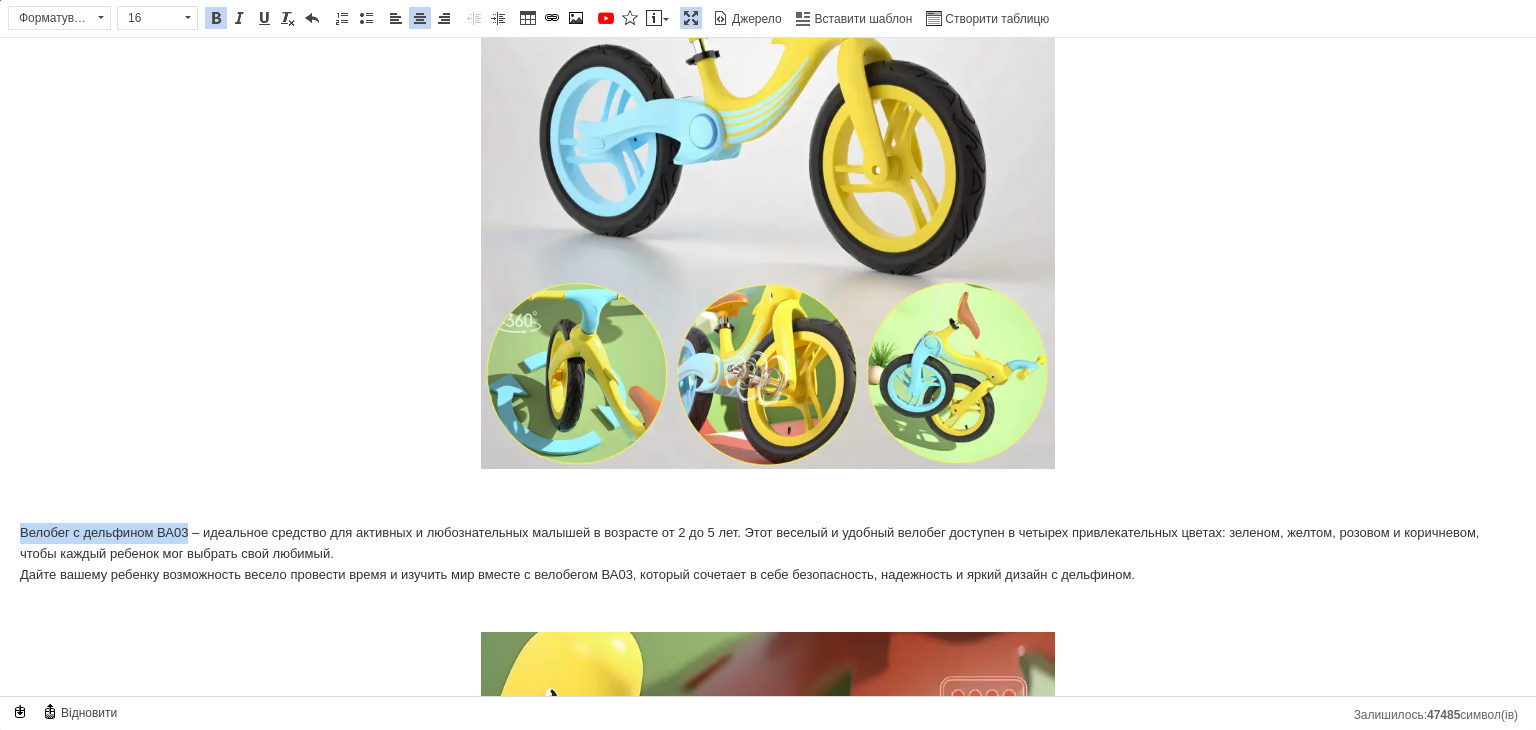 drag, startPoint x: 186, startPoint y: 529, endPoint x: 176, endPoint y: 320, distance: 209.2391 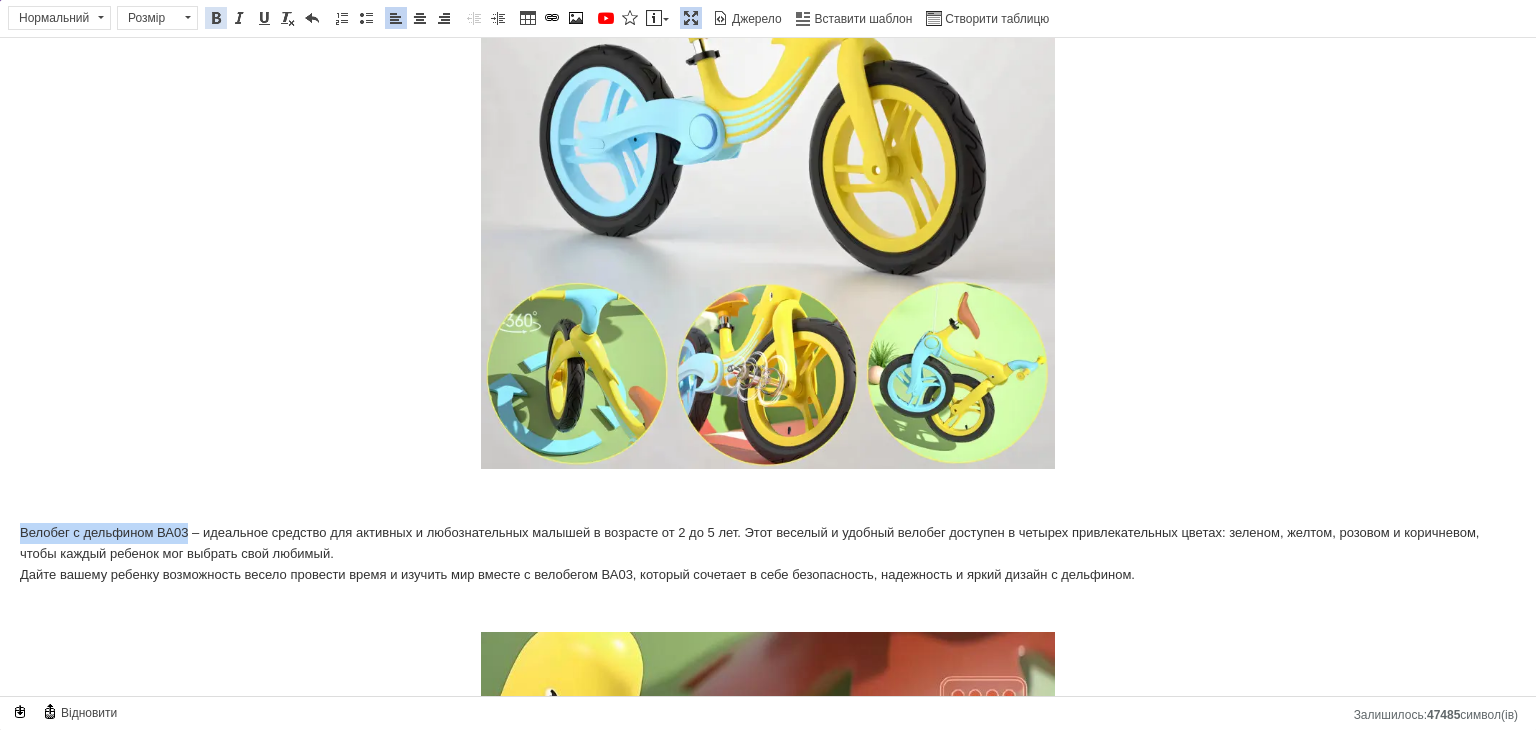 click at bounding box center [216, 18] 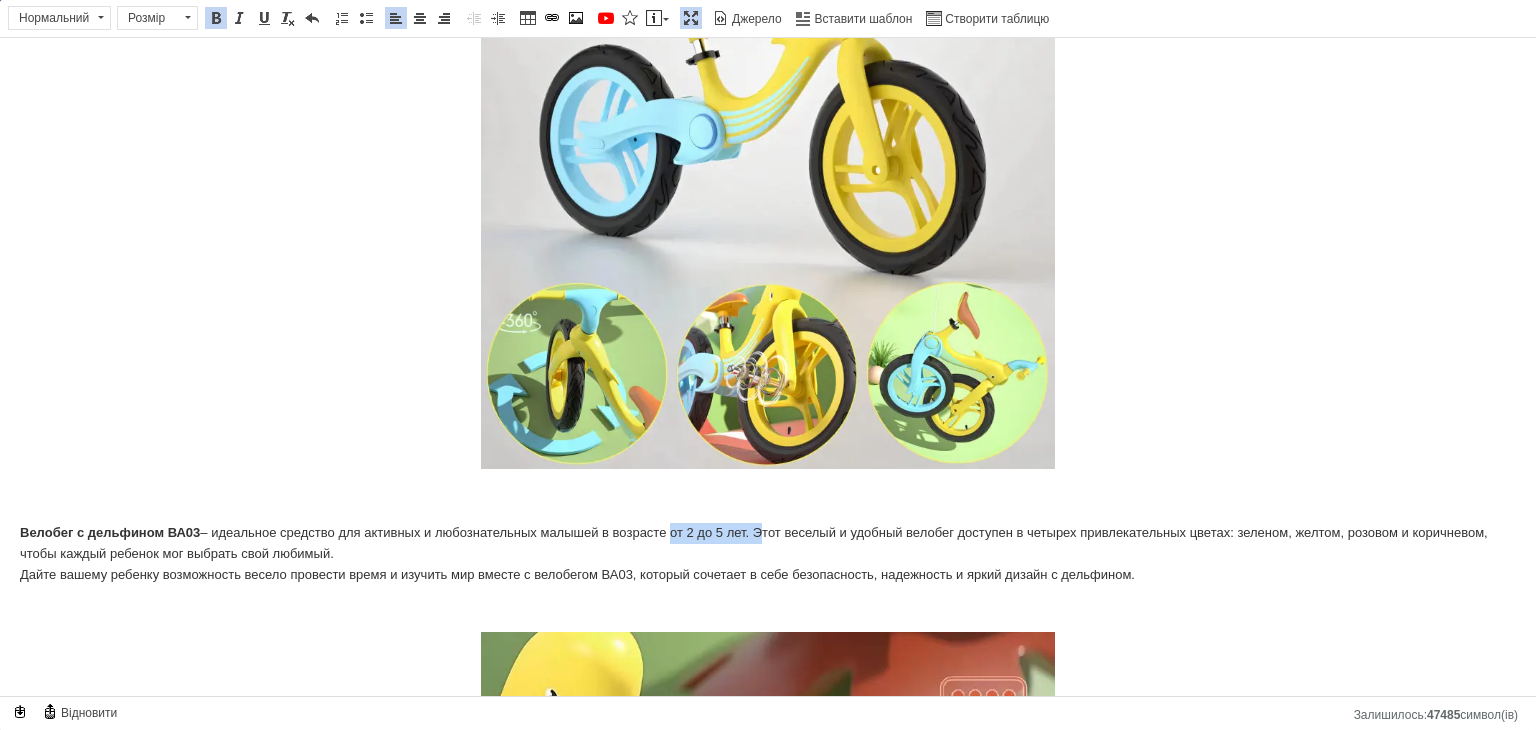 drag, startPoint x: 671, startPoint y: 536, endPoint x: 758, endPoint y: 534, distance: 87.02299 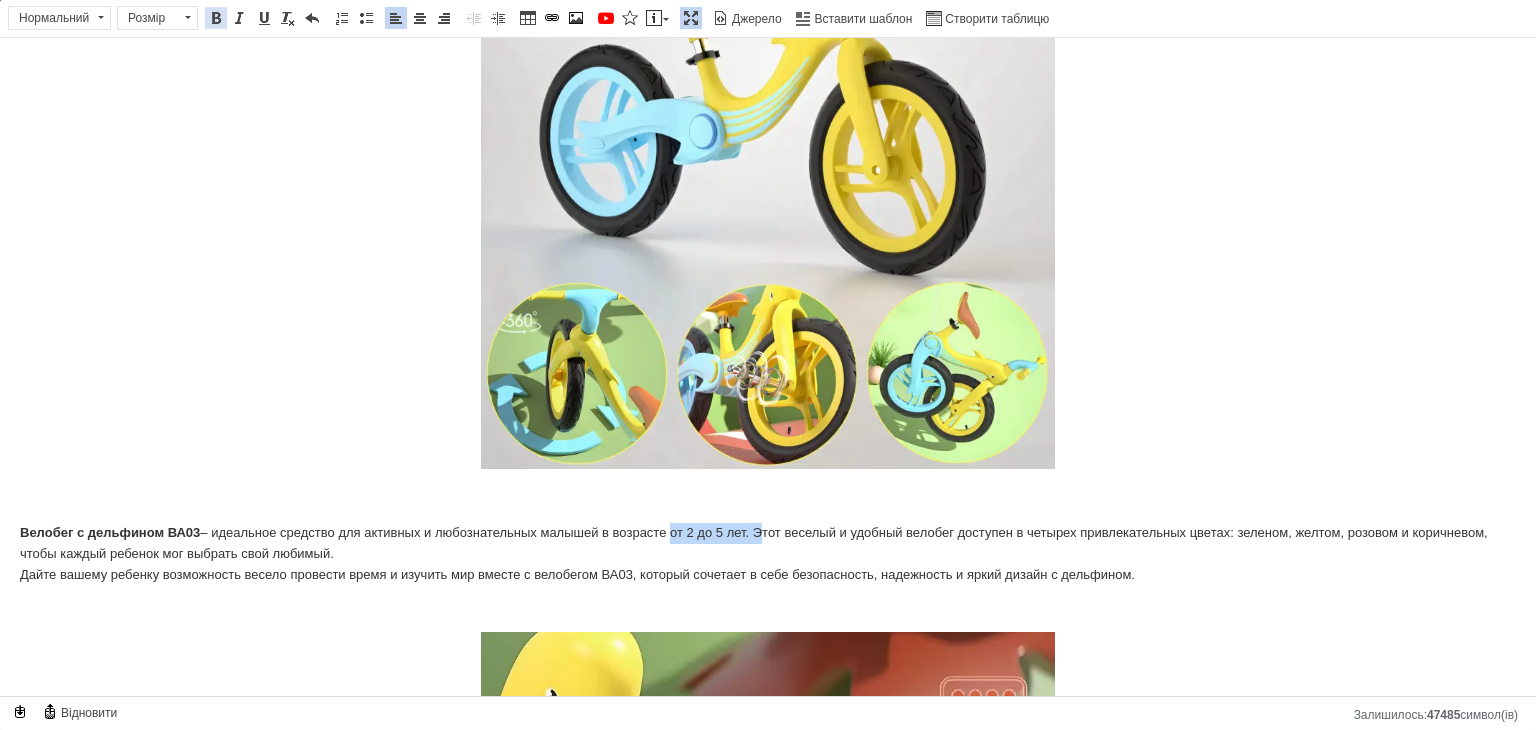 click at bounding box center (216, 18) 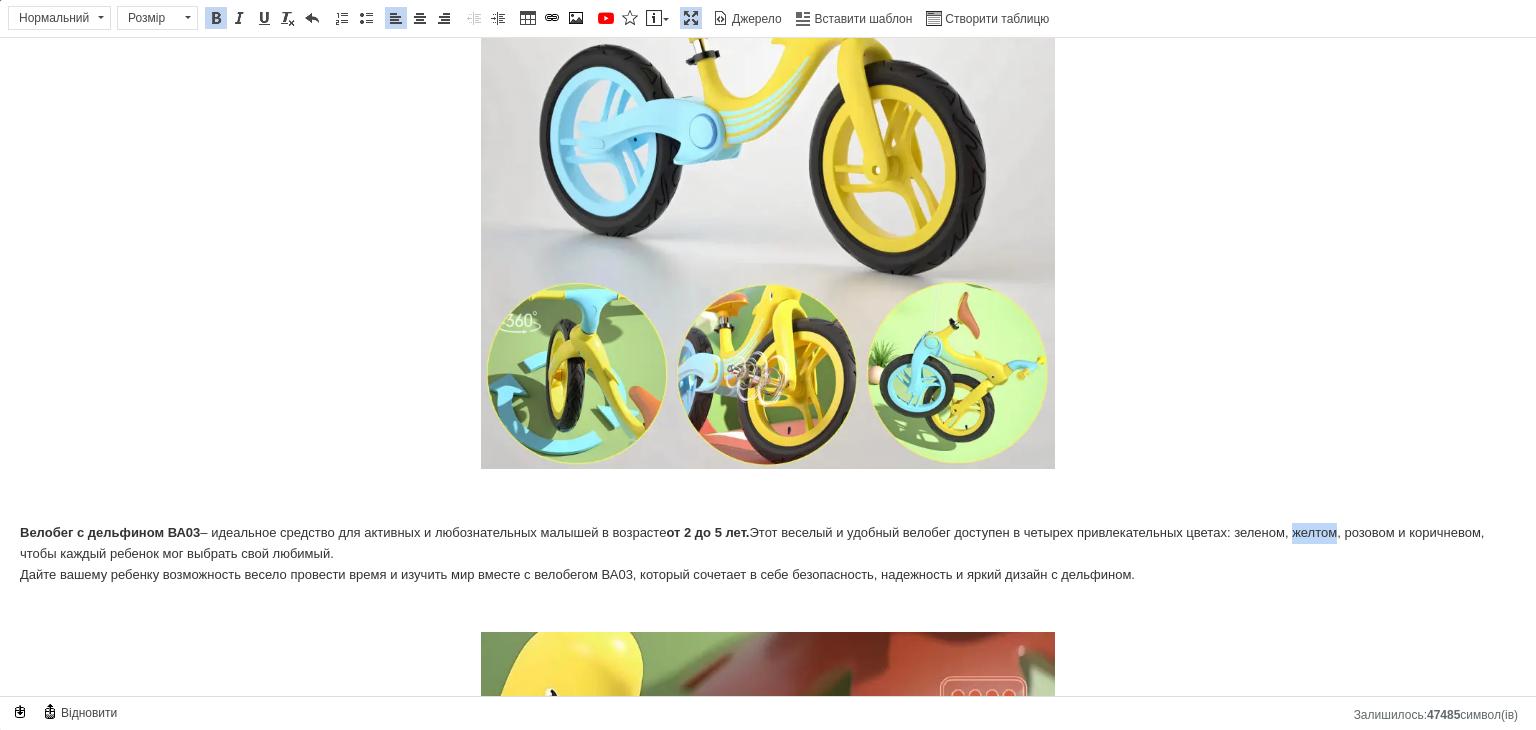 drag, startPoint x: 1302, startPoint y: 533, endPoint x: 1347, endPoint y: 536, distance: 45.099888 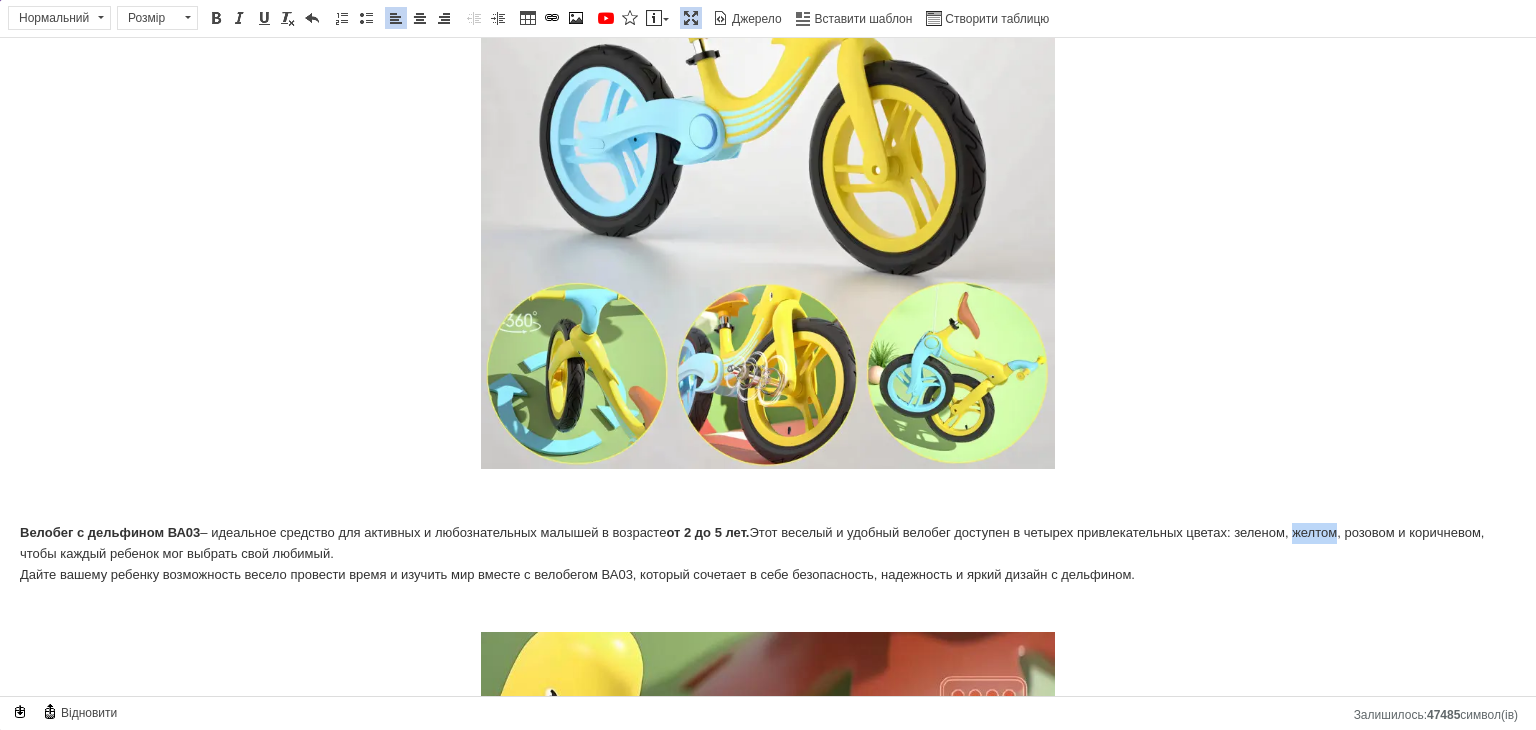 drag, startPoint x: 217, startPoint y: 19, endPoint x: 263, endPoint y: 35, distance: 48.703182 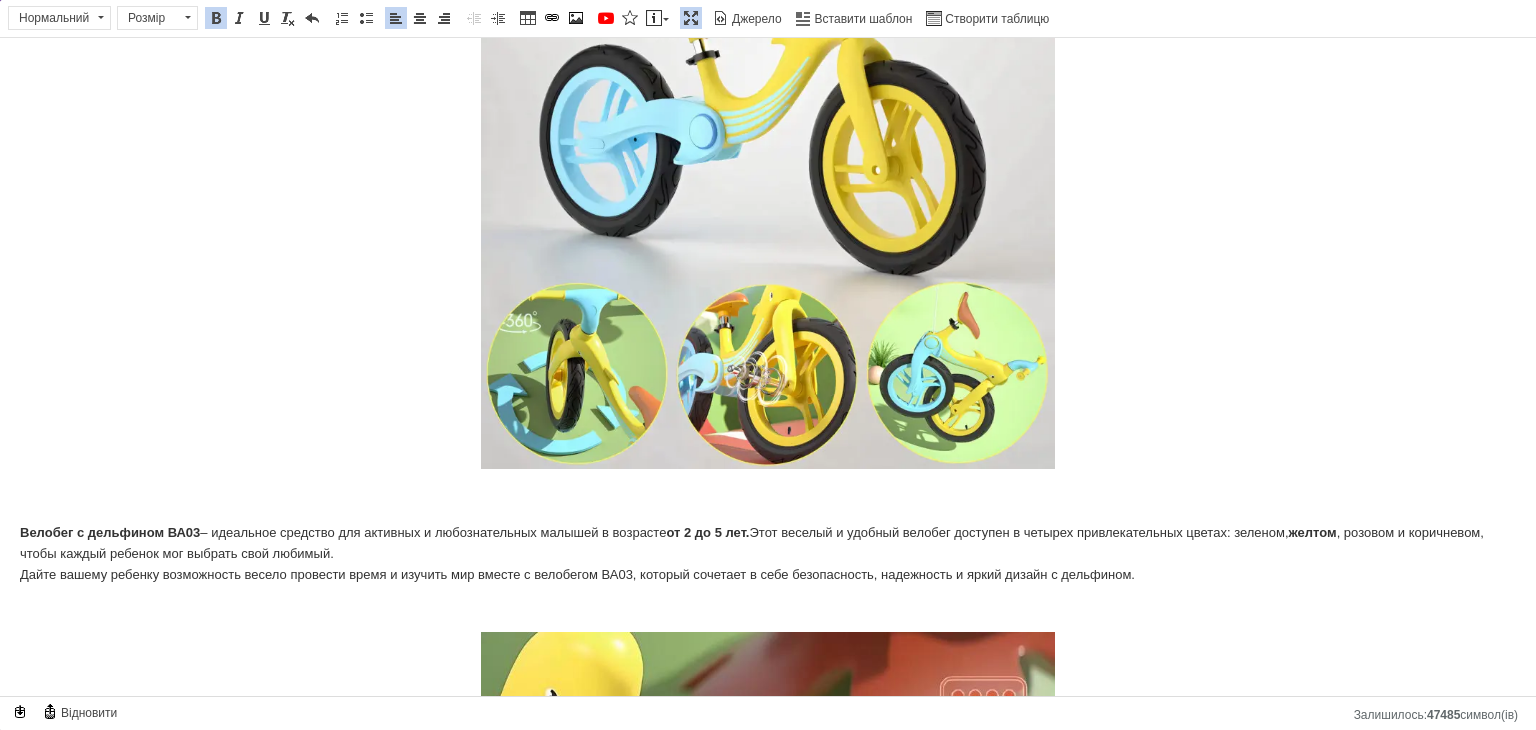 click on "Велобег с дельфином ВА03  – идеальное средство для активных и любознательных малышей в возрасте  от 2 до 5 лет.  Этот веселый и удобный велобег доступен в четырех привлекательных цветах: зеленом,  желтом , розовом и коричневом, чтобы каждый ребенок мог выбрать свой любимый. Дайте вашему ребенку возможность весело провести время и изучить мир вместе с велобегом ВА03, который сочетает в себе безопасность, надежность и яркий дизайн с дельфином." at bounding box center (768, 554) 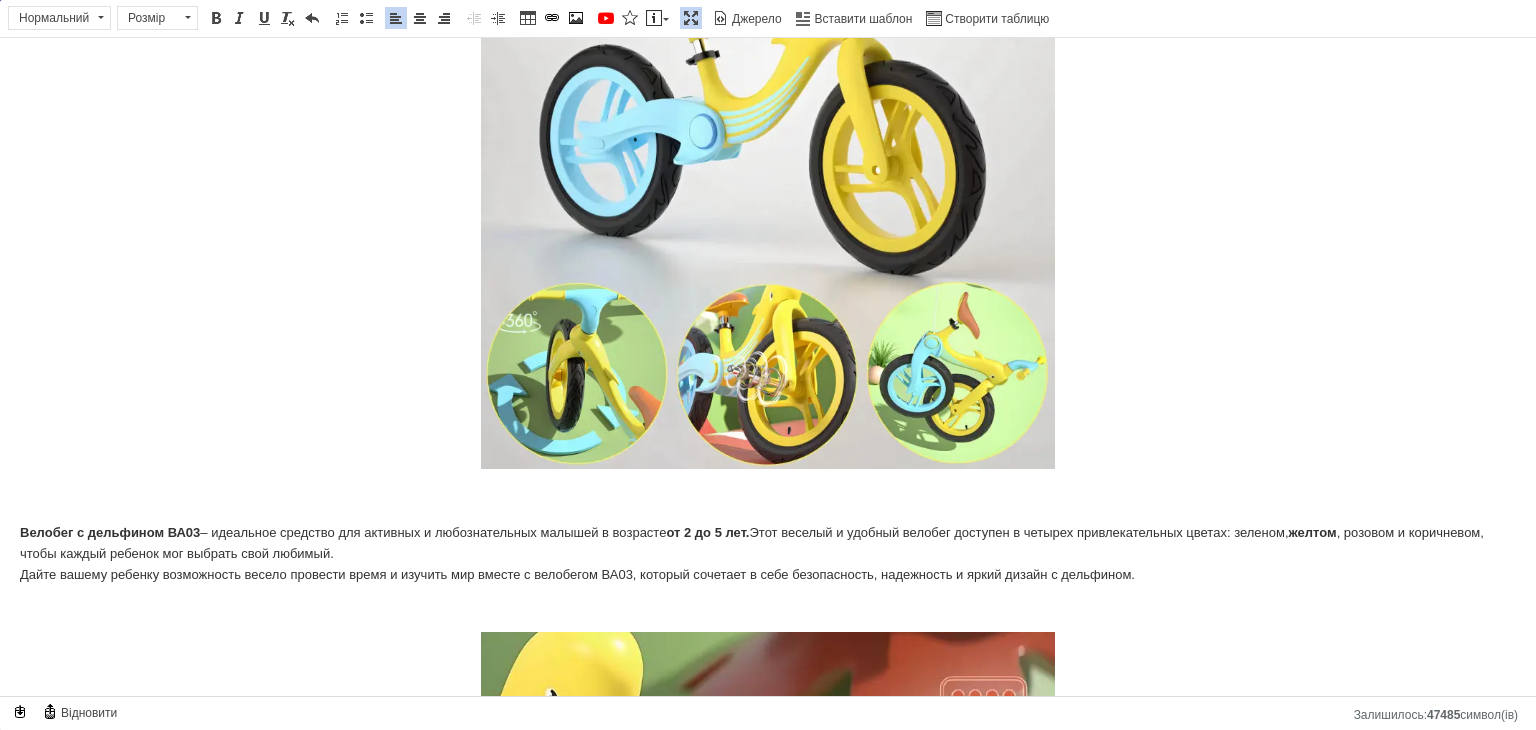 click on "Велобег с дельфином ВА03  – идеальное средство для активных и любознательных малышей в возрасте  от 2 до 5 лет.  Этот веселый и удобный велобег доступен в четырех привлекательных цветах: зеленом,  желтом , розовом и коричневом, чтобы каждый ребенок мог выбрать свой любимый. Дайте вашему ребенку возможность весело провести время и изучить мир вместе с велобегом ВА03, который сочетает в себе безопасность, надежность и яркий дизайн с дельфином." at bounding box center [768, 554] 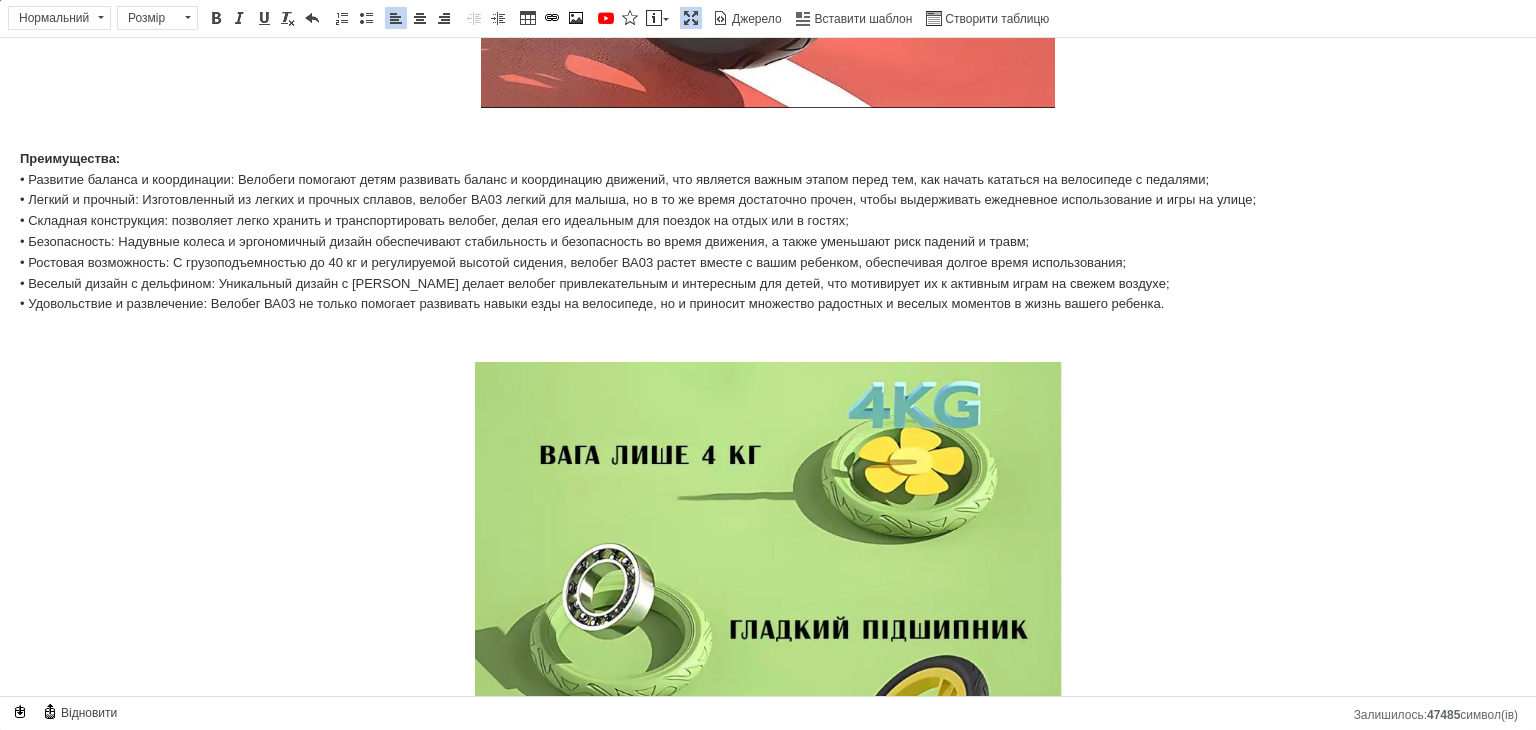 scroll, scrollTop: 1400, scrollLeft: 0, axis: vertical 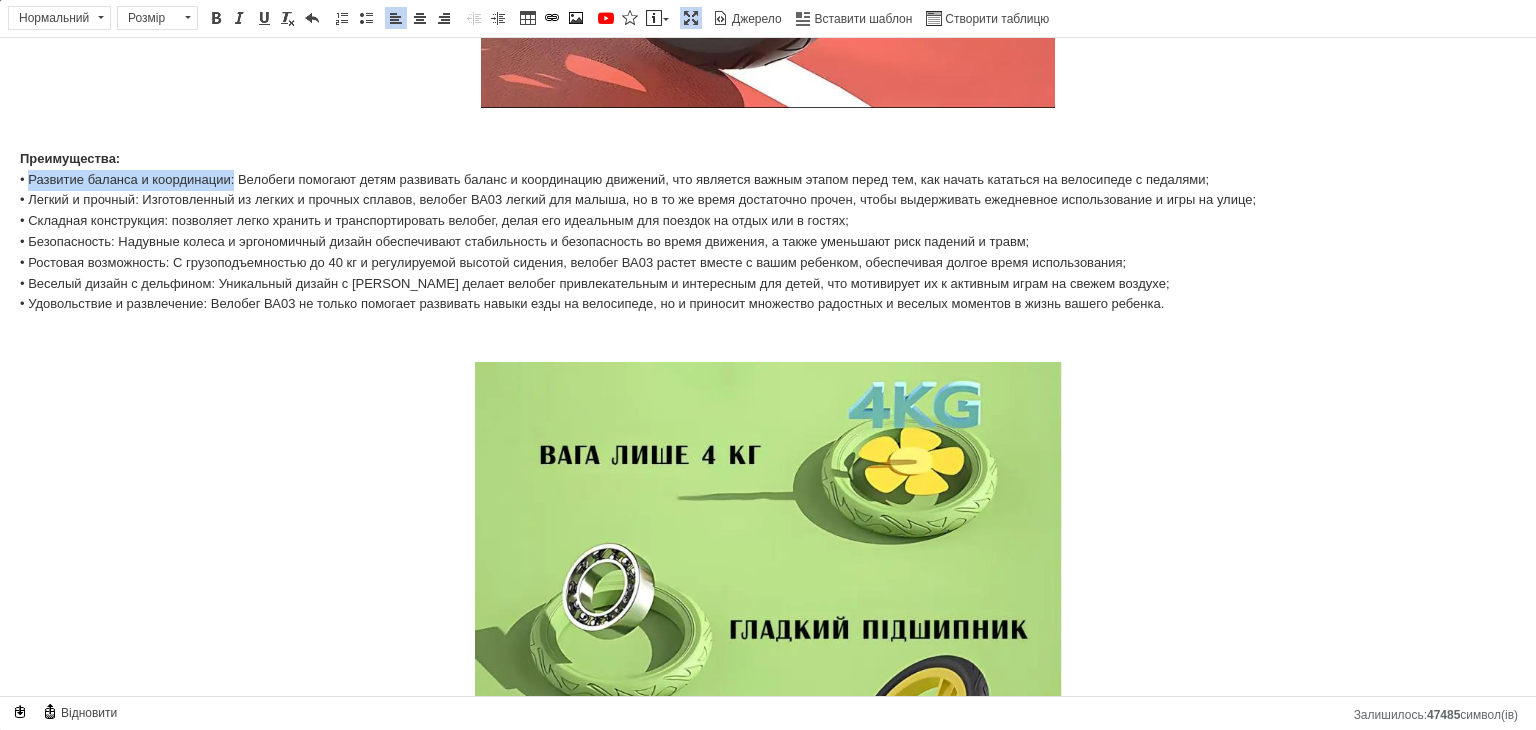 drag, startPoint x: 233, startPoint y: 173, endPoint x: 28, endPoint y: 181, distance: 205.15604 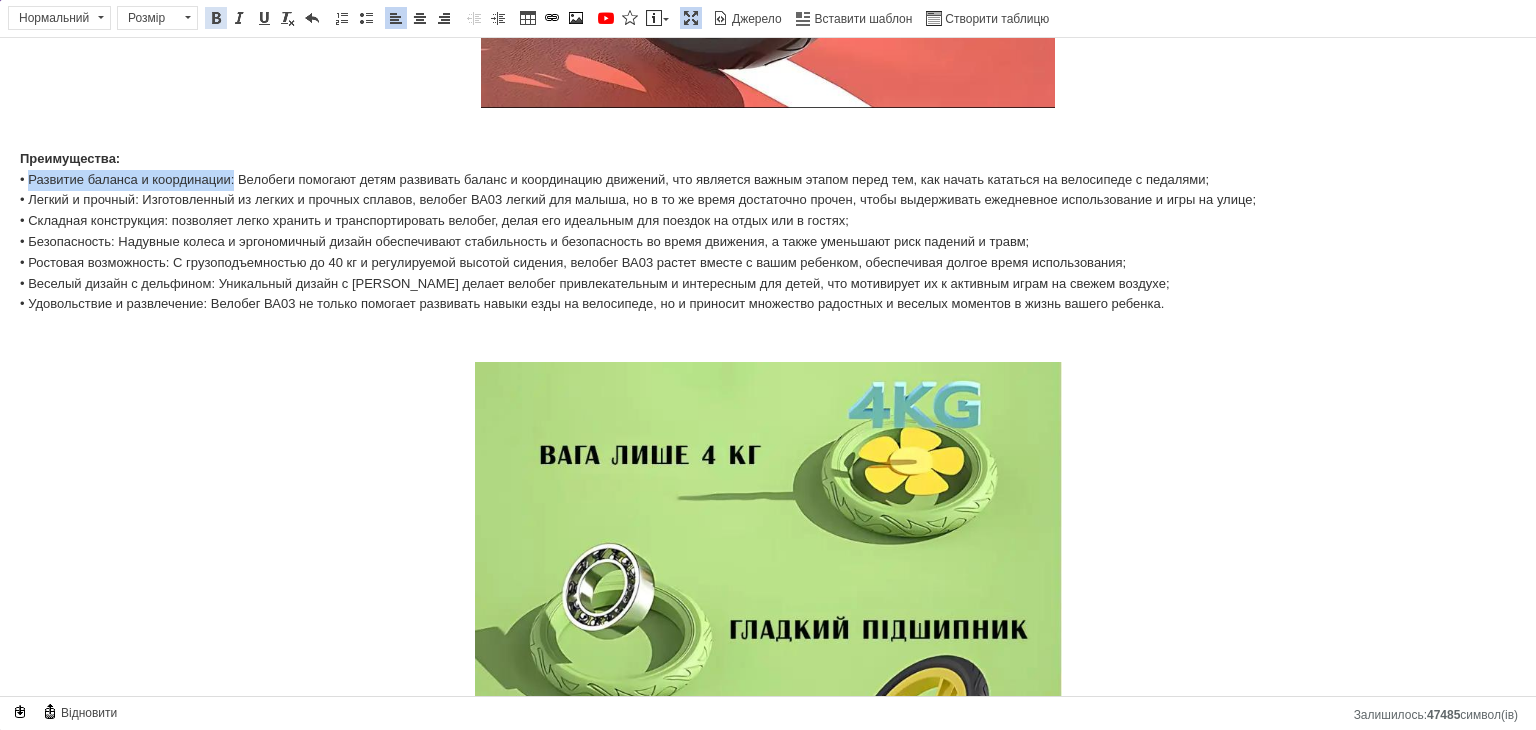 click at bounding box center (216, 18) 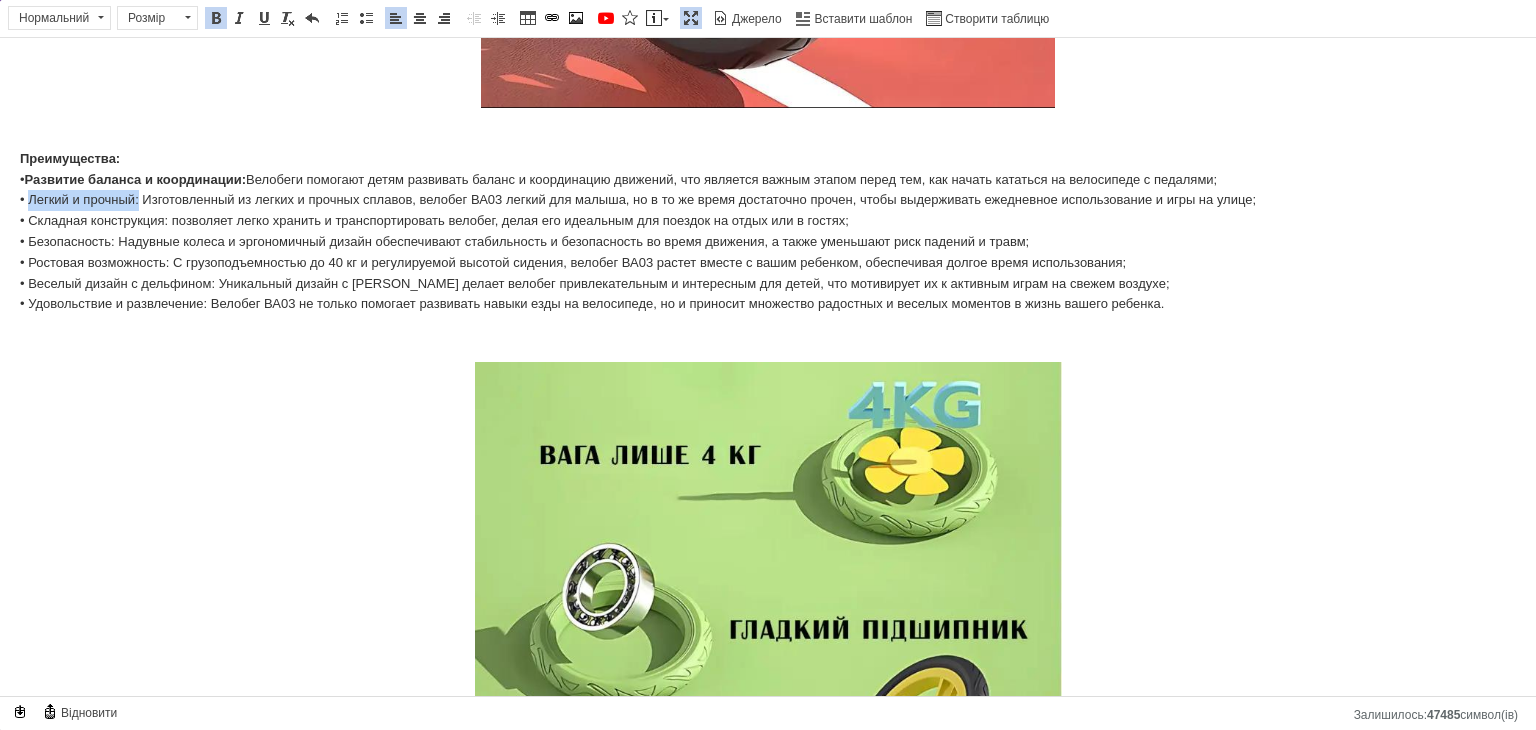 drag, startPoint x: 136, startPoint y: 200, endPoint x: 30, endPoint y: 192, distance: 106.30146 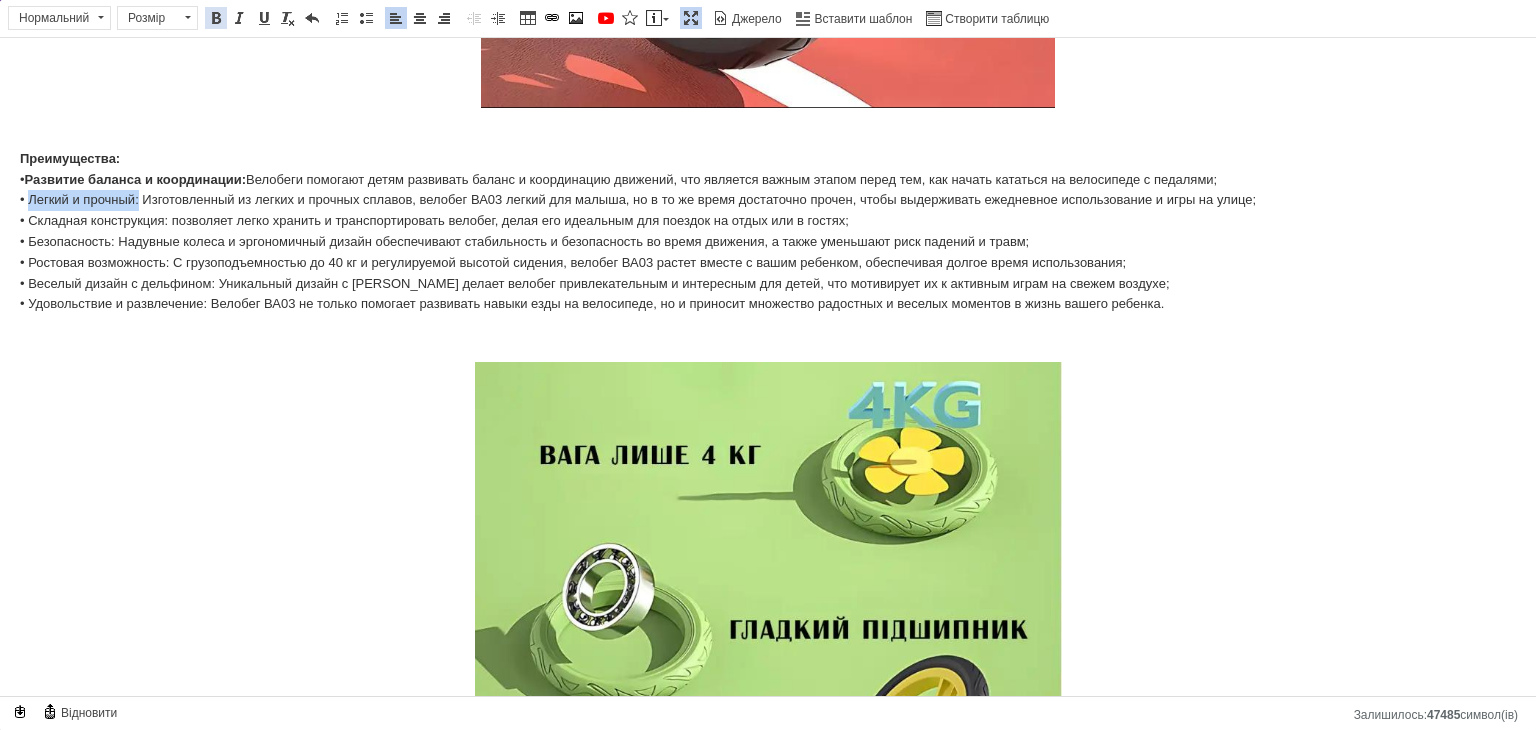 click at bounding box center (216, 18) 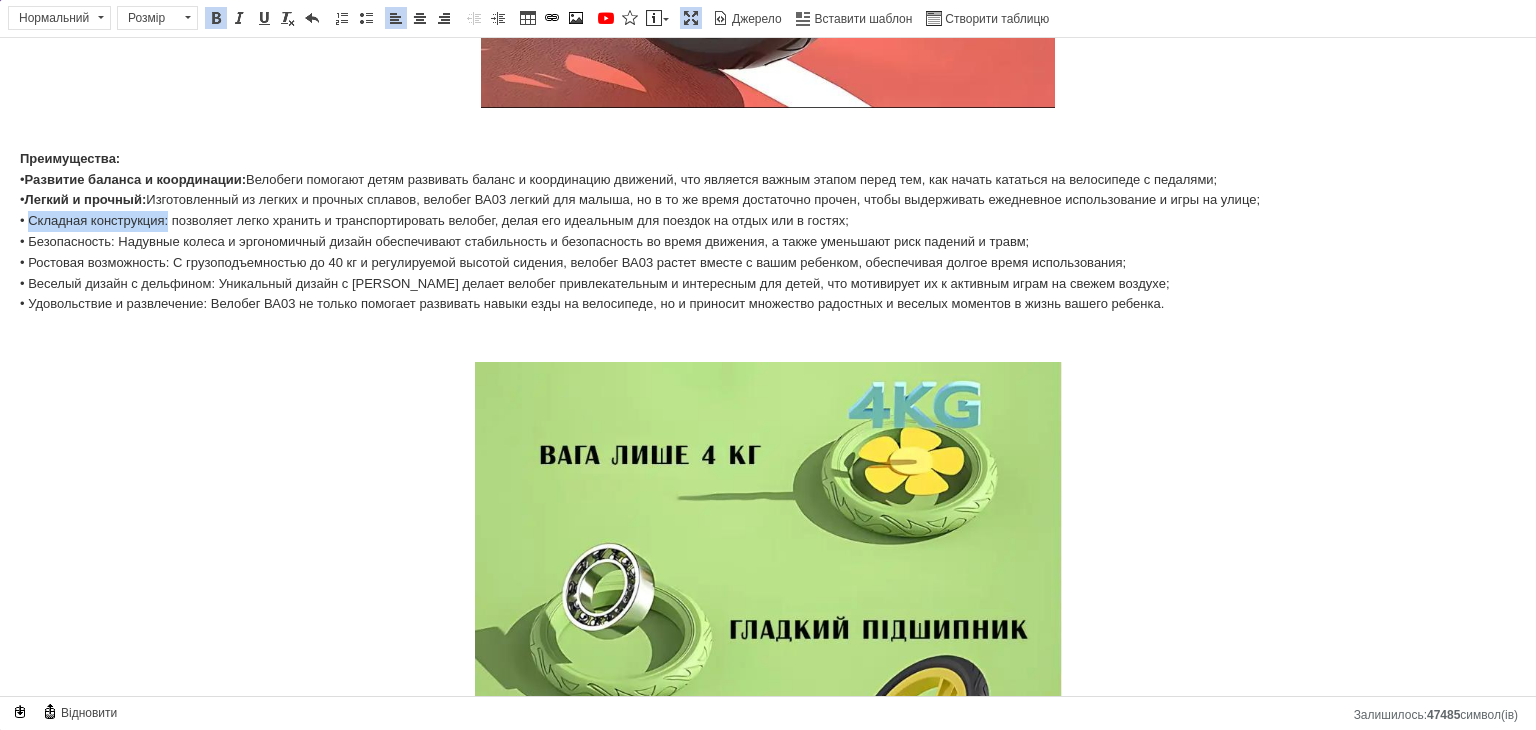 drag, startPoint x: 167, startPoint y: 223, endPoint x: 28, endPoint y: 220, distance: 139.03236 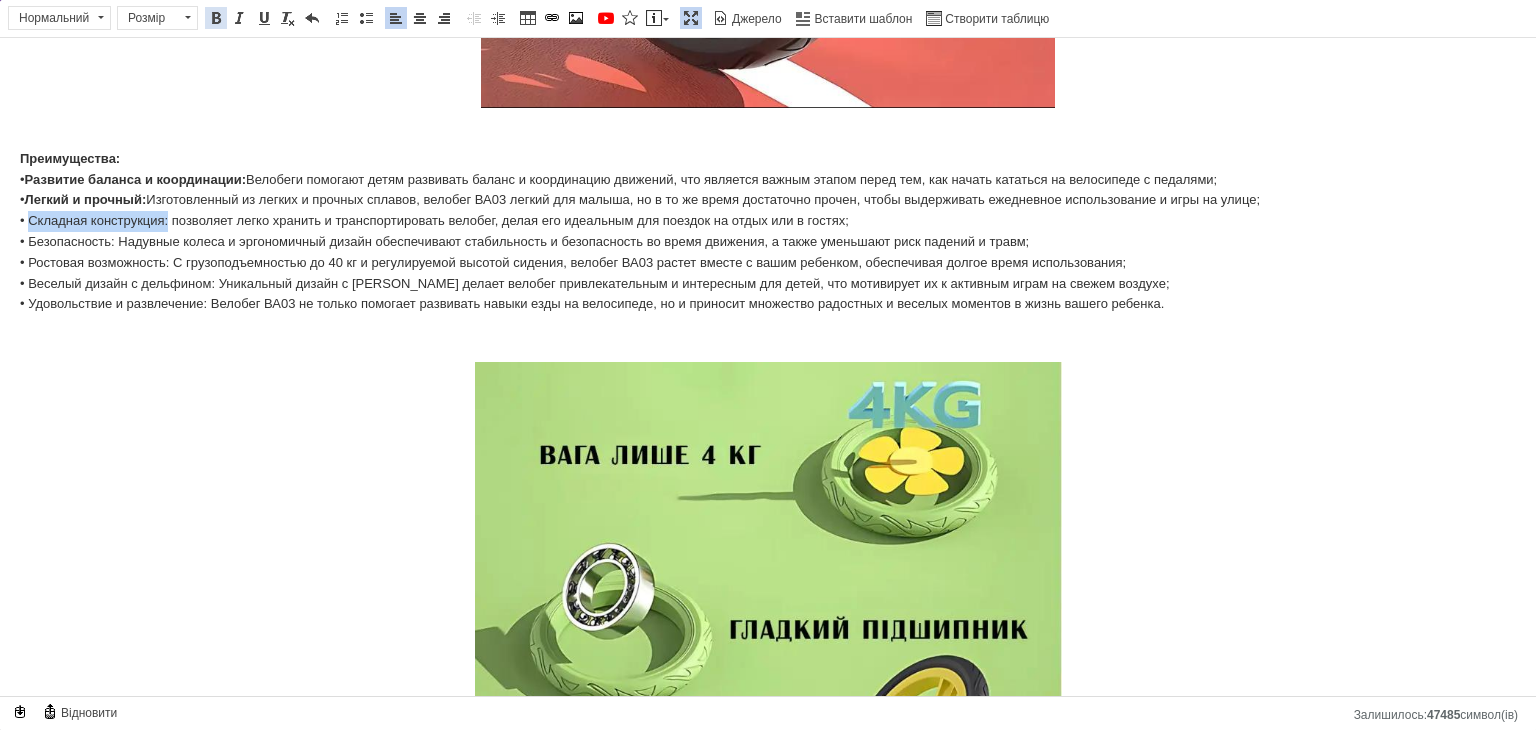 drag, startPoint x: 214, startPoint y: 18, endPoint x: 196, endPoint y: 53, distance: 39.357338 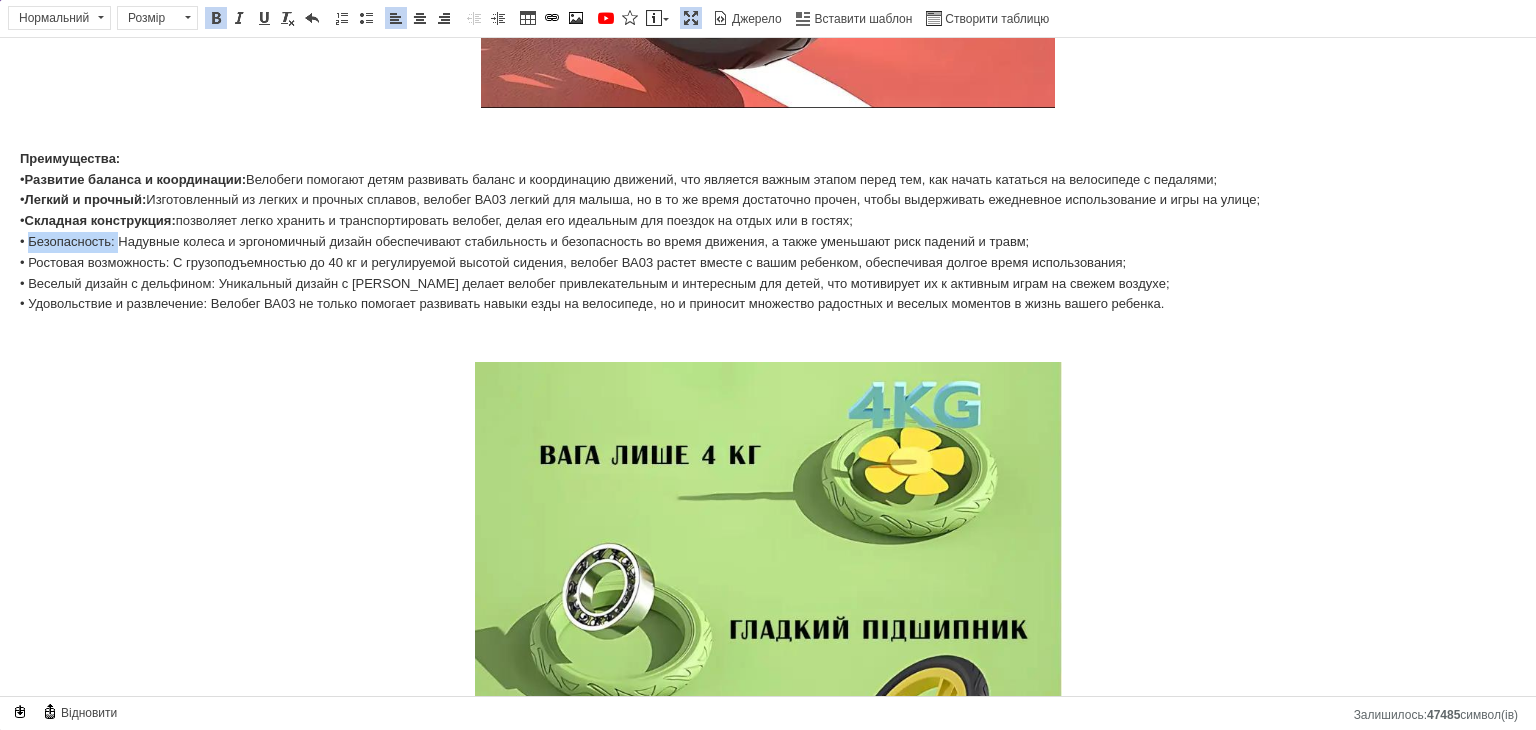 drag, startPoint x: 115, startPoint y: 239, endPoint x: 30, endPoint y: 236, distance: 85.052925 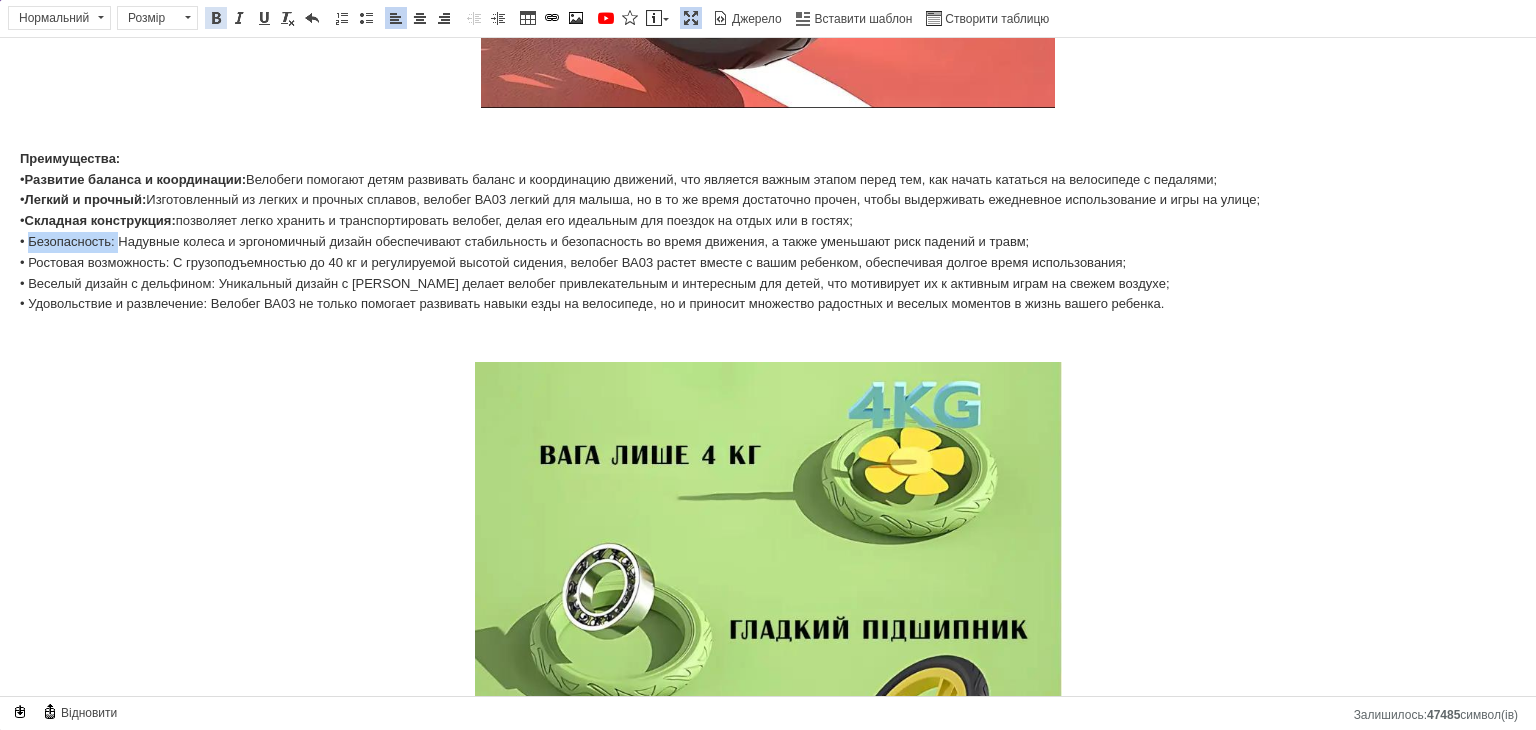 click on "Жирний  Сполучення клавіш Ctrl+B" at bounding box center [216, 18] 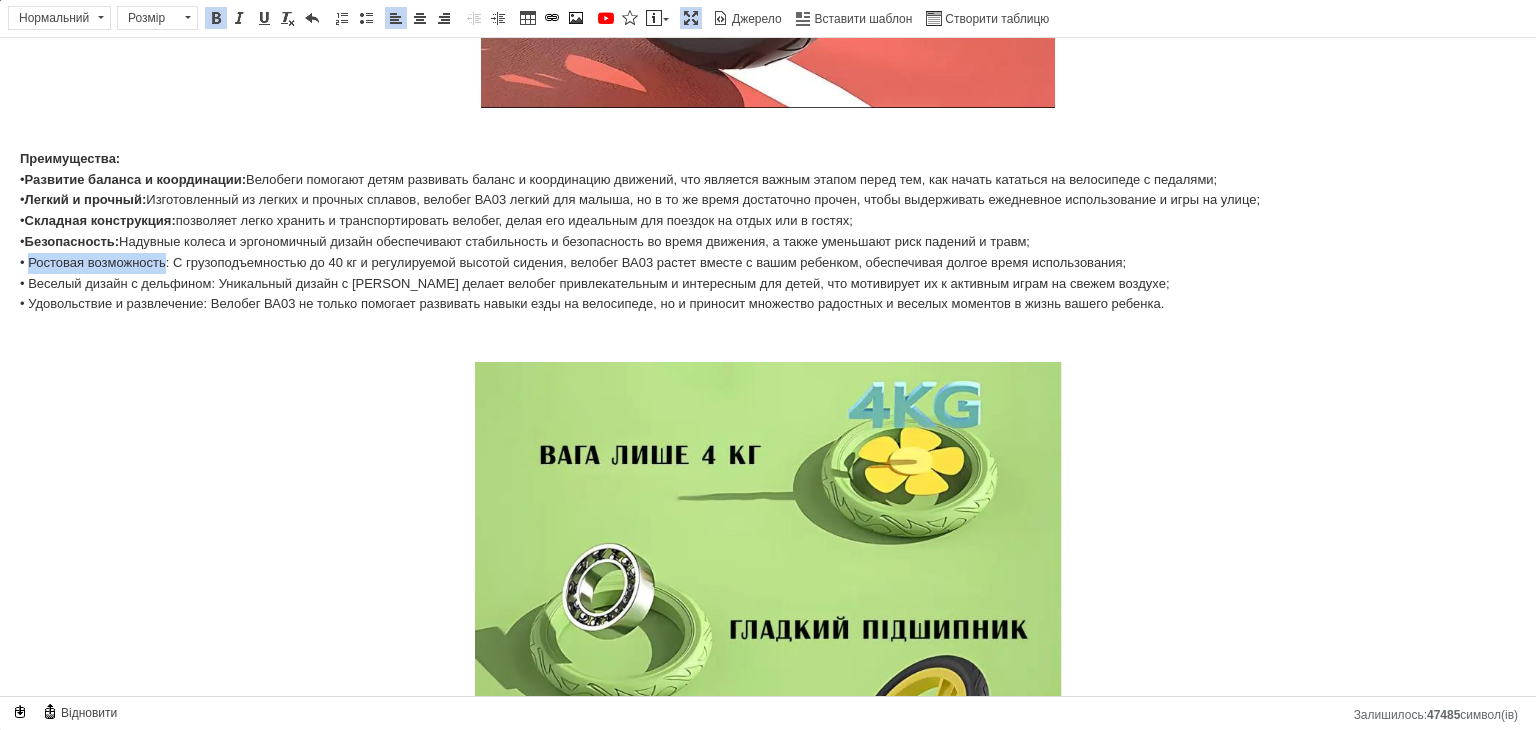 drag, startPoint x: 166, startPoint y: 259, endPoint x: 27, endPoint y: 258, distance: 139.0036 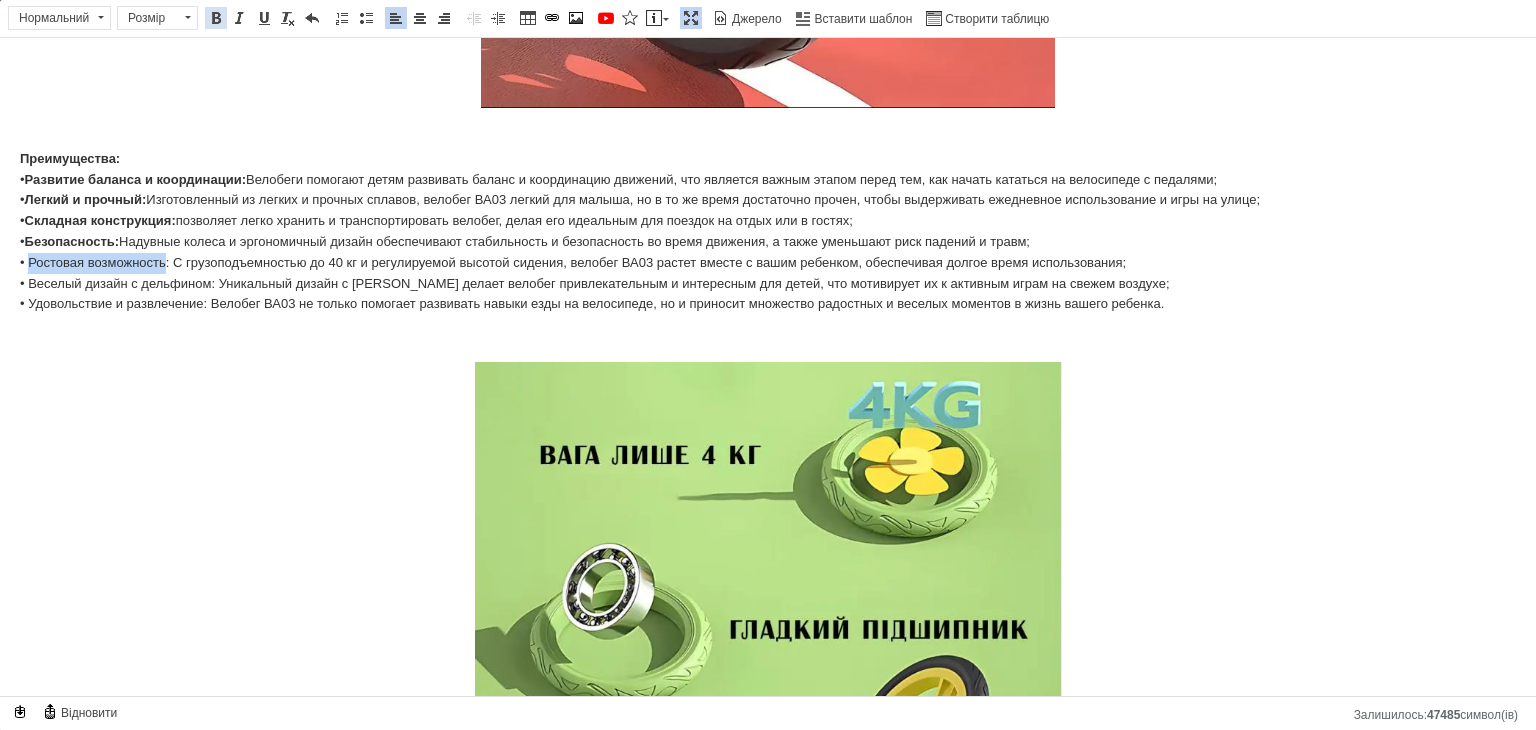 drag, startPoint x: 208, startPoint y: 17, endPoint x: 205, endPoint y: 46, distance: 29.15476 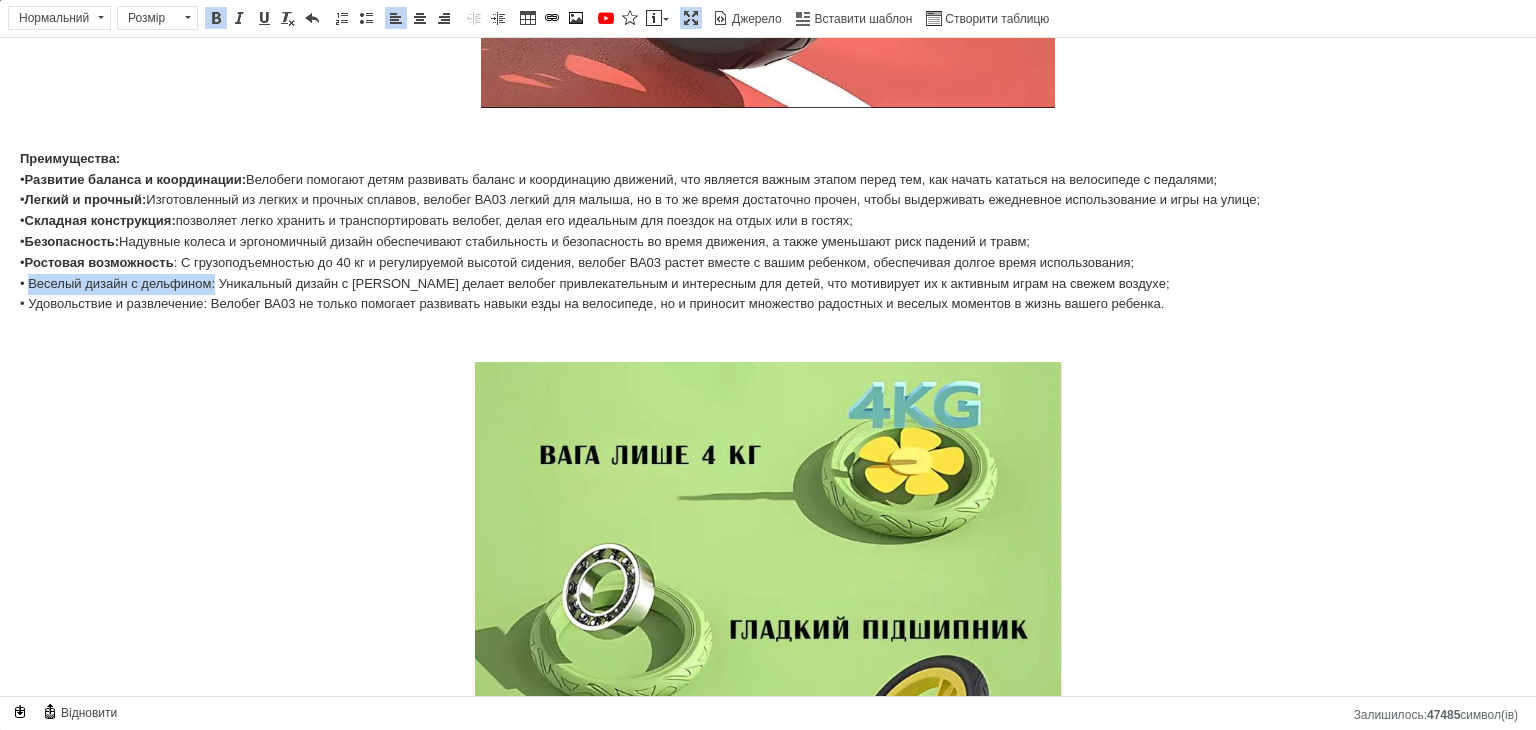 drag, startPoint x: 216, startPoint y: 281, endPoint x: 28, endPoint y: 280, distance: 188.00266 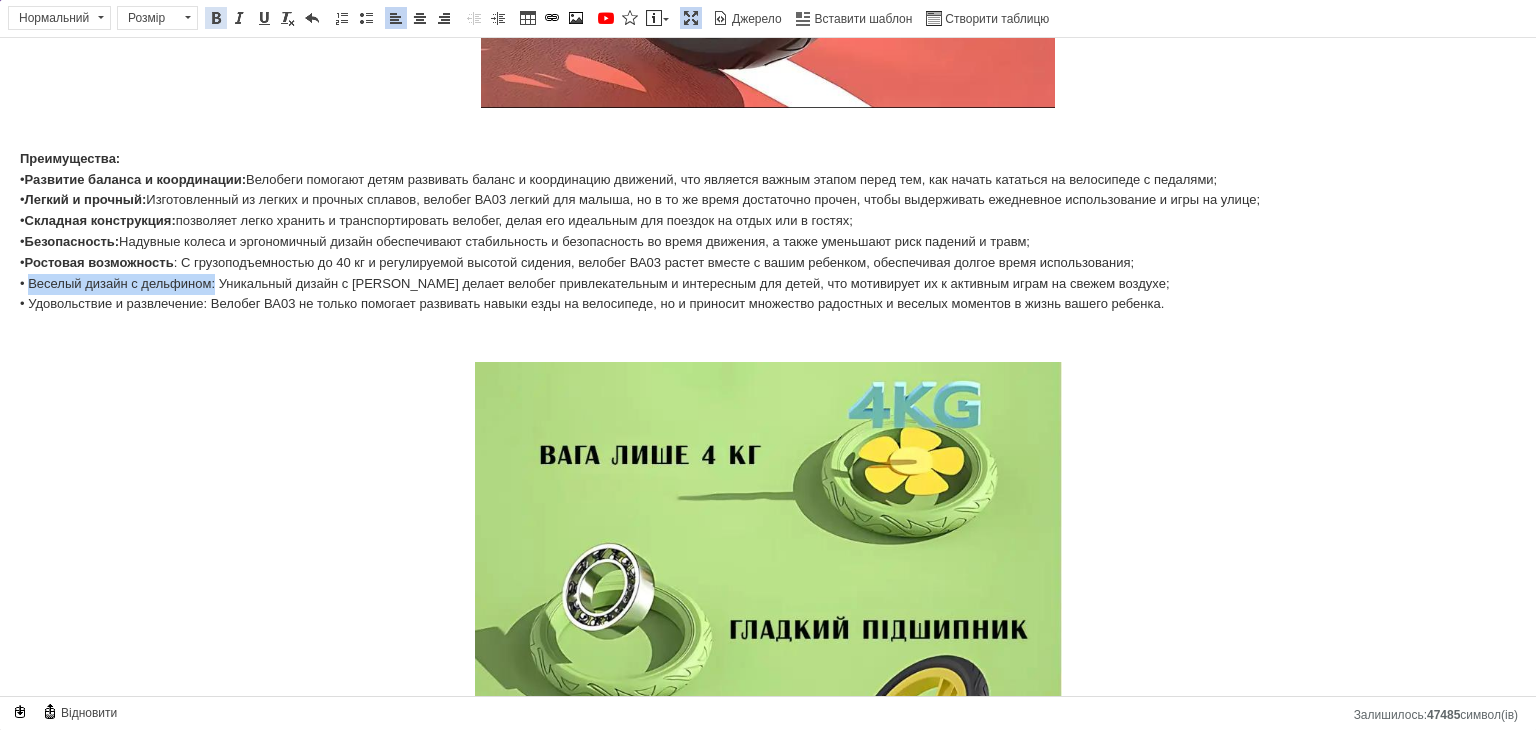 click at bounding box center [216, 18] 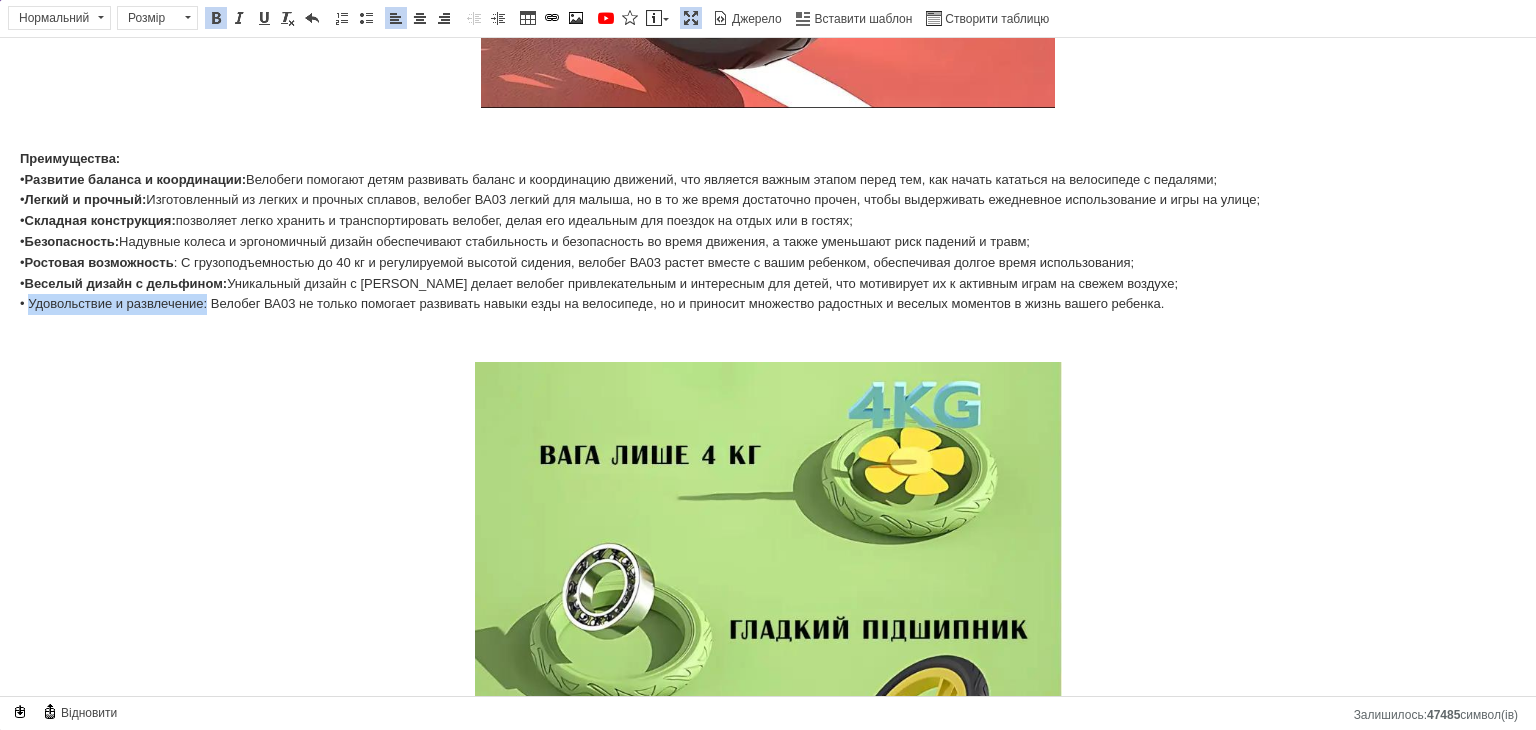 drag, startPoint x: 206, startPoint y: 304, endPoint x: 28, endPoint y: 298, distance: 178.10109 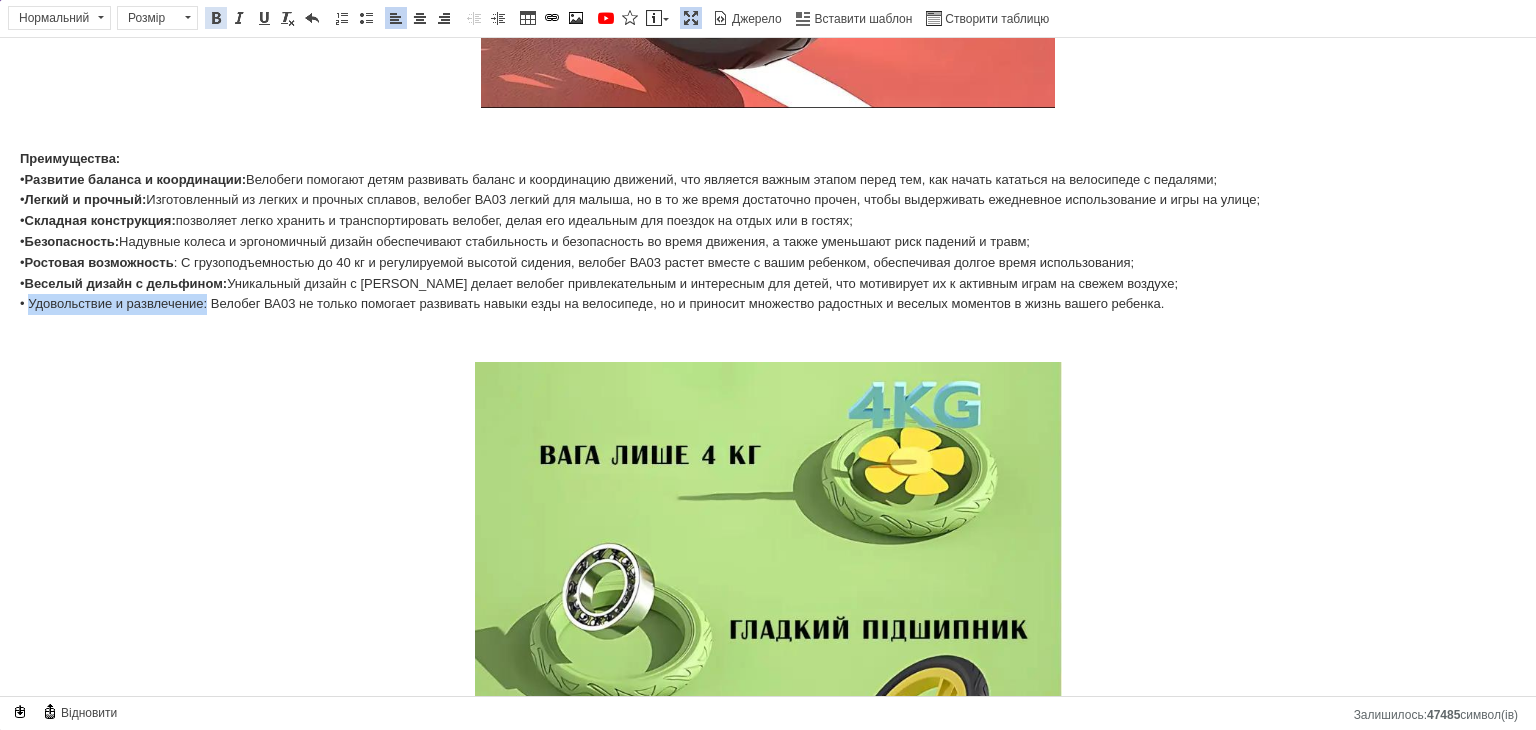 drag, startPoint x: 207, startPoint y: 22, endPoint x: 217, endPoint y: 3, distance: 21.470911 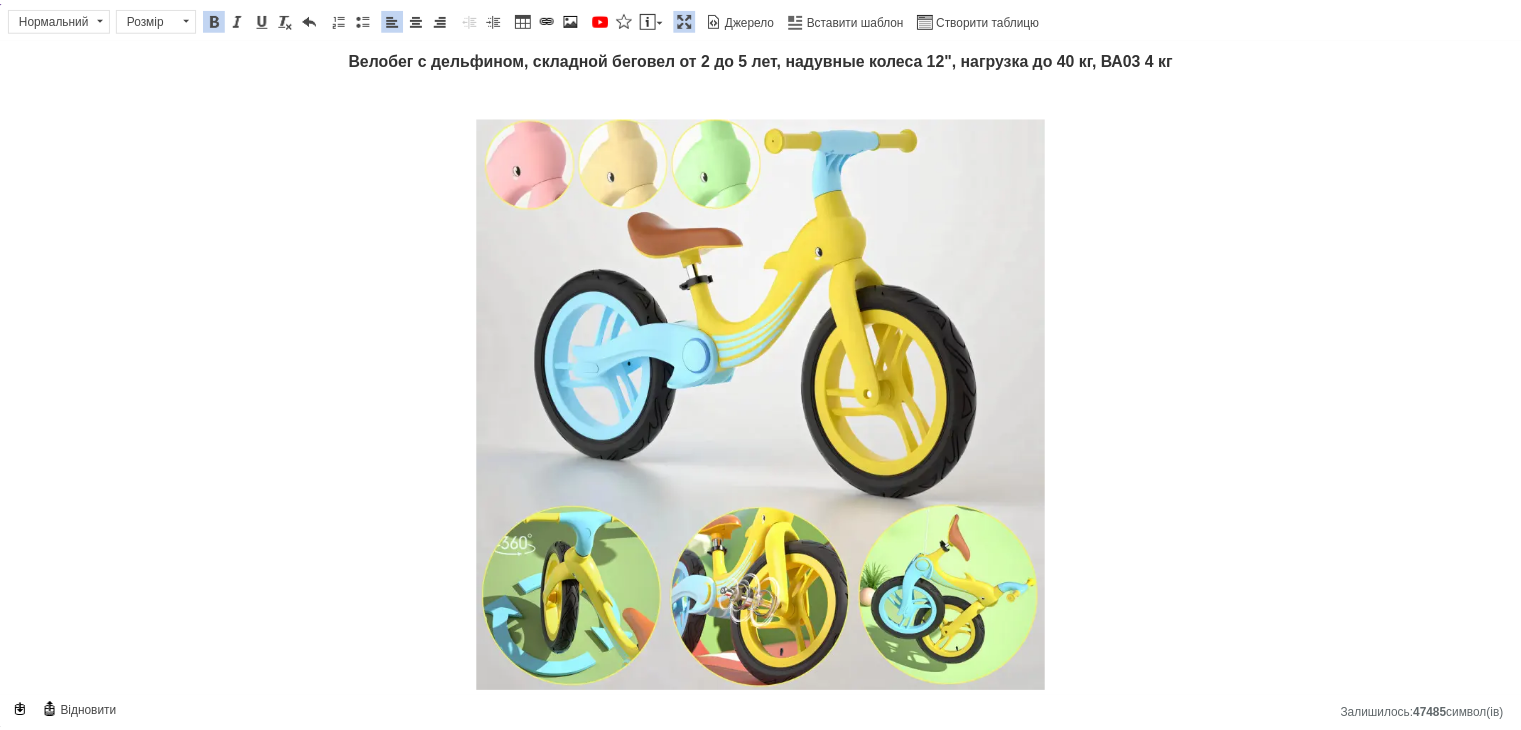 scroll, scrollTop: 0, scrollLeft: 0, axis: both 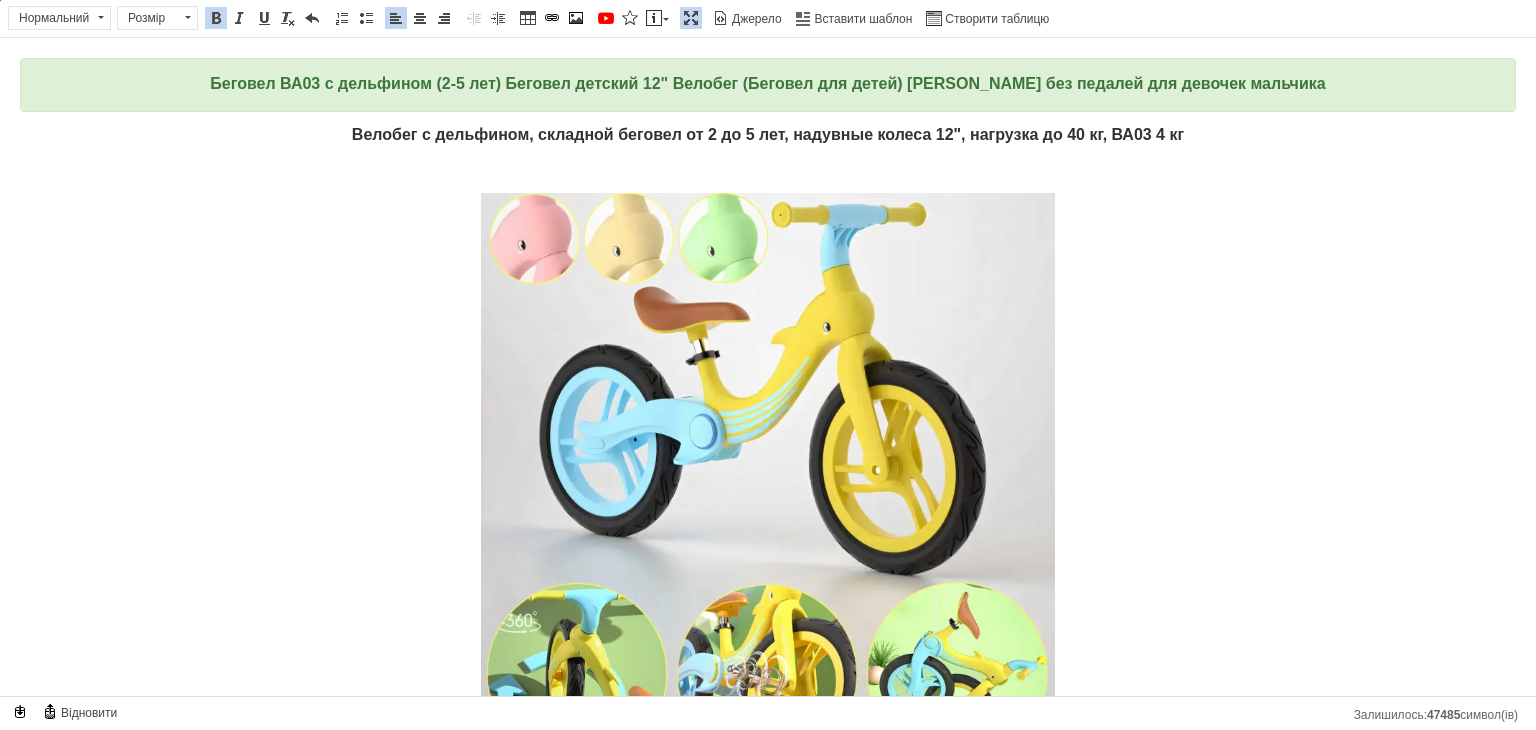 drag, startPoint x: 684, startPoint y: 17, endPoint x: 1386, endPoint y: 65, distance: 703.6391 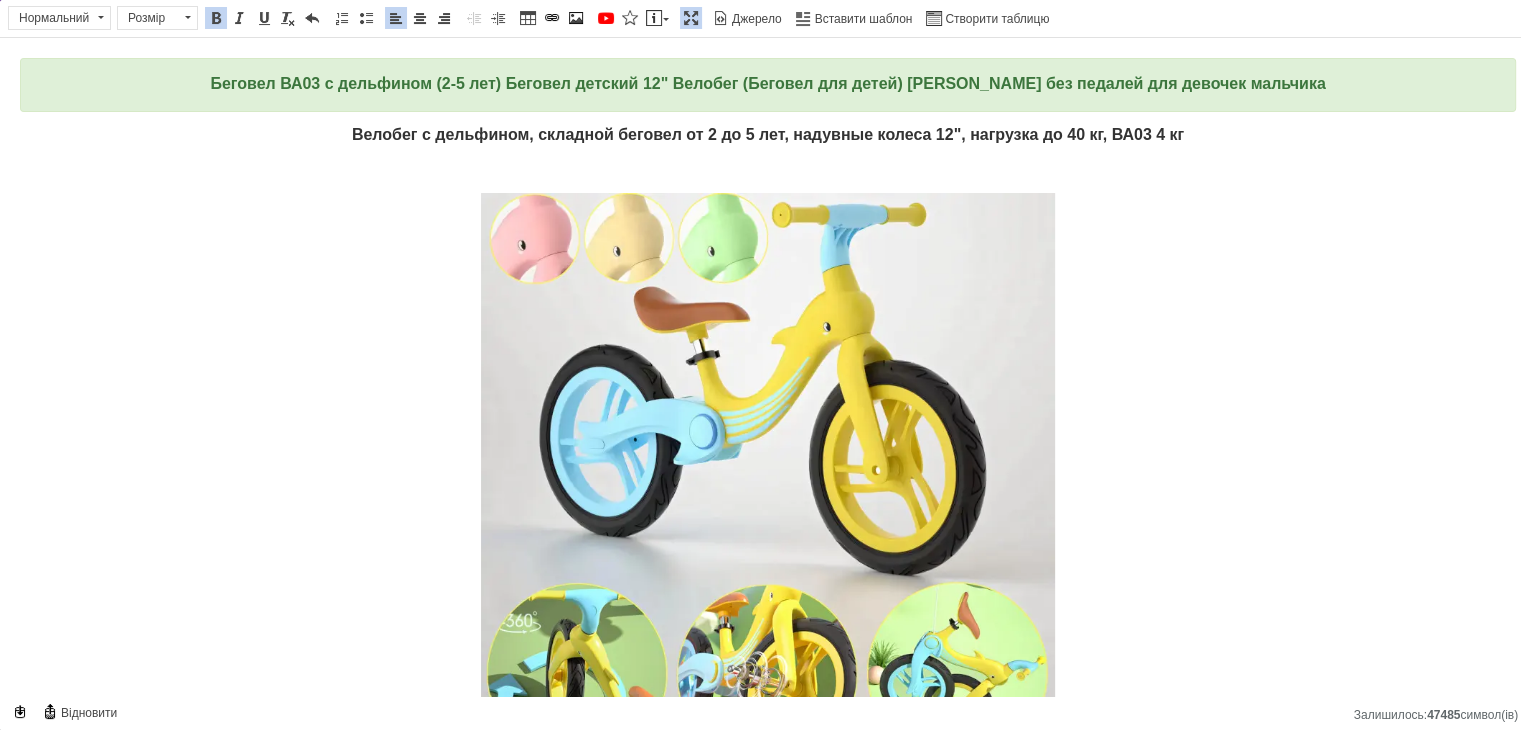 scroll, scrollTop: 2033, scrollLeft: 0, axis: vertical 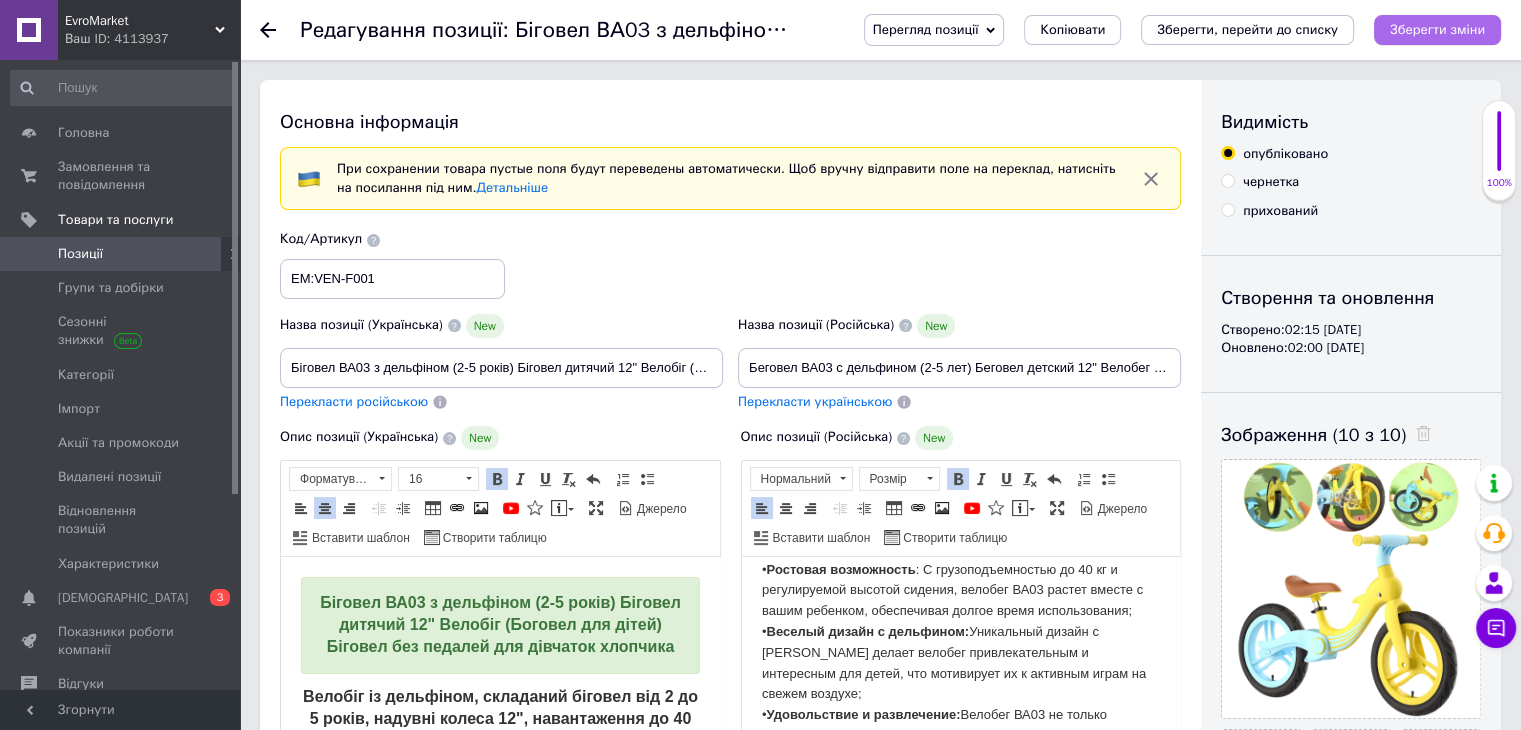 click on "Зберегти зміни" at bounding box center [1437, 29] 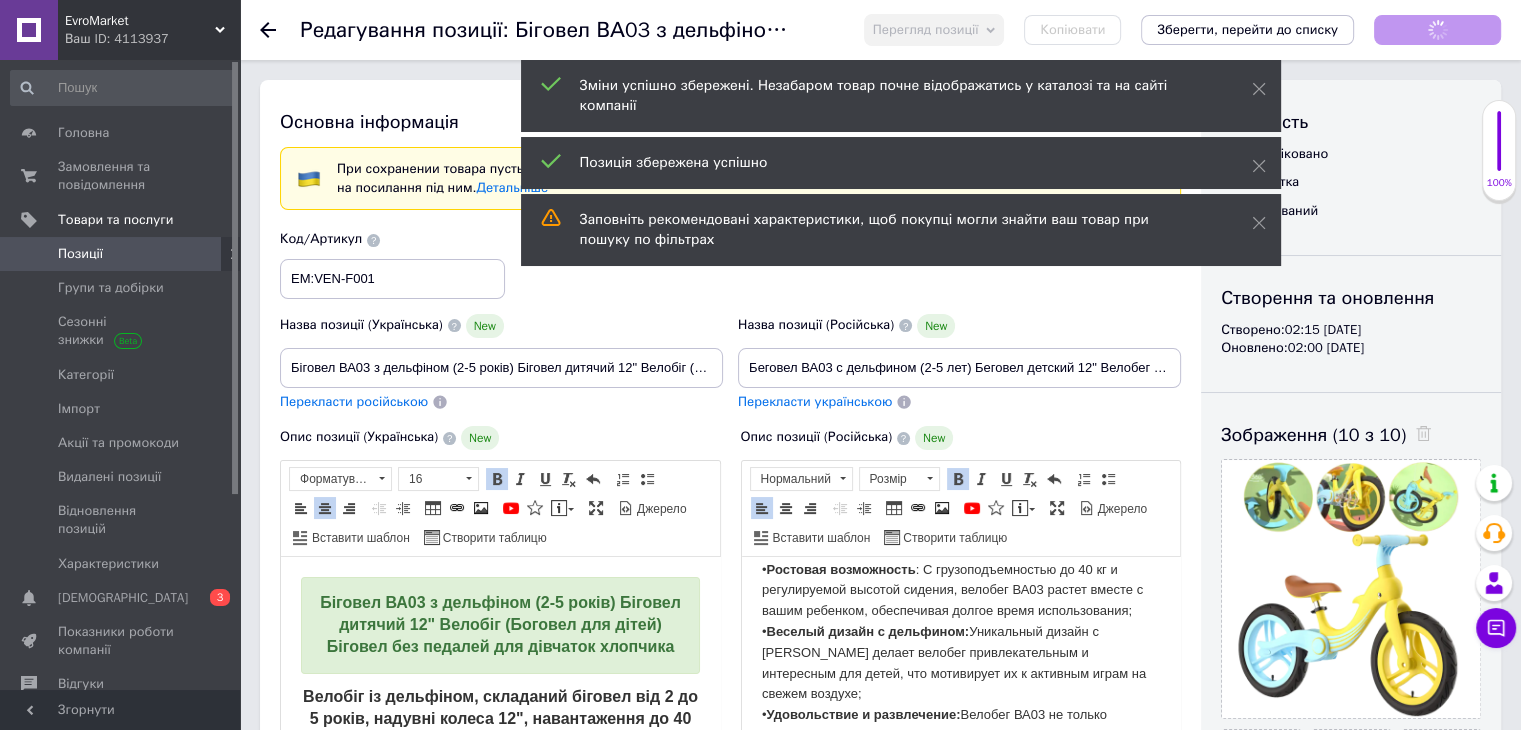 scroll, scrollTop: 2033, scrollLeft: 0, axis: vertical 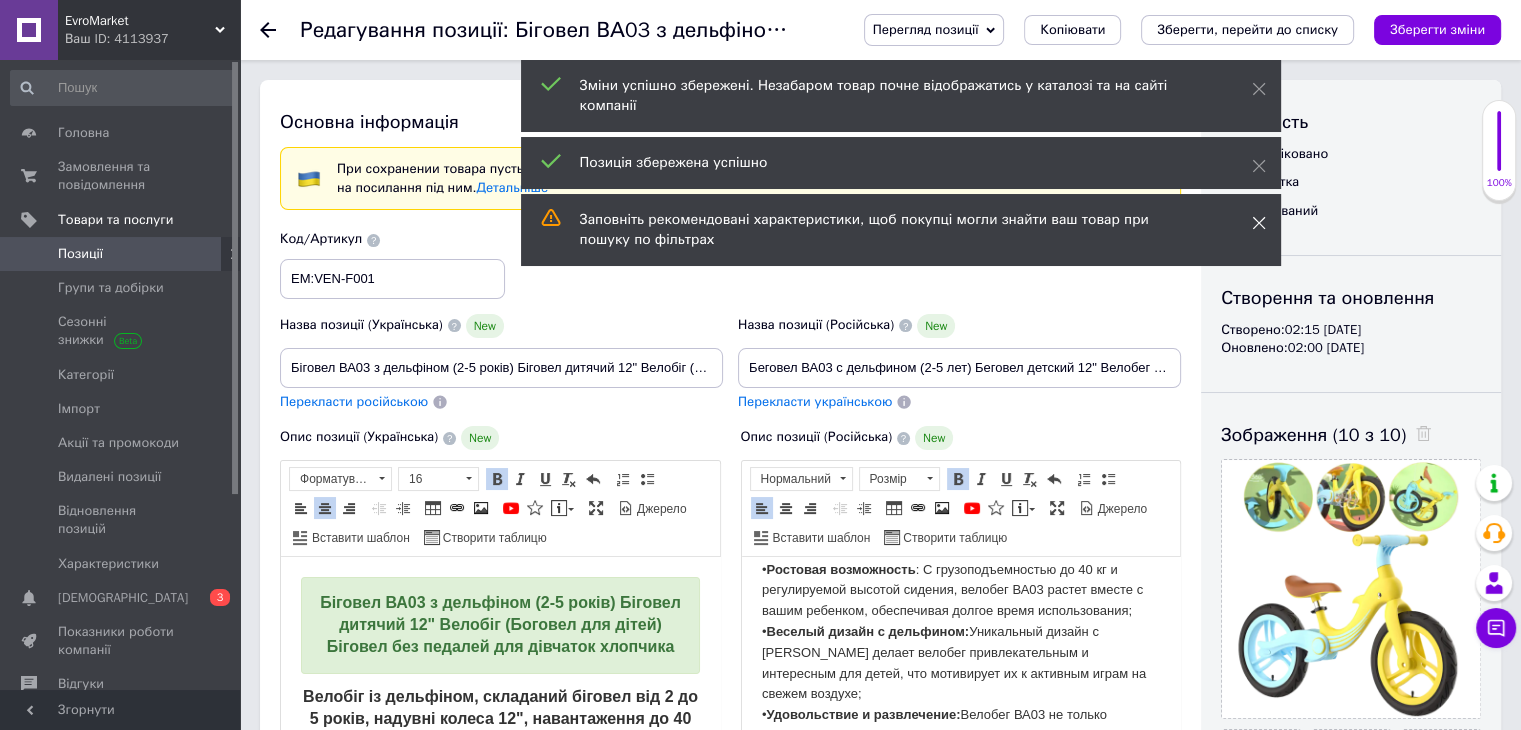 click 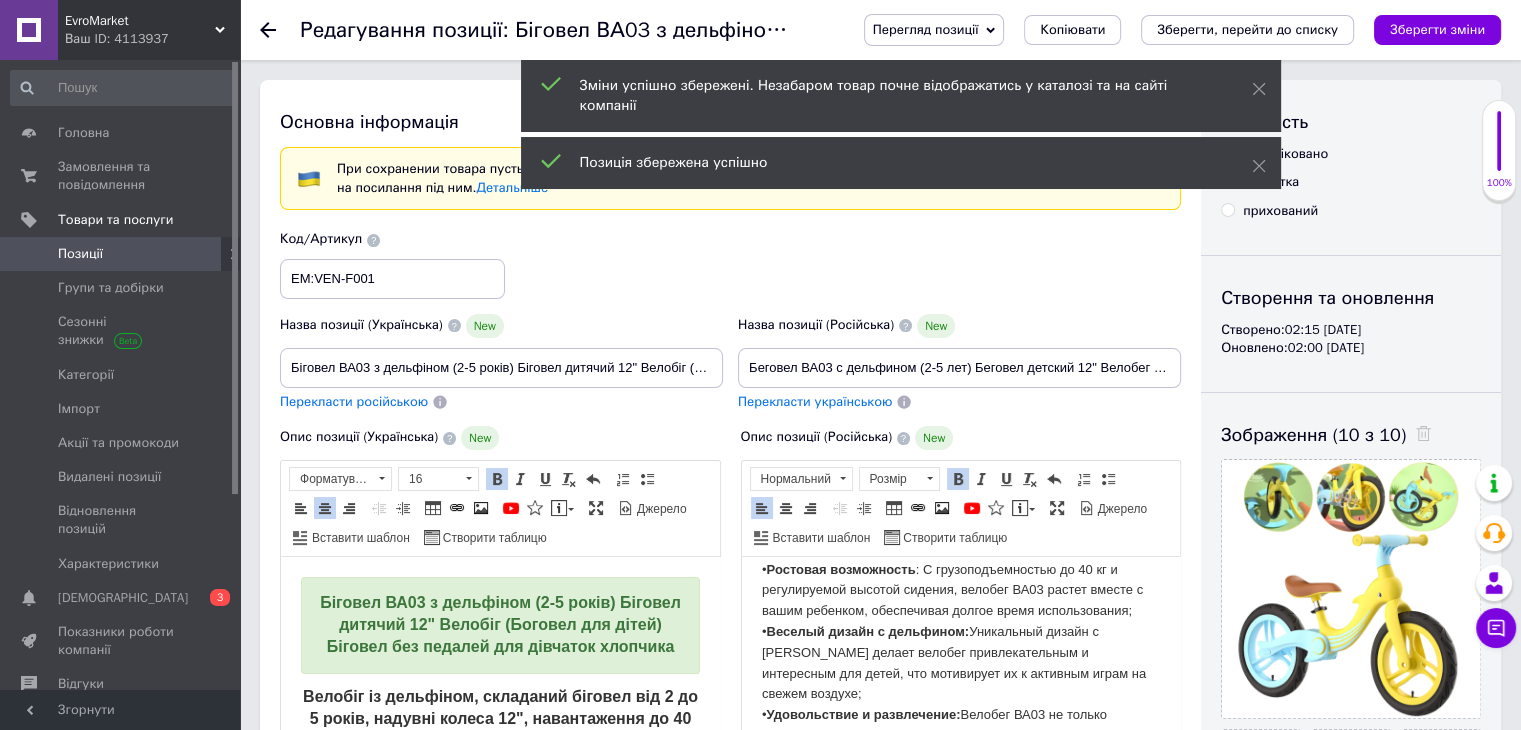 click on "Позиція збережена успішно" at bounding box center [901, 163] 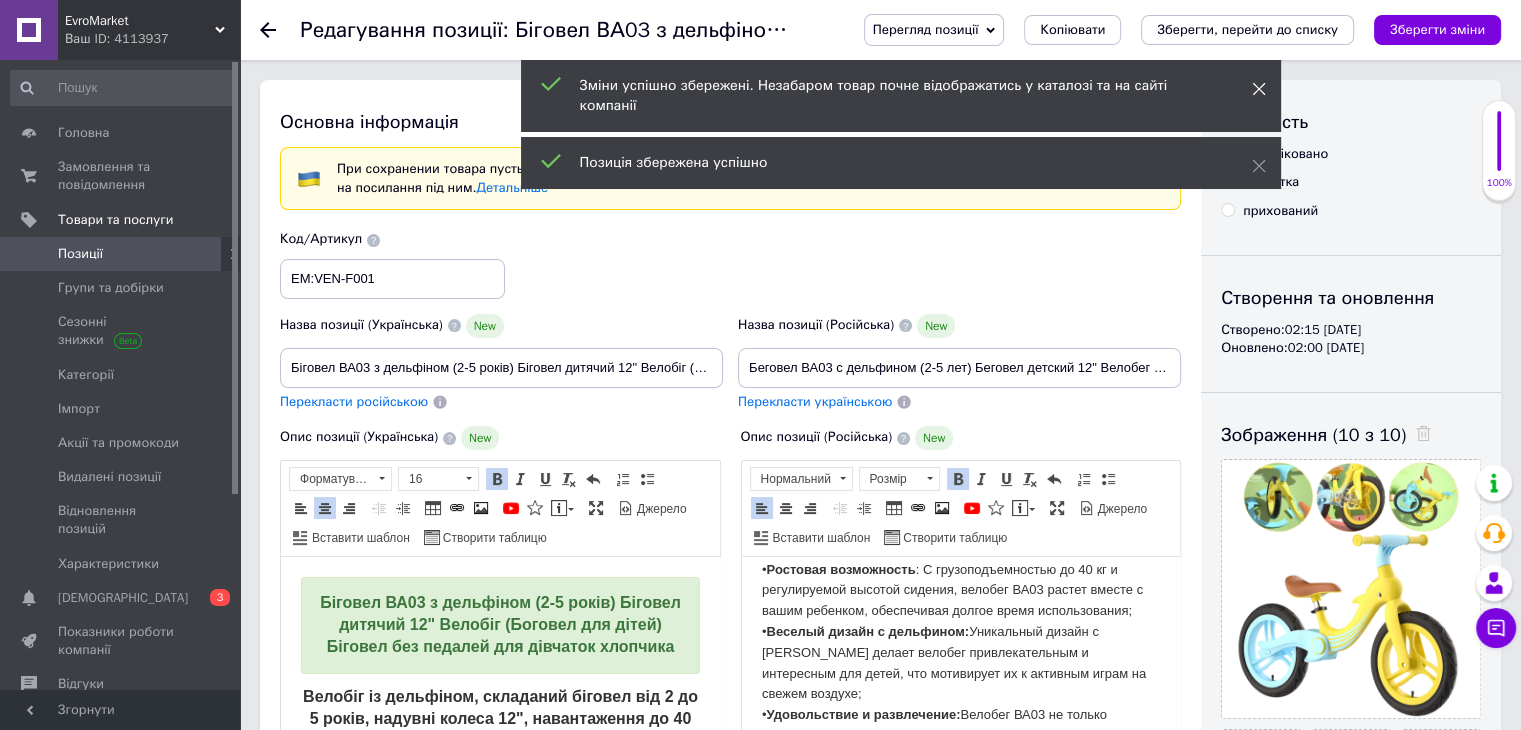 click 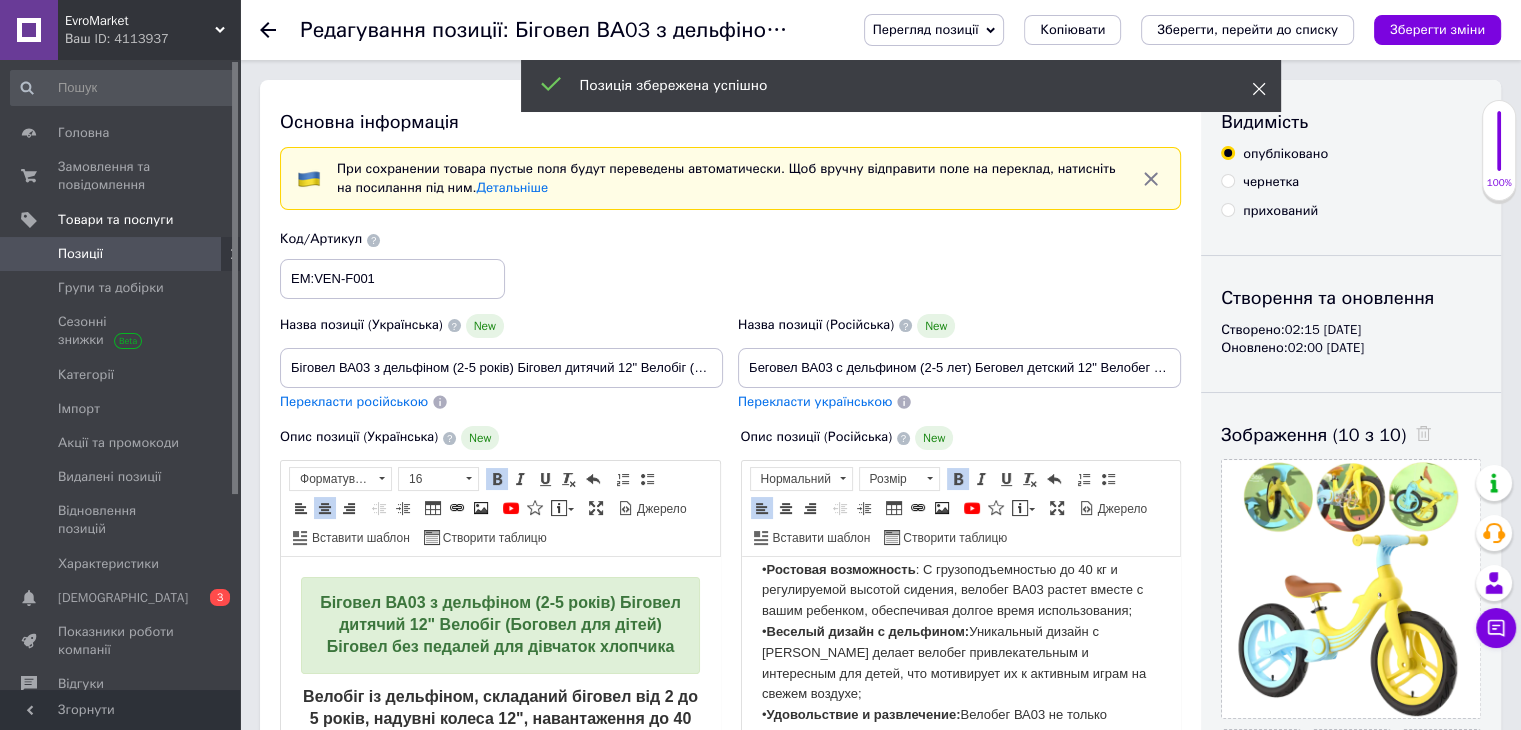click 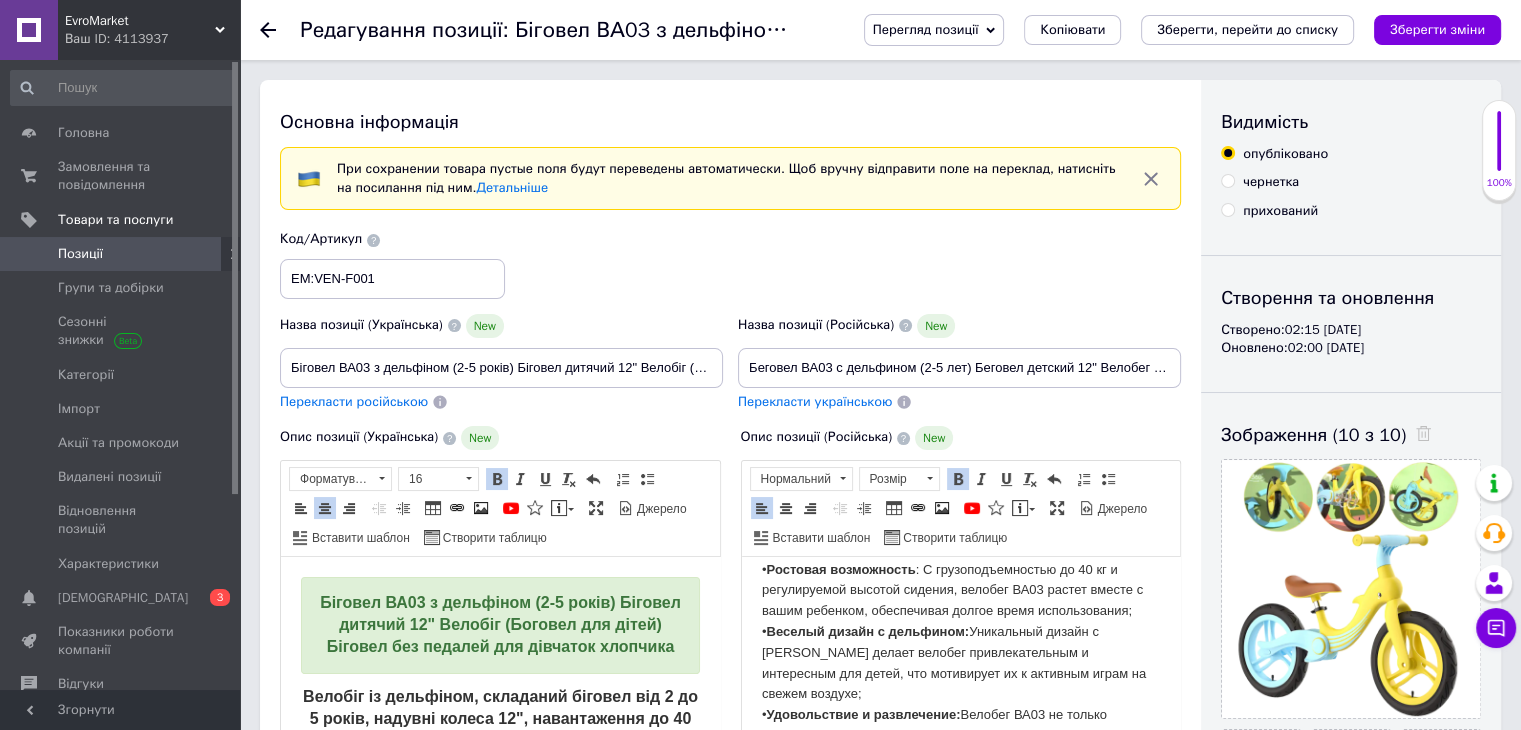 click on "Перегляд позиції" at bounding box center (934, 30) 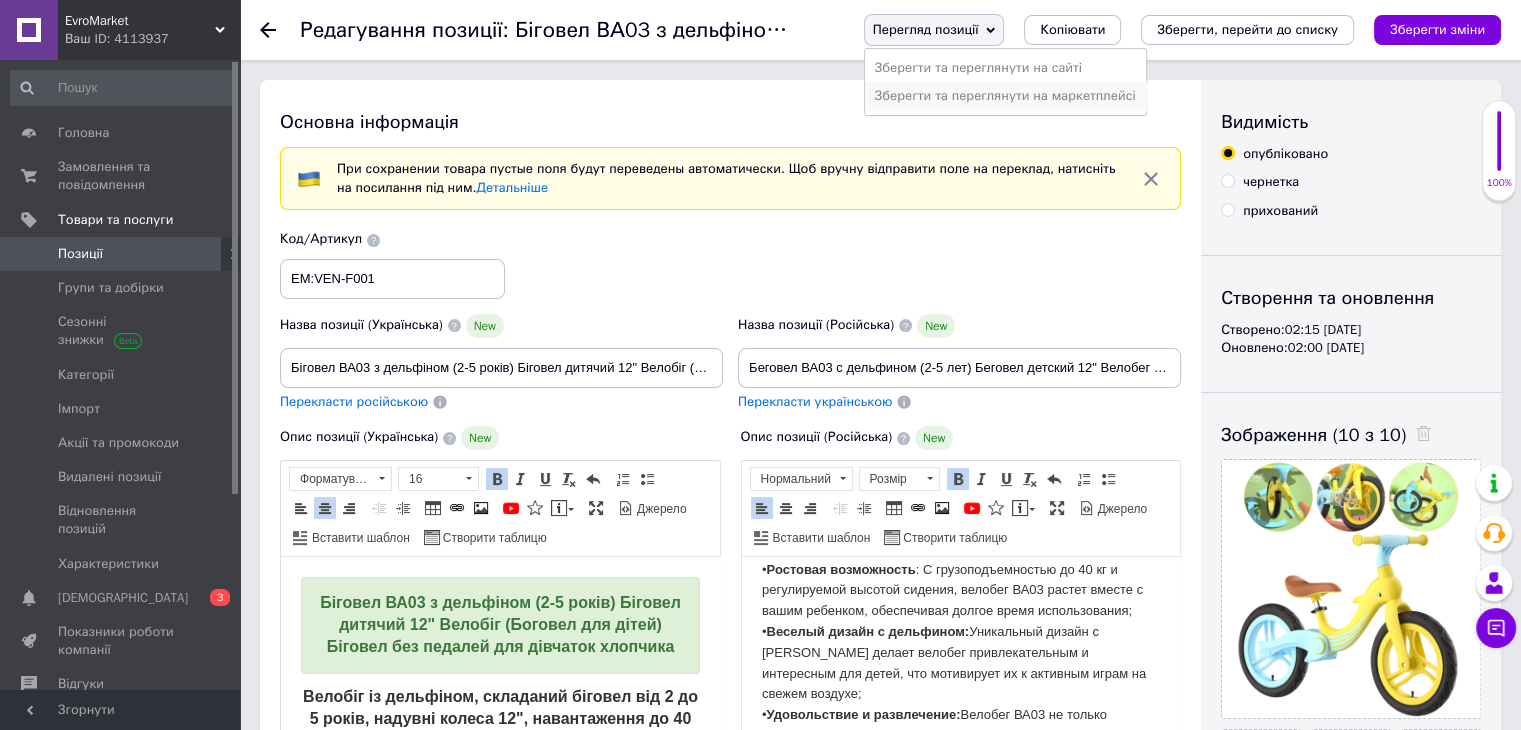 click on "Зберегти та переглянути на маркетплейсі" at bounding box center (1005, 96) 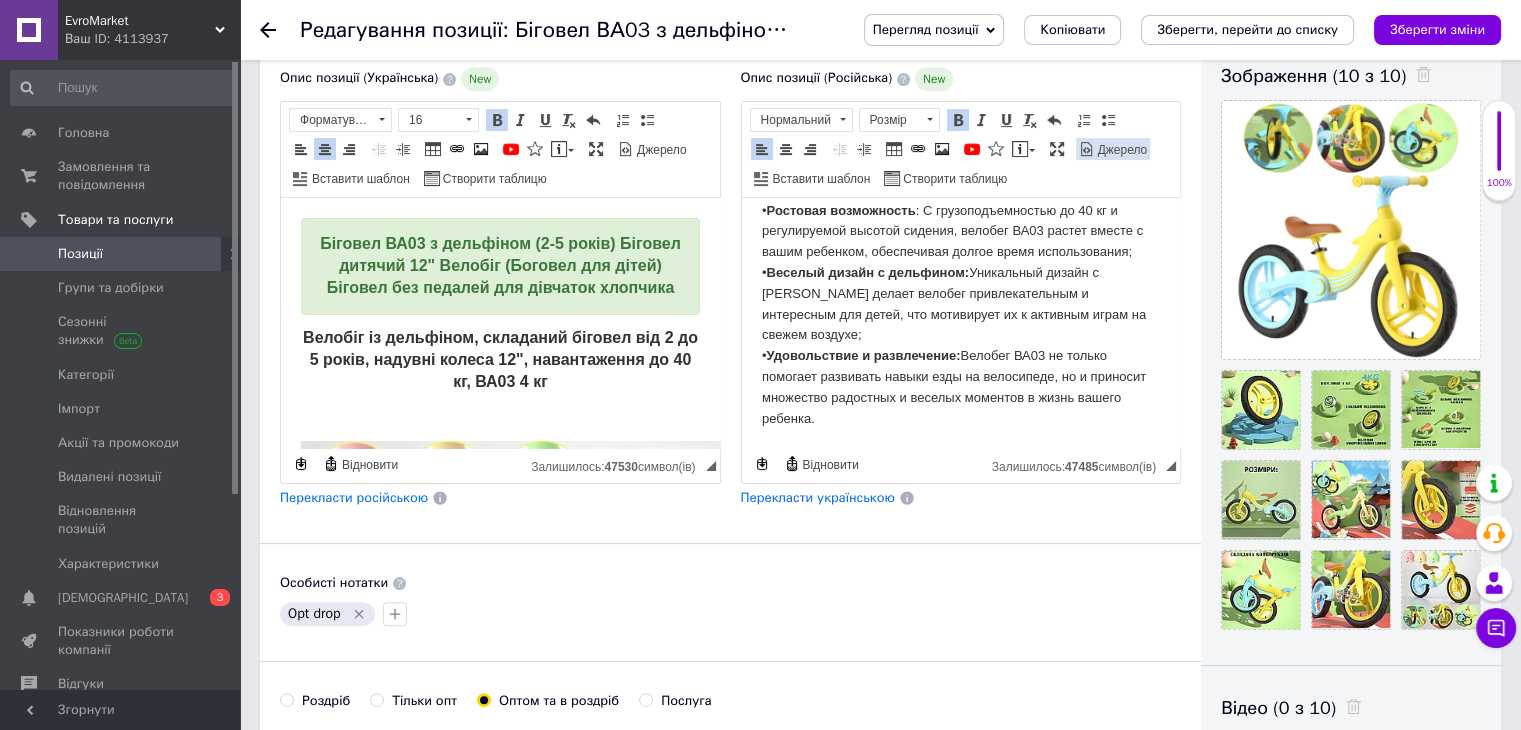scroll, scrollTop: 400, scrollLeft: 0, axis: vertical 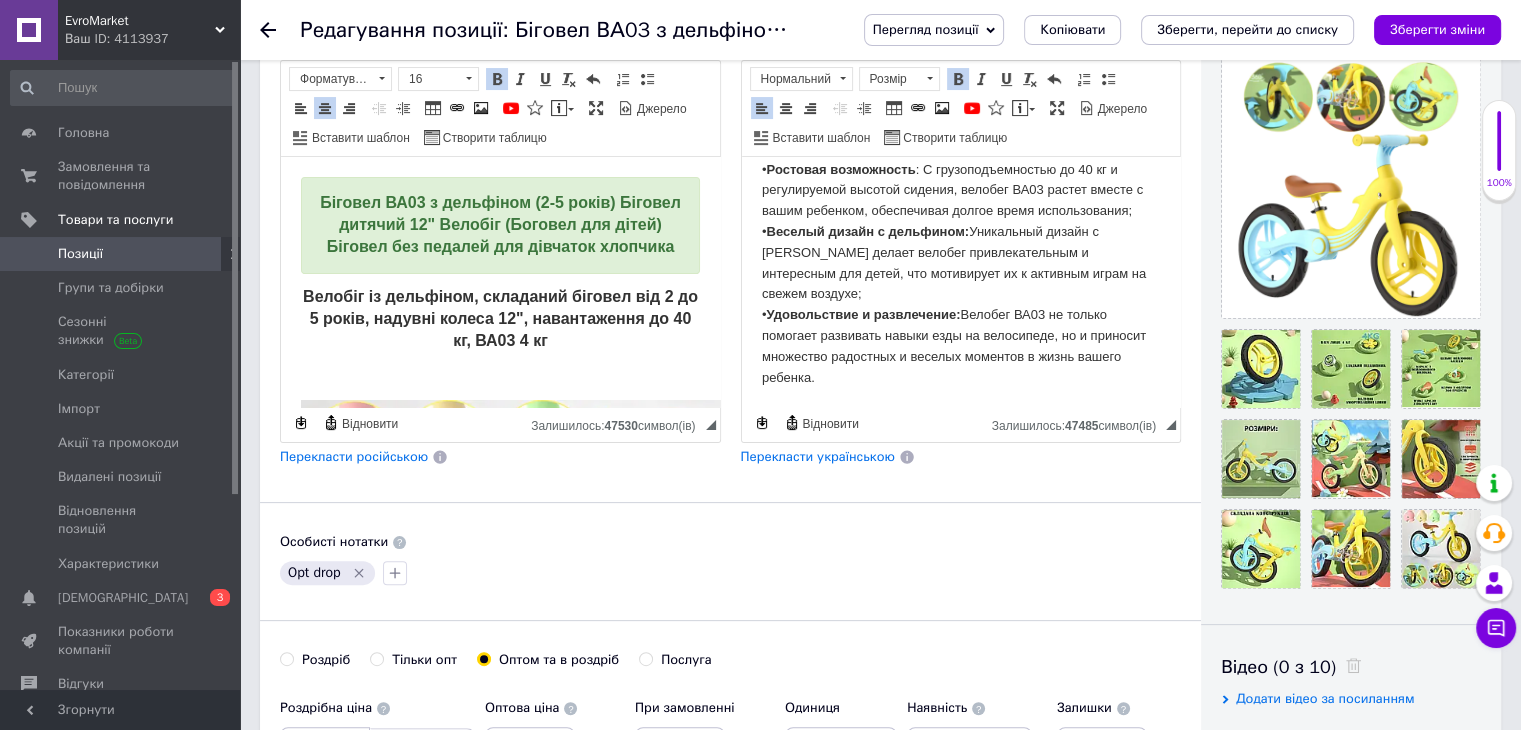 click on "Перекласти українською" at bounding box center (818, 456) 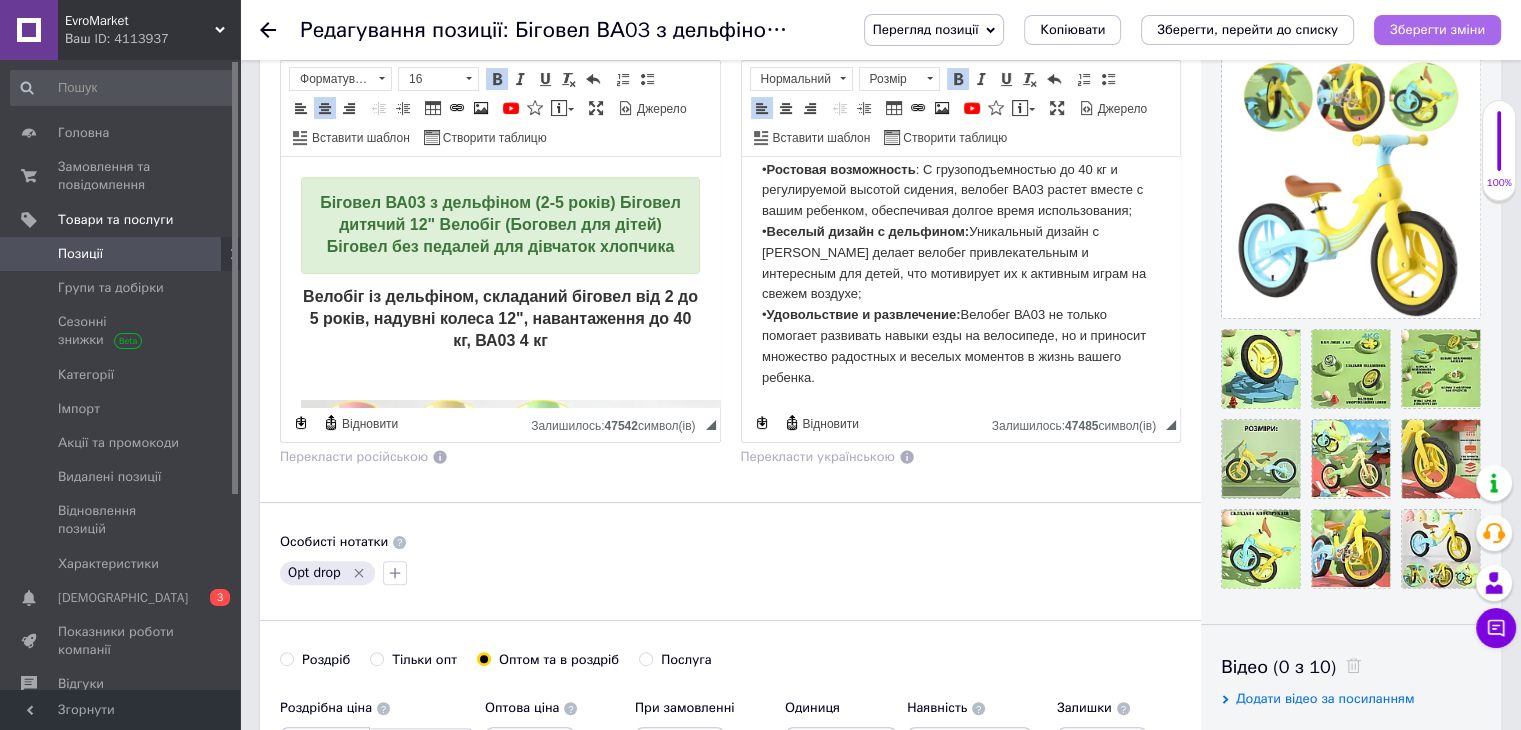 click on "Зберегти зміни" at bounding box center (1437, 30) 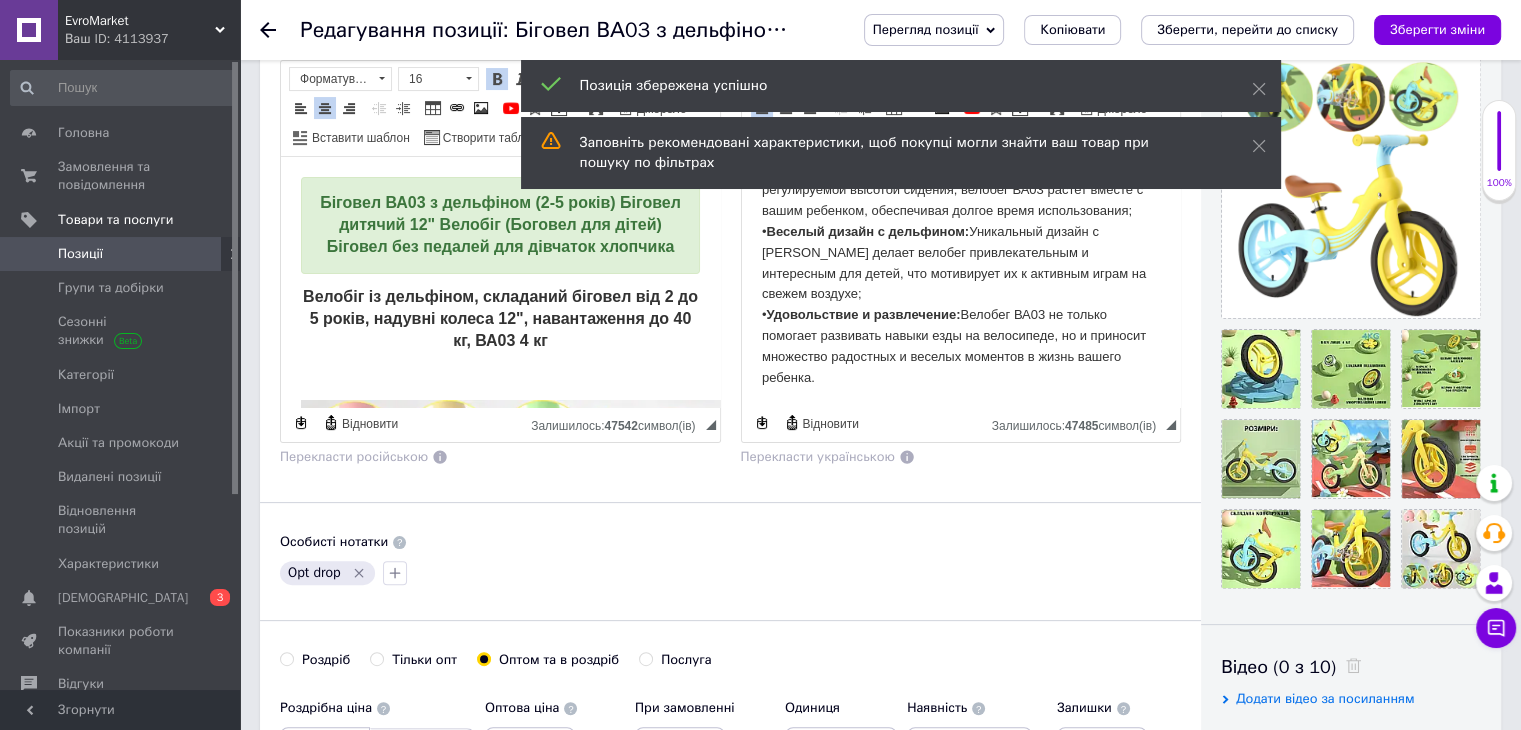 drag, startPoint x: 1259, startPoint y: 145, endPoint x: 1264, endPoint y: 127, distance: 18.681541 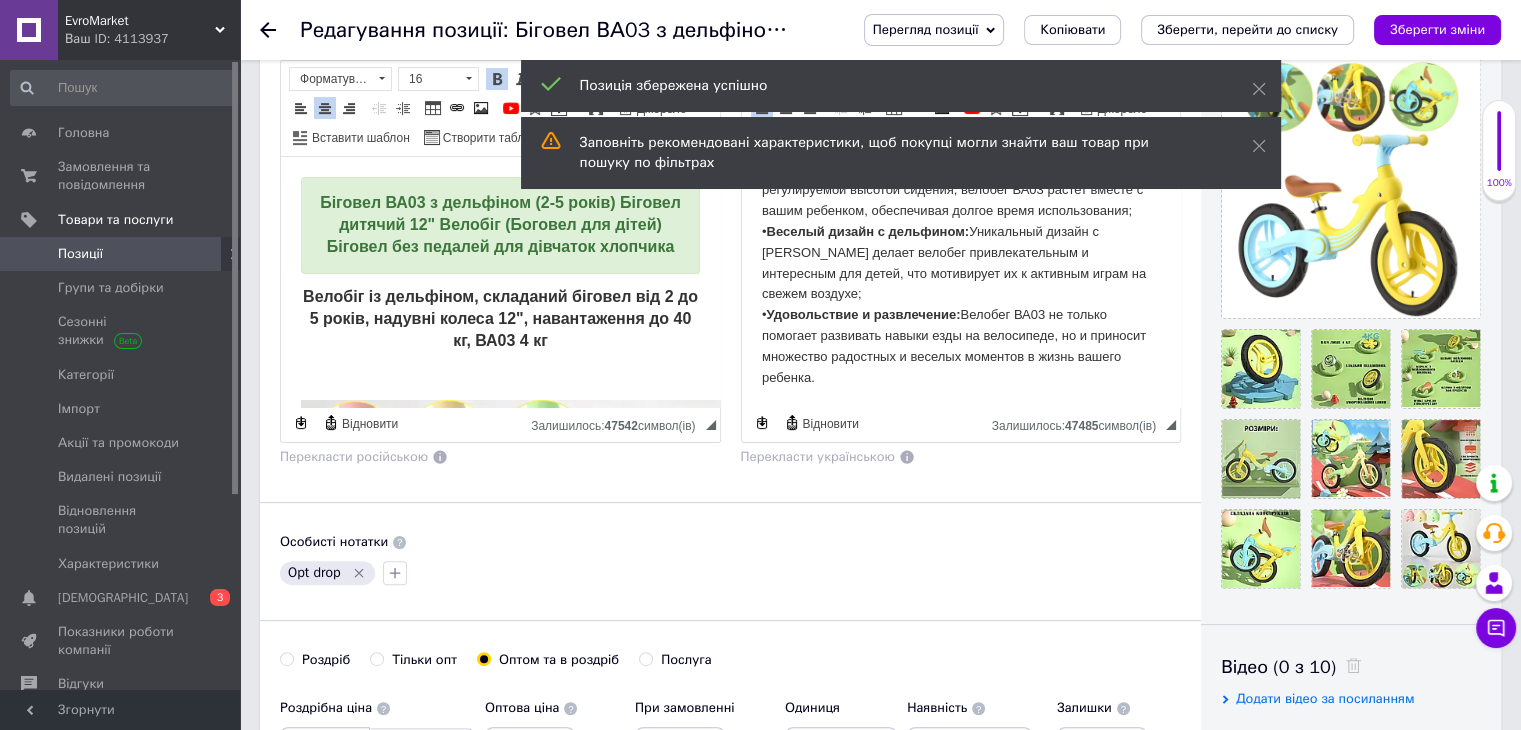 click 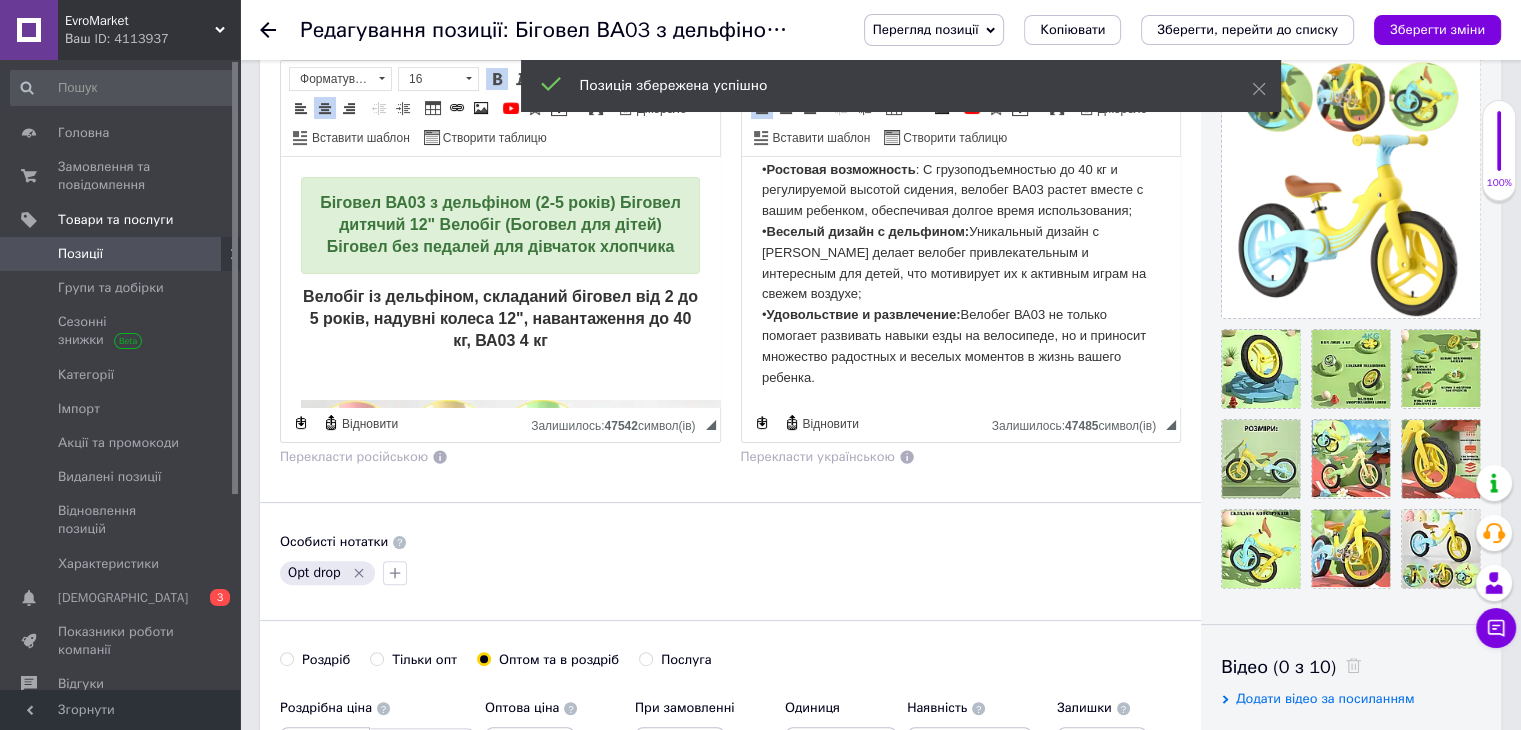 drag, startPoint x: 1258, startPoint y: 84, endPoint x: 963, endPoint y: 21, distance: 301.65213 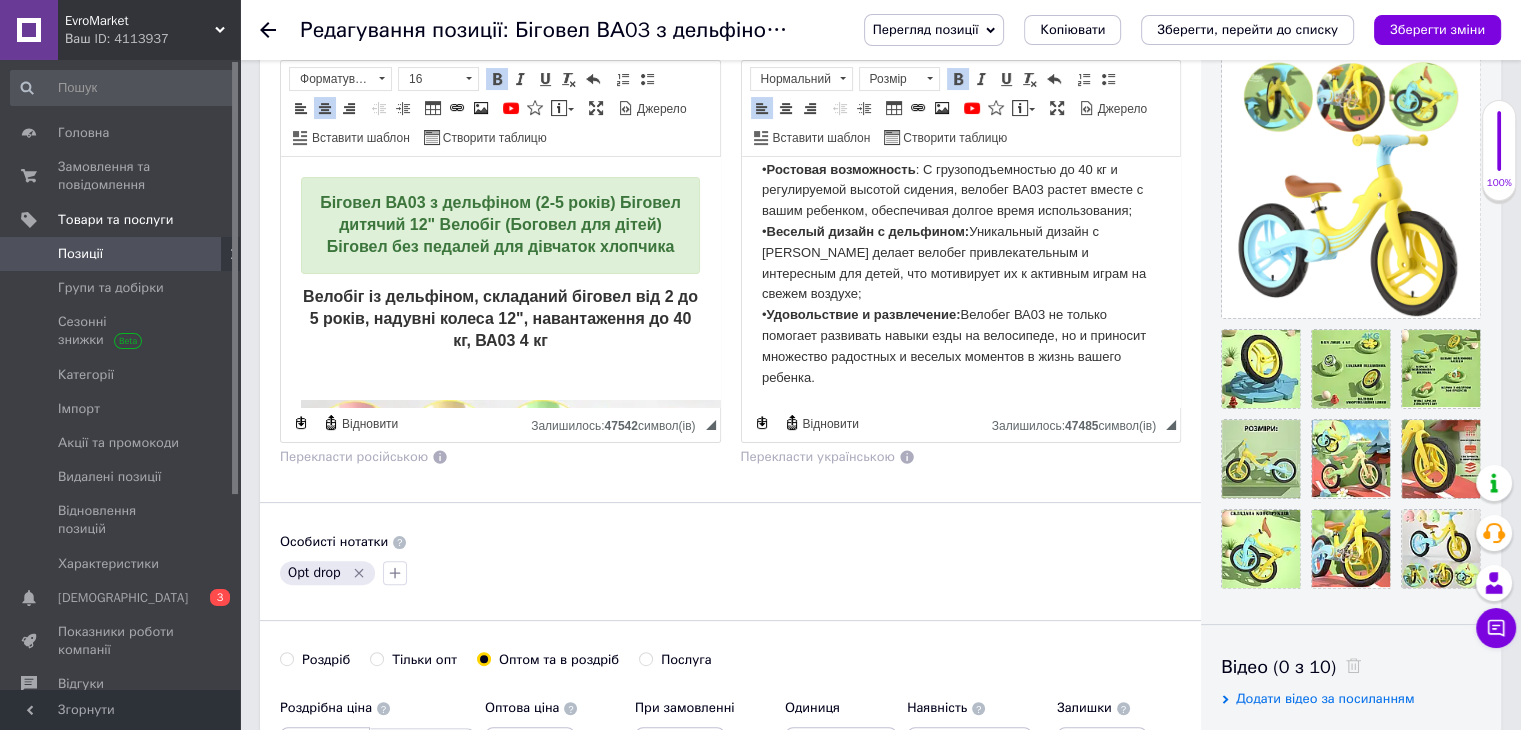 click on "Перегляд позиції" at bounding box center [934, 30] 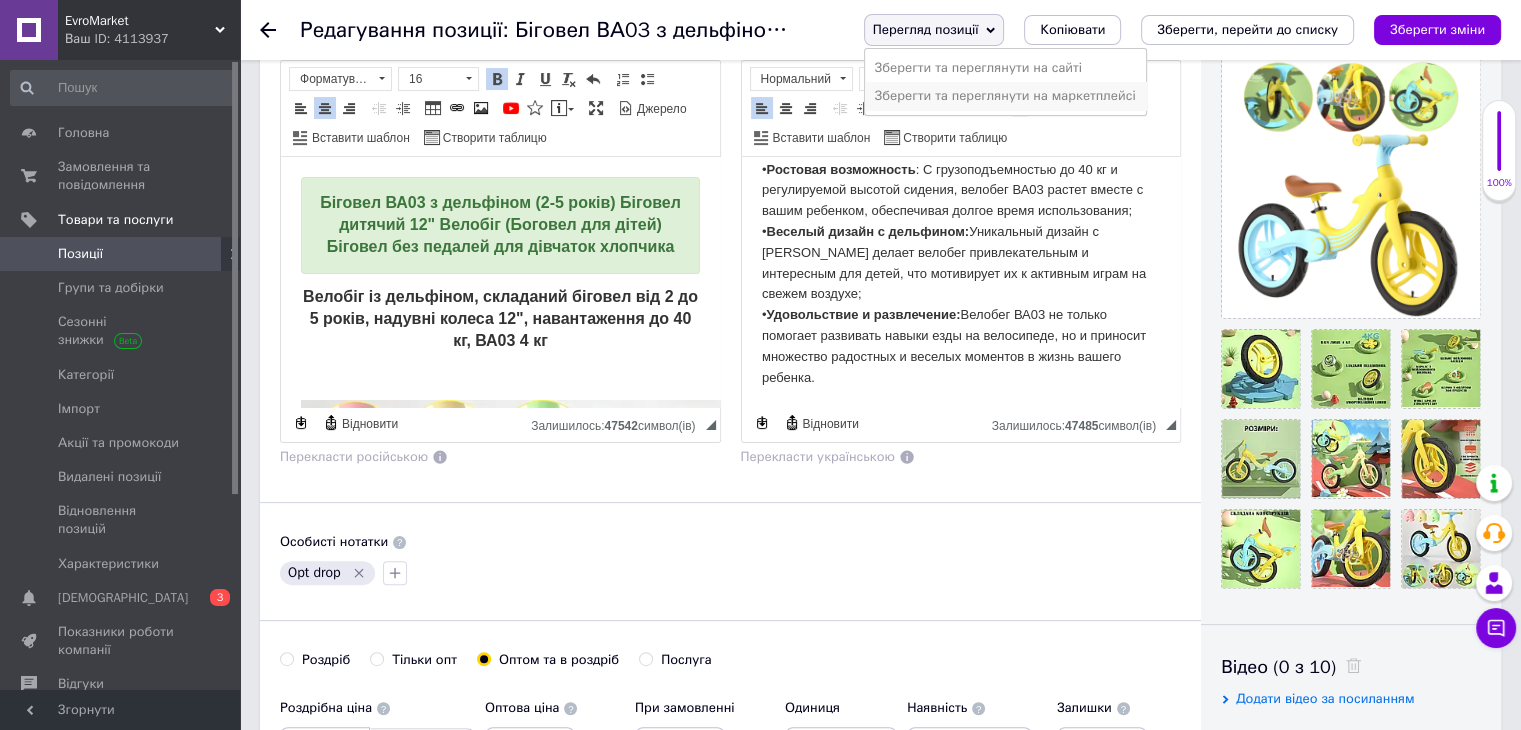 click on "Зберегти та переглянути на маркетплейсі" at bounding box center [1005, 96] 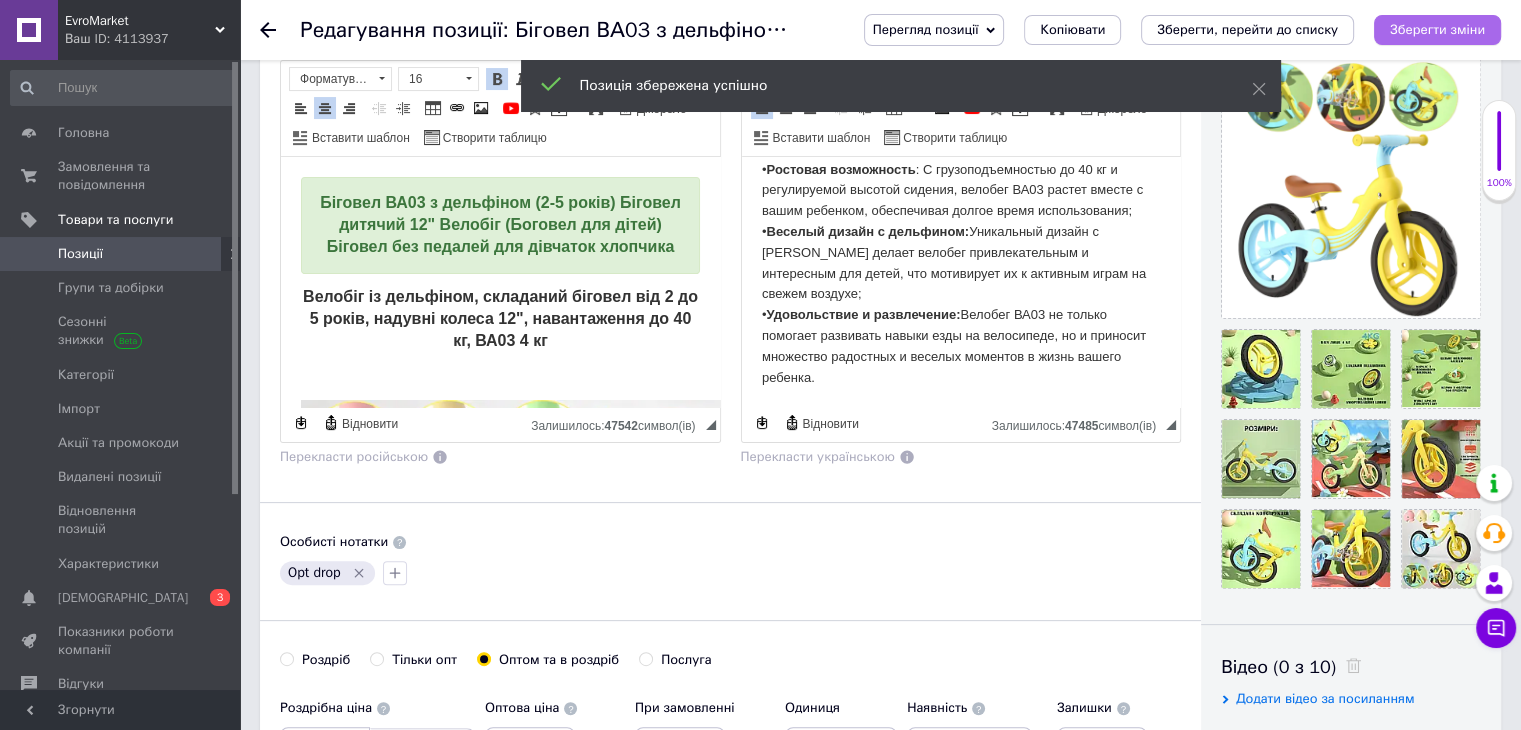 click on "Зберегти зміни" at bounding box center [1437, 29] 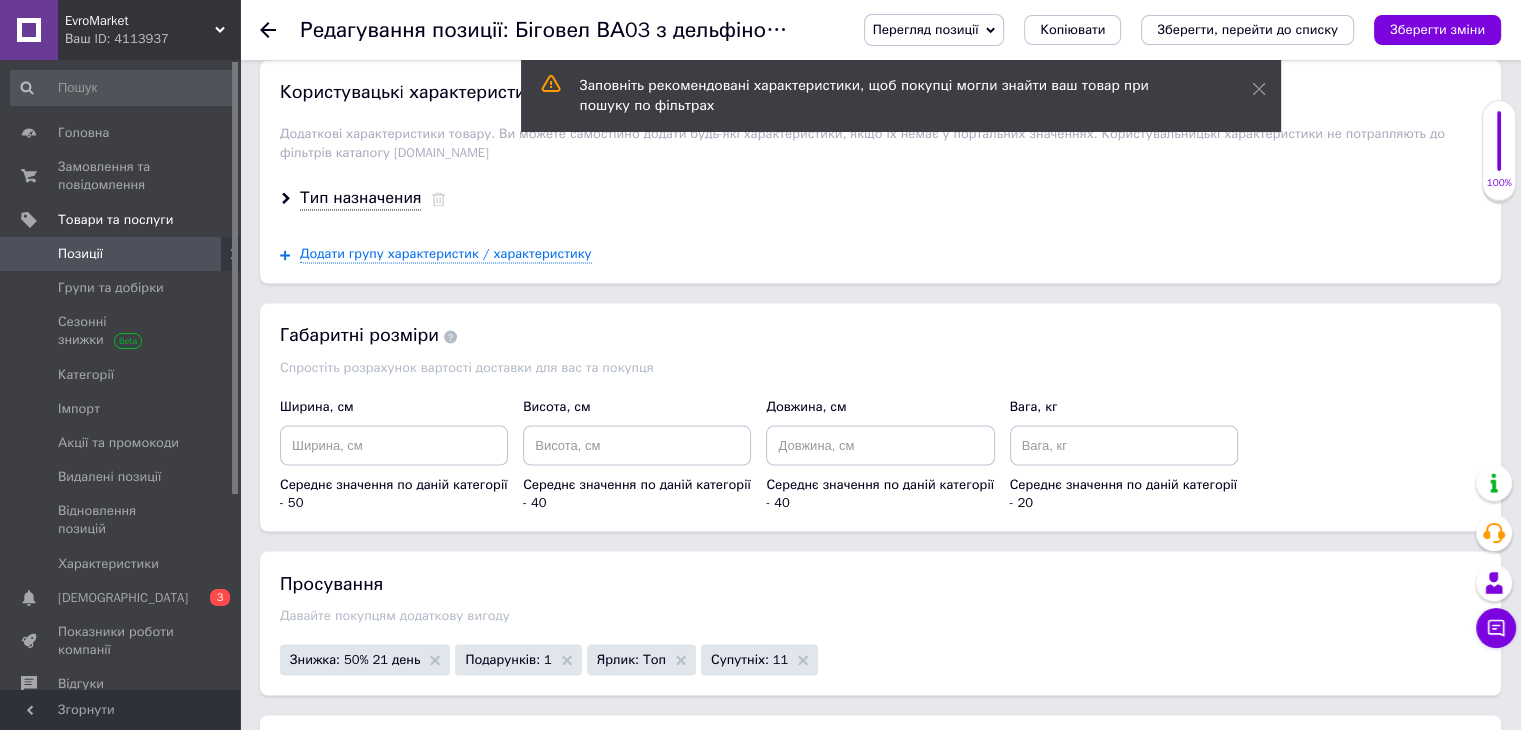 scroll, scrollTop: 3524, scrollLeft: 0, axis: vertical 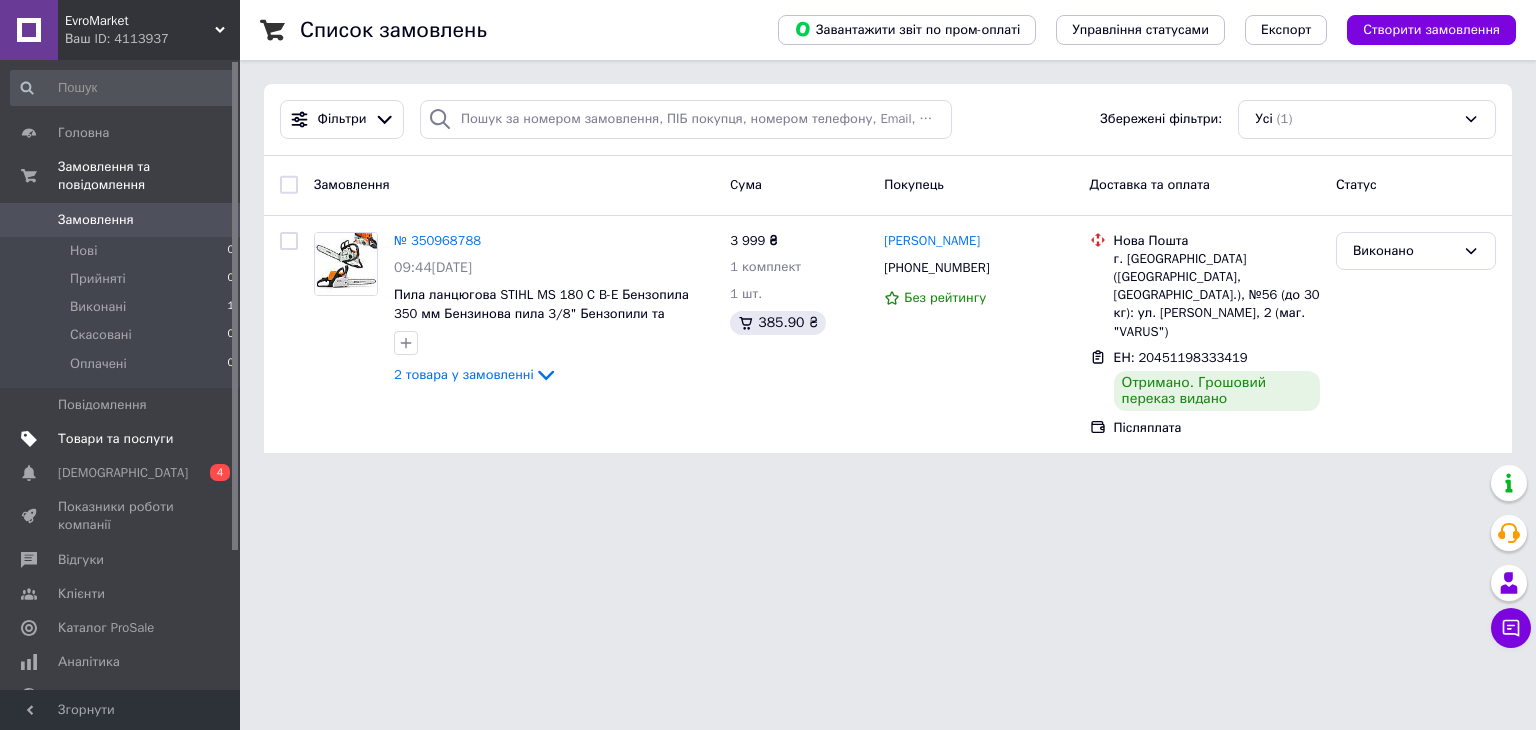click on "Товари та послуги" at bounding box center (115, 439) 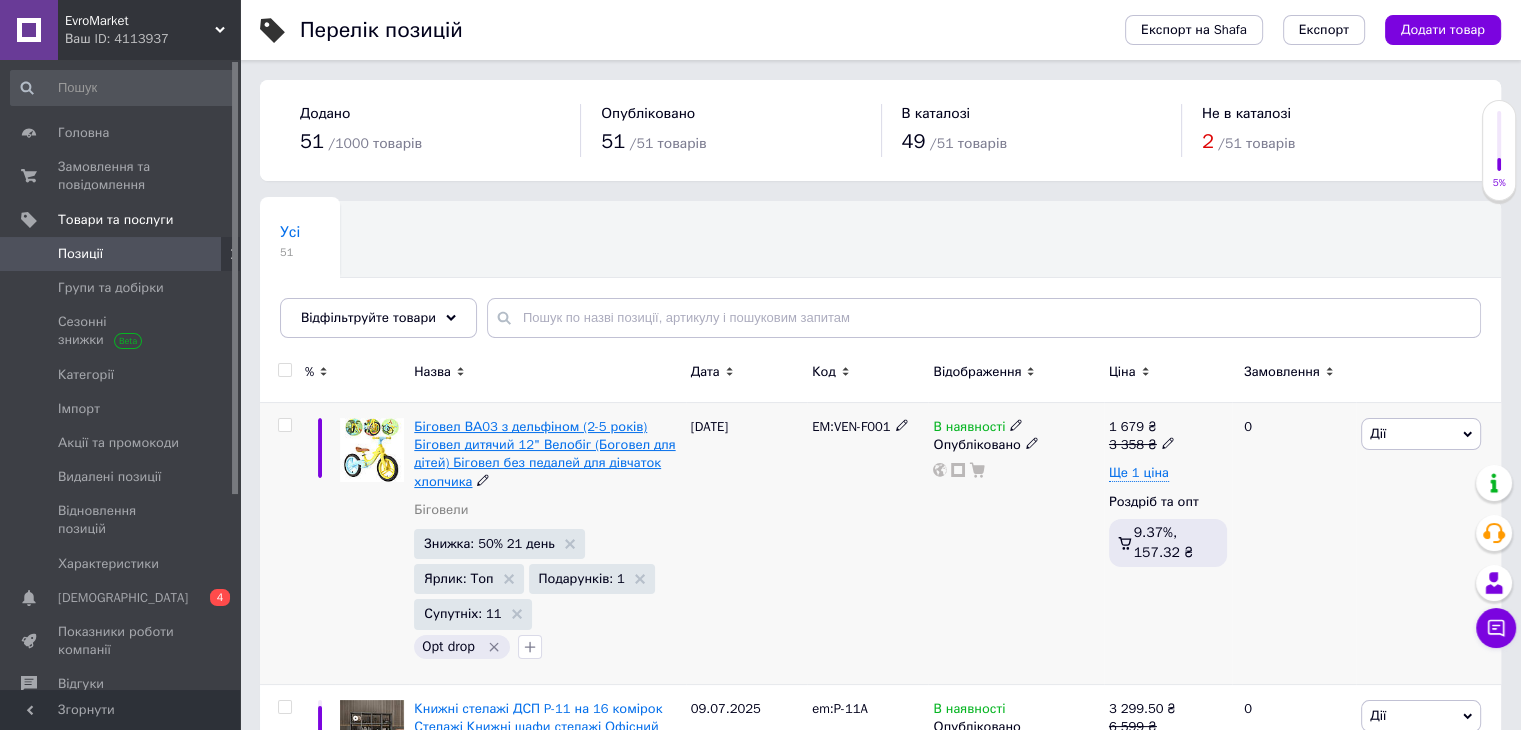 click on "Біговел ВА03 з дельфіном (2-5 років) Біговел дитячий 12" Велобіг (Боговел для дітей) Біговел без педалей для дівчаток хлопчика" at bounding box center [544, 454] 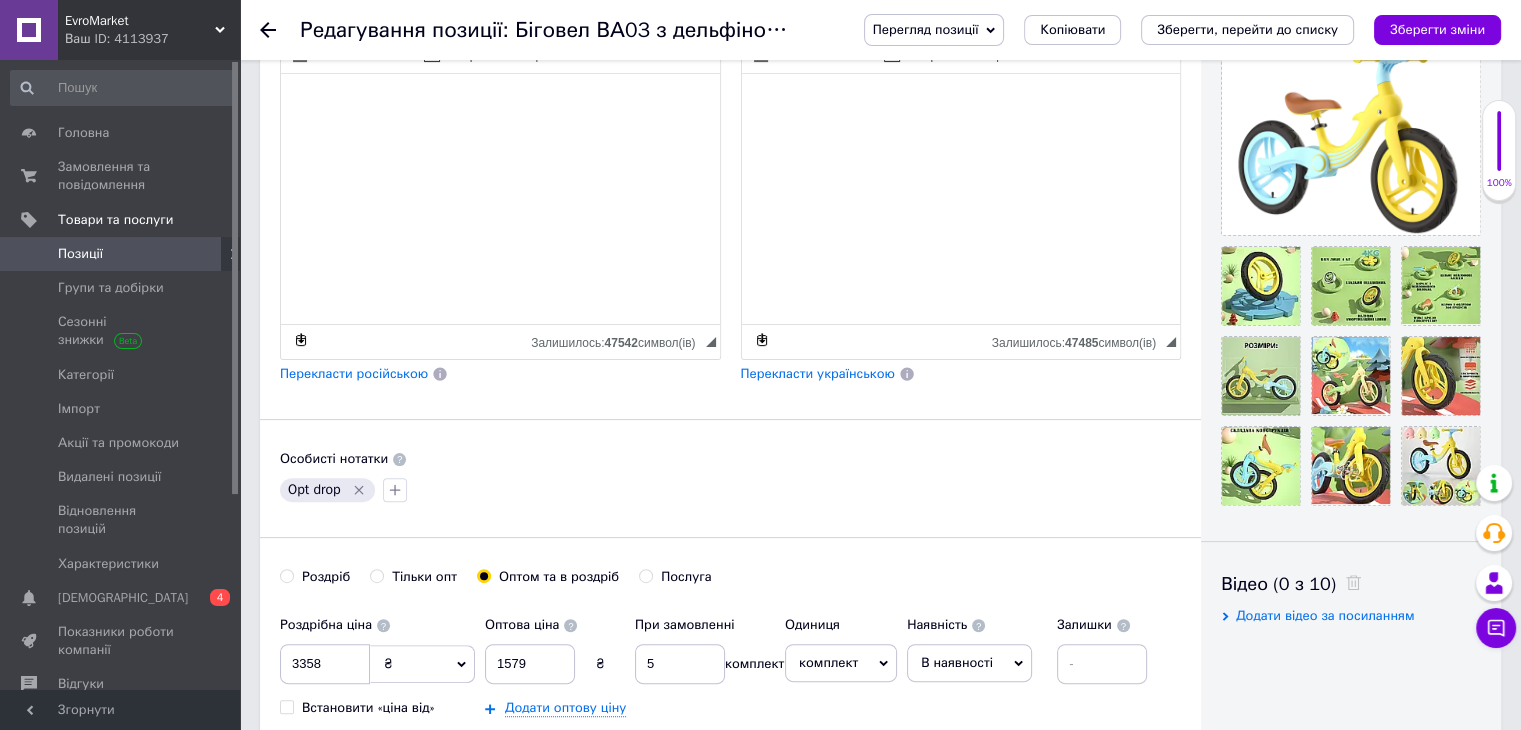 scroll, scrollTop: 500, scrollLeft: 0, axis: vertical 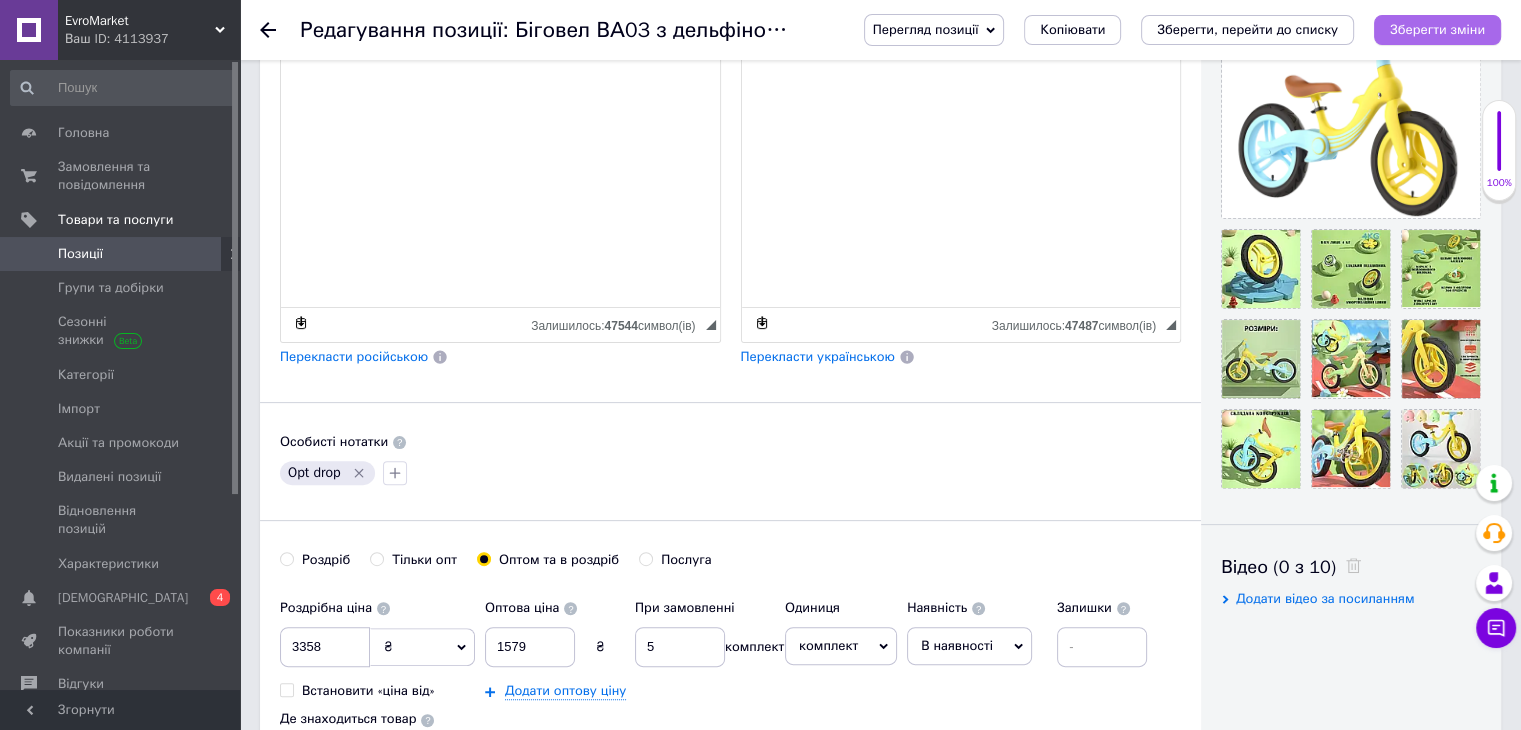 click on "Зберегти зміни" at bounding box center [1437, 30] 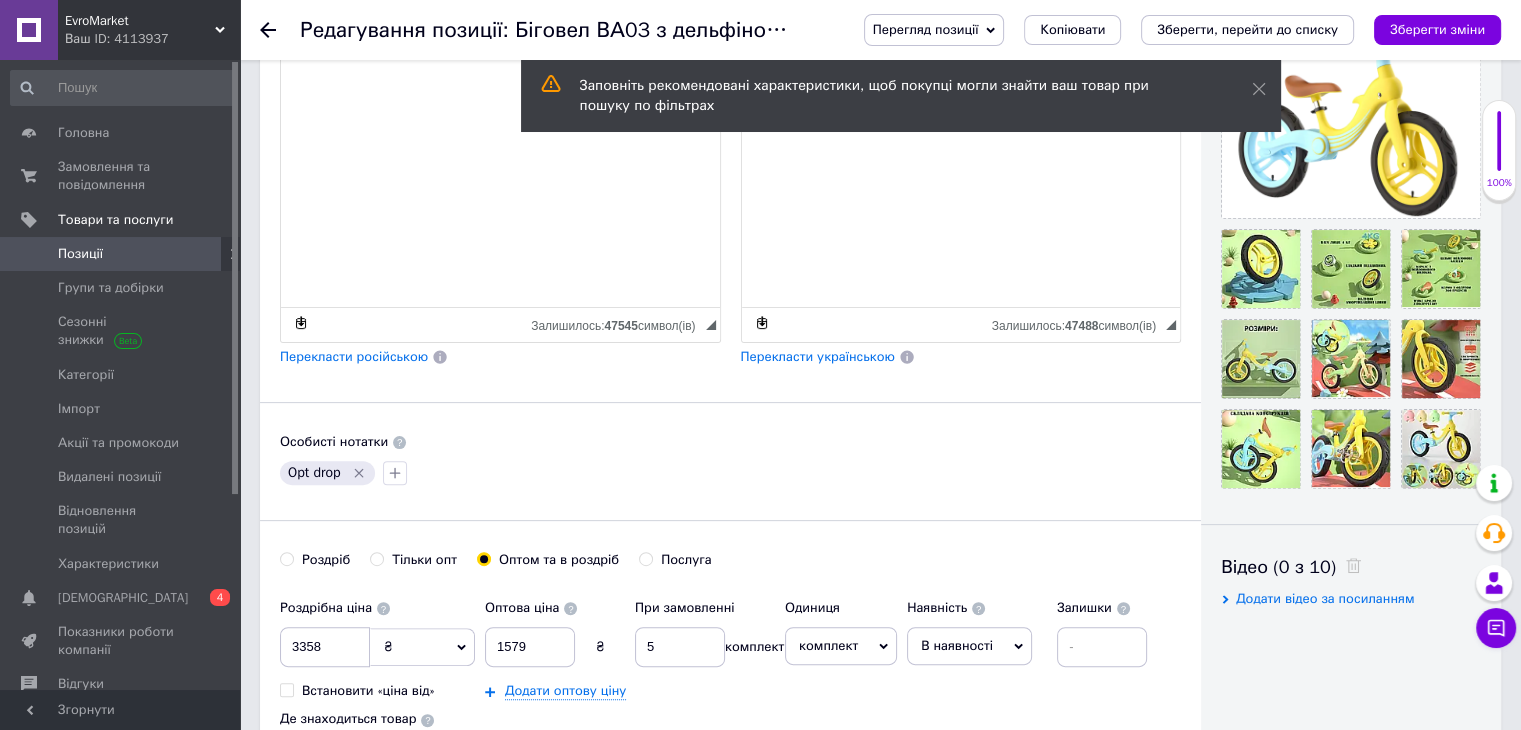 click on "Позиції" at bounding box center [121, 254] 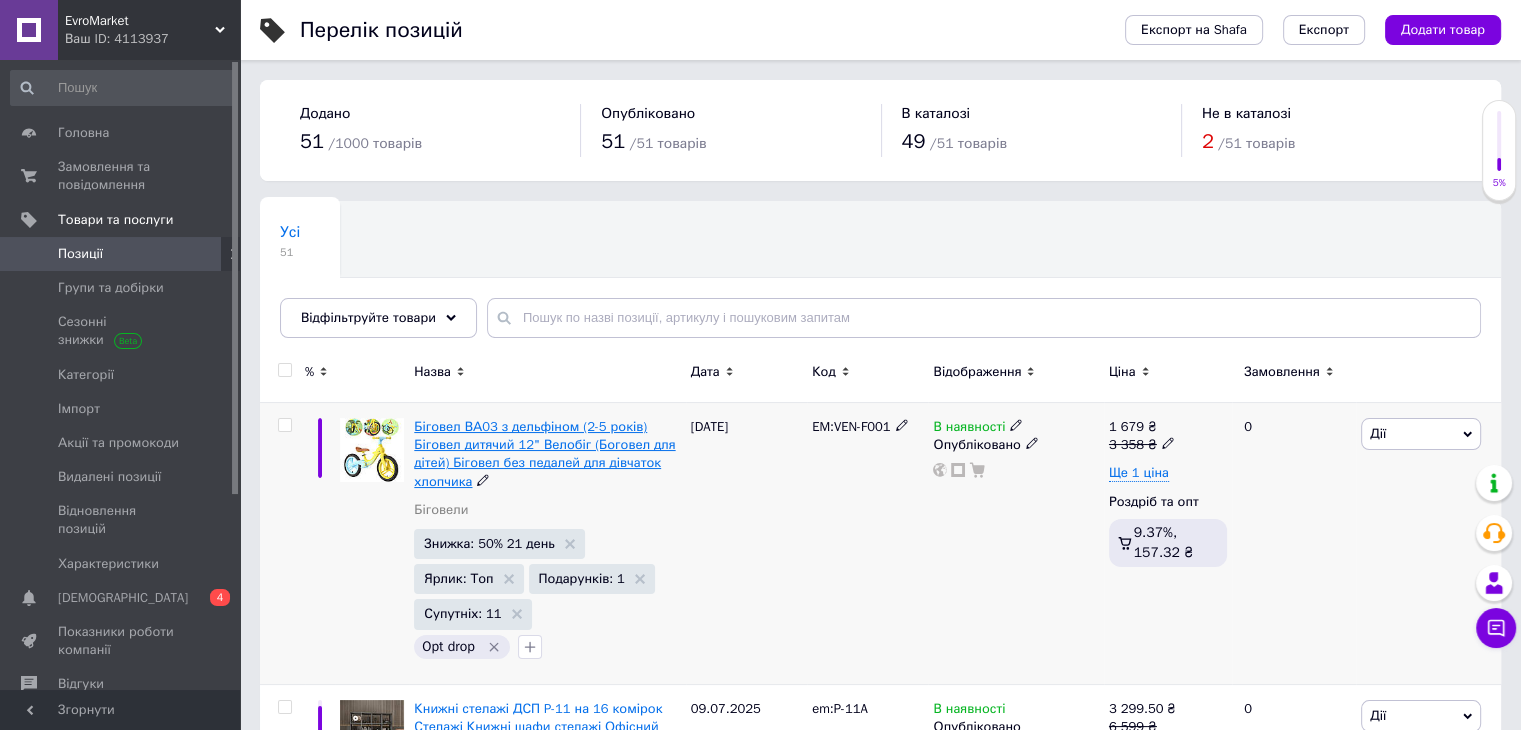 click on "Біговел ВА03 з дельфіном (2-5 років) Біговел дитячий 12" Велобіг (Боговел для дітей) Біговел без педалей для дівчаток хлопчика" at bounding box center [544, 454] 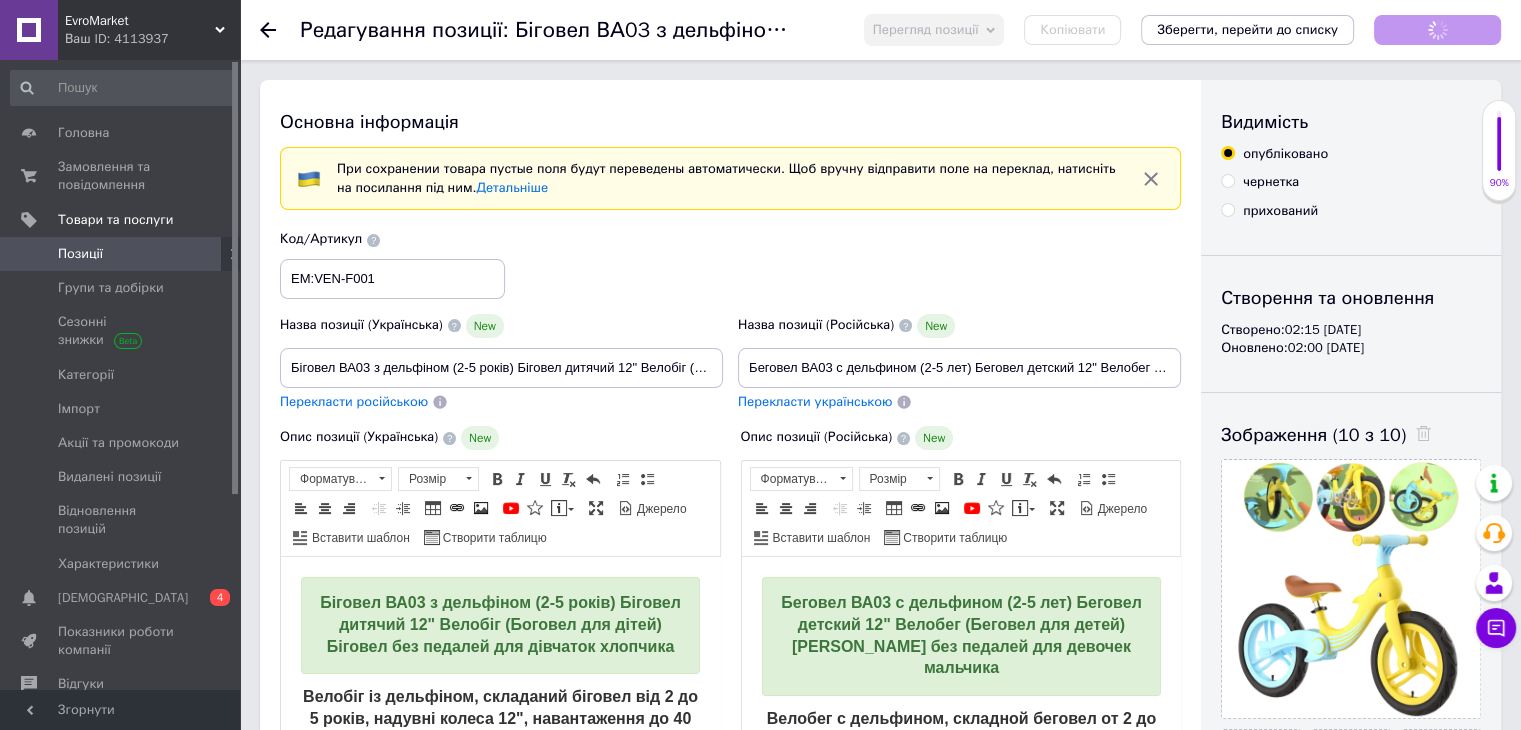scroll, scrollTop: 0, scrollLeft: 0, axis: both 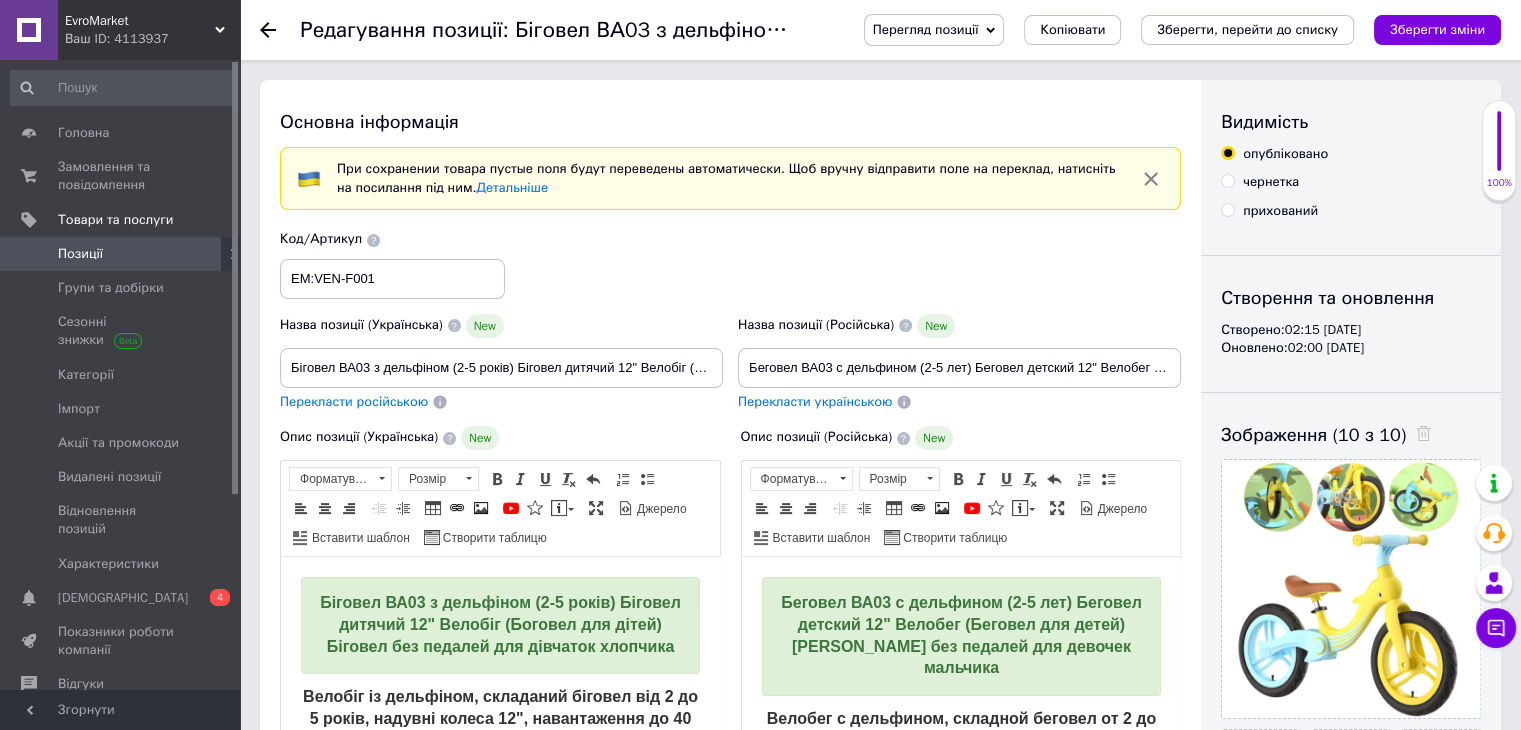 drag, startPoint x: 959, startPoint y: 34, endPoint x: 963, endPoint y: 56, distance: 22.36068 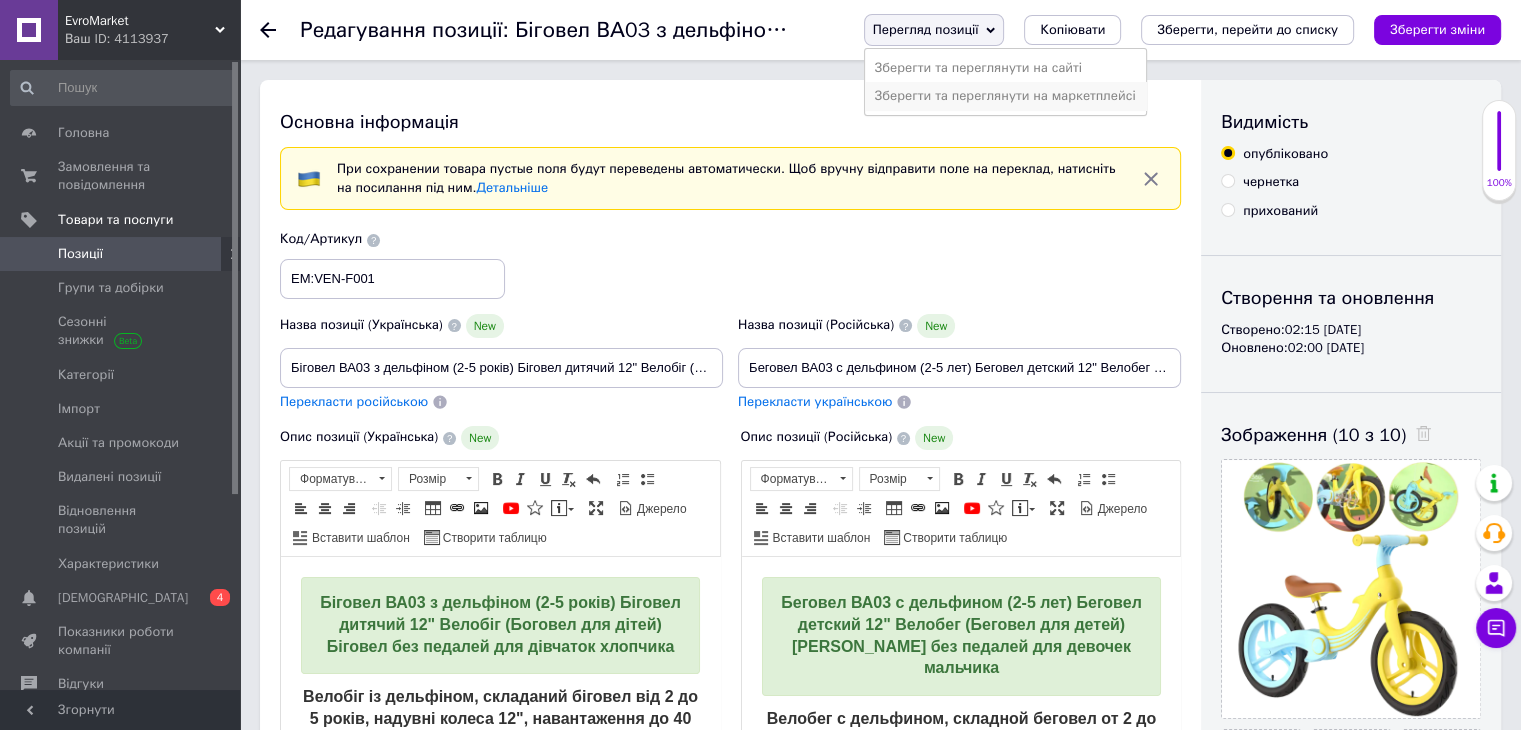 click on "Зберегти та переглянути на маркетплейсі" at bounding box center (1005, 96) 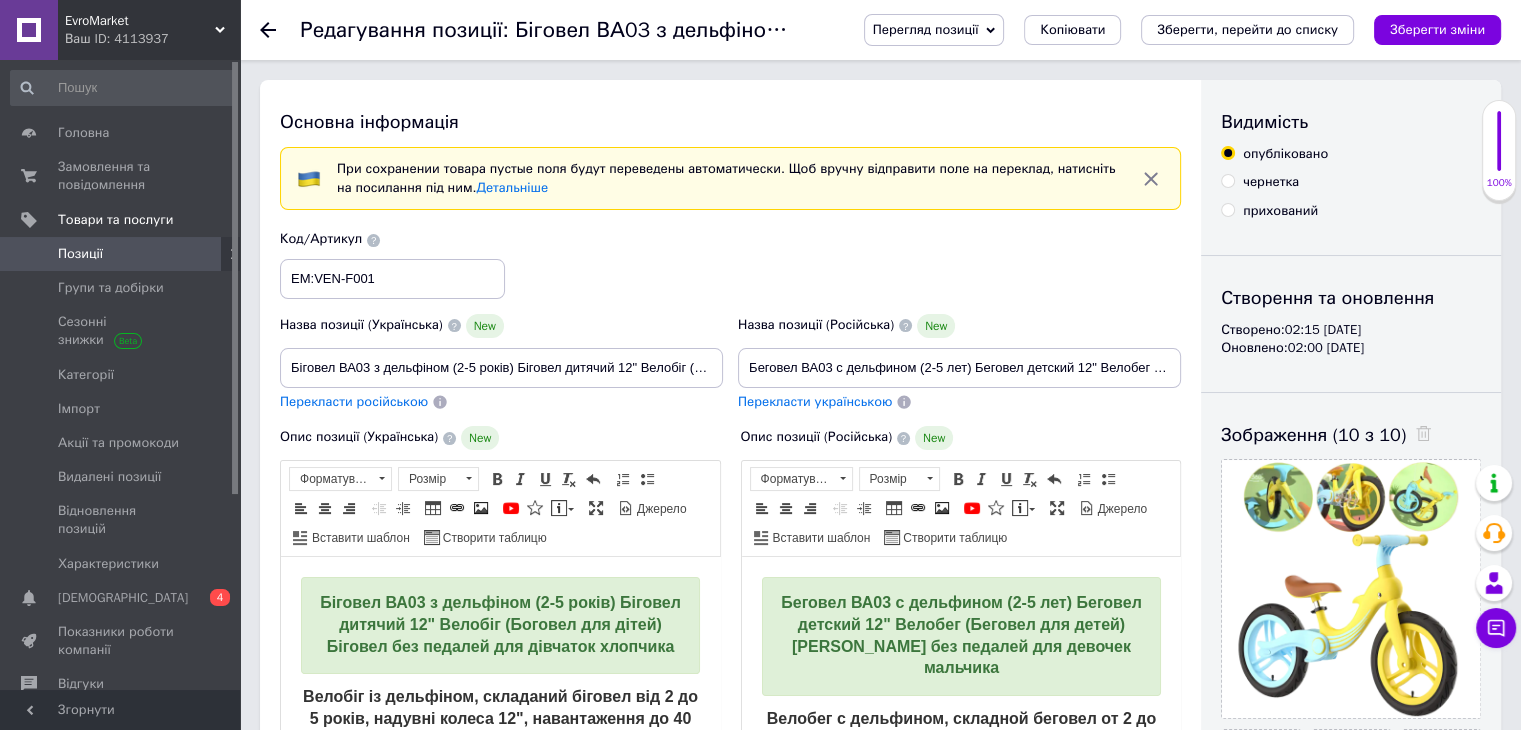 click on "Позиції" at bounding box center (121, 254) 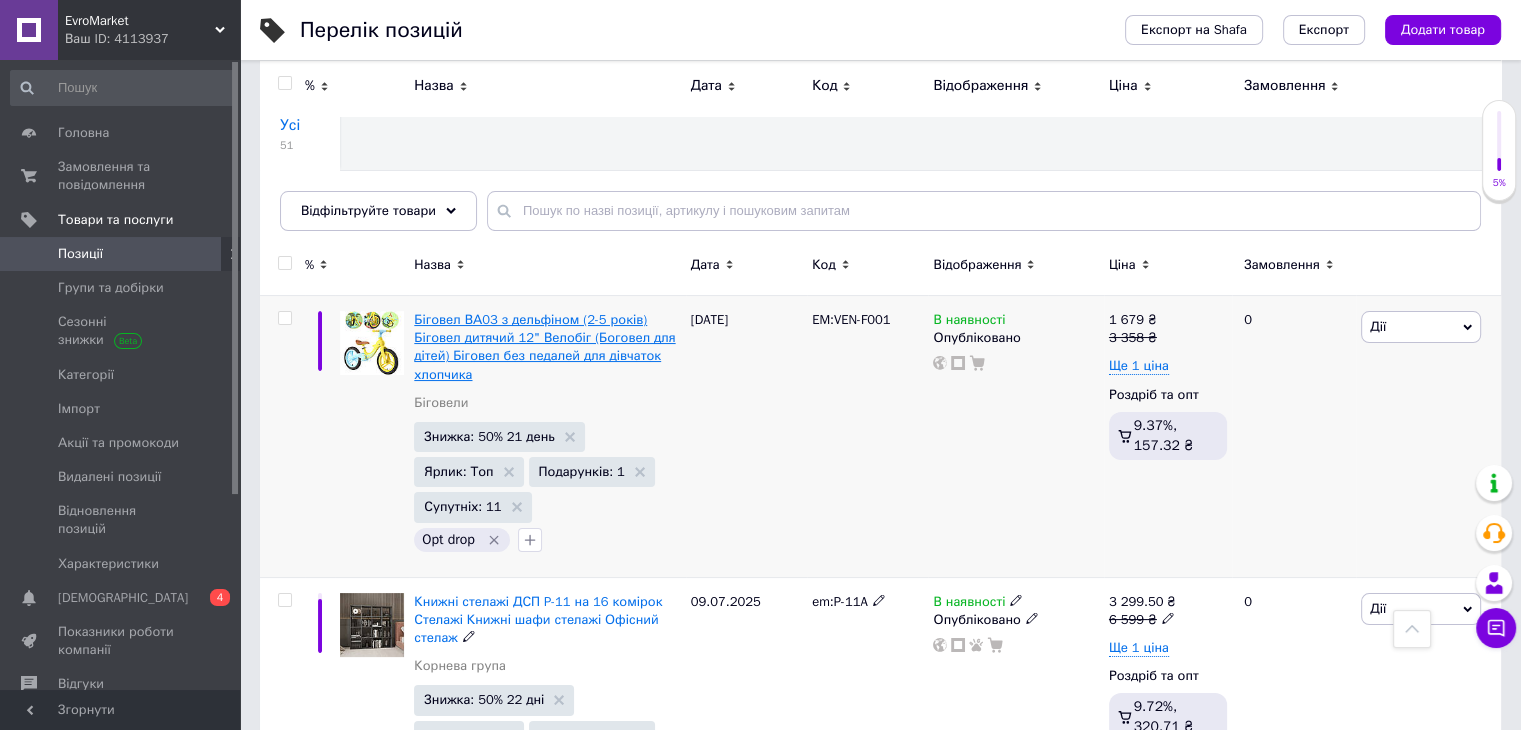 scroll, scrollTop: 100, scrollLeft: 0, axis: vertical 